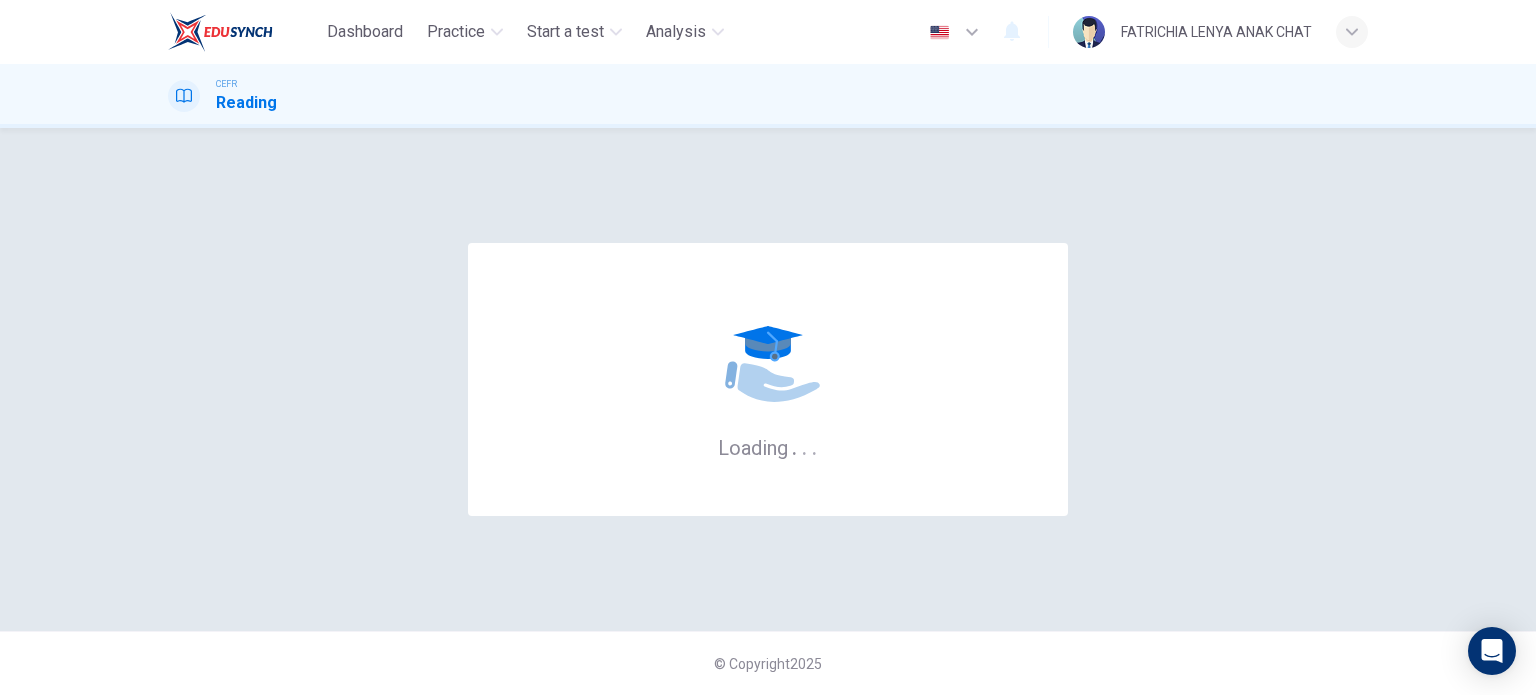 scroll, scrollTop: 0, scrollLeft: 0, axis: both 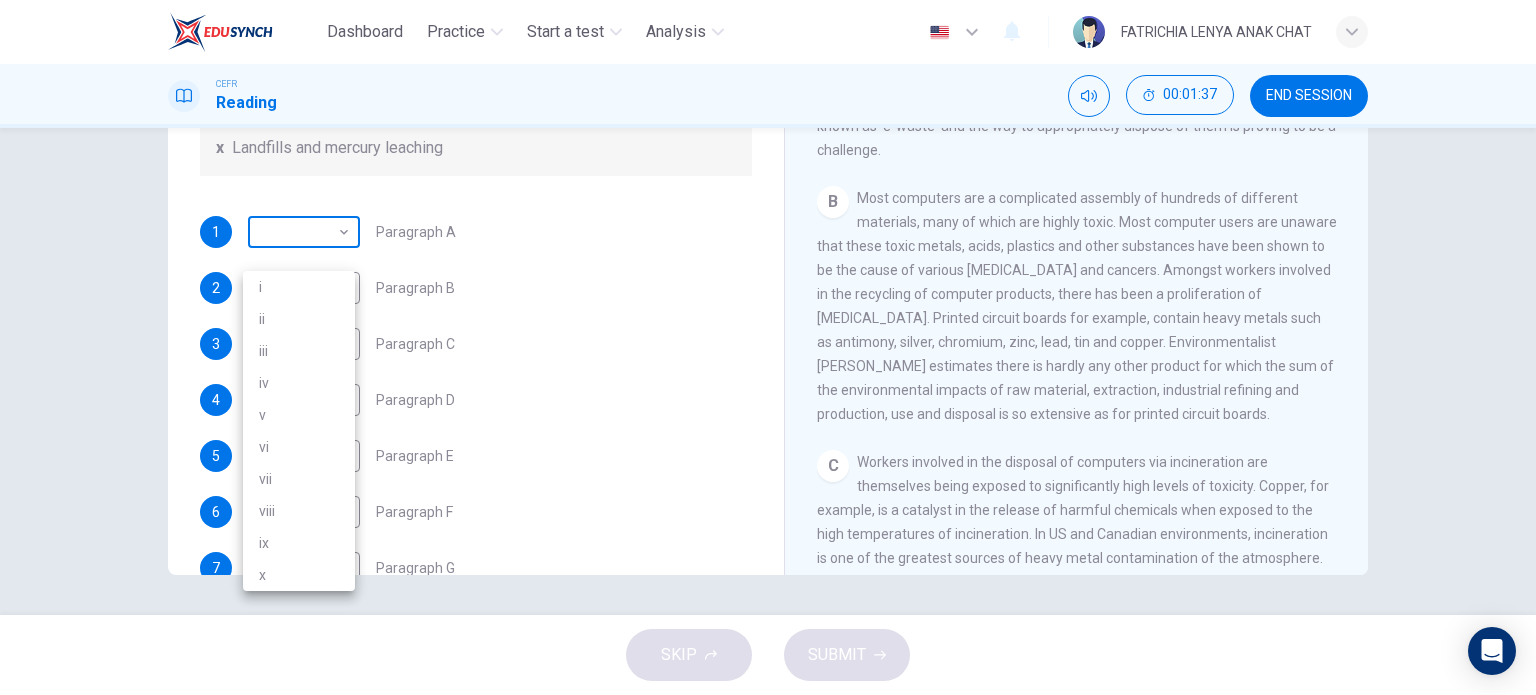 click on "Dashboard Practice Start a test Analysis English en ​ FATRICHIA LENYA ANAK CHAT CEFR Reading 00:01:37 END SESSION Questions 1 - 7 The Reading Passage has 7 paragraphs,  A-G .
Choose the correct heading for each paragraph from the list of headings below.
Write the correct number,  i-x , in the boxes below. List of Headings i Exporting e-waste ii The hazards of burning computer junk iii Blame developed countries for e-waste iv Landfills are not satisfactory v Producer’s legal responsibility vi The dangers of computer circuit boards vii Electronic changes bring waste viii European e-waste laws ix The dangerous substances found in computers x Landfills and mercury leaching 1 ​ ​ Paragraph A 2 ​ ​ Paragraph B 3 ​ ​ Paragraph C 4 ​ ​ Paragraph D 5 ​ ​ Paragraph E 6 ​ ​ Paragraph F 7 ​ ​ Paragraph G The Intense Rate of Change in the World CLICK TO ZOOM Click to Zoom A B C D E F G SKIP SUBMIT EduSynch - Online Language Proficiency Testing
Dashboard Practice Start a test 2025" at bounding box center (768, 347) 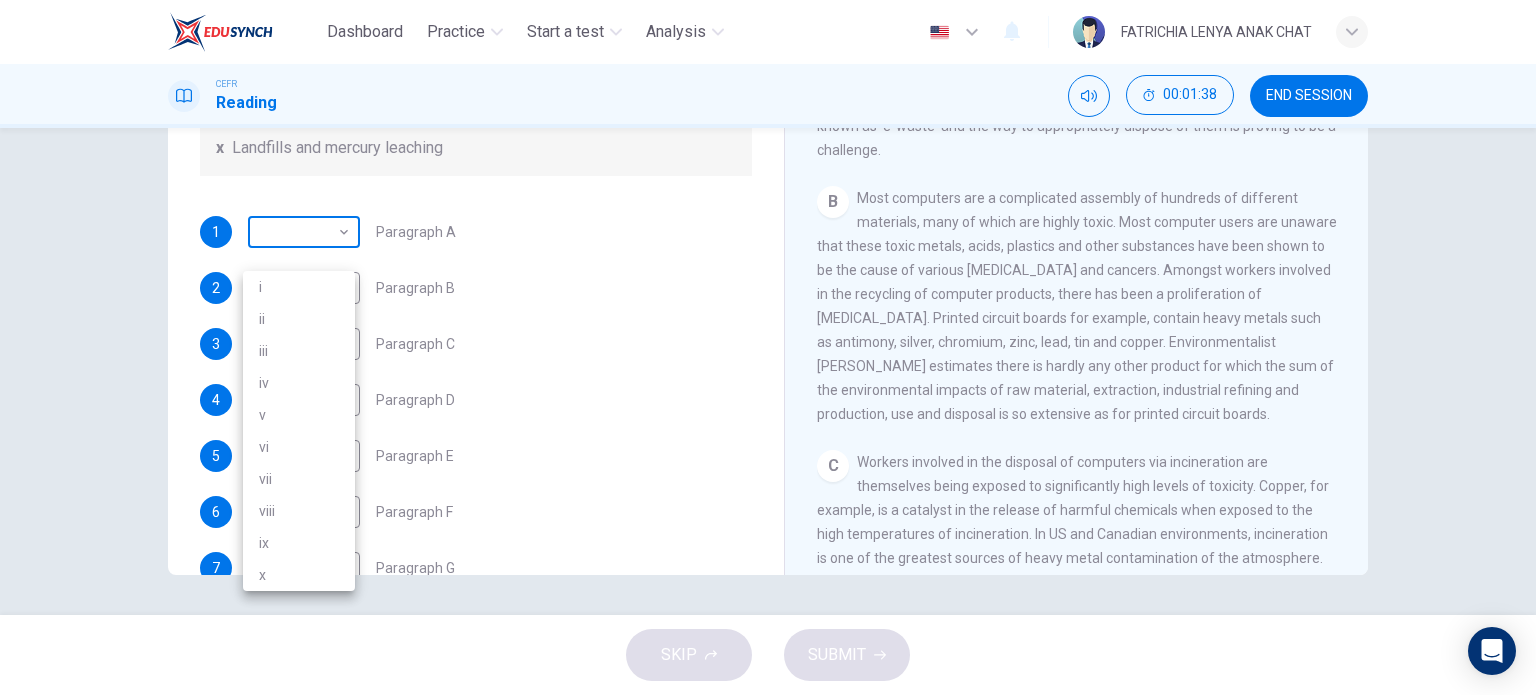 click at bounding box center (768, 347) 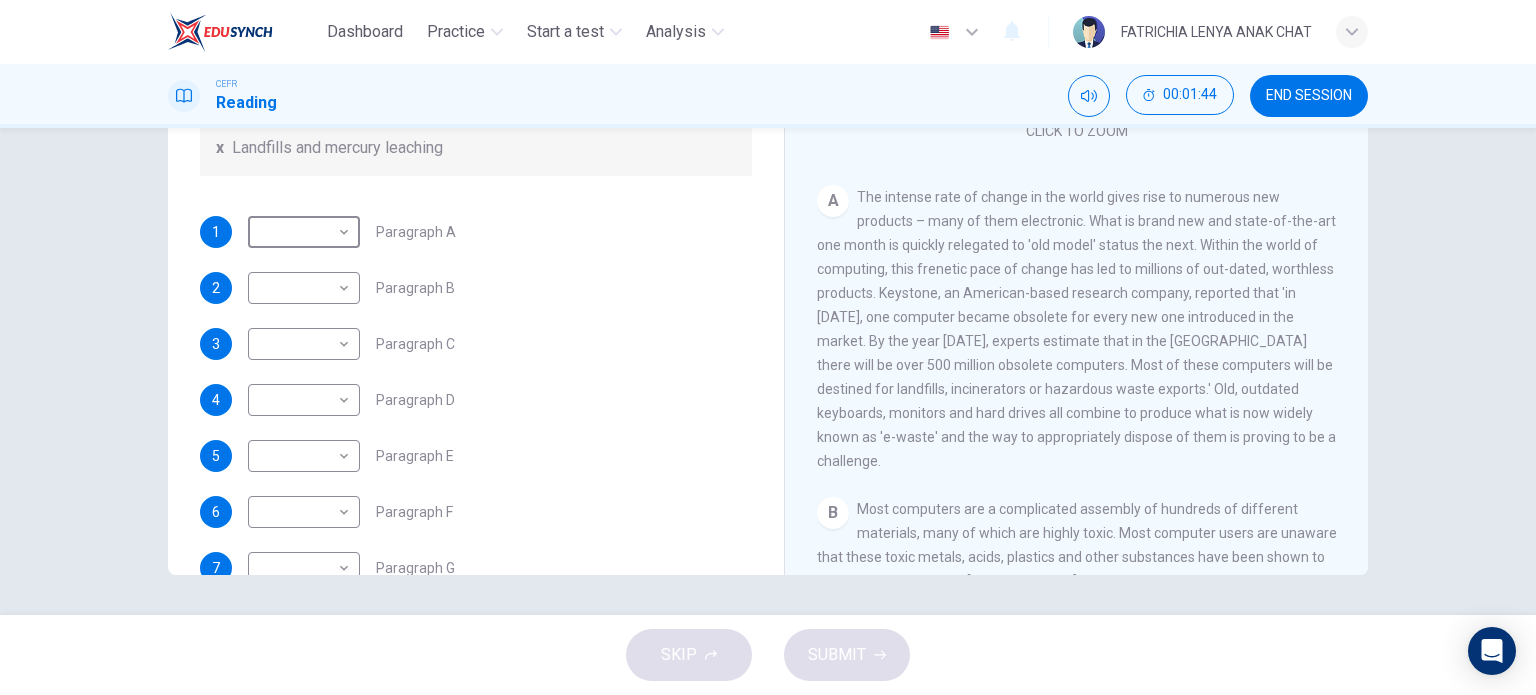 scroll, scrollTop: 206, scrollLeft: 0, axis: vertical 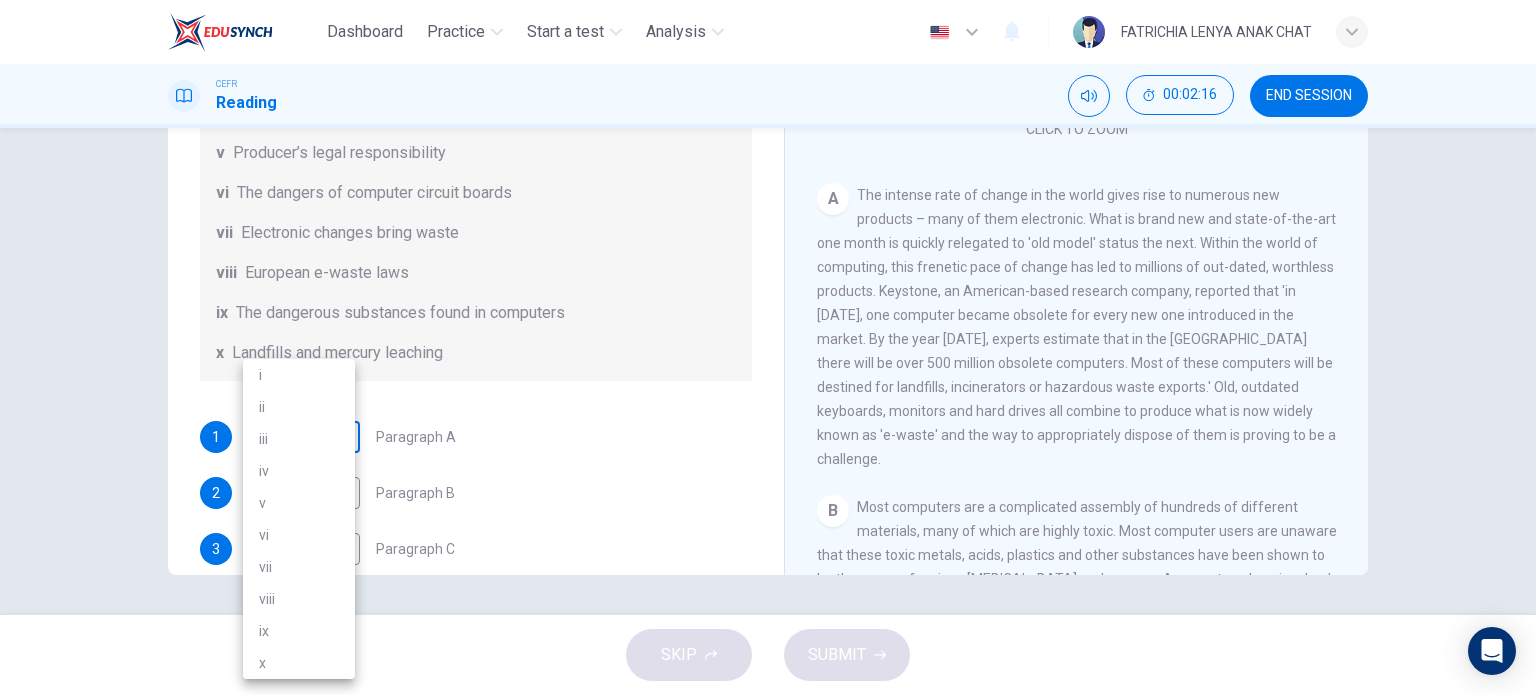 click on "Dashboard Practice Start a test Analysis English en ​ FATRICHIA LENYA ANAK CHAT CEFR Reading 00:02:16 END SESSION Questions 1 - 7 The Reading Passage has 7 paragraphs,  A-G .
Choose the correct heading for each paragraph from the list of headings below.
Write the correct number,  i-x , in the boxes below. List of Headings i Exporting e-waste ii The hazards of burning computer junk iii Blame developed countries for e-waste iv Landfills are not satisfactory v Producer’s legal responsibility vi The dangers of computer circuit boards vii Electronic changes bring waste viii European e-waste laws ix The dangerous substances found in computers x Landfills and mercury leaching 1 ​ ​ Paragraph A 2 ​ ​ Paragraph B 3 ​ ​ Paragraph C 4 ​ ​ Paragraph D 5 ​ ​ Paragraph E 6 ​ ​ Paragraph F 7 ​ ​ Paragraph G The Intense Rate of Change in the World CLICK TO ZOOM Click to Zoom A B C D E F G SKIP SUBMIT EduSynch - Online Language Proficiency Testing
Dashboard Practice Start a test 2025" at bounding box center [768, 347] 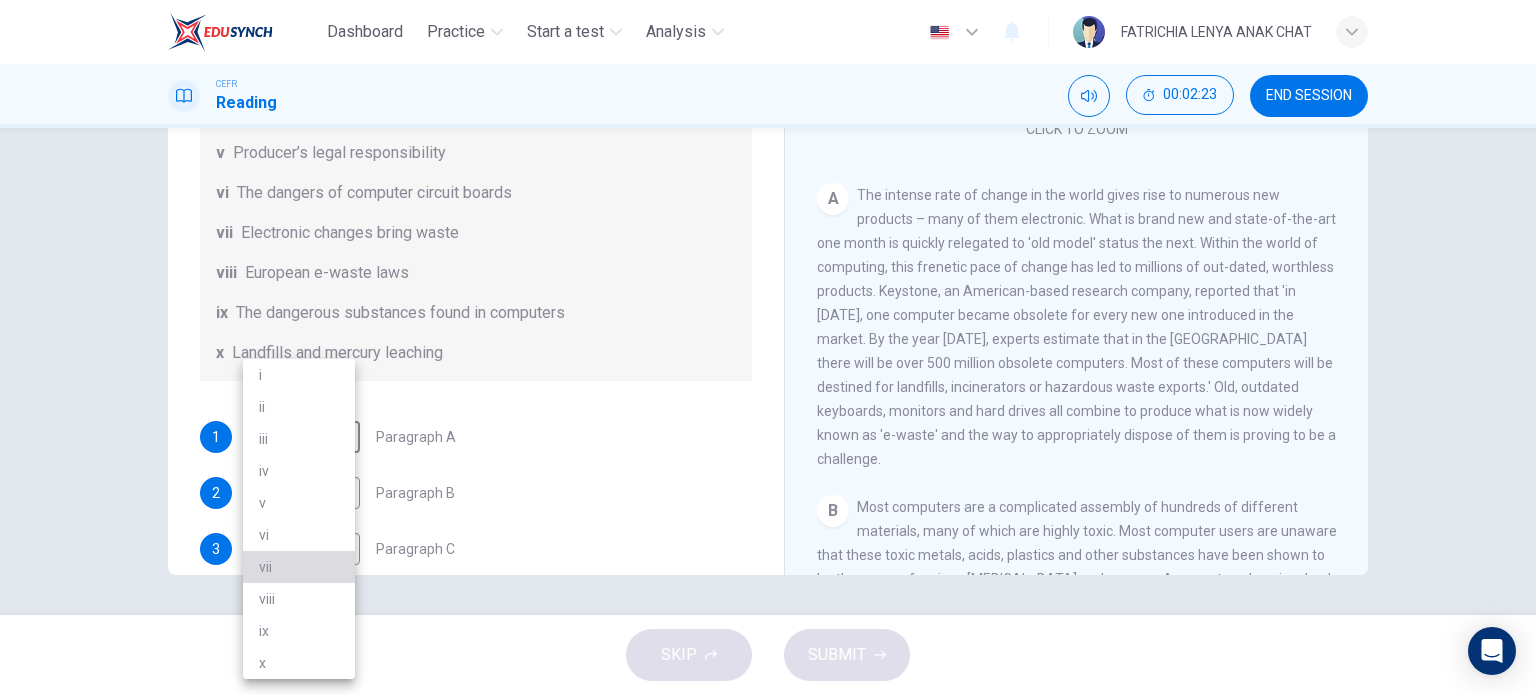 click on "vii" at bounding box center [299, 567] 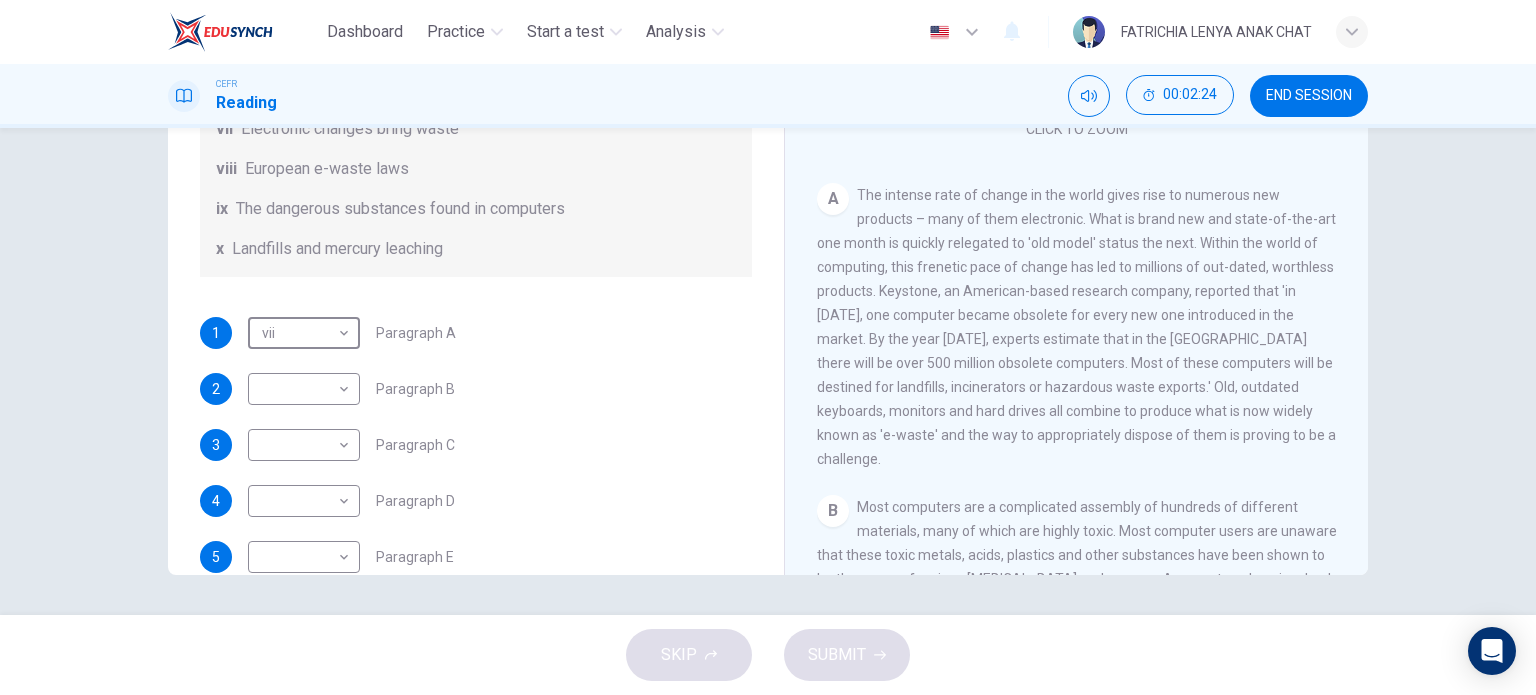 scroll, scrollTop: 319, scrollLeft: 0, axis: vertical 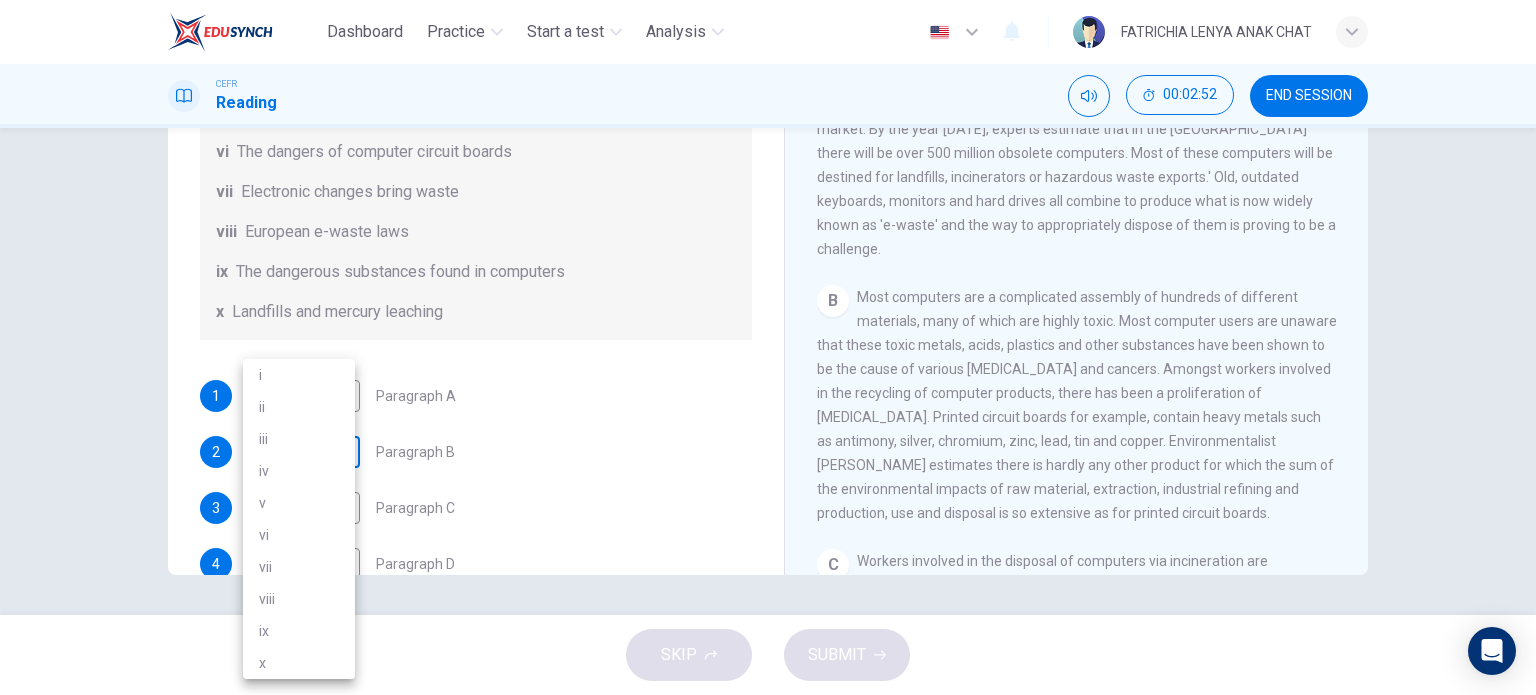 click on "Dashboard Practice Start a test Analysis English en ​ FATRICHIA LENYA ANAK CHAT CEFR Reading 00:02:52 END SESSION Questions 1 - 7 The Reading Passage has 7 paragraphs,  A-G .
Choose the correct heading for each paragraph from the list of headings below.
Write the correct number,  i-x , in the boxes below. List of Headings i Exporting e-waste ii The hazards of burning computer junk iii Blame developed countries for e-waste iv Landfills are not satisfactory v Producer’s legal responsibility vi The dangers of computer circuit boards vii Electronic changes bring waste viii European e-waste laws ix The dangerous substances found in computers x Landfills and mercury leaching 1 vii vii ​ Paragraph A 2 ​ ​ Paragraph B 3 ​ ​ Paragraph C 4 ​ ​ Paragraph D 5 ​ ​ Paragraph E 6 ​ ​ Paragraph F 7 ​ ​ Paragraph G The Intense Rate of Change in the World CLICK TO ZOOM Click to Zoom A B C D E F G SKIP SUBMIT EduSynch - Online Language Proficiency Testing
Dashboard Practice Start a test i" at bounding box center (768, 347) 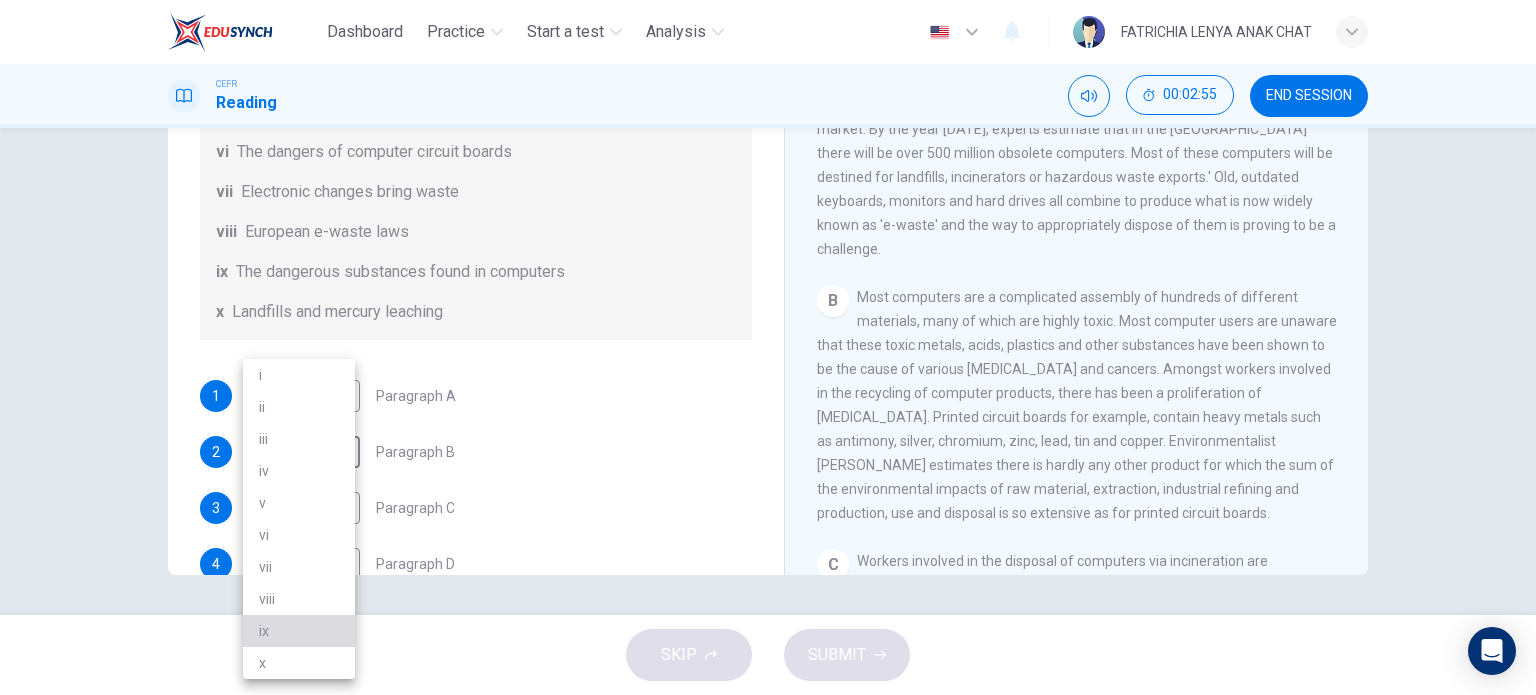 click on "ix" at bounding box center (299, 631) 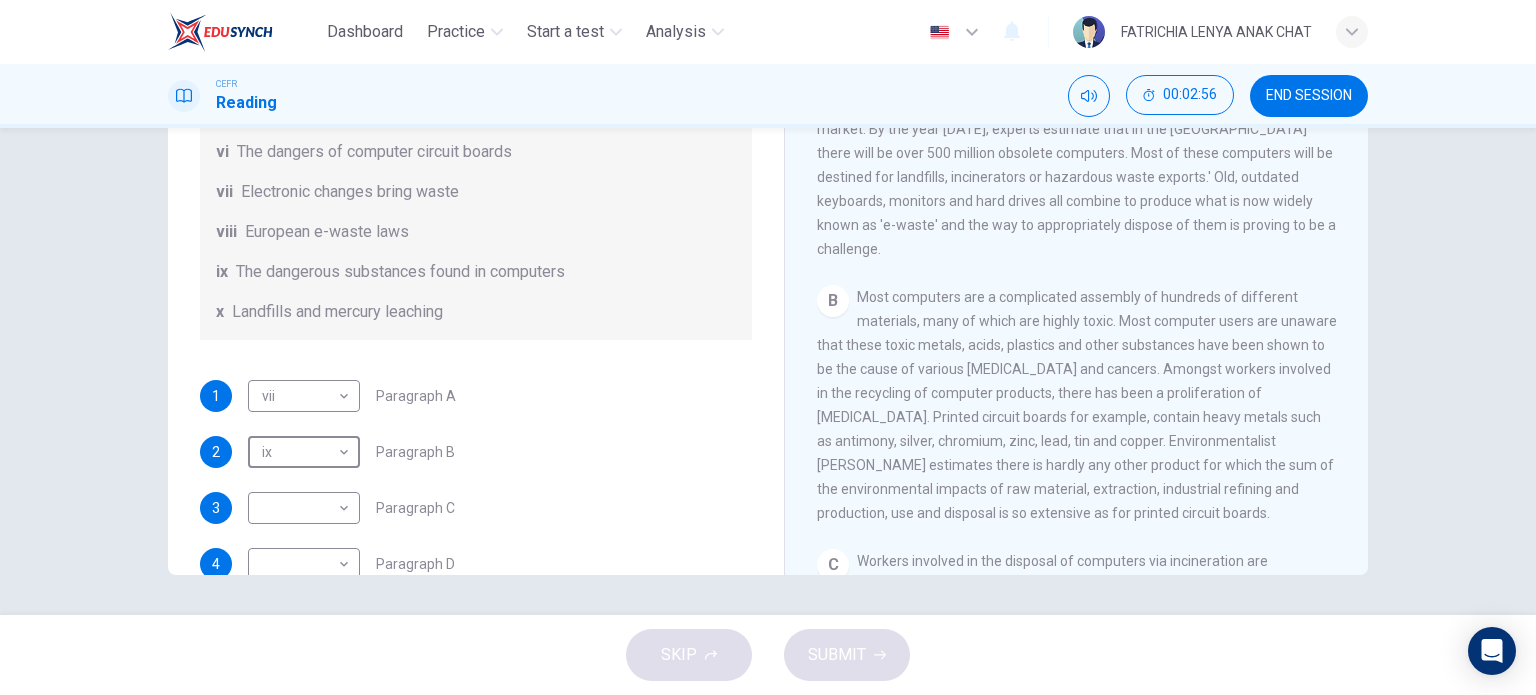 scroll, scrollTop: 348, scrollLeft: 0, axis: vertical 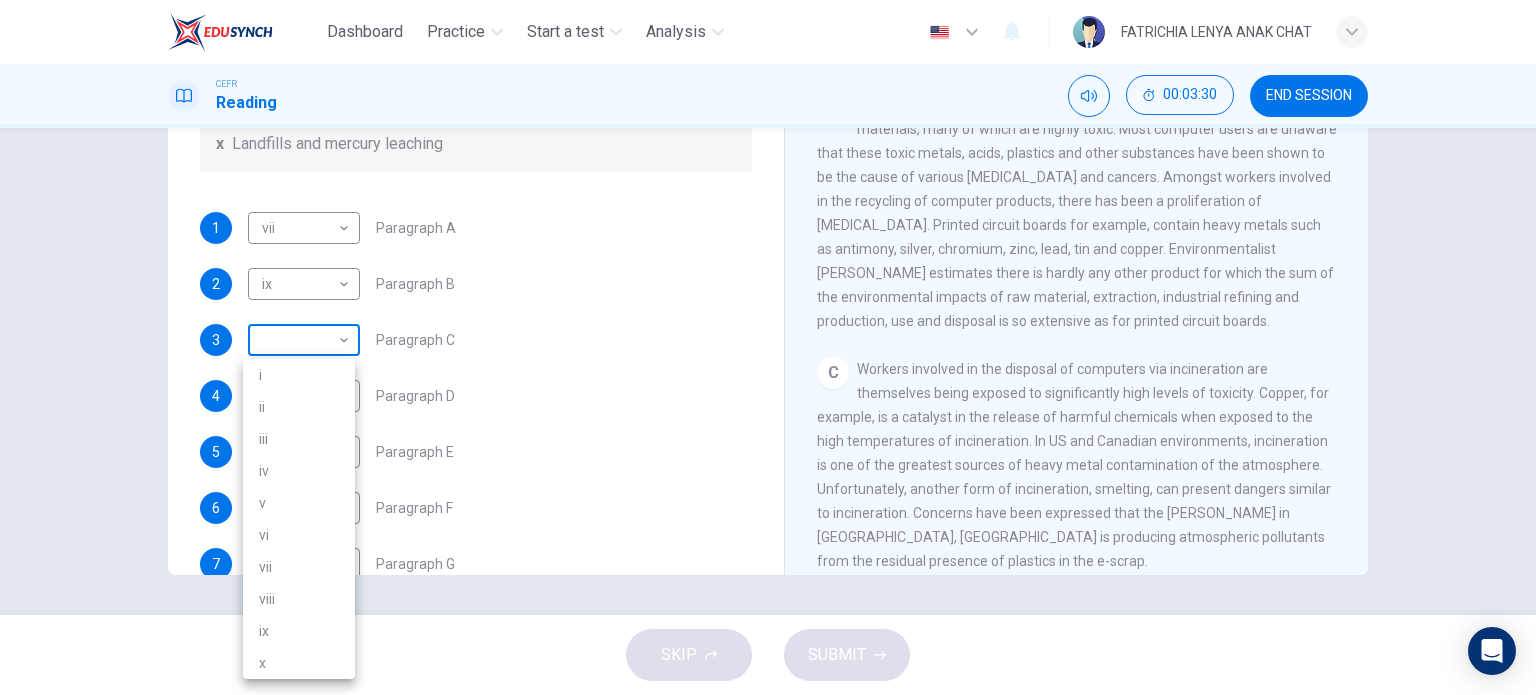 click on "Dashboard Practice Start a test Analysis English en ​ FATRICHIA LENYA ANAK CHAT CEFR Reading 00:03:30 END SESSION Questions 1 - 7 The Reading Passage has 7 paragraphs,  A-G .
Choose the correct heading for each paragraph from the list of headings below.
Write the correct number,  i-x , in the boxes below. List of Headings i Exporting e-waste ii The hazards of burning computer junk iii Blame developed countries for e-waste iv Landfills are not satisfactory v Producer’s legal responsibility vi The dangers of computer circuit boards vii Electronic changes bring waste viii European e-waste laws ix The dangerous substances found in computers x Landfills and mercury leaching 1 vii vii ​ Paragraph A 2 ix ix ​ Paragraph B 3 ​ ​ Paragraph C 4 ​ ​ Paragraph D 5 ​ ​ Paragraph E 6 ​ ​ Paragraph F 7 ​ ​ Paragraph G The Intense Rate of Change in the World CLICK TO ZOOM Click to Zoom A B C D E F G SKIP SUBMIT EduSynch - Online Language Proficiency Testing
Dashboard Practice Start a test" at bounding box center [768, 347] 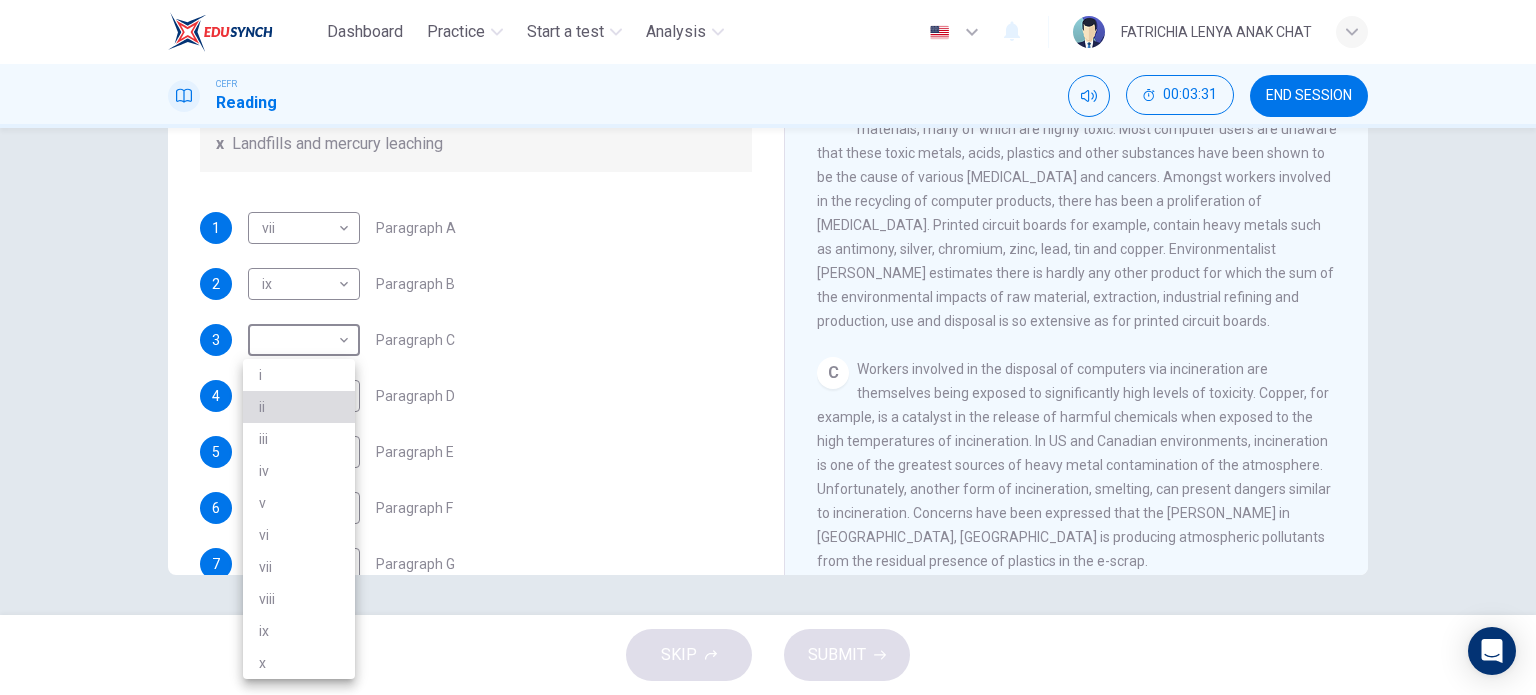 click on "ii" at bounding box center [299, 407] 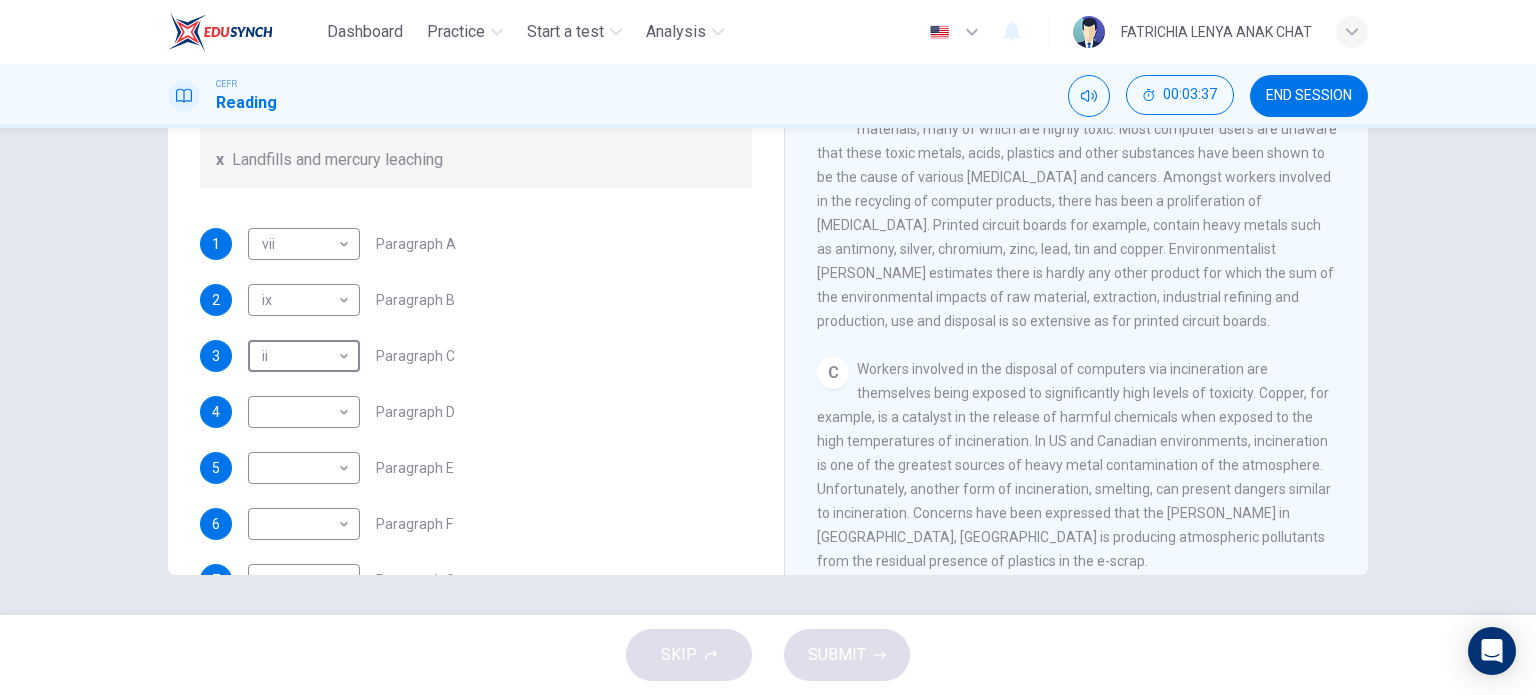 scroll, scrollTop: 408, scrollLeft: 0, axis: vertical 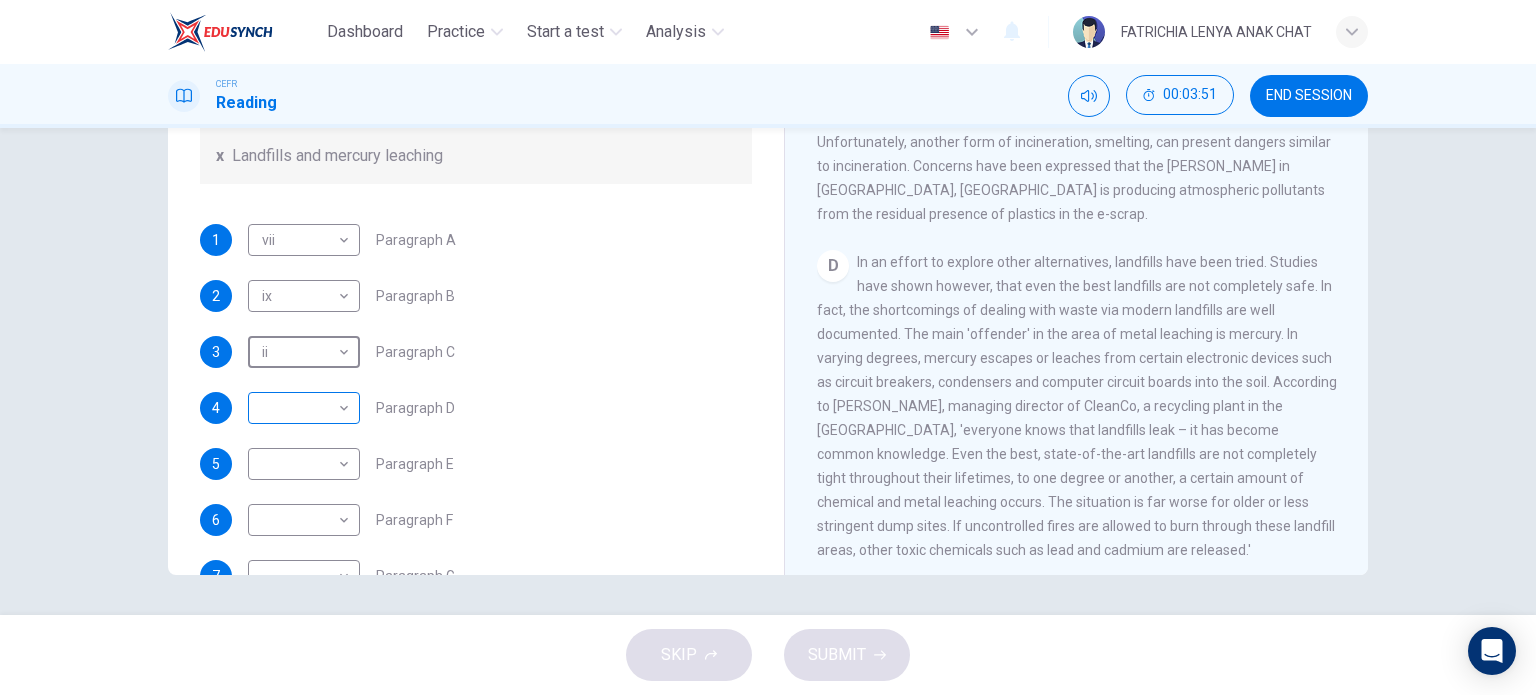 click on "Dashboard Practice Start a test Analysis English en ​ FATRICHIA LENYA ANAK CHAT CEFR Reading 00:03:51 END SESSION Questions 1 - 7 The Reading Passage has 7 paragraphs,  A-G .
Choose the correct heading for each paragraph from the list of headings below.
Write the correct number,  i-x , in the boxes below. List of Headings i Exporting e-waste ii The hazards of burning computer junk iii Blame developed countries for e-waste iv Landfills are not satisfactory v Producer’s legal responsibility vi The dangers of computer circuit boards vii Electronic changes bring waste viii European e-waste laws ix The dangerous substances found in computers x Landfills and mercury leaching 1 vii vii ​ Paragraph A 2 ix ix ​ Paragraph B 3 ii ii ​ Paragraph C 4 ​ ​ Paragraph D 5 ​ ​ Paragraph E 6 ​ ​ Paragraph F 7 ​ ​ Paragraph G The Intense Rate of Change in the World CLICK TO ZOOM Click to Zoom A B C D E F G SKIP SUBMIT EduSynch - Online Language Proficiency Testing
Dashboard Practice Analysis" at bounding box center (768, 347) 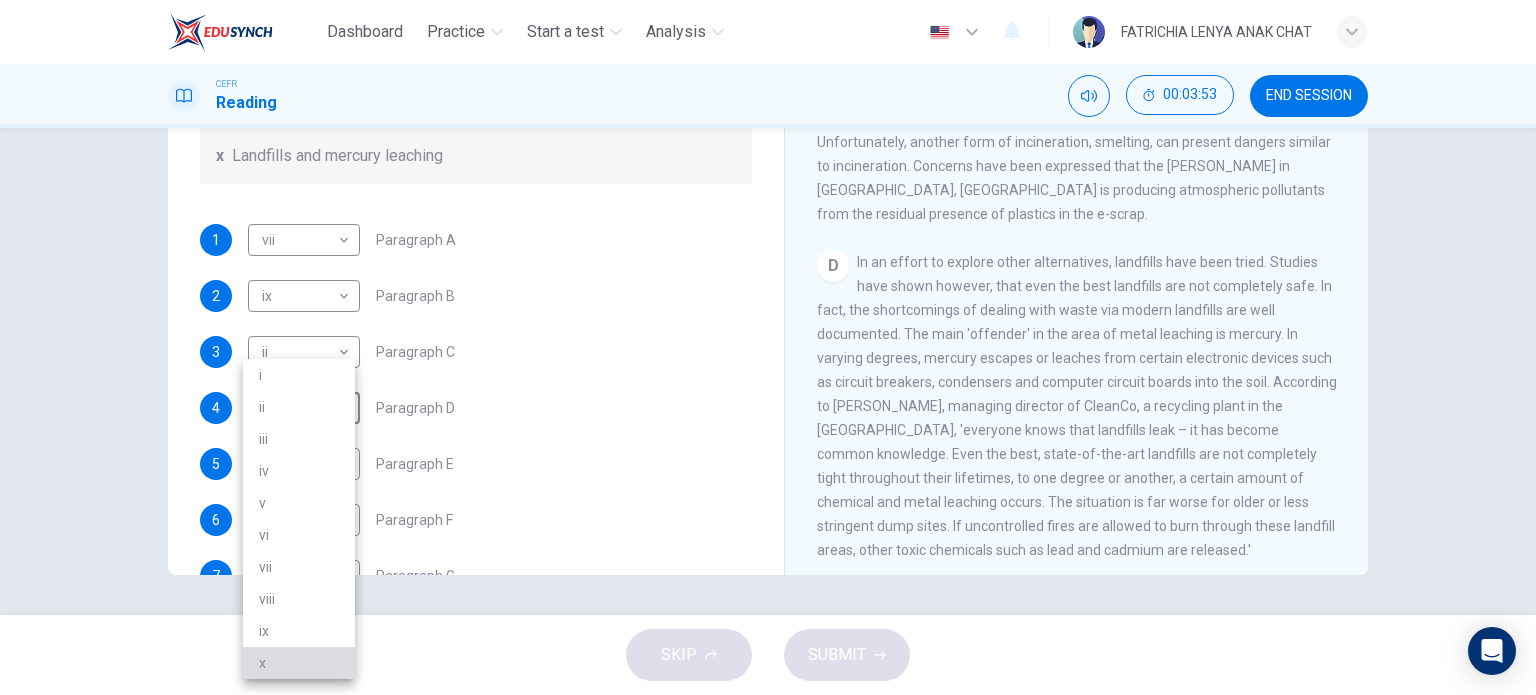 click on "x" at bounding box center [299, 663] 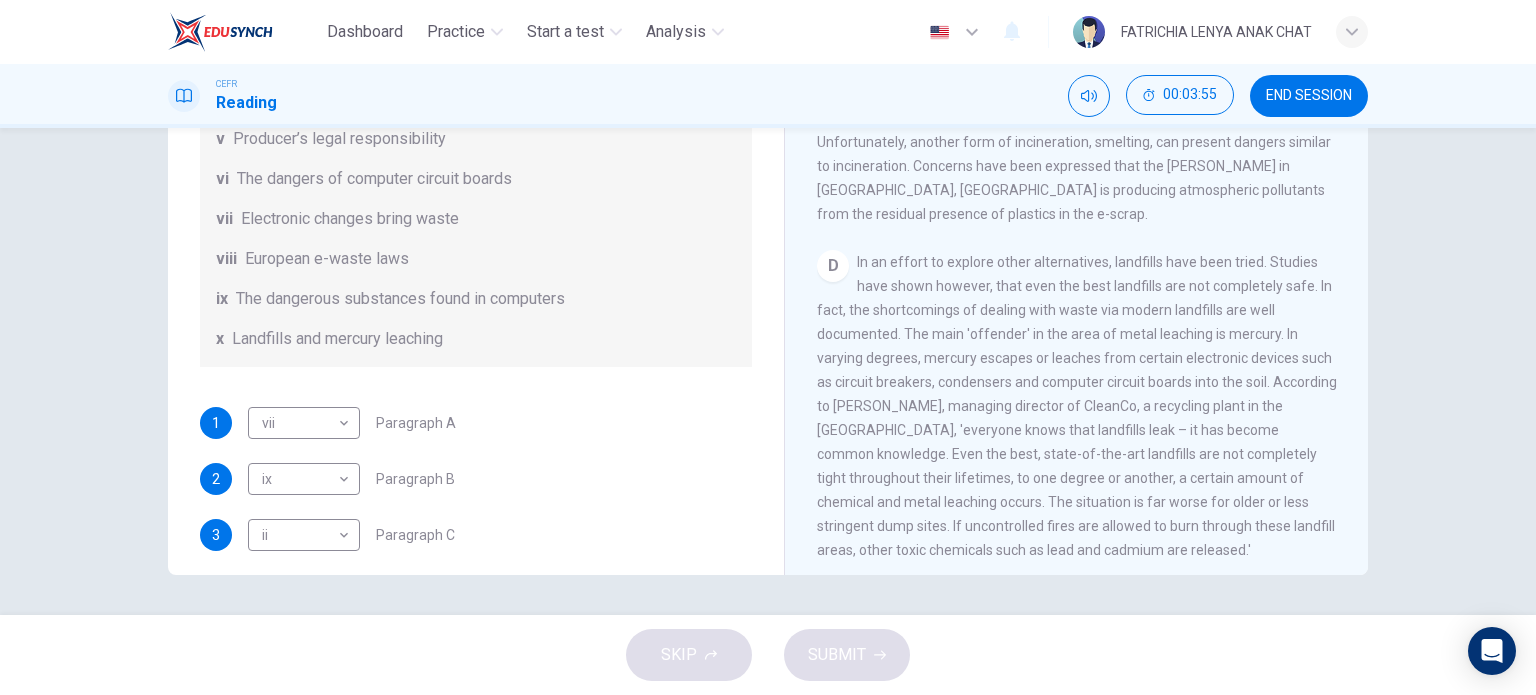 scroll, scrollTop: 488, scrollLeft: 0, axis: vertical 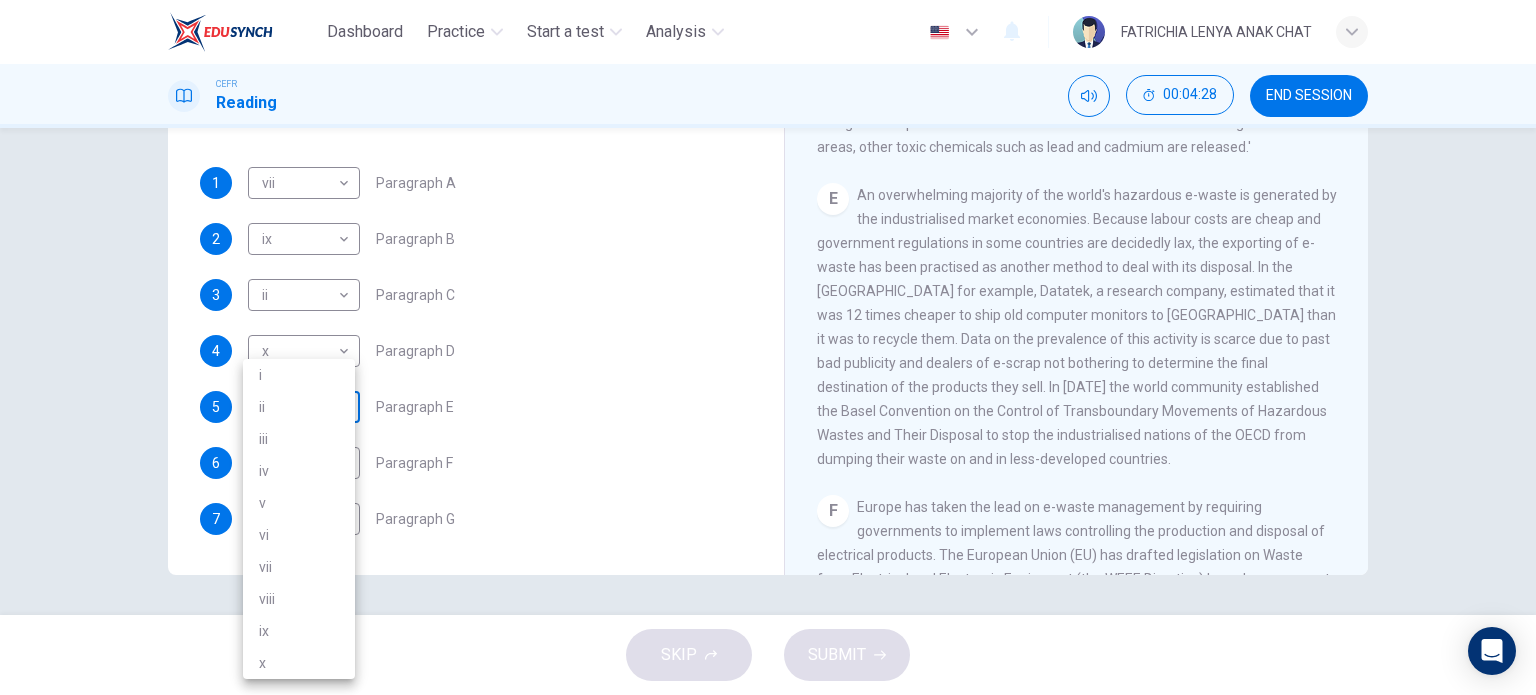 click on "Dashboard Practice Start a test Analysis English en ​ FATRICHIA LENYA ANAK CHAT CEFR Reading 00:04:28 END SESSION Questions 1 - 7 The Reading Passage has 7 paragraphs,  A-G .
Choose the correct heading for each paragraph from the list of headings below.
Write the correct number,  i-x , in the boxes below. List of Headings i Exporting e-waste ii The hazards of burning computer junk iii Blame developed countries for e-waste iv Landfills are not satisfactory v Producer’s legal responsibility vi The dangers of computer circuit boards vii Electronic changes bring waste viii European e-waste laws ix The dangerous substances found in computers x Landfills and mercury leaching 1 vii vii ​ Paragraph A 2 ix ix ​ Paragraph B 3 ii ii ​ Paragraph C 4 x x ​ Paragraph D 5 ​ ​ Paragraph E 6 ​ ​ Paragraph F 7 ​ ​ Paragraph G The Intense Rate of Change in the World CLICK TO ZOOM Click to Zoom A B C D E F G SKIP SUBMIT EduSynch - Online Language Proficiency Testing
Dashboard Practice Analysis i" at bounding box center [768, 347] 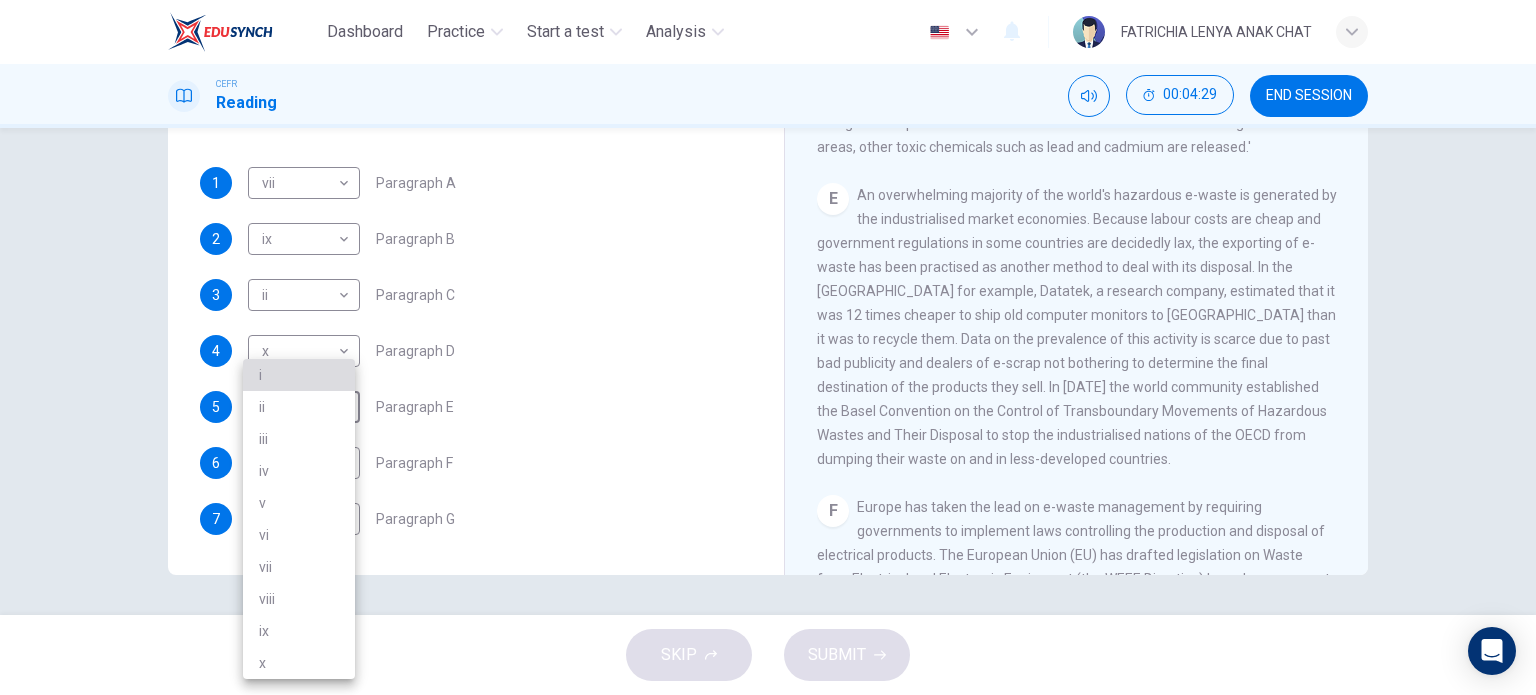 click on "i" at bounding box center (299, 375) 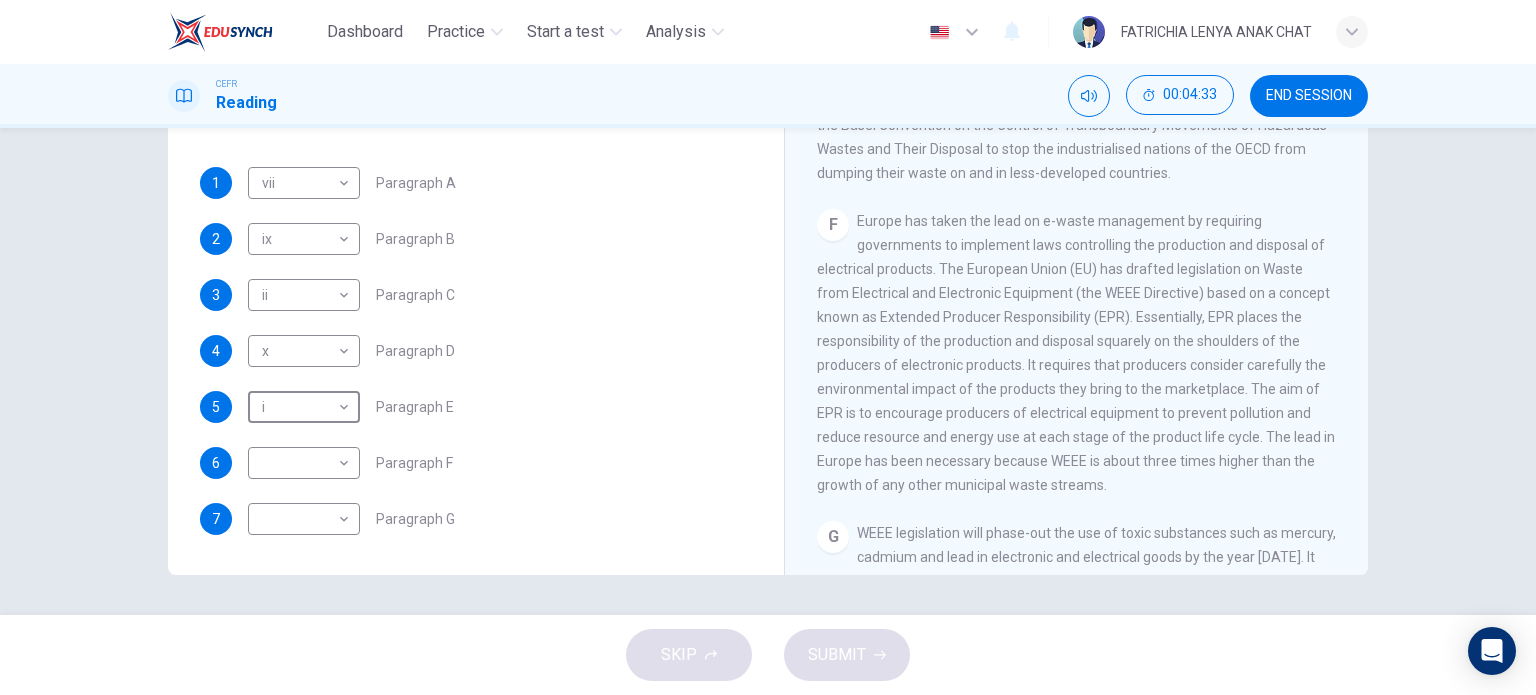 scroll, scrollTop: 1644, scrollLeft: 0, axis: vertical 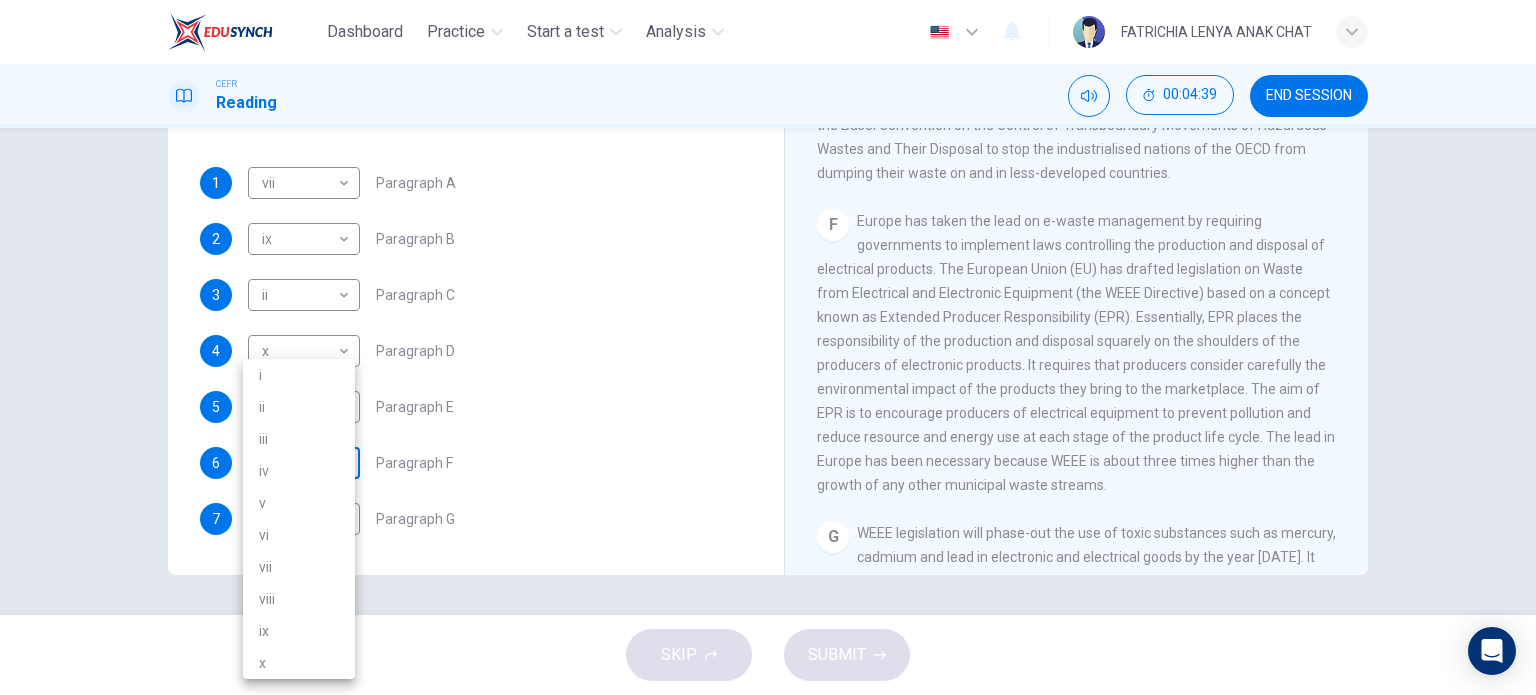 click on "Dashboard Practice Start a test Analysis English en ​ FATRICHIA LENYA ANAK CHAT CEFR Reading 00:04:39 END SESSION Questions 1 - 7 The Reading Passage has 7 paragraphs,  A-G .
Choose the correct heading for each paragraph from the list of headings below.
Write the correct number,  i-x , in the boxes below. List of Headings i Exporting e-waste ii The hazards of burning computer junk iii Blame developed countries for e-waste iv Landfills are not satisfactory v Producer’s legal responsibility vi The dangers of computer circuit boards vii Electronic changes bring waste viii European e-waste laws ix The dangerous substances found in computers x Landfills and mercury leaching 1 vii vii ​ Paragraph A 2 ix ix ​ Paragraph B 3 ii ii ​ Paragraph C 4 x x ​ Paragraph D 5 i i ​ Paragraph E 6 ​ ​ Paragraph F 7 ​ ​ Paragraph G The Intense Rate of Change in the World CLICK TO ZOOM Click to Zoom A B C D E F G SKIP SUBMIT EduSynch - Online Language Proficiency Testing
Dashboard Practice Analysis i" at bounding box center (768, 347) 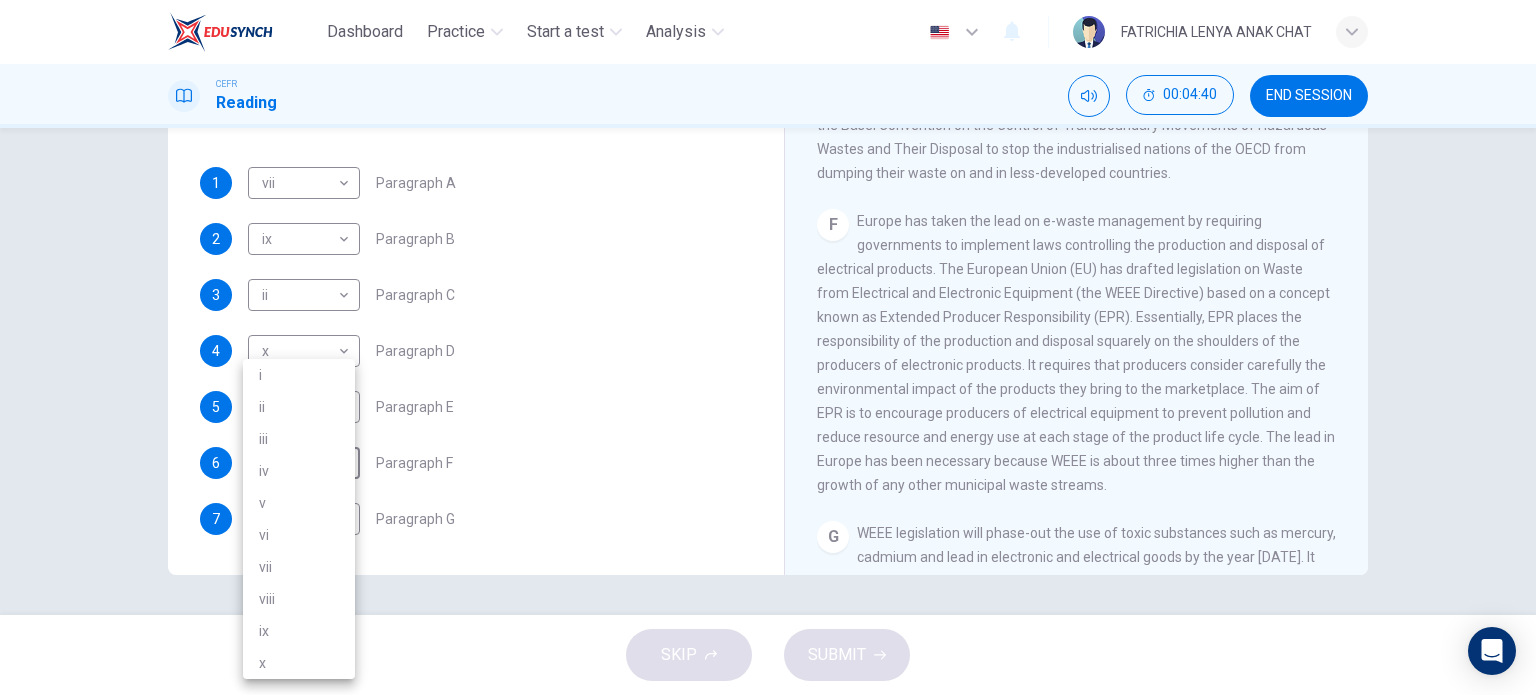 click at bounding box center (768, 347) 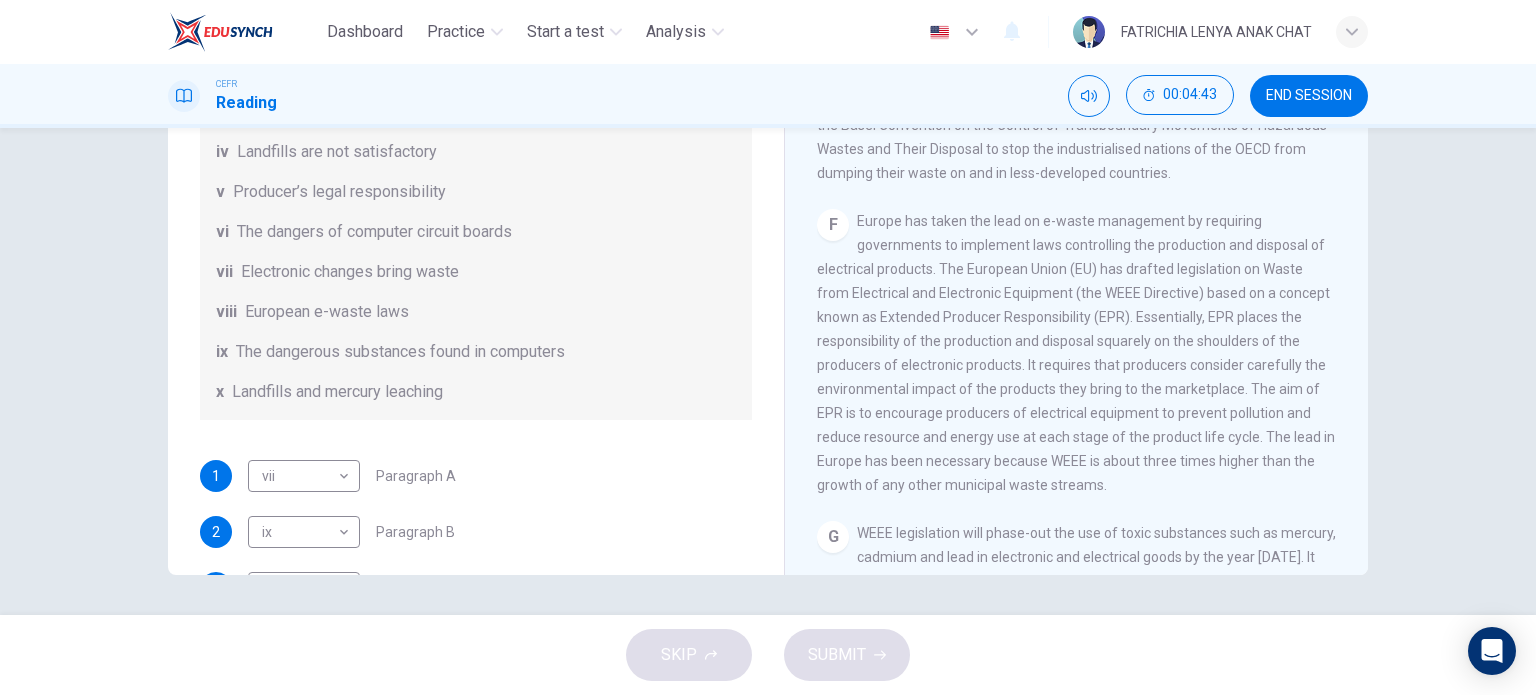 scroll, scrollTop: 488, scrollLeft: 0, axis: vertical 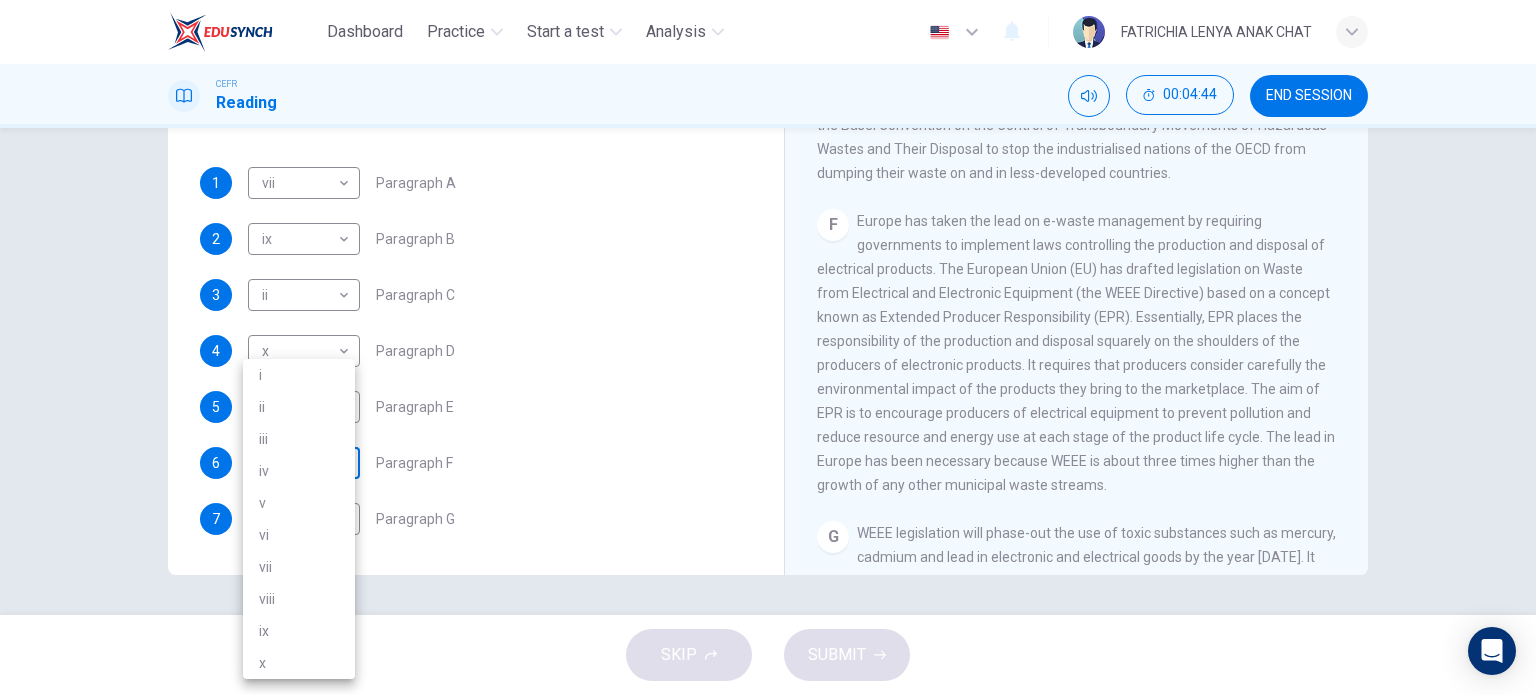 click on "Dashboard Practice Start a test Analysis English en ​ FATRICHIA LENYA ANAK CHAT CEFR Reading 00:04:44 END SESSION Questions 1 - 7 The Reading Passage has 7 paragraphs,  A-G .
Choose the correct heading for each paragraph from the list of headings below.
Write the correct number,  i-x , in the boxes below. List of Headings i Exporting e-waste ii The hazards of burning computer junk iii Blame developed countries for e-waste iv Landfills are not satisfactory v Producer’s legal responsibility vi The dangers of computer circuit boards vii Electronic changes bring waste viii European e-waste laws ix The dangerous substances found in computers x Landfills and mercury leaching 1 vii vii ​ Paragraph A 2 ix ix ​ Paragraph B 3 ii ii ​ Paragraph C 4 x x ​ Paragraph D 5 i i ​ Paragraph E 6 ​ ​ Paragraph F 7 ​ ​ Paragraph G The Intense Rate of Change in the World CLICK TO ZOOM Click to Zoom A B C D E F G SKIP SUBMIT EduSynch - Online Language Proficiency Testing
Dashboard Practice Analysis i" at bounding box center [768, 347] 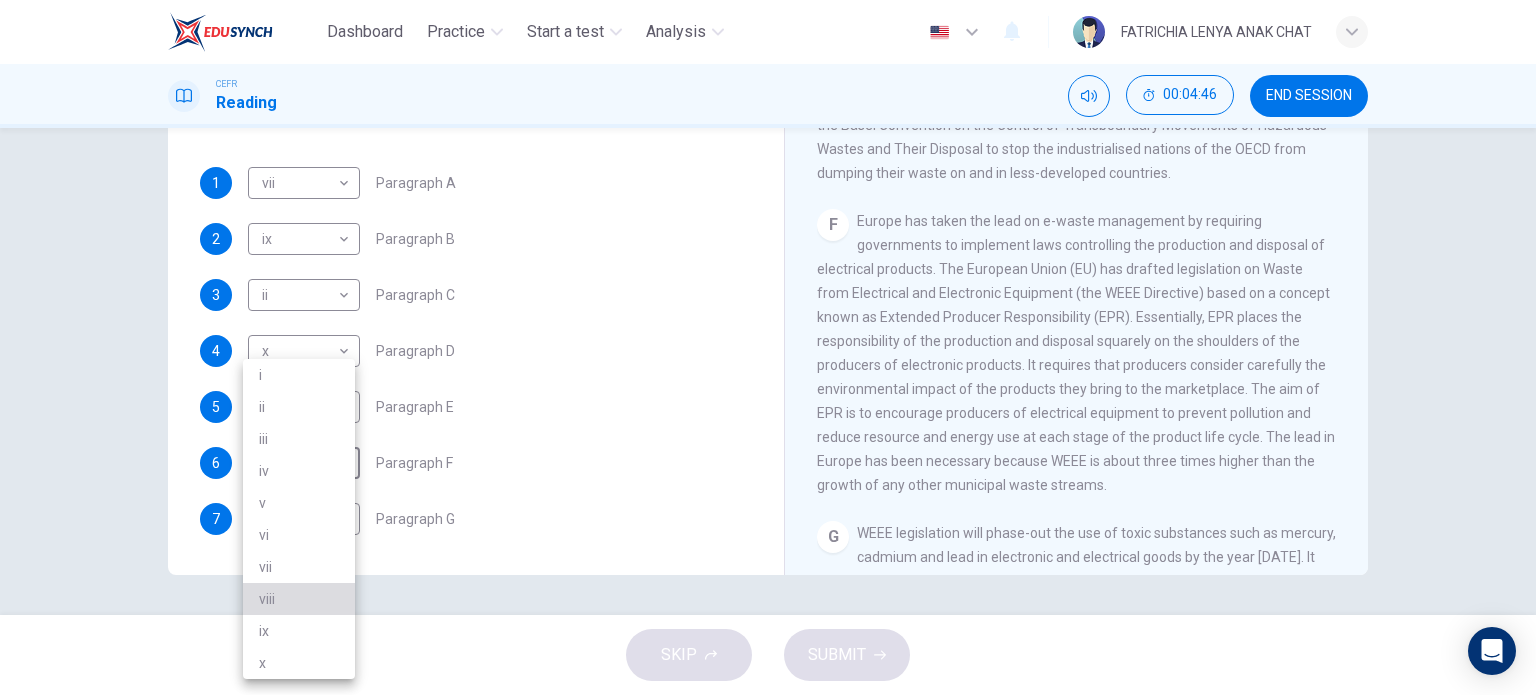 click on "viii" at bounding box center (299, 599) 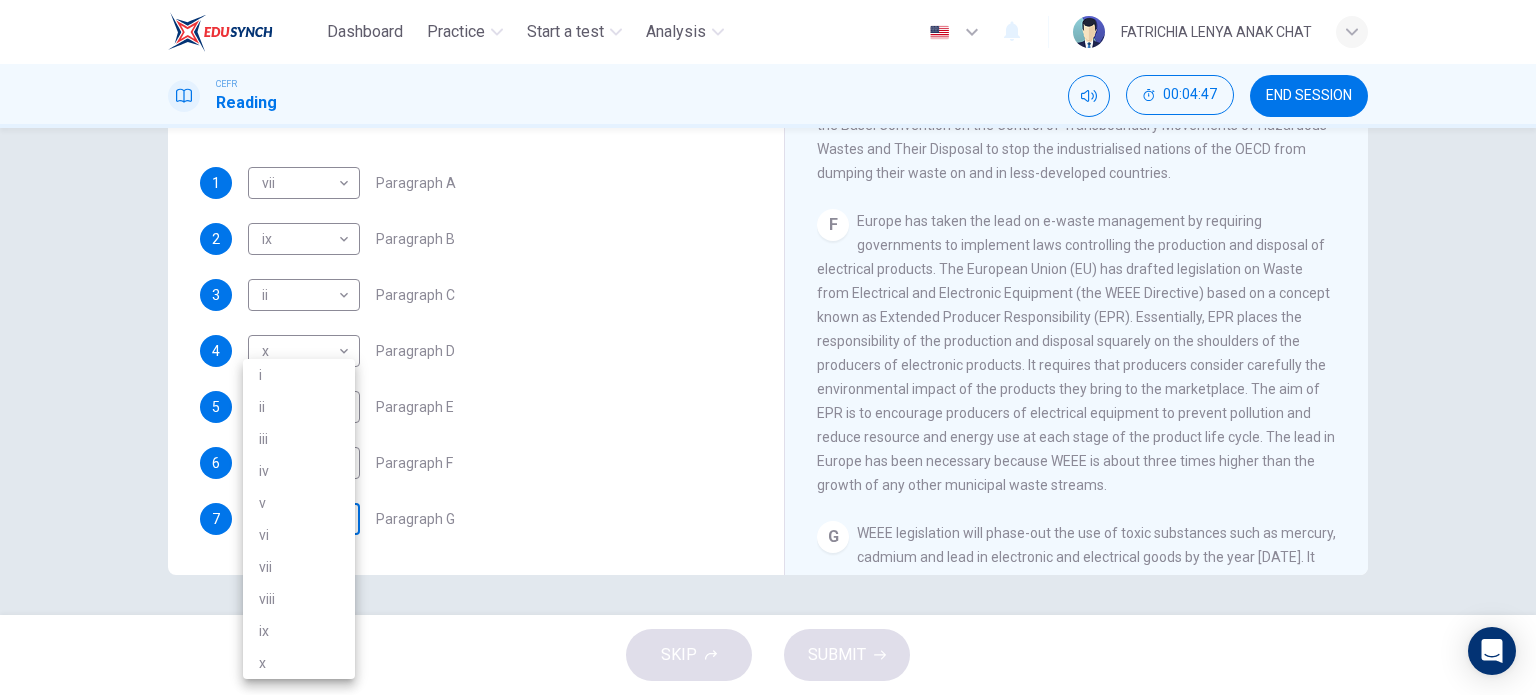 click on "Dashboard Practice Start a test Analysis English en ​ FATRICHIA LENYA ANAK CHAT CEFR Reading 00:04:47 END SESSION Questions 1 - 7 The Reading Passage has 7 paragraphs,  A-G .
Choose the correct heading for each paragraph from the list of headings below.
Write the correct number,  i-x , in the boxes below. List of Headings i Exporting e-waste ii The hazards of burning computer junk iii Blame developed countries for e-waste iv Landfills are not satisfactory v Producer’s legal responsibility vi The dangers of computer circuit boards vii Electronic changes bring waste viii European e-waste laws ix The dangerous substances found in computers x Landfills and mercury leaching 1 vii vii ​ Paragraph A 2 ix ix ​ Paragraph B 3 ii ii ​ Paragraph C 4 x x ​ Paragraph D 5 i i ​ Paragraph E 6 viii viii ​ Paragraph F 7 ​ ​ Paragraph G The Intense Rate of Change in the World CLICK TO ZOOM Click to Zoom A B C D E F G SKIP SUBMIT EduSynch - Online Language Proficiency Testing
Dashboard Practice 2025" at bounding box center [768, 347] 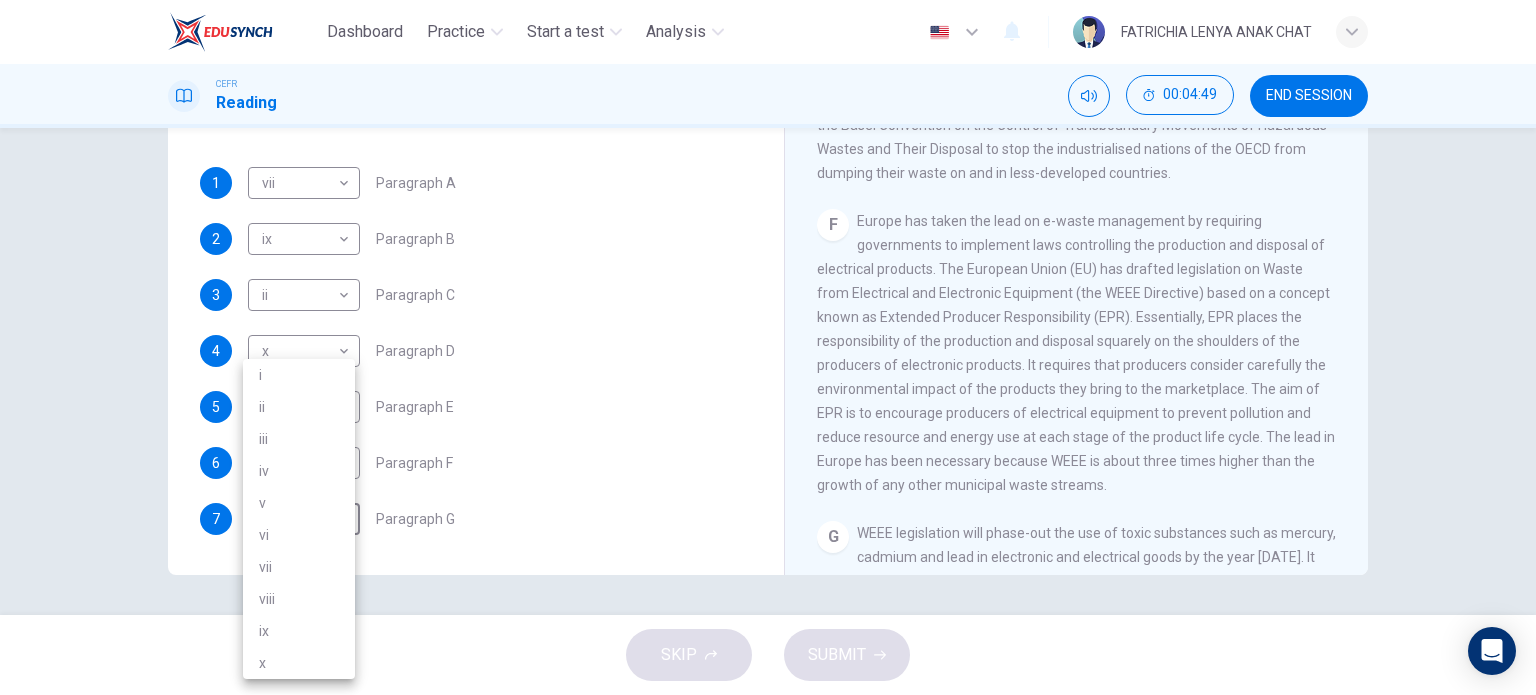 click at bounding box center (768, 347) 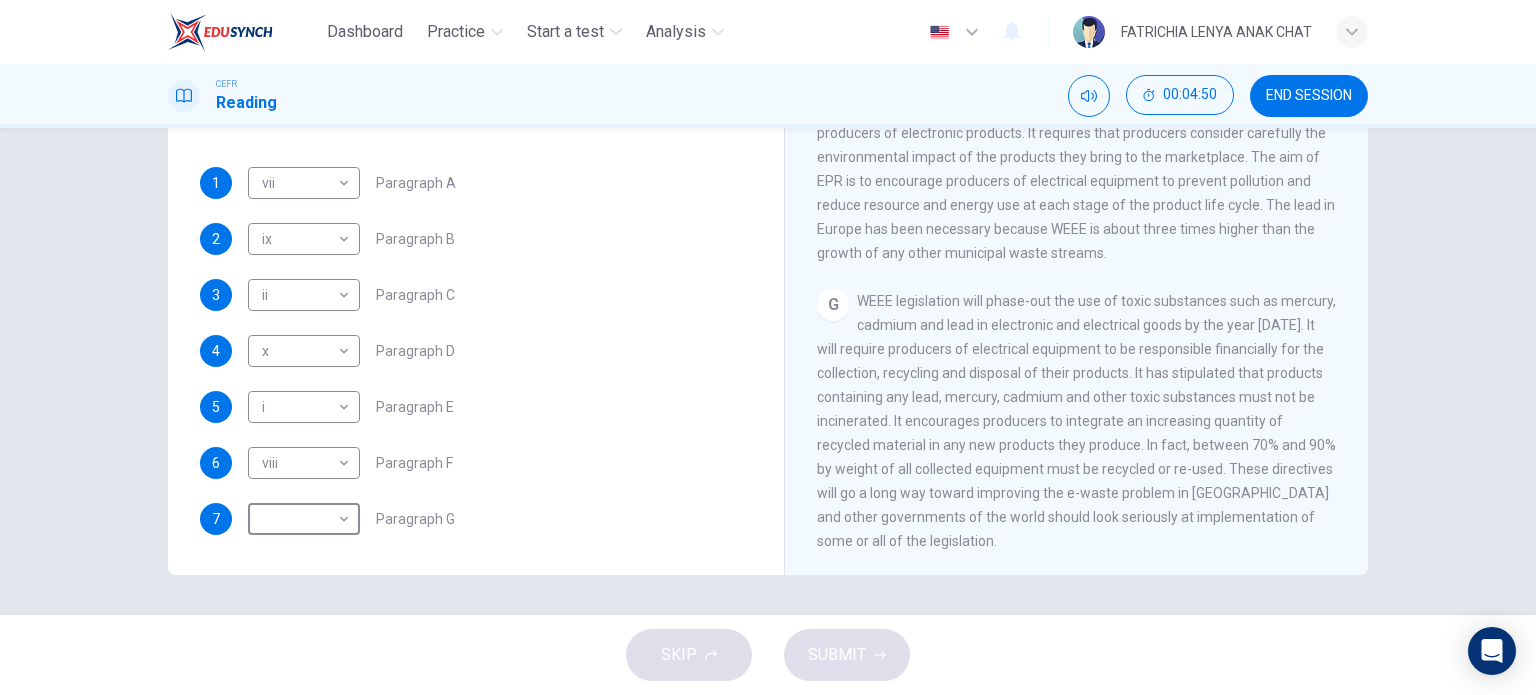 scroll, scrollTop: 1916, scrollLeft: 0, axis: vertical 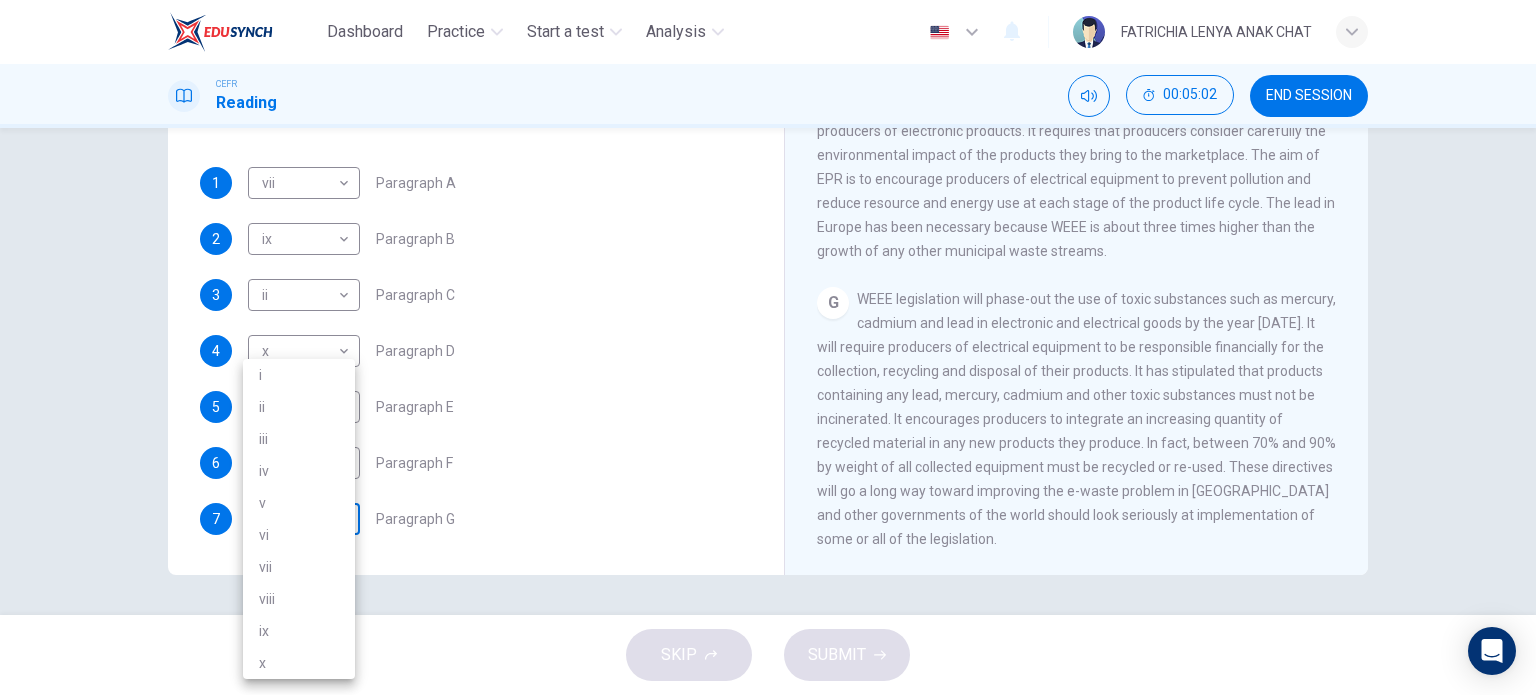 click on "Dashboard Practice Start a test Analysis English en ​ FATRICHIA LENYA ANAK CHAT CEFR Reading 00:05:02 END SESSION Questions 1 - 7 The Reading Passage has 7 paragraphs,  A-G .
Choose the correct heading for each paragraph from the list of headings below.
Write the correct number,  i-x , in the boxes below. List of Headings i Exporting e-waste ii The hazards of burning computer junk iii Blame developed countries for e-waste iv Landfills are not satisfactory v Producer’s legal responsibility vi The dangers of computer circuit boards vii Electronic changes bring waste viii European e-waste laws ix The dangerous substances found in computers x Landfills and mercury leaching 1 vii vii ​ Paragraph A 2 ix ix ​ Paragraph B 3 ii ii ​ Paragraph C 4 x x ​ Paragraph D 5 i i ​ Paragraph E 6 viii viii ​ Paragraph F 7 ​ ​ Paragraph G The Intense Rate of Change in the World CLICK TO ZOOM Click to Zoom A B C D E F G SKIP SUBMIT EduSynch - Online Language Proficiency Testing
Dashboard Practice 2025" at bounding box center (768, 347) 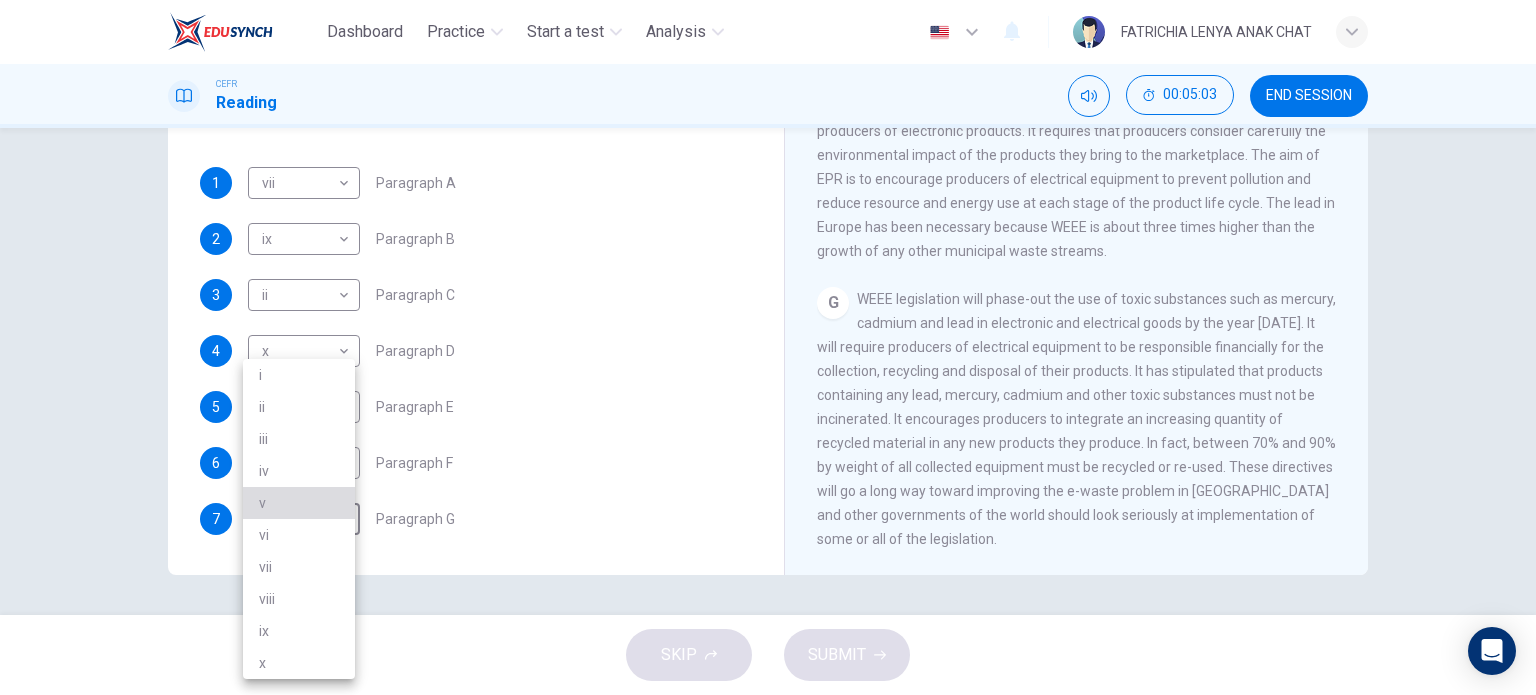 click on "v" at bounding box center [299, 503] 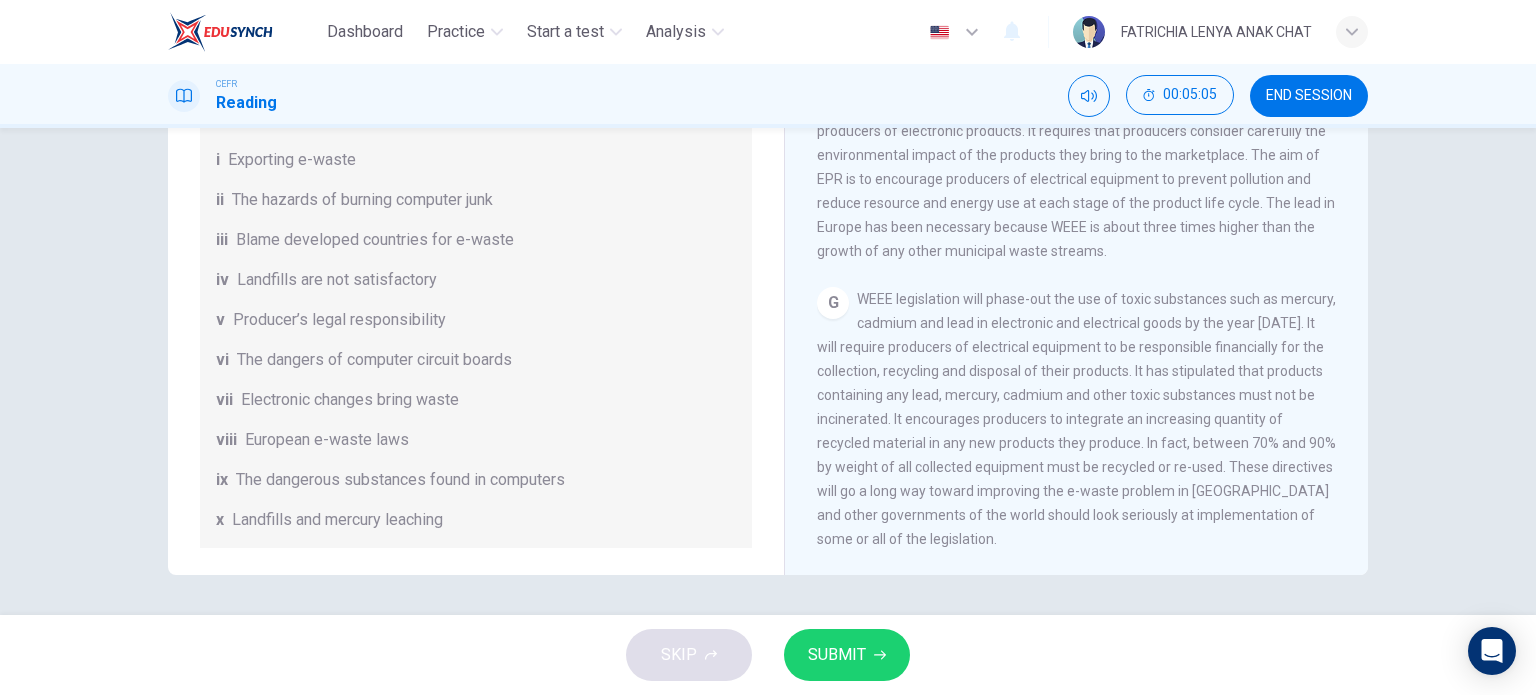 scroll, scrollTop: 488, scrollLeft: 0, axis: vertical 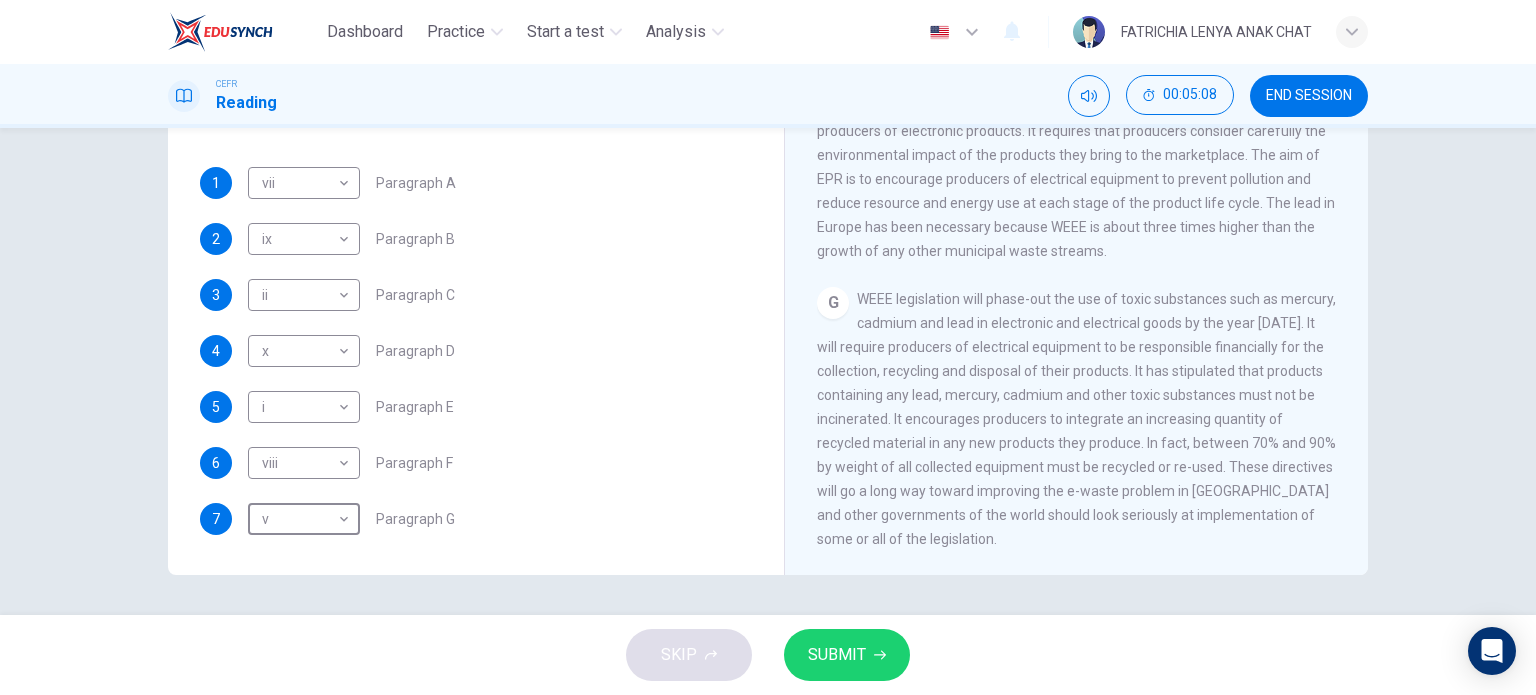 click on "SUBMIT" at bounding box center [837, 655] 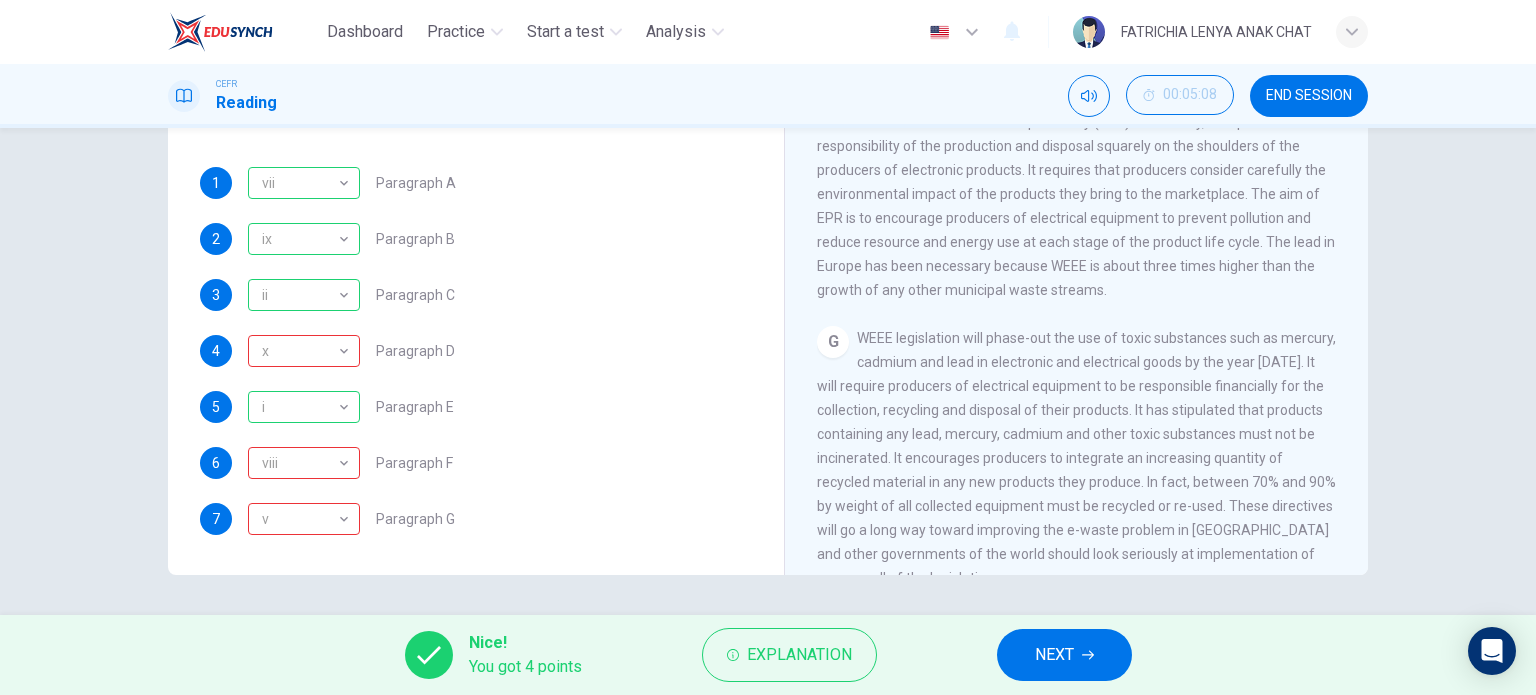 scroll, scrollTop: 1916, scrollLeft: 0, axis: vertical 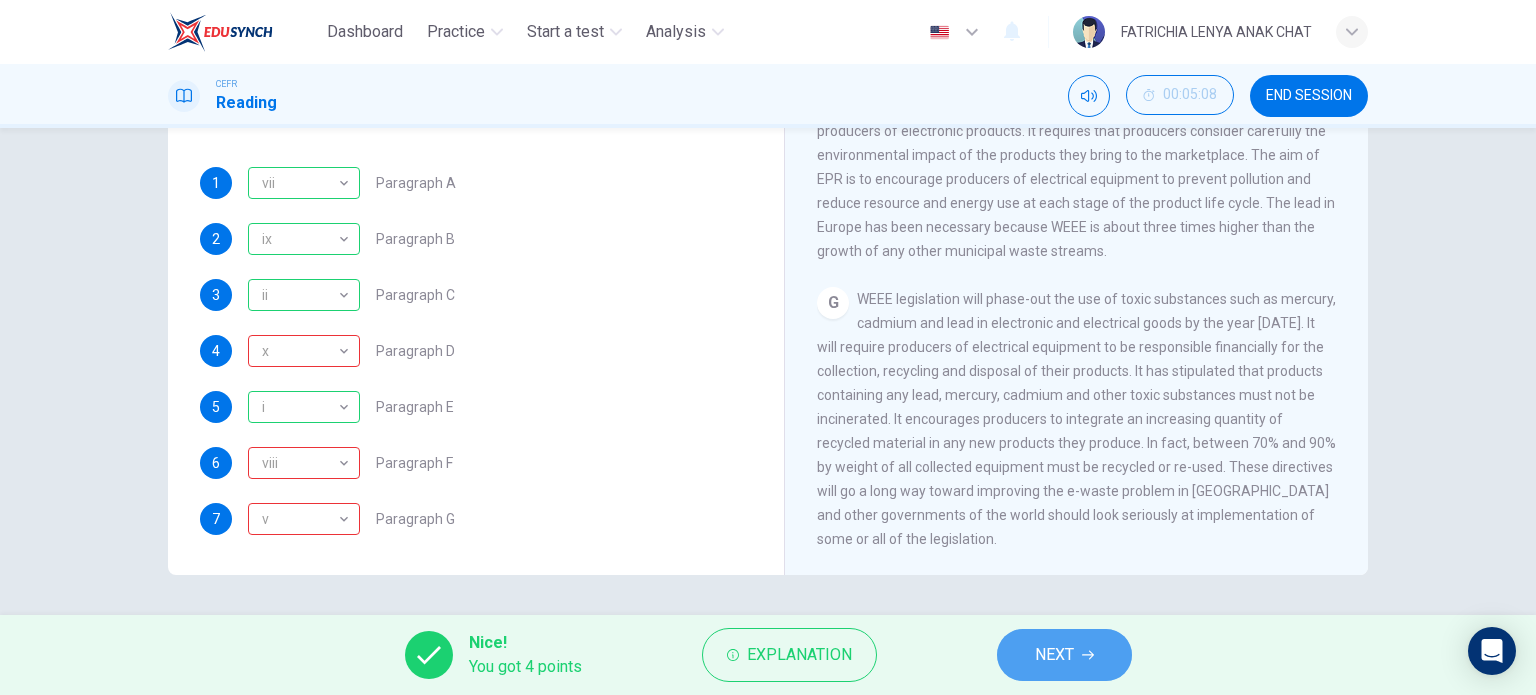 click on "NEXT" at bounding box center [1054, 655] 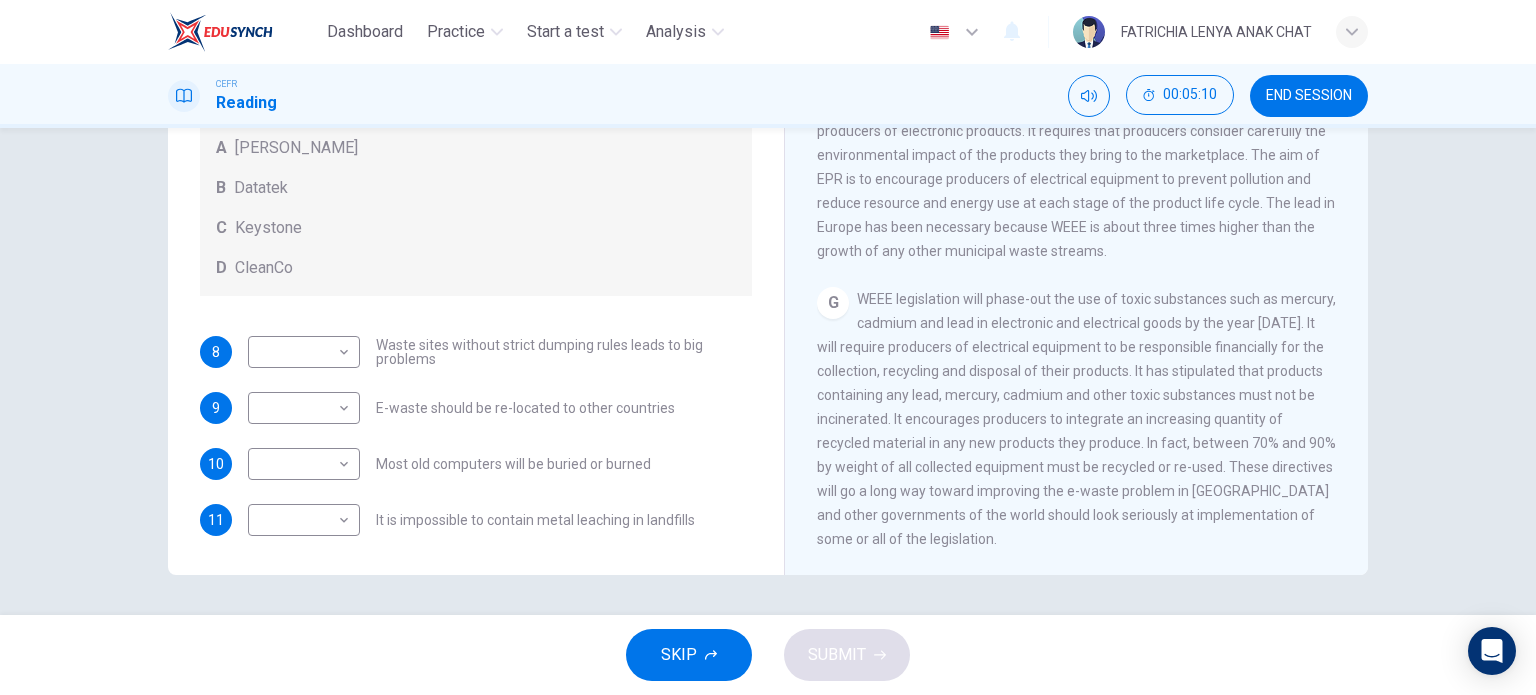 scroll, scrollTop: 0, scrollLeft: 0, axis: both 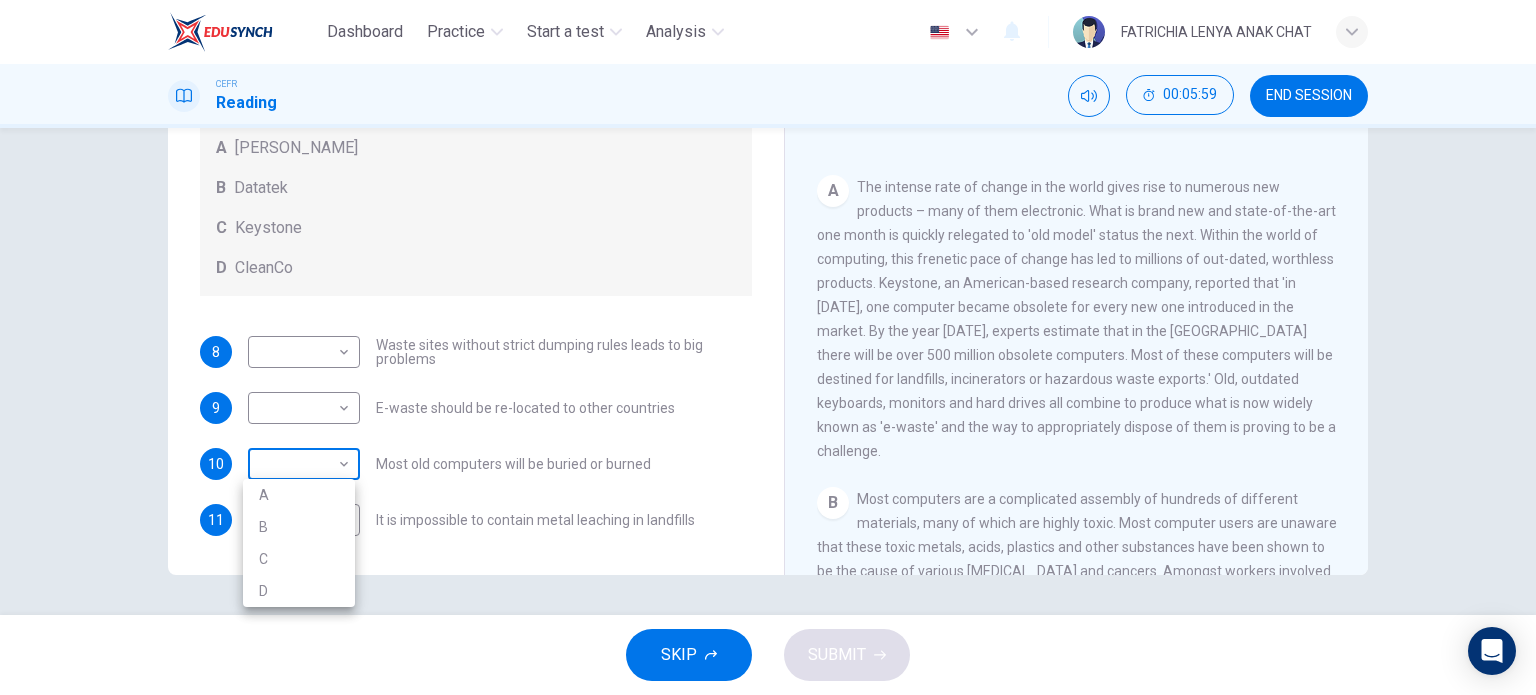 click on "Dashboard Practice Start a test Analysis English en ​ FATRICHIA LENYA ANAK CHAT CEFR Reading 00:05:59 END SESSION Questions 8 - 11 Look at the following list of statements and the list of
companies below.
Match each statement with the correct company. Write the correct letter A-D in the boxes below on your answer sheet.
NB  You may use any letter more than once. List of Companies A Noranda Smelter B Datatek C Keystone D CleanCo 8 ​ ​ Waste sites without strict dumping rules leads to big problems 9 ​ ​ E-waste should be re-located to other countries 10 ​ ​ Most old computers will be buried or burned 11 ​ ​ It is impossible to contain metal leaching in landfills The Intense Rate of Change in the World CLICK TO ZOOM Click to Zoom A B C D E F G SKIP SUBMIT EduSynch - Online Language Proficiency Testing
Dashboard Practice Start a test Analysis Notifications © Copyright  2025 A B C D" at bounding box center (768, 347) 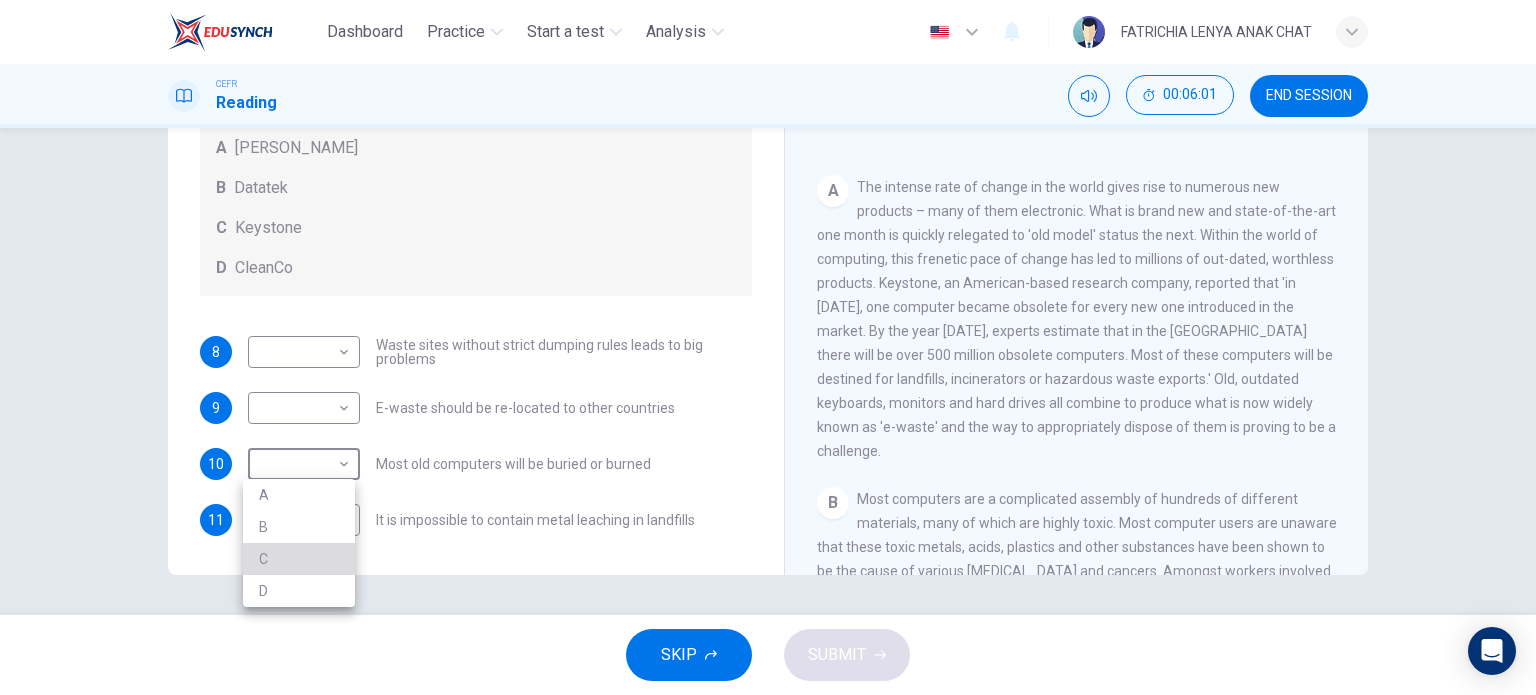 click on "C" at bounding box center [299, 559] 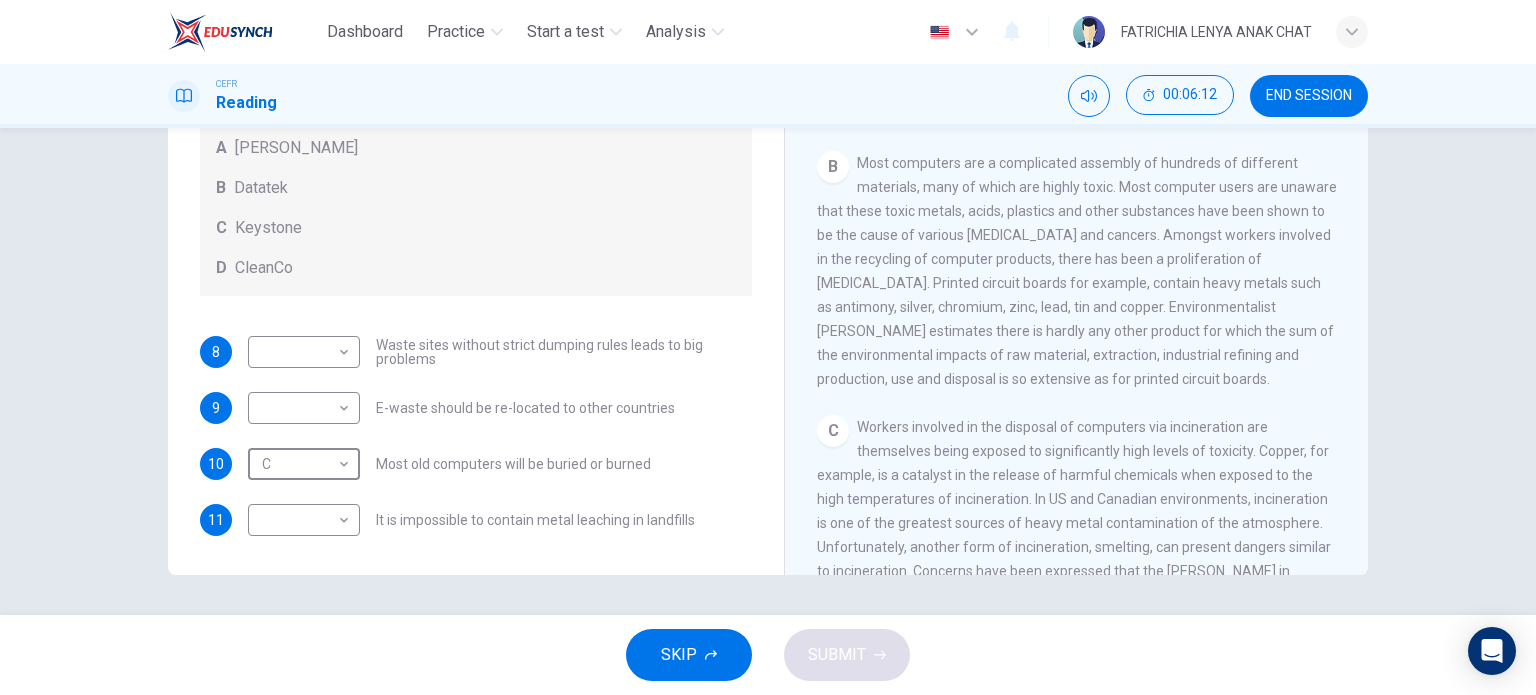 scroll, scrollTop: 551, scrollLeft: 0, axis: vertical 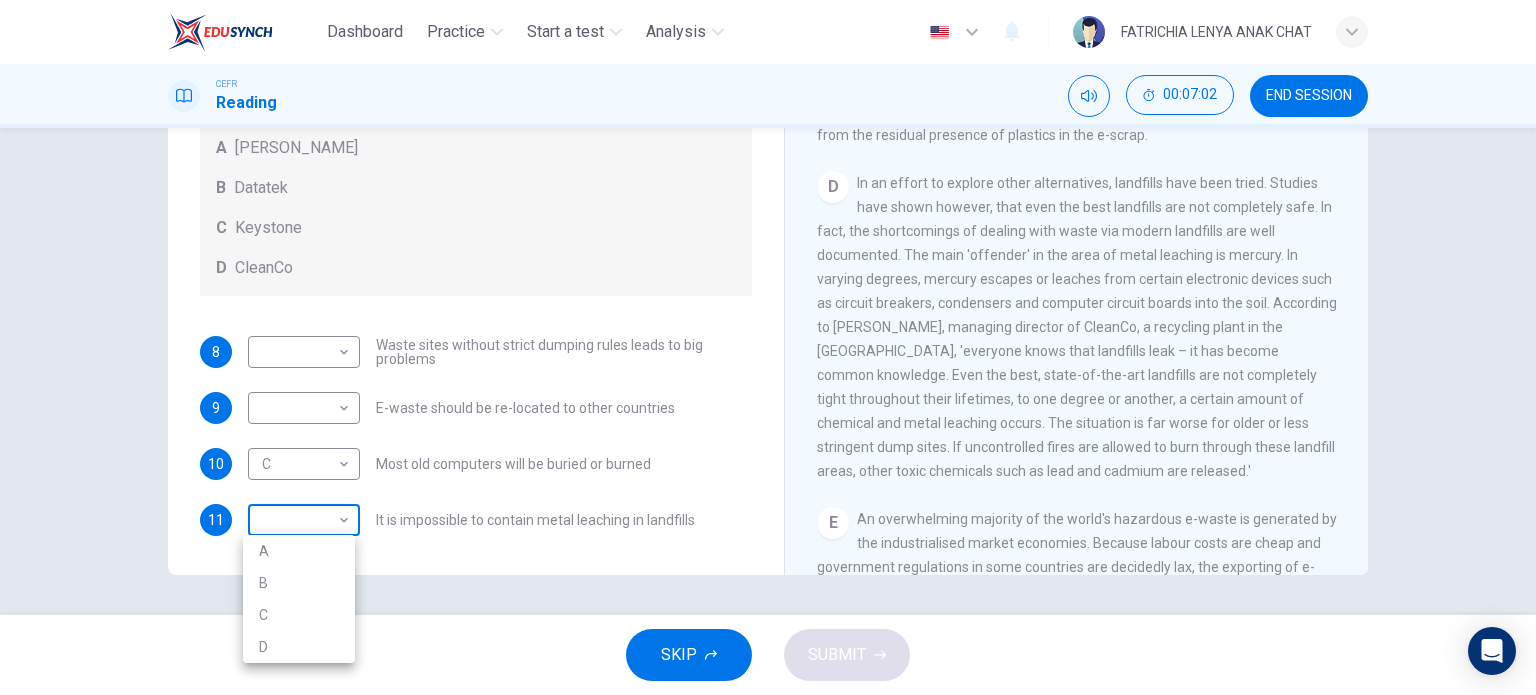 click on "Dashboard Practice Start a test Analysis English en ​ FATRICHIA LENYA ANAK CHAT CEFR Reading 00:07:02 END SESSION Questions 8 - 11 Look at the following list of statements and the list of
companies below.
Match each statement with the correct company. Write the correct letter A-D in the boxes below on your answer sheet.
NB  You may use any letter more than once. List of Companies A Noranda Smelter B Datatek C Keystone D CleanCo 8 ​ ​ Waste sites without strict dumping rules leads to big problems 9 ​ ​ E-waste should be re-located to other countries 10 C C ​ Most old computers will be buried or burned 11 ​ ​ It is impossible to contain metal leaching in landfills The Intense Rate of Change in the World CLICK TO ZOOM Click to Zoom A B C D E F G SKIP SUBMIT EduSynch - Online Language Proficiency Testing
Dashboard Practice Start a test Analysis Notifications © Copyright  2025 A B C D" at bounding box center (768, 347) 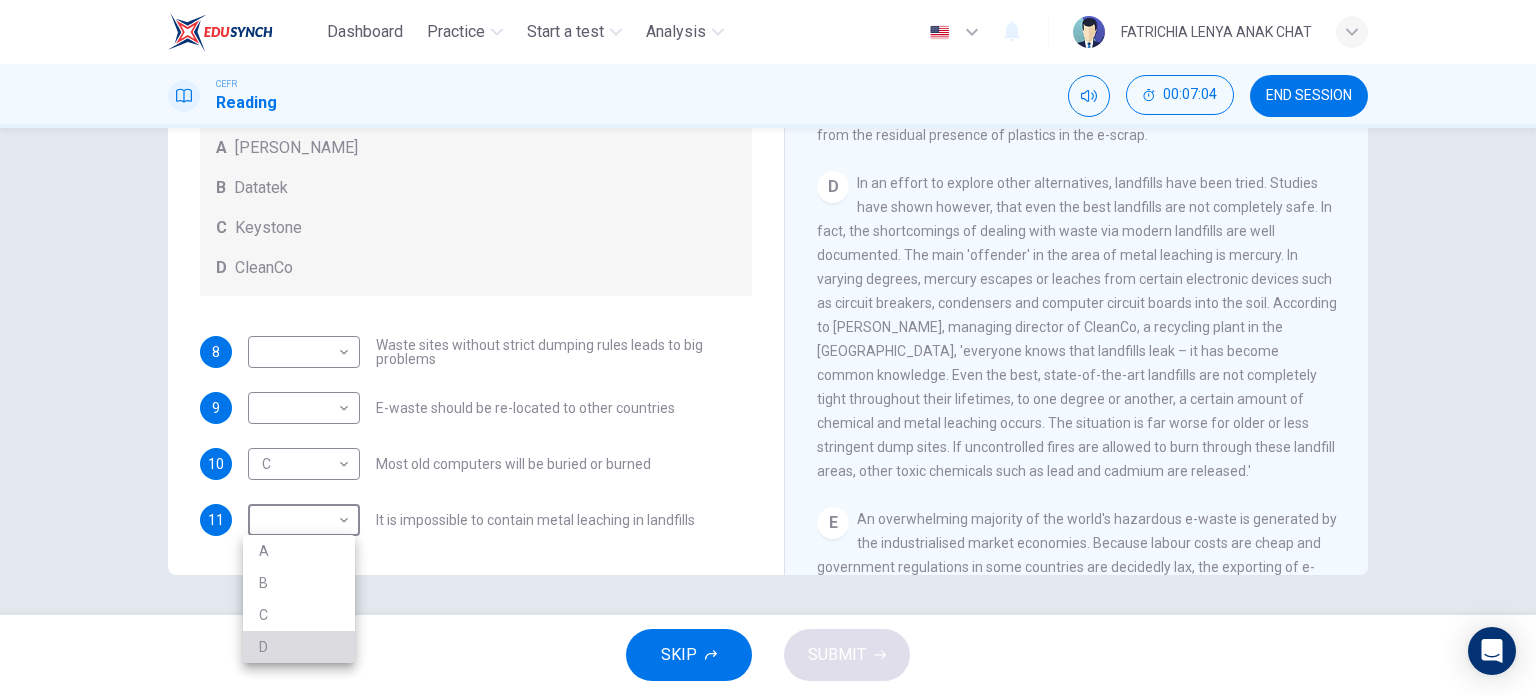 click on "D" at bounding box center [299, 647] 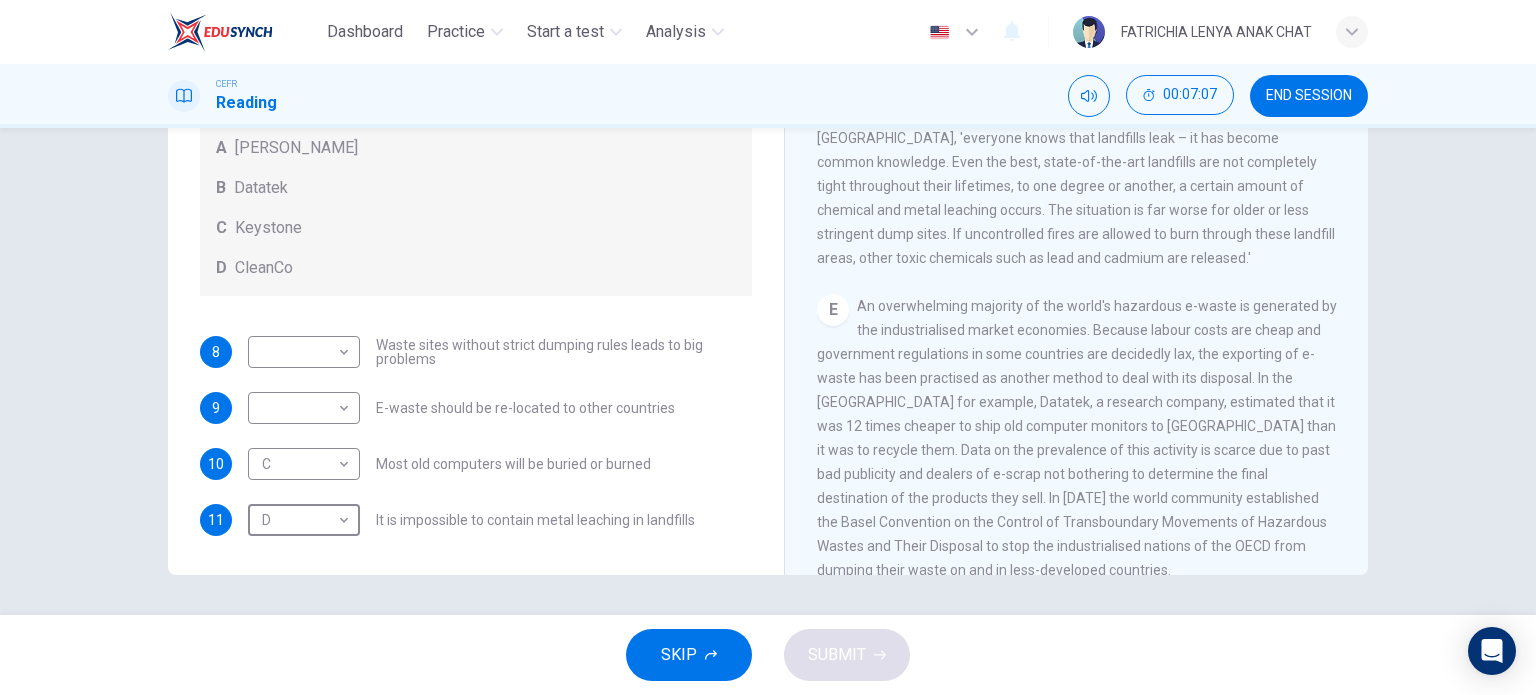 scroll, scrollTop: 1246, scrollLeft: 0, axis: vertical 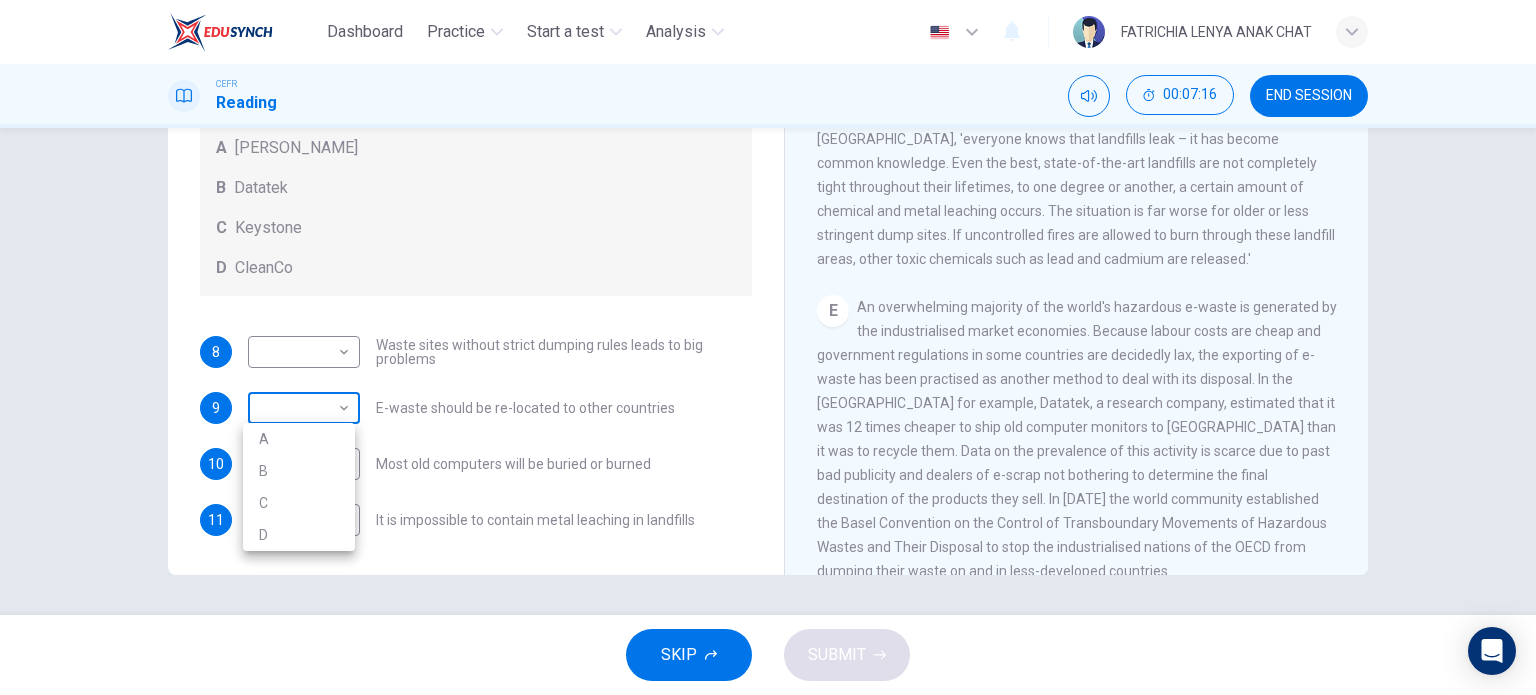 click on "Dashboard Practice Start a test Analysis English en ​ FATRICHIA LENYA ANAK CHAT CEFR Reading 00:07:16 END SESSION Questions 8 - 11 Look at the following list of statements and the list of
companies below.
Match each statement with the correct company. Write the correct letter A-D in the boxes below on your answer sheet.
NB  You may use any letter more than once. List of Companies A Noranda Smelter B Datatek C Keystone D CleanCo 8 ​ ​ Waste sites without strict dumping rules leads to big problems 9 ​ ​ E-waste should be re-located to other countries 10 C C ​ Most old computers will be buried or burned 11 D D ​ It is impossible to contain metal leaching in landfills The Intense Rate of Change in the World CLICK TO ZOOM Click to Zoom A B C D E F G SKIP SUBMIT EduSynch - Online Language Proficiency Testing
Dashboard Practice Start a test Analysis Notifications © Copyright  2025 A B C D" at bounding box center (768, 347) 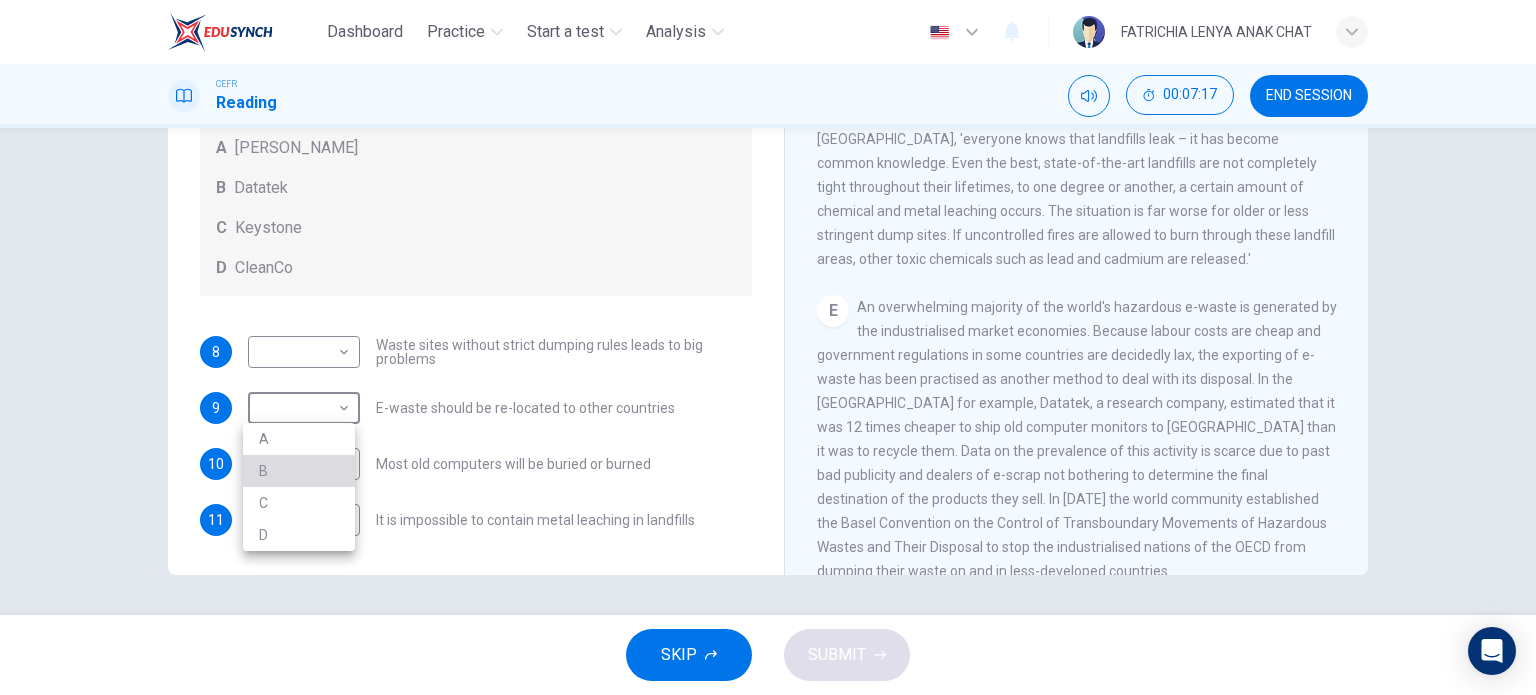 click on "B" at bounding box center (299, 471) 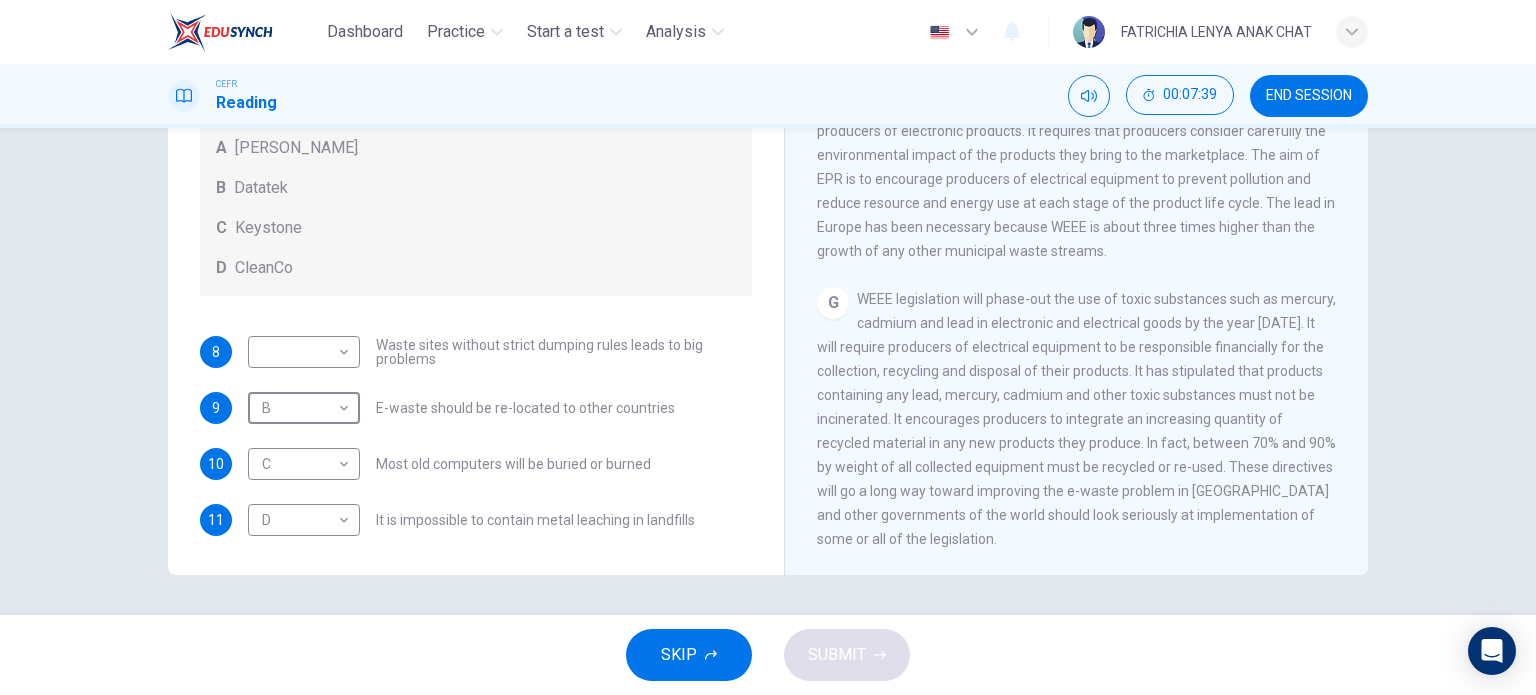 scroll, scrollTop: 1916, scrollLeft: 0, axis: vertical 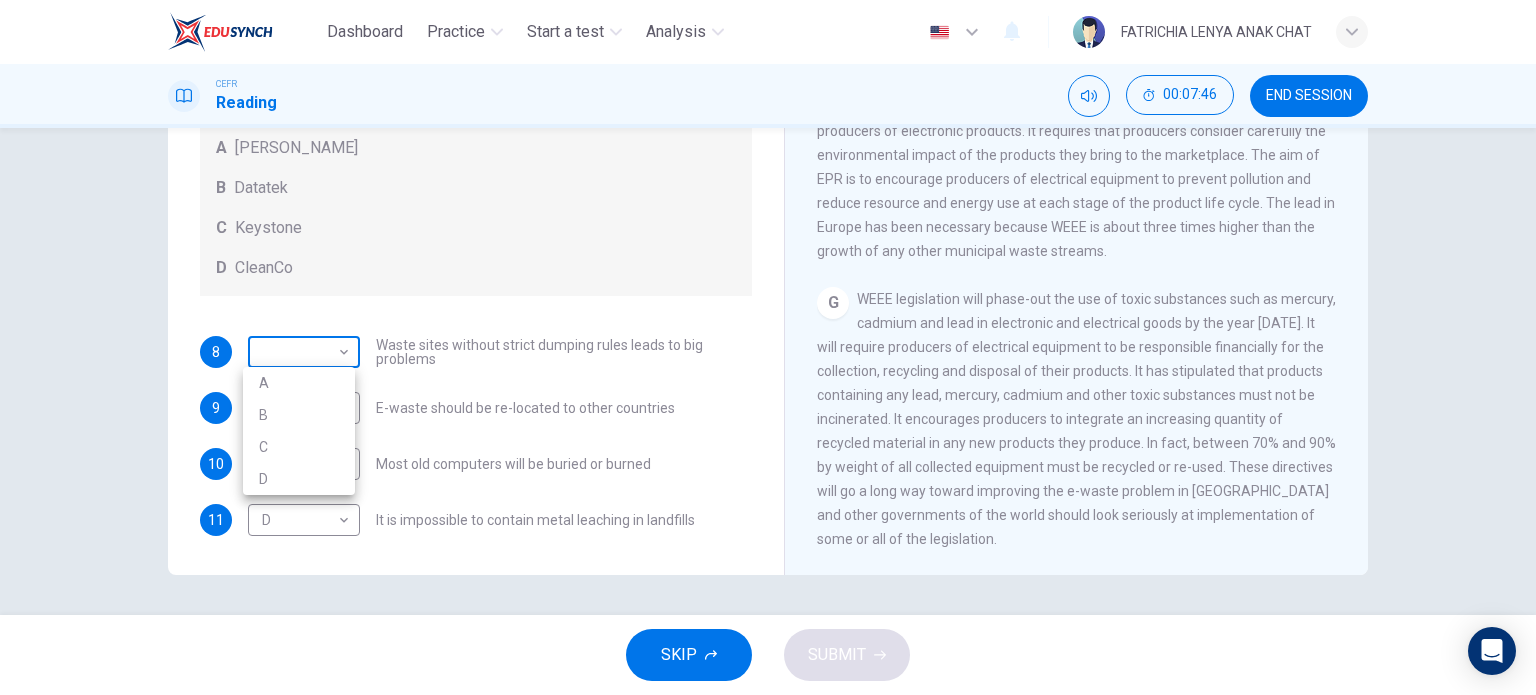 click on "Dashboard Practice Start a test Analysis English en ​ FATRICHIA LENYA ANAK CHAT CEFR Reading 00:07:46 END SESSION Questions 8 - 11 Look at the following list of statements and the list of
companies below.
Match each statement with the correct company. Write the correct letter A-D in the boxes below on your answer sheet.
NB  You may use any letter more than once. List of Companies A Noranda Smelter B Datatek C Keystone D CleanCo 8 ​ ​ Waste sites without strict dumping rules leads to big problems 9 B B ​ E-waste should be re-located to other countries 10 C C ​ Most old computers will be buried or burned 11 D D ​ It is impossible to contain metal leaching in landfills The Intense Rate of Change in the World CLICK TO ZOOM Click to Zoom A B C D E F G SKIP SUBMIT EduSynch - Online Language Proficiency Testing
Dashboard Practice Start a test Analysis Notifications © Copyright  2025 A B C D" at bounding box center [768, 347] 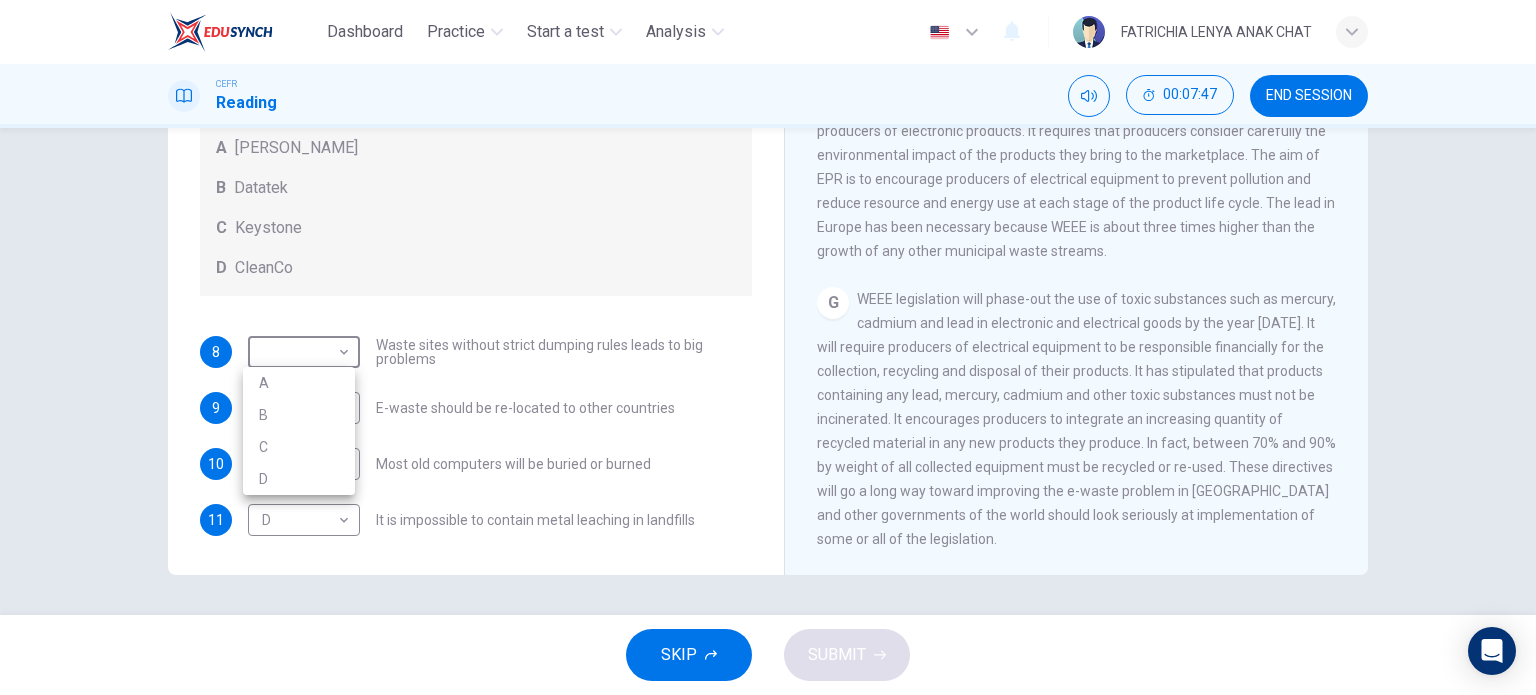 click on "A" at bounding box center (299, 383) 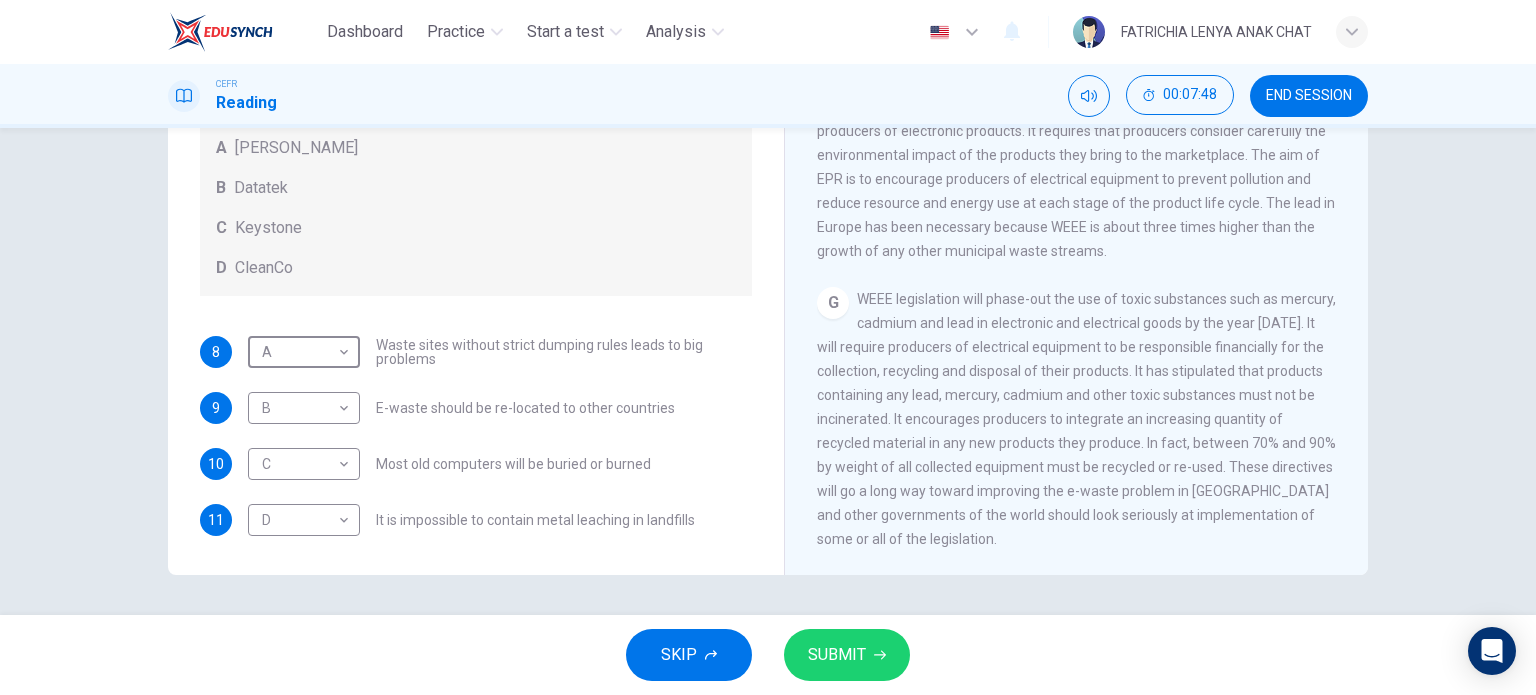 type on "A" 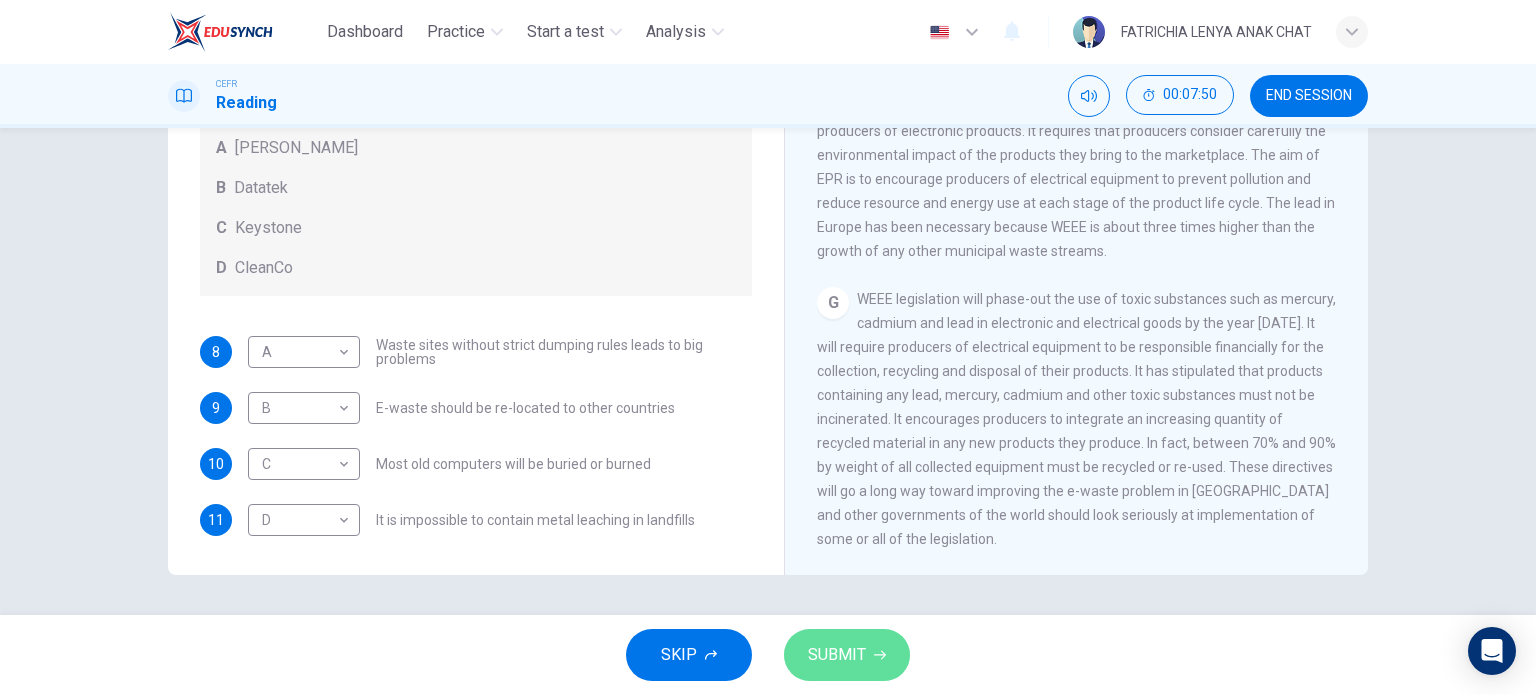click on "SUBMIT" at bounding box center (837, 655) 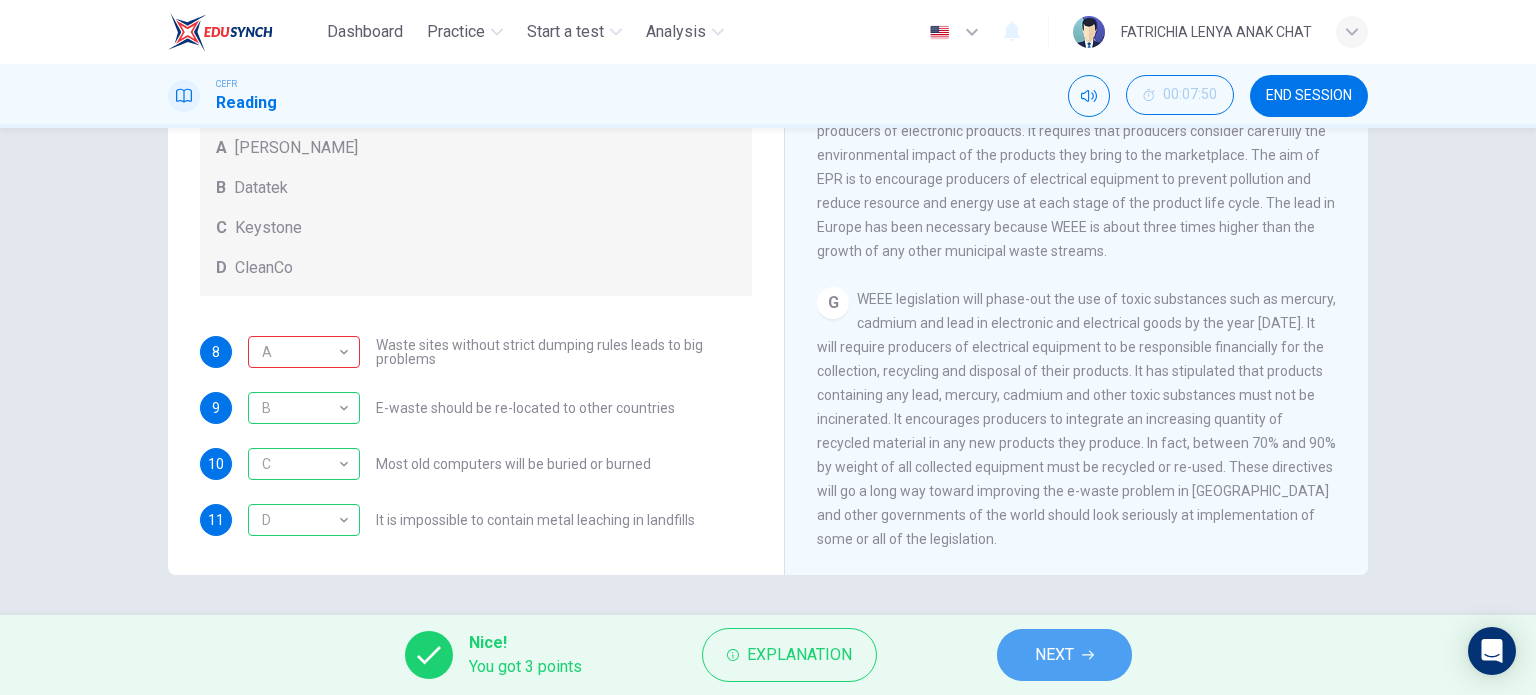 click on "NEXT" at bounding box center [1064, 655] 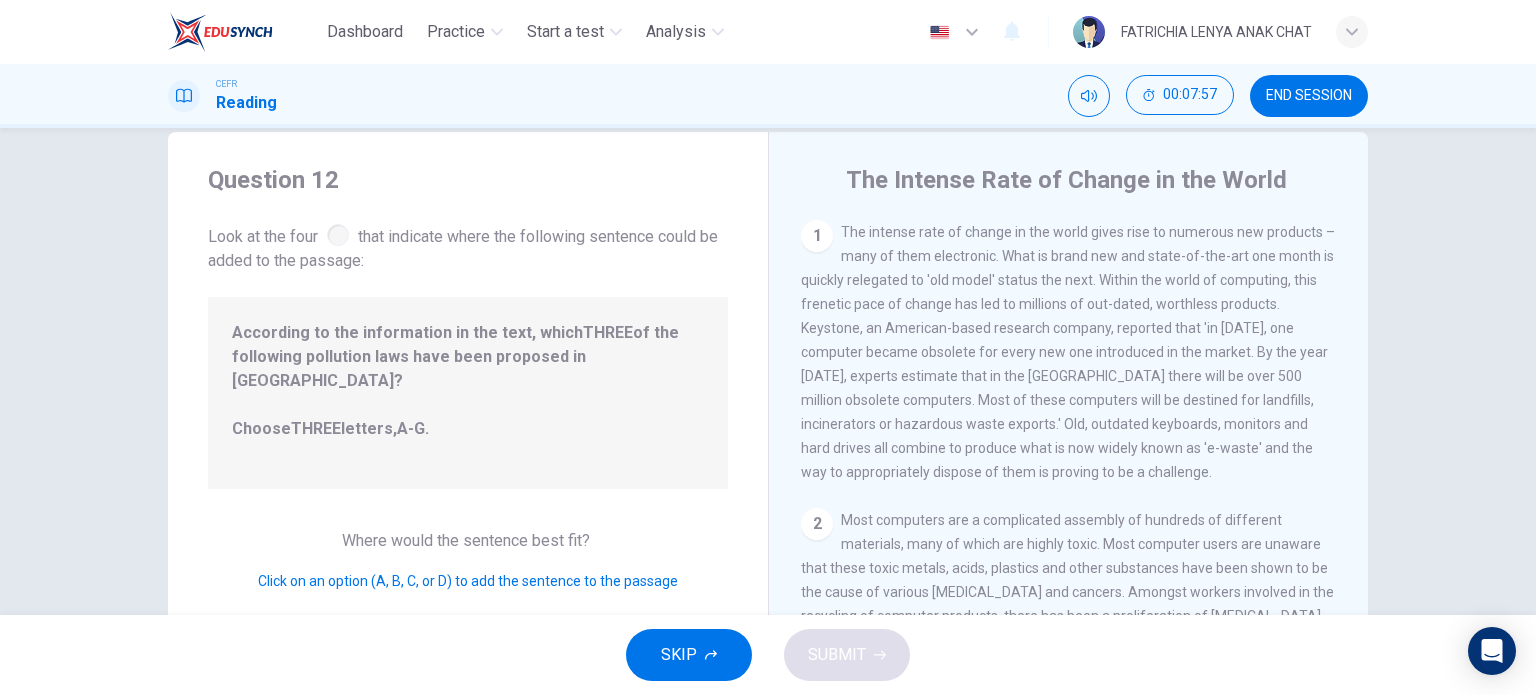 scroll, scrollTop: 188, scrollLeft: 0, axis: vertical 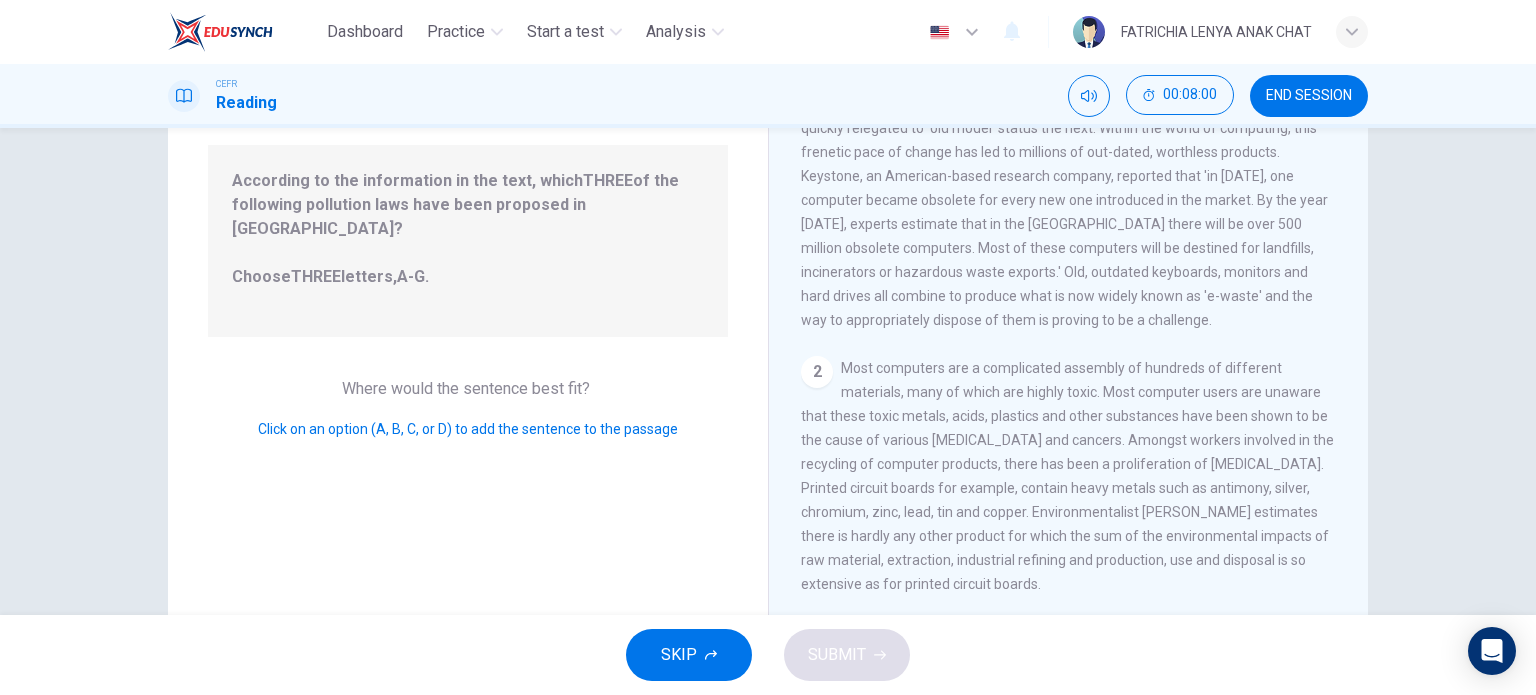 click on "Click on an option (A, B, C, or D) to add the sentence to the passage" at bounding box center (468, 429) 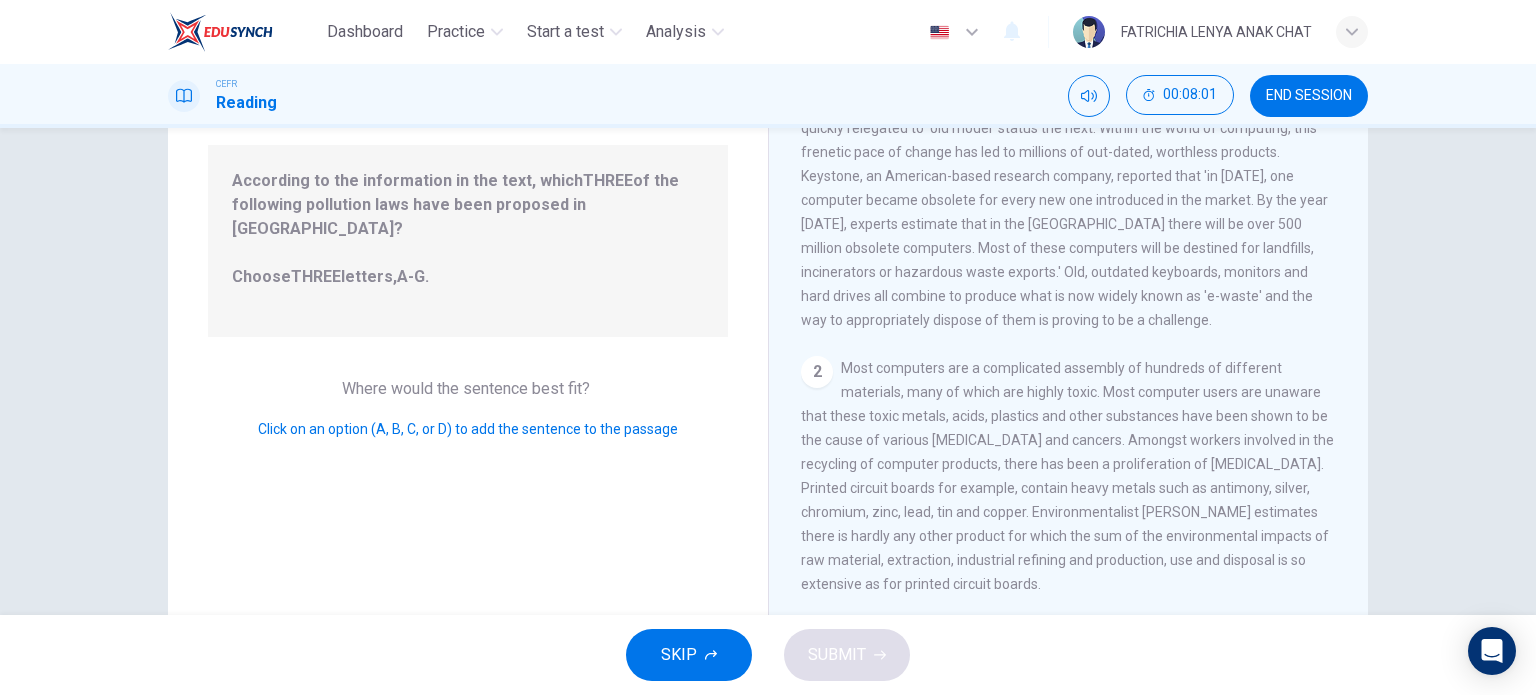 click on "Click on an option (A, B, C, or D) to add the sentence to the passage" at bounding box center [468, 429] 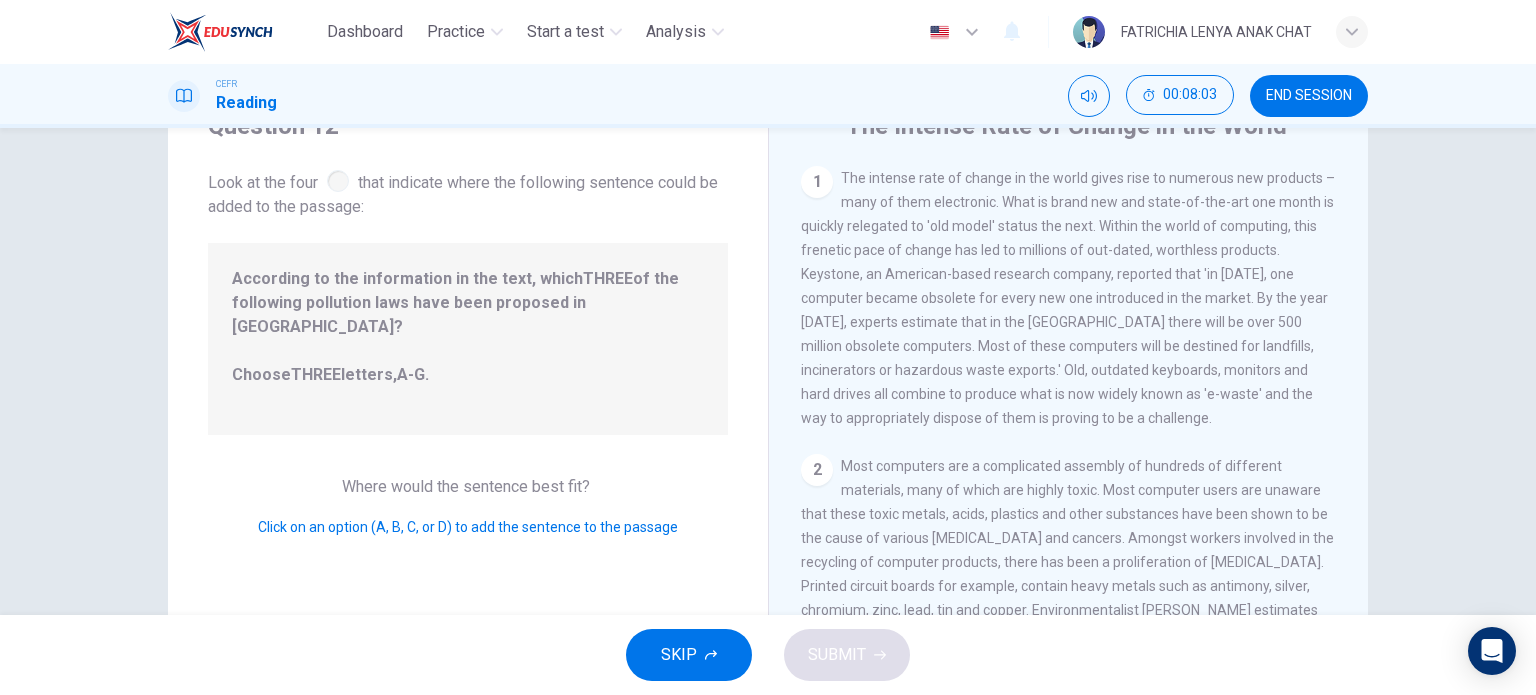 scroll, scrollTop: 88, scrollLeft: 0, axis: vertical 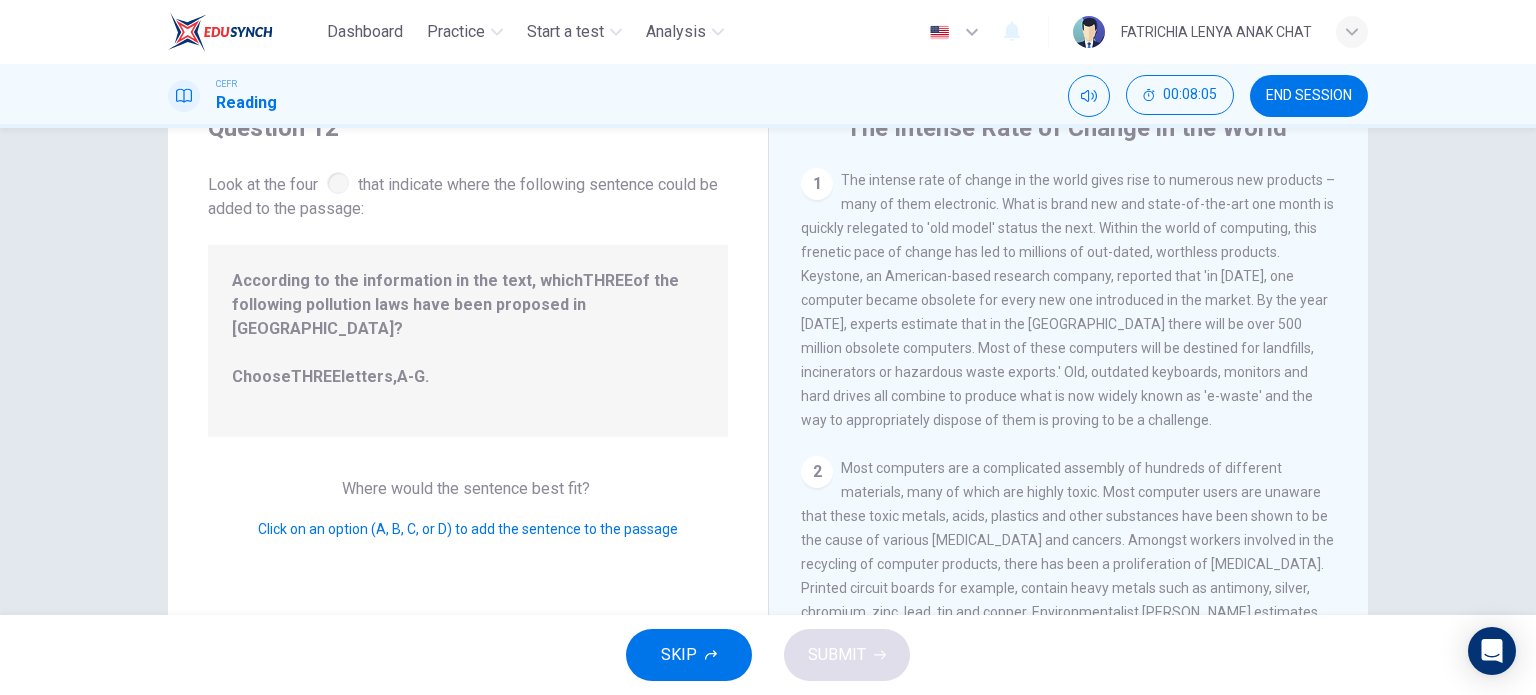 click on "Where would the sentence best fit?" at bounding box center [468, 488] 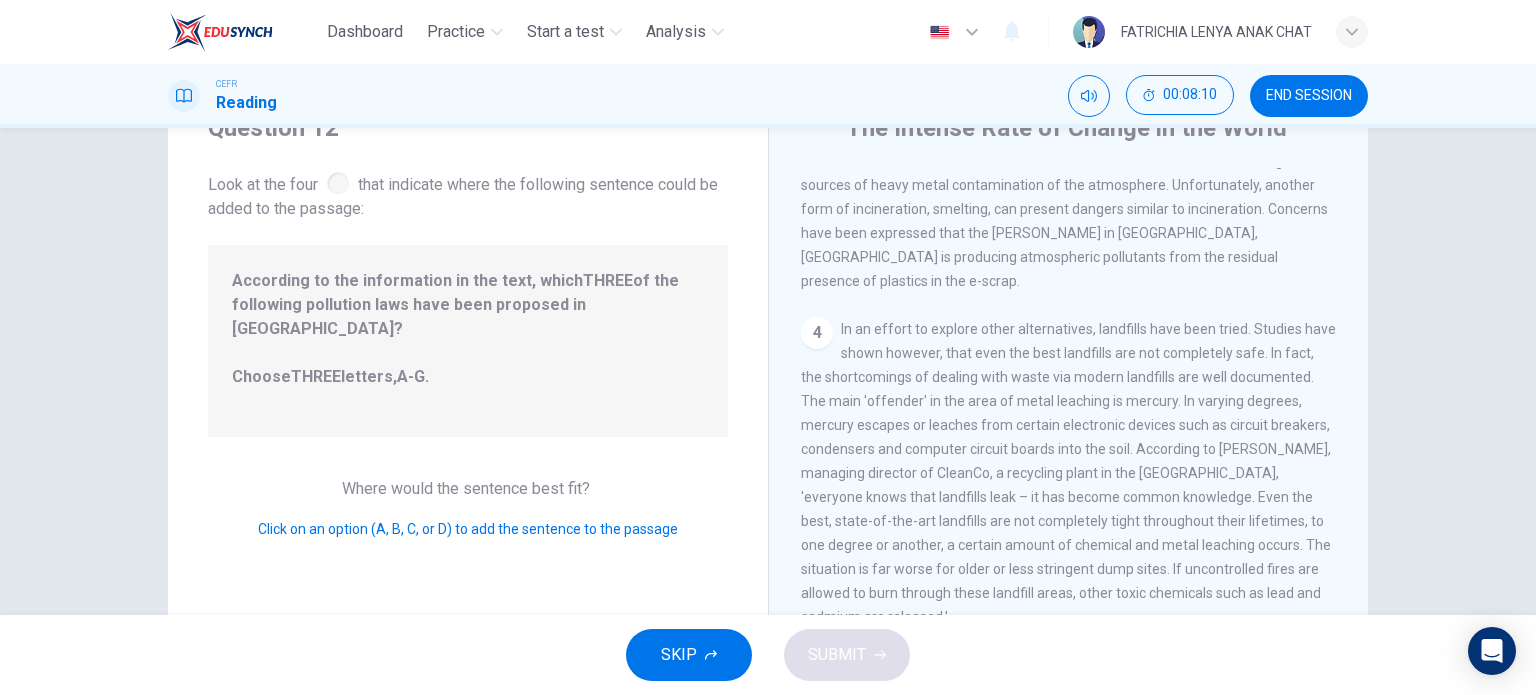 scroll, scrollTop: 588, scrollLeft: 0, axis: vertical 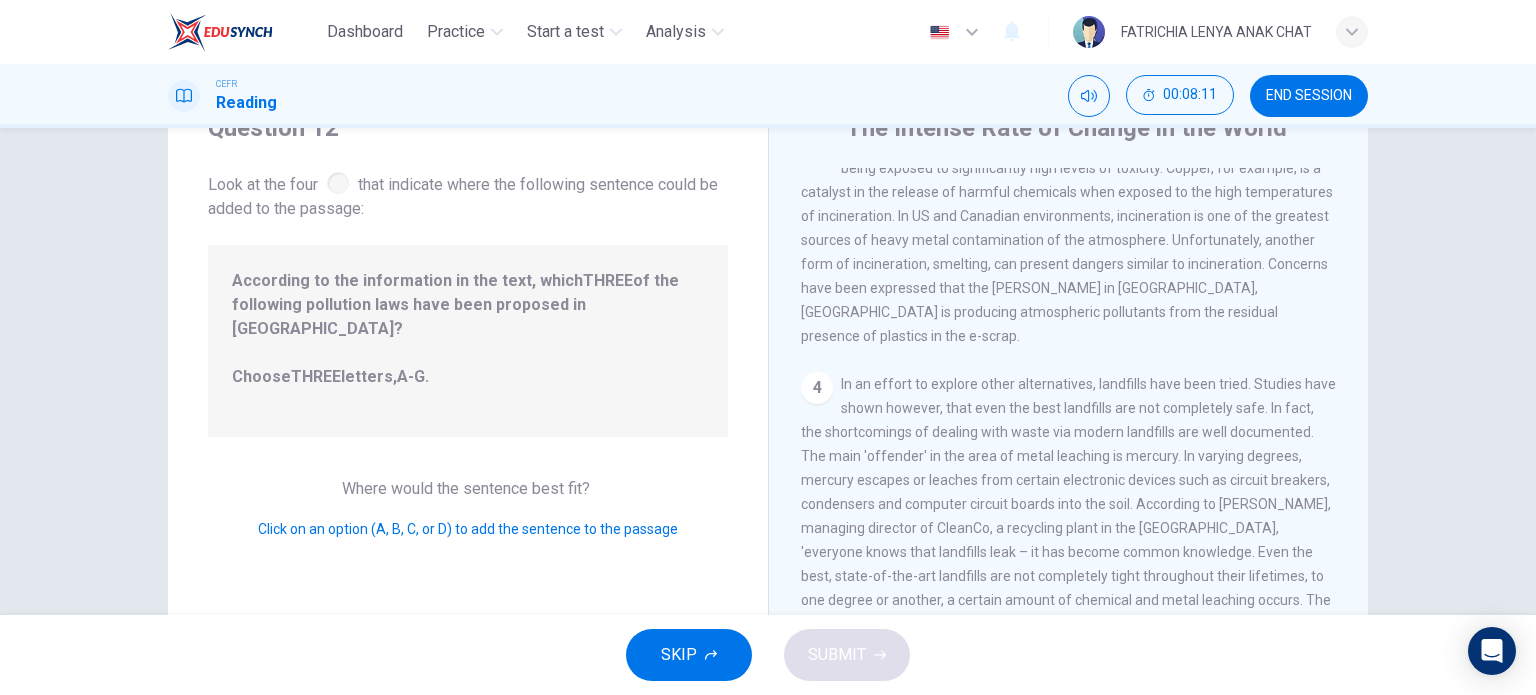 click on "4" at bounding box center [817, 388] 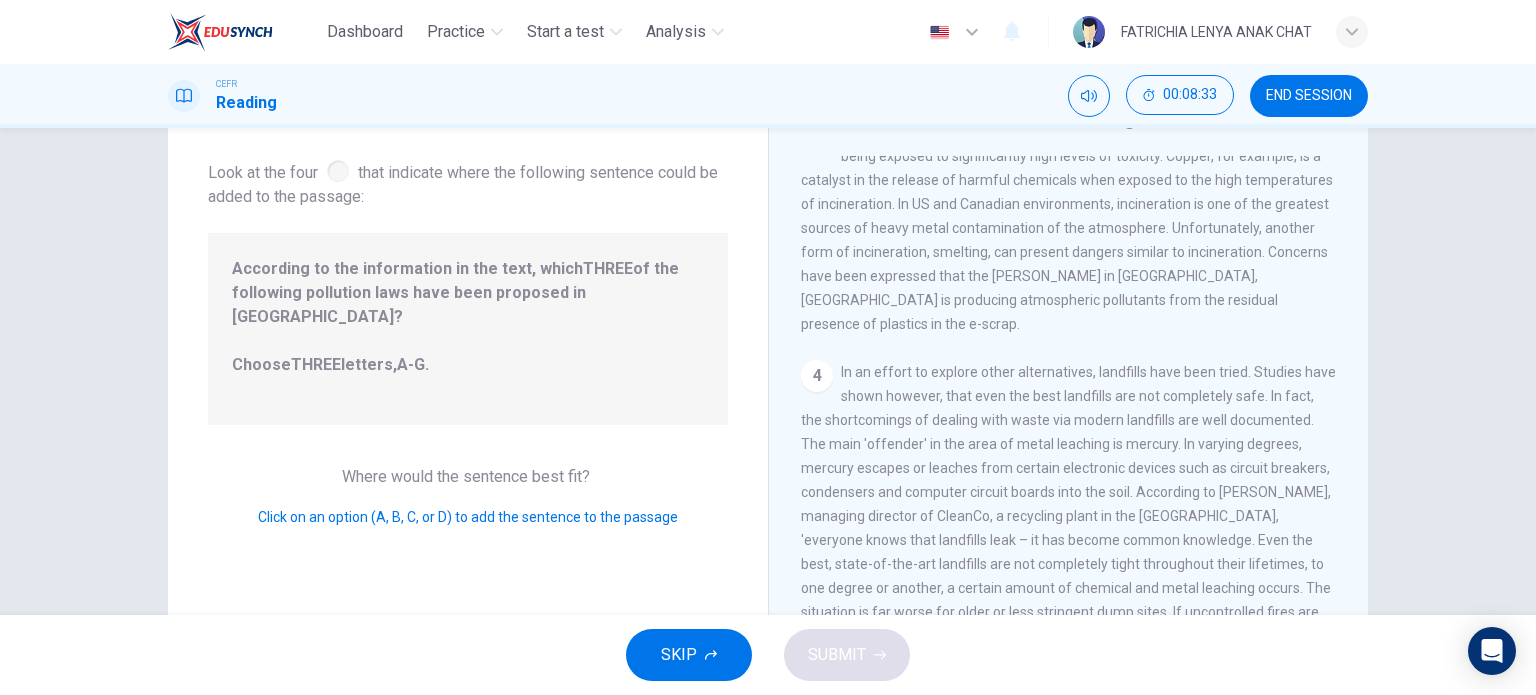 scroll, scrollTop: 100, scrollLeft: 0, axis: vertical 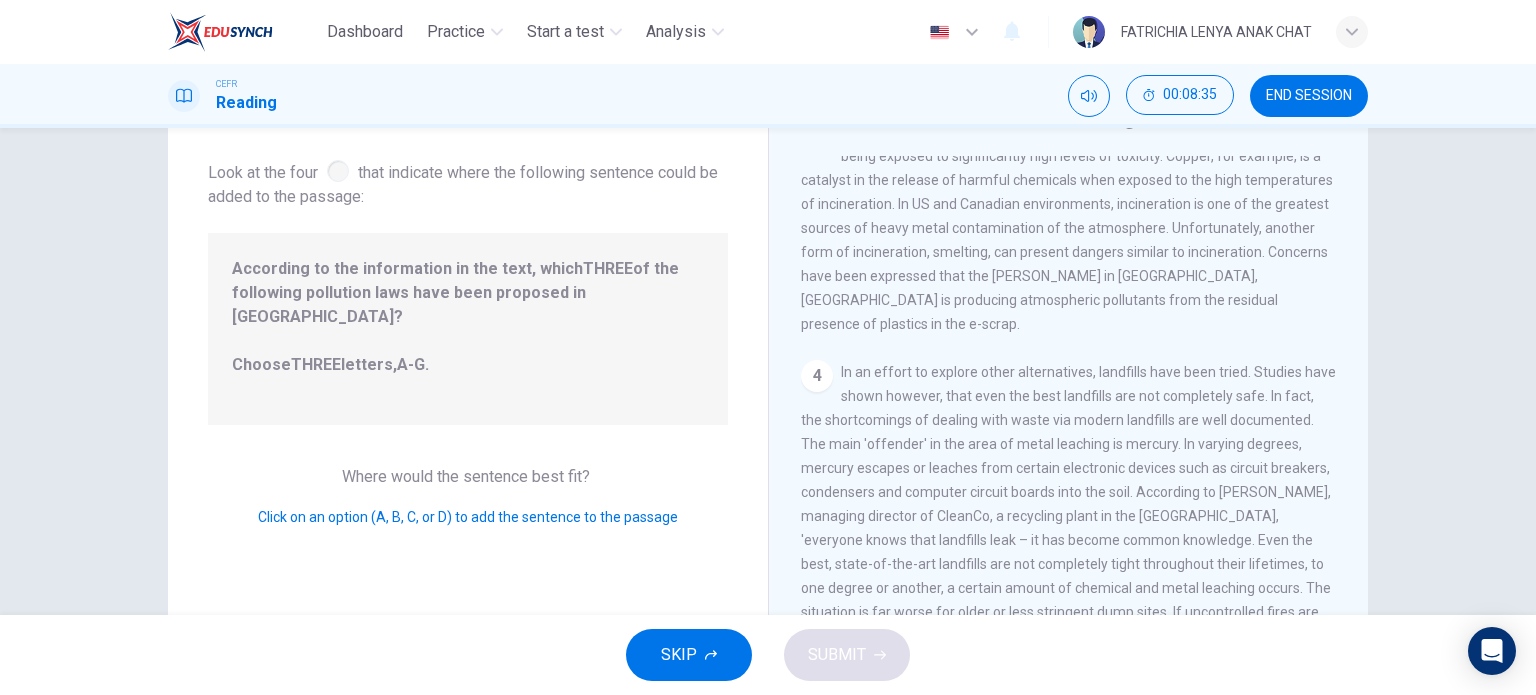 click on "4 In an effort to explore other alternatives, landfills have been tried. Studies have shown however, that even the best landfills are not completely safe. In fact, the shortcomings of dealing with waste via modern landfills are well documented. The main 'offender' in the area of metal leaching is mercury. In varying degrees, mercury escapes or leaches from certain electronic devices such as circuit breakers, condensers and computer circuit boards into the soil. According to Phil Stevenson, managing director of CleanCo, a recycling plant in the UK, 'everyone knows that landfills leak – it has become common knowledge. Even the best, state-of-the-art landfills are not completely tight throughout their lifetimes, to one degree or another, a certain amount of chemical and metal leaching occurs. The situation is far worse for older or less stringent dump sites. If uncontrolled fires are allowed to burn through these landfill areas, other toxic chemicals such as lead and cadmium are released.'" at bounding box center (1069, 516) 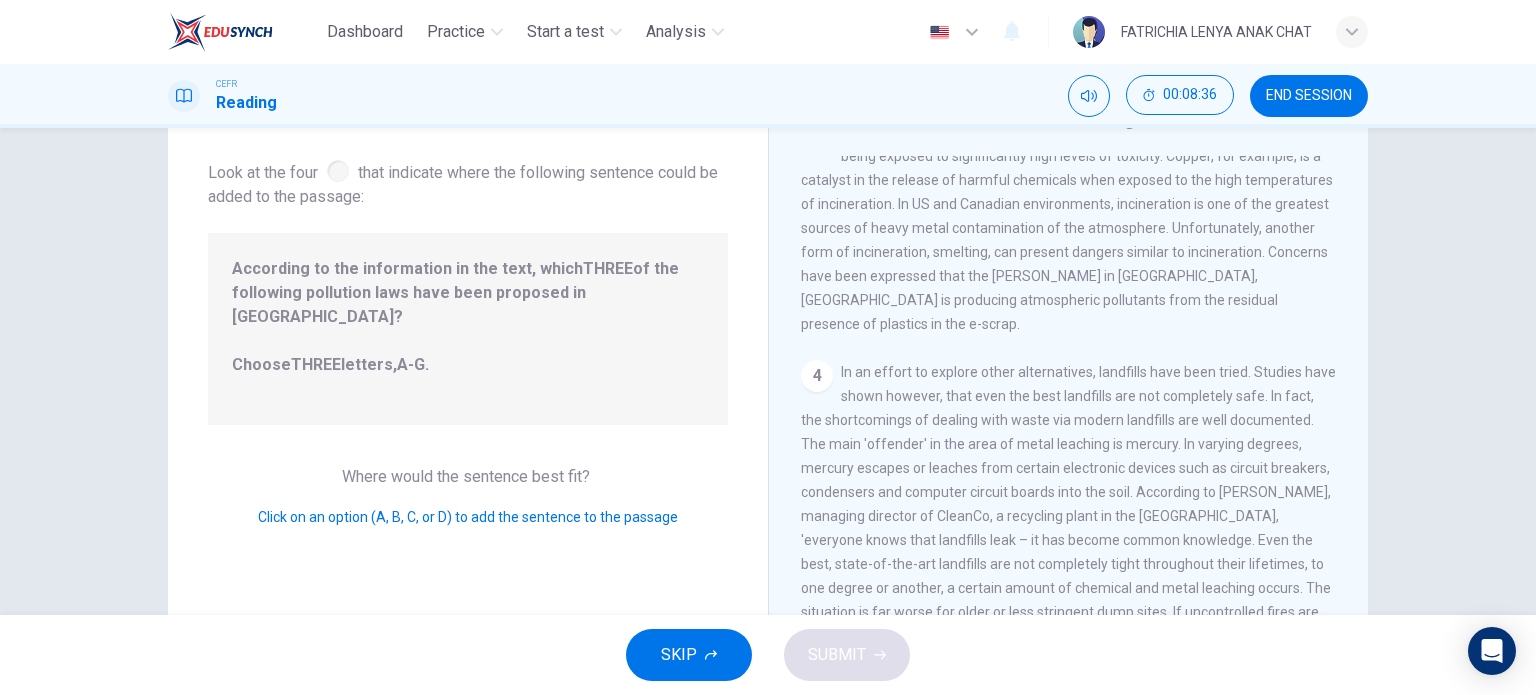 click on "In an effort to explore other alternatives, landfills have been tried. Studies have shown however, that even the best landfills are not completely safe. In fact, the shortcomings of dealing with waste via modern landfills are well documented. The main 'offender' in the area of metal leaching is mercury. In varying degrees, mercury escapes or leaches from certain electronic devices such as circuit breakers, condensers and computer circuit boards into the soil. According to Phil Stevenson, managing director of CleanCo, a recycling plant in the UK, 'everyone knows that landfills leak – it has become common knowledge. Even the best, state-of-the-art landfills are not completely tight throughout their lifetimes, to one degree or another, a certain amount of chemical and metal leaching occurs. The situation is far worse for older or less stringent dump sites. If uncontrolled fires are allowed to burn through these landfill areas, other toxic chemicals such as lead and cadmium are released.'" at bounding box center [1068, 516] 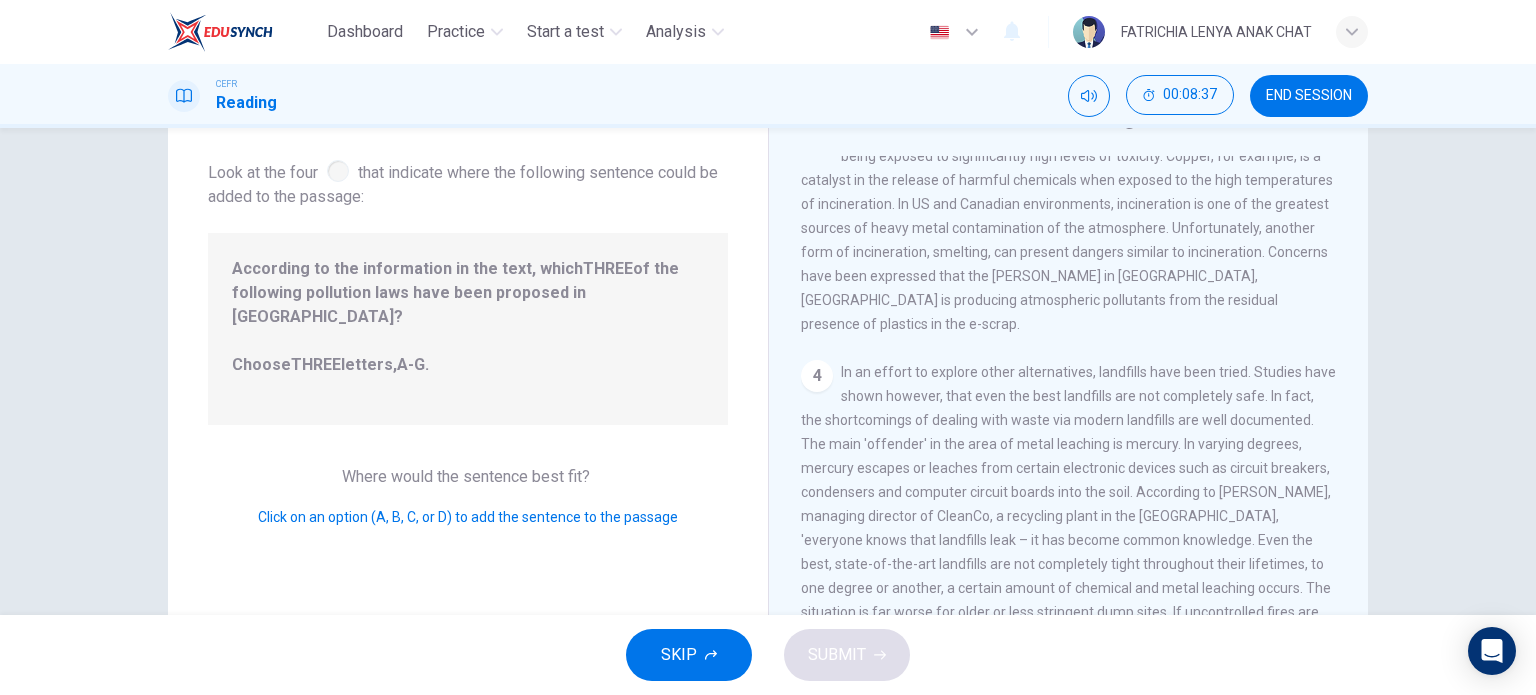 click on "Where would the sentence best fit?" at bounding box center (468, 476) 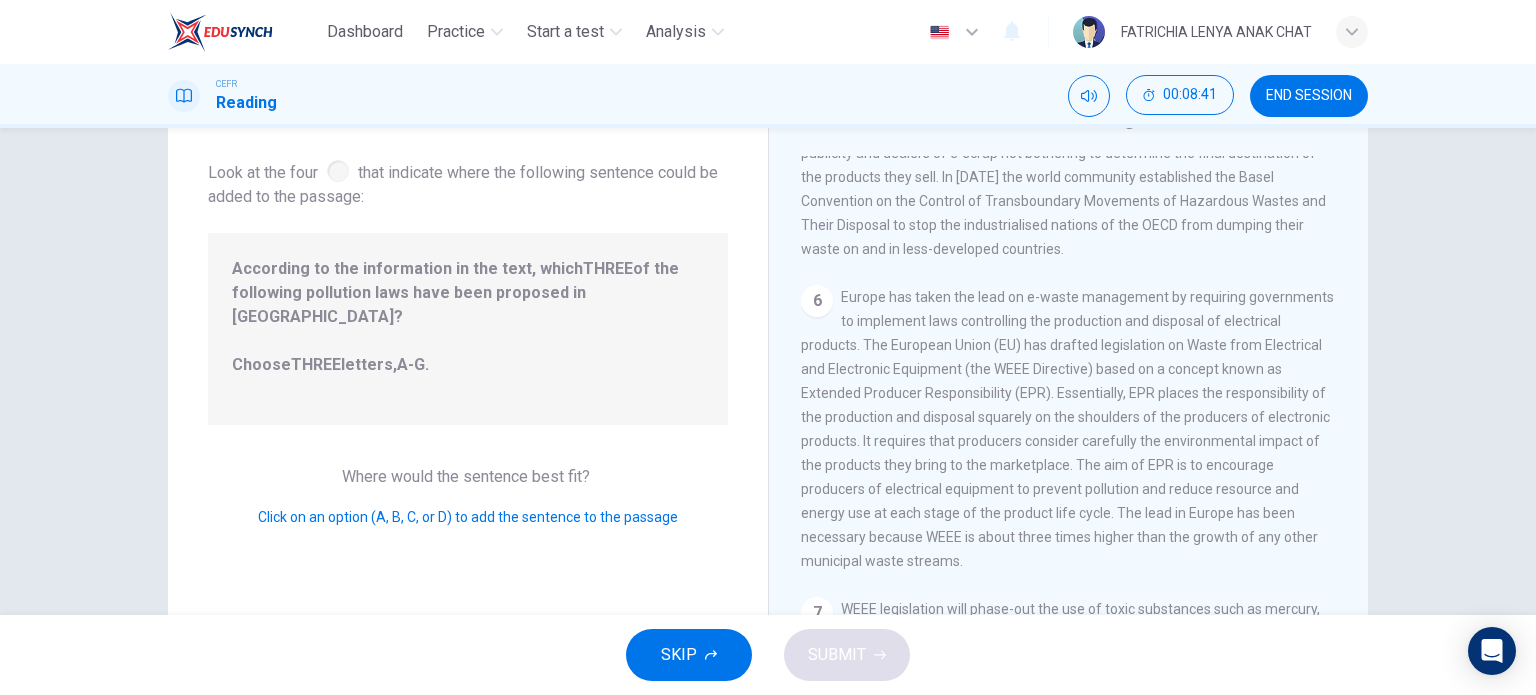 scroll, scrollTop: 1452, scrollLeft: 0, axis: vertical 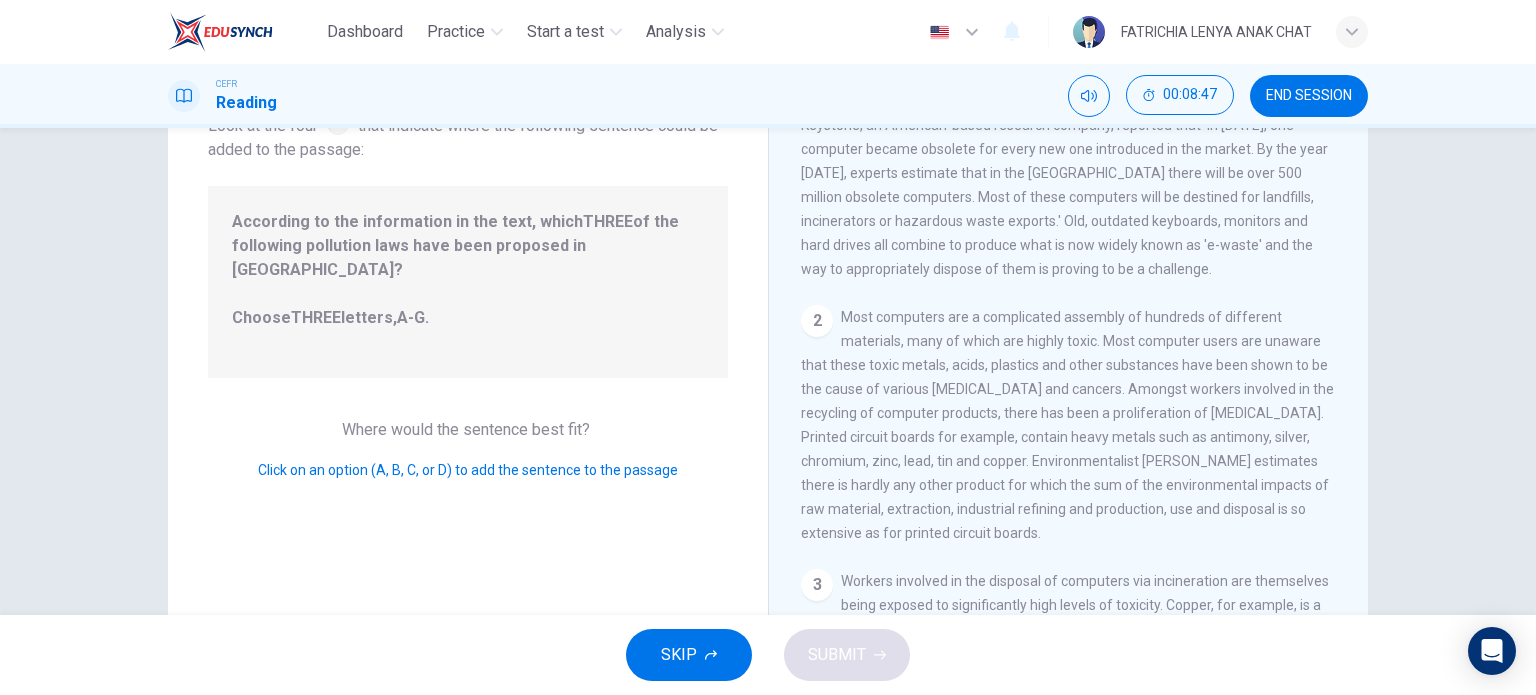 click on "Where would the sentence best fit?   Click on an option (A, B, C, or D) to add the sentence to the passage" at bounding box center [468, 450] 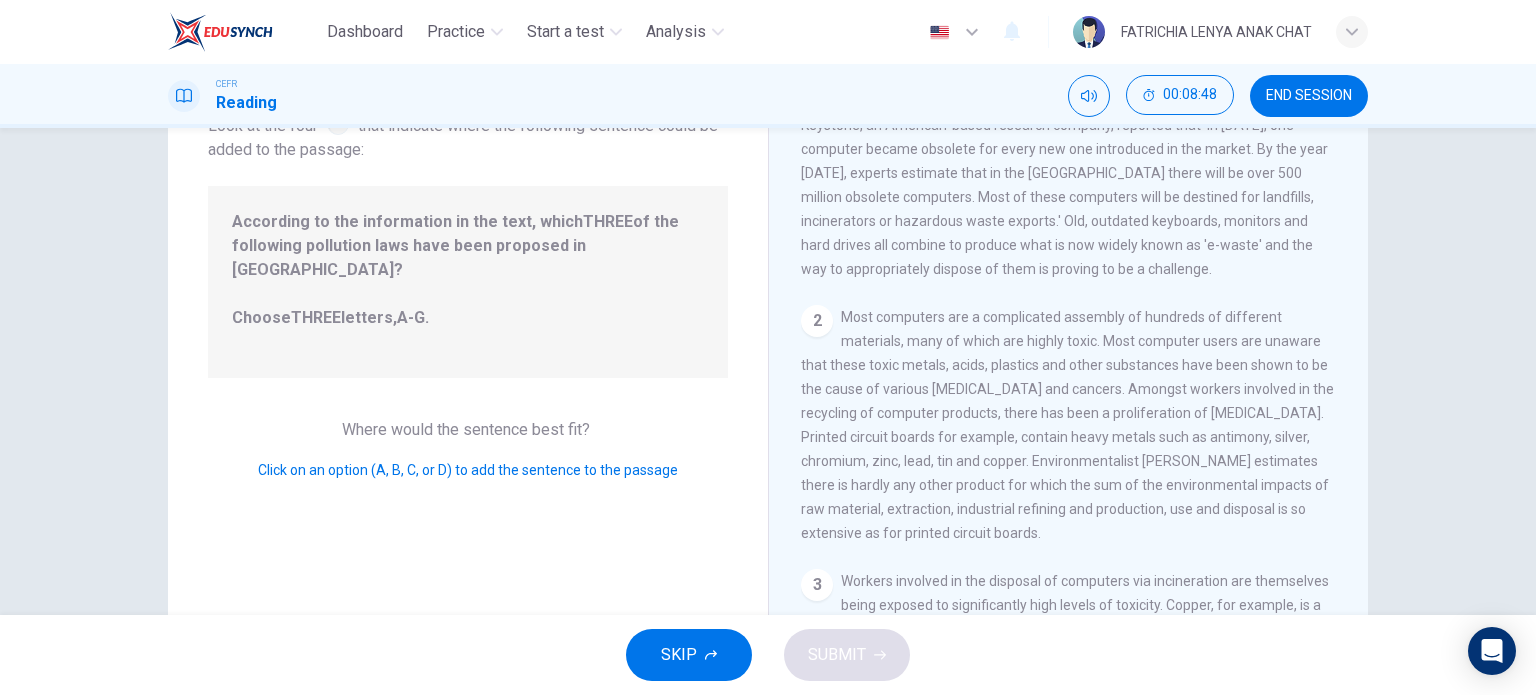click on "Click on an option (A, B, C, or D) to add the sentence to the passage" at bounding box center (468, 470) 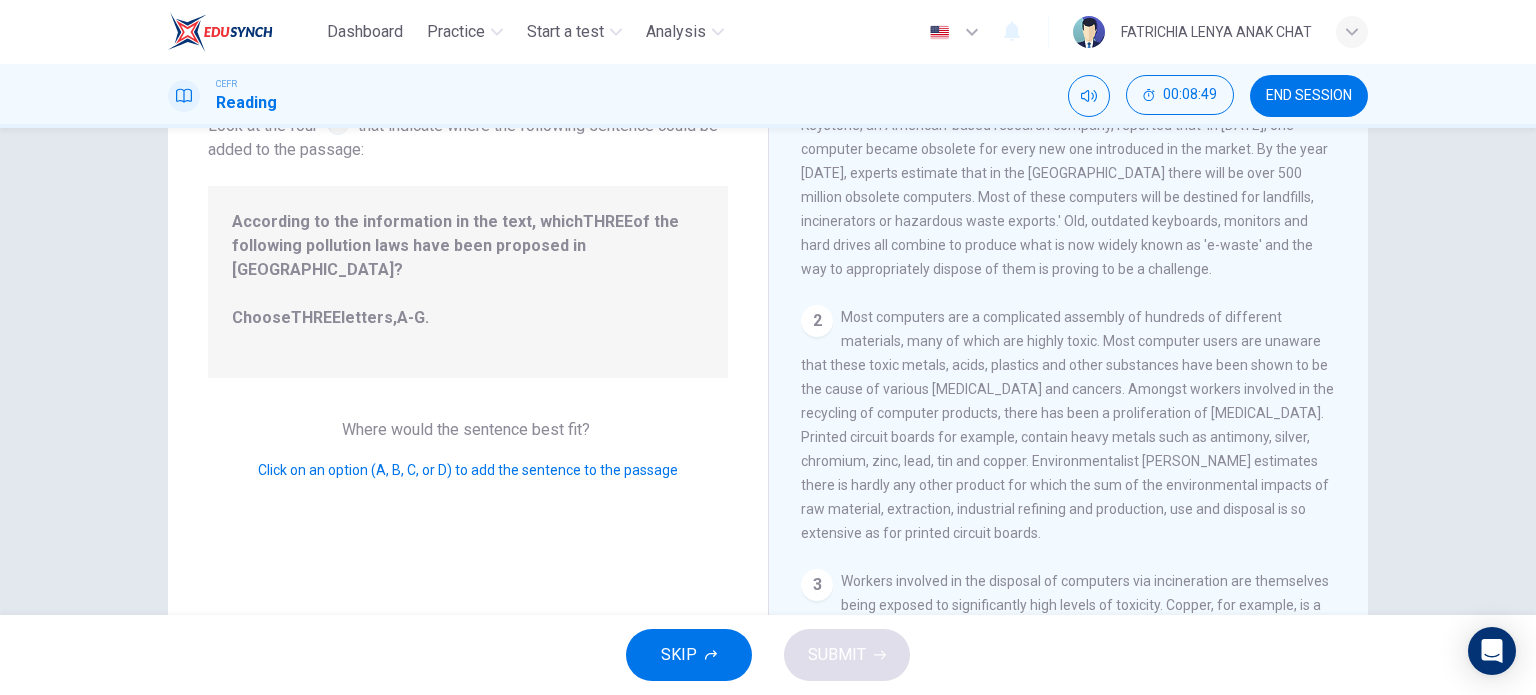 click on "Question 12 Look at the four     that indicate where the following sentence could be added to the passage: According to the information in the text, which  THREE  of the following pollution laws have been proposed in Europe? Choose  THREE  letters,  A-G . Where would the sentence best fit?   Click on an option (A, B, C, or D) to add the sentence to the passage" at bounding box center (468, 368) 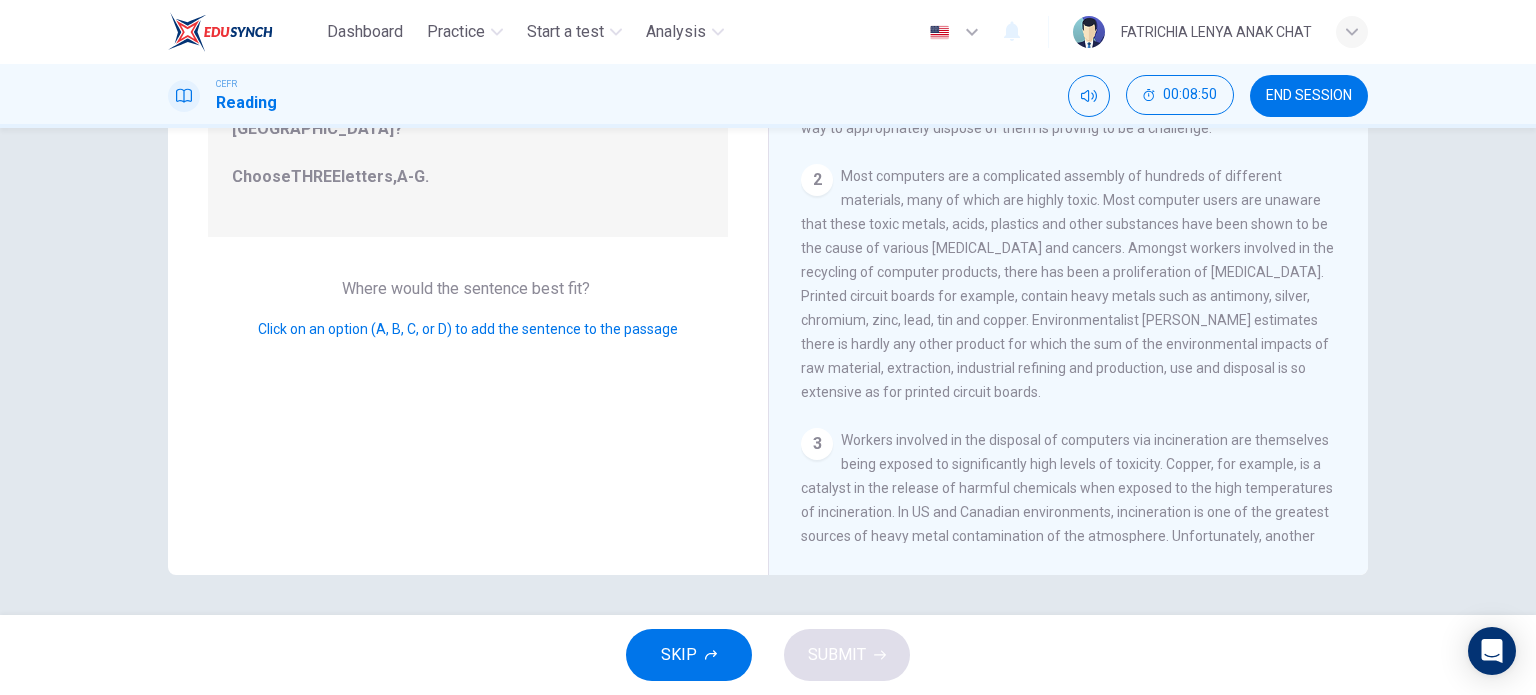 scroll, scrollTop: 80, scrollLeft: 0, axis: vertical 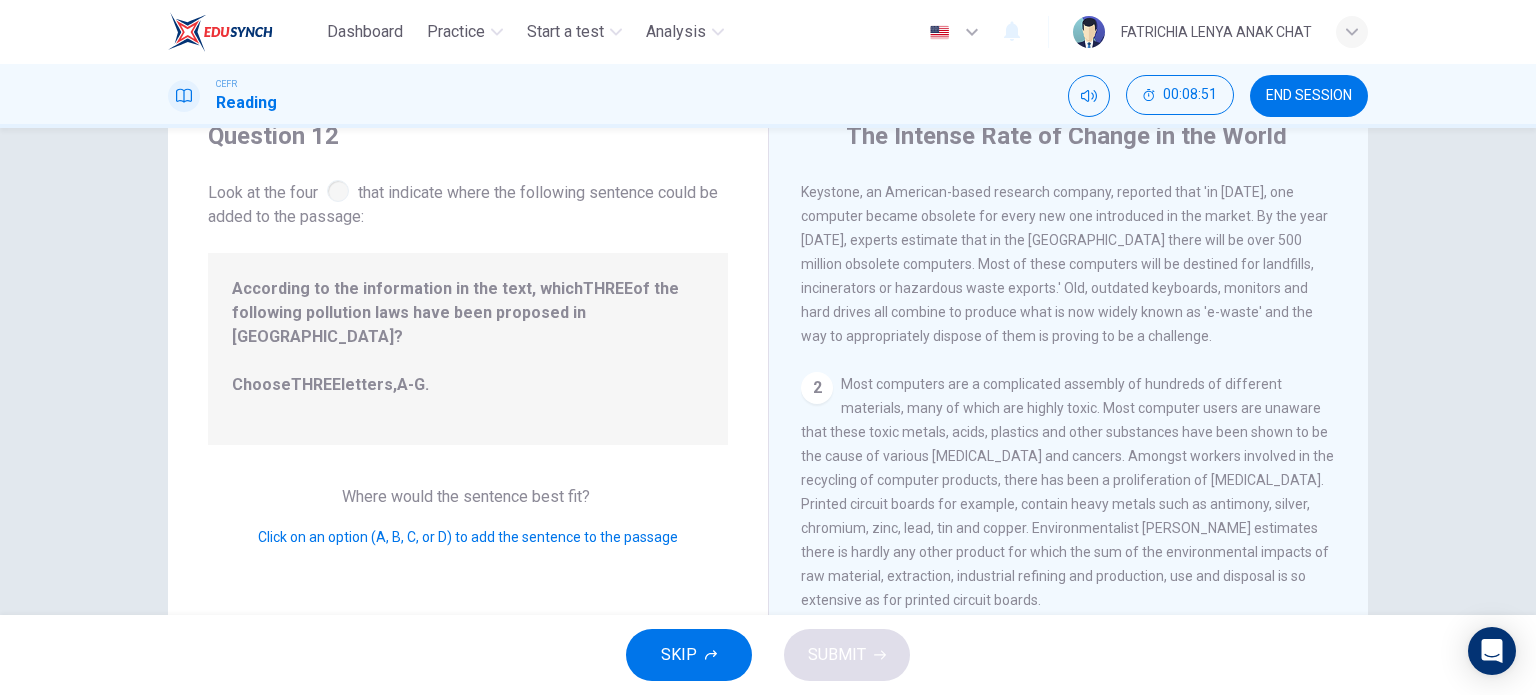click on "Where would the sentence best fit?" at bounding box center [468, 496] 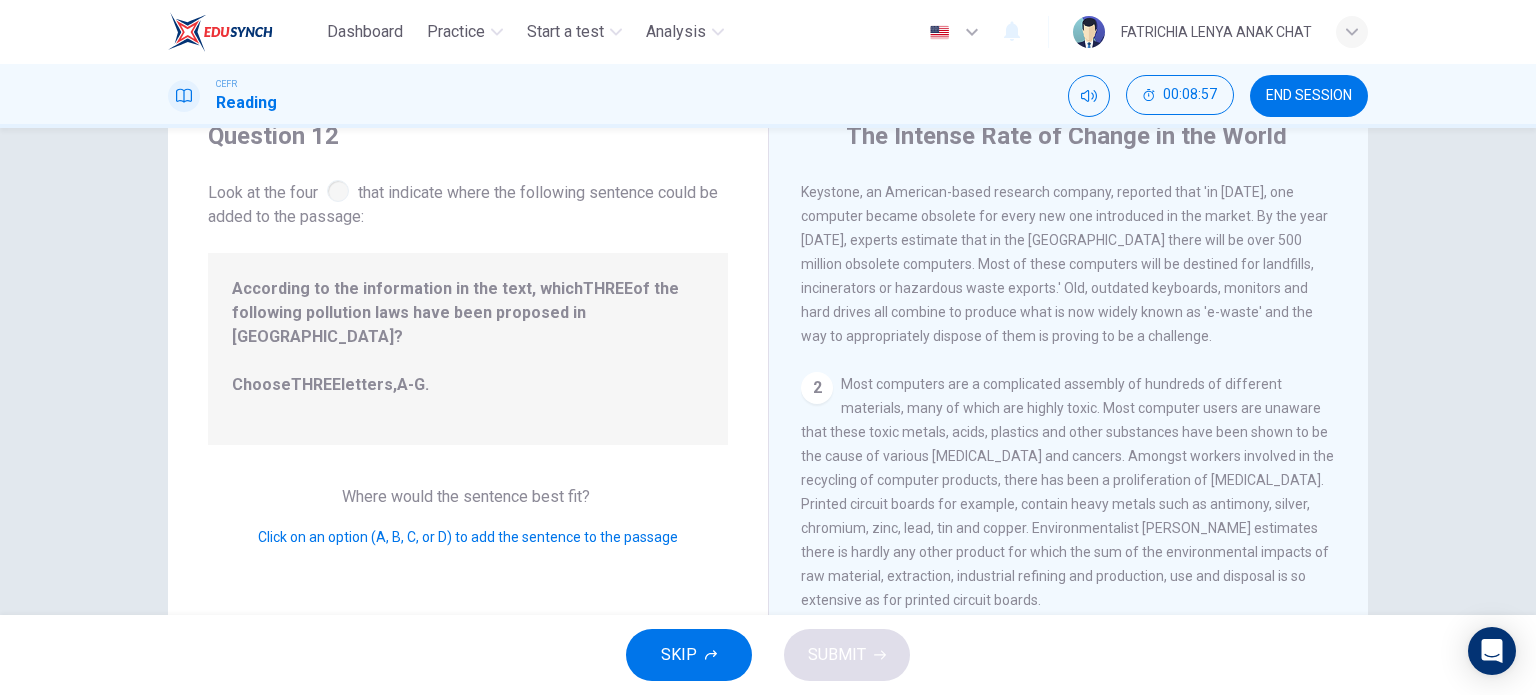 click on "2" at bounding box center [817, 388] 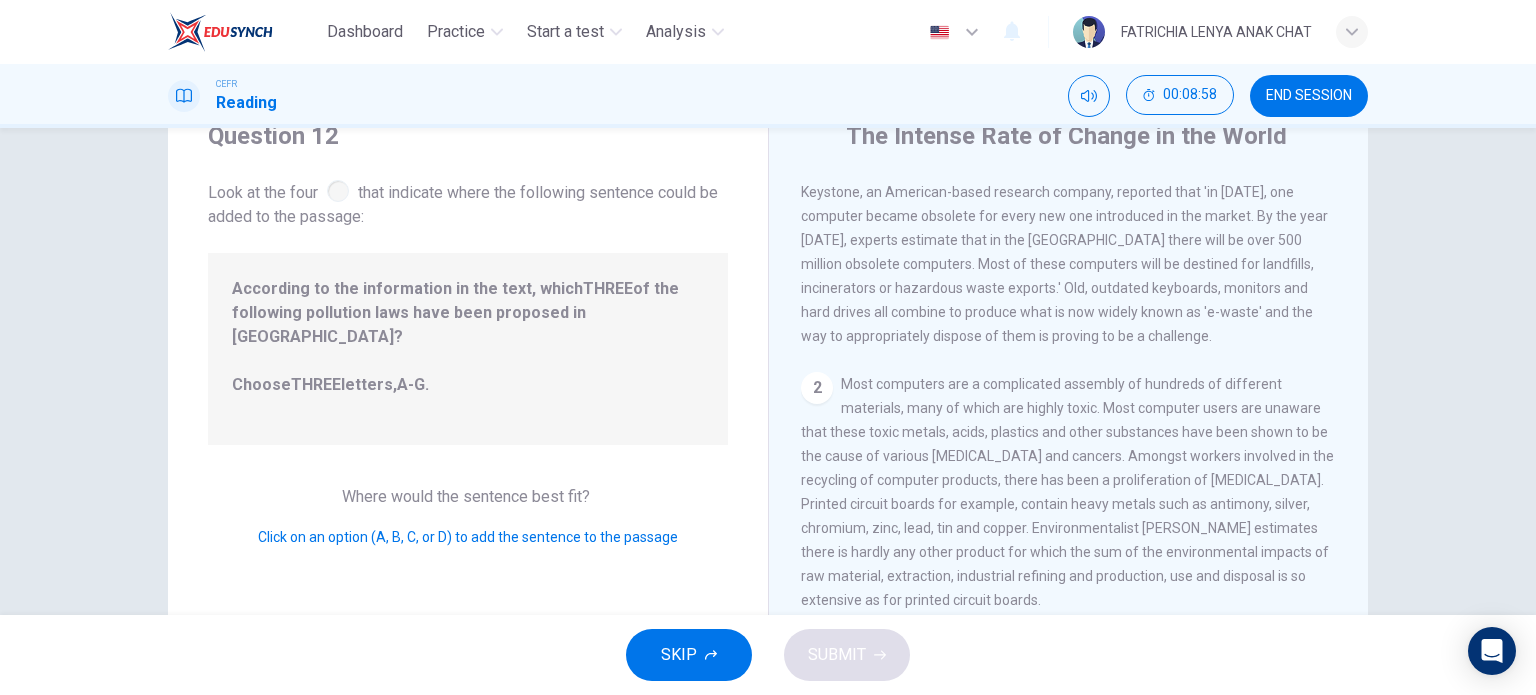 scroll, scrollTop: 0, scrollLeft: 0, axis: both 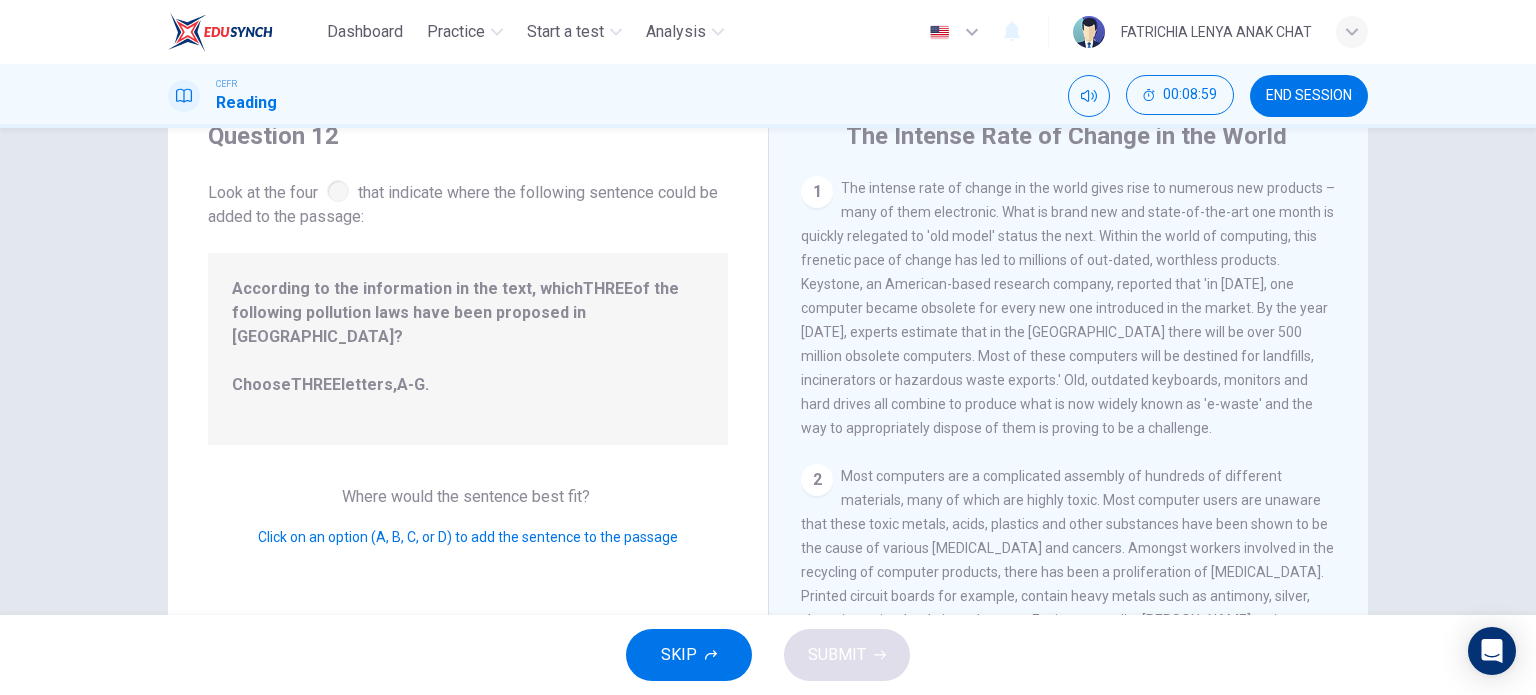 drag, startPoint x: 929, startPoint y: 267, endPoint x: 1116, endPoint y: 251, distance: 187.68324 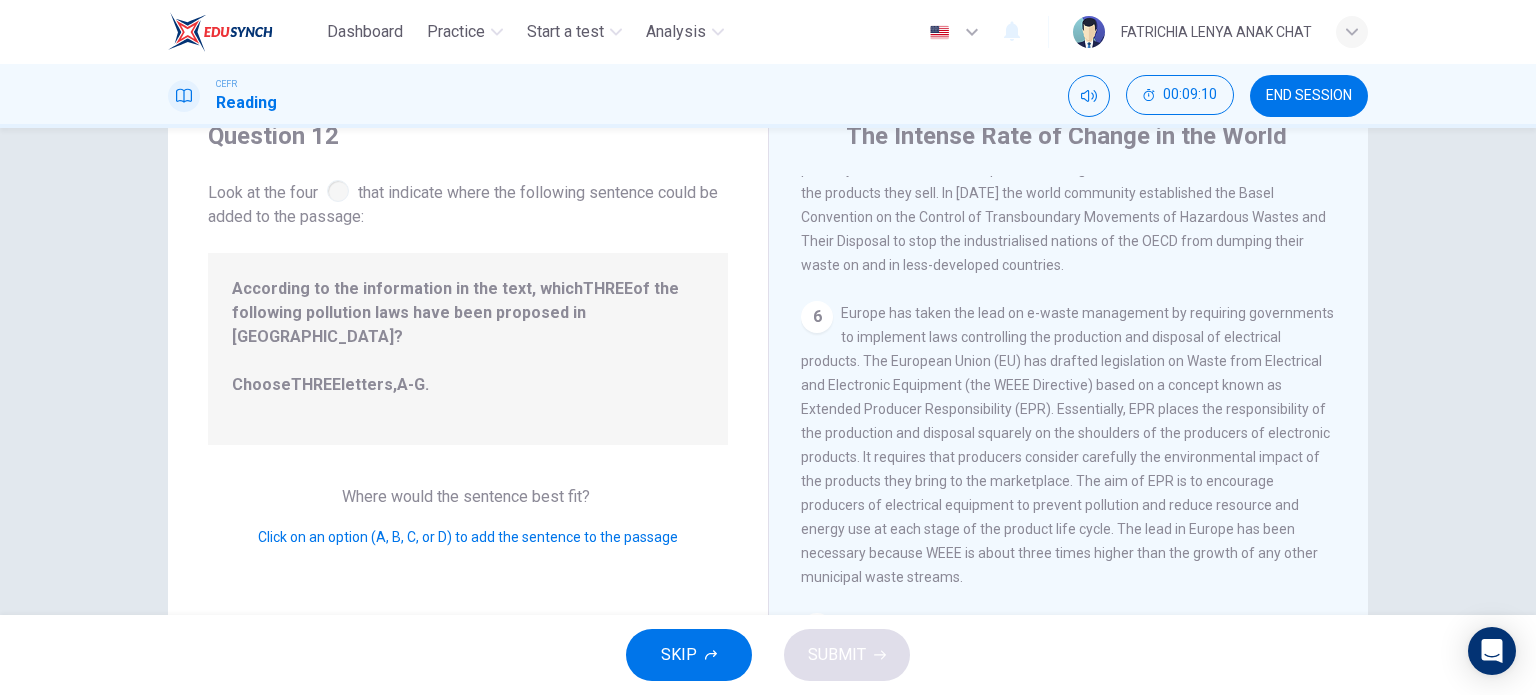 scroll, scrollTop: 1452, scrollLeft: 0, axis: vertical 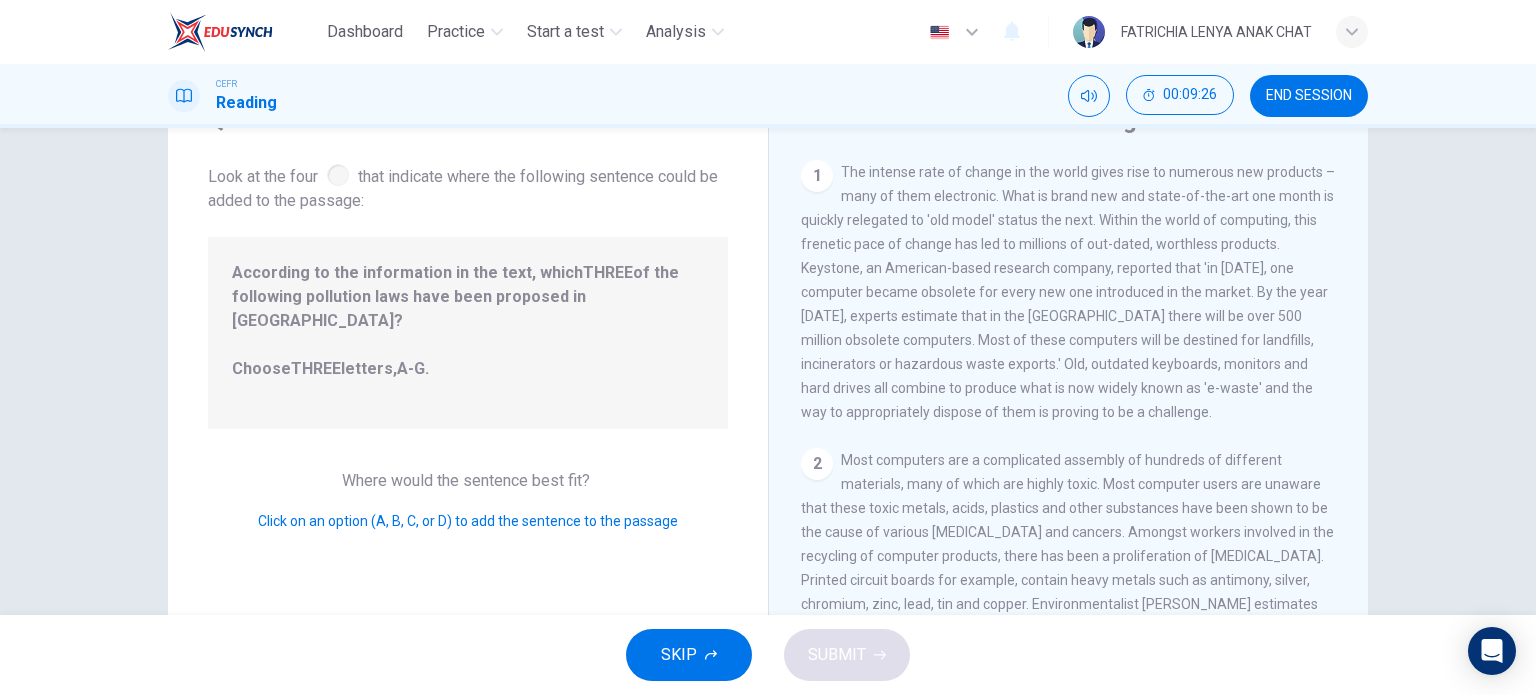 click on "The intense rate of change in the world gives rise to numerous new products – many of them electronic. What is brand new and state-of-the-art one month is quickly relegated to 'old model' status the next. Within the world of computing, this frenetic pace of change has led to millions of out-dated, worthless products. Keystone, an American-based research company, reported that 'in 2005, one computer became obsolete for every new one introduced in the market. By the year 2010, experts estimate that in the USA there will be over 500 million obsolete computers. Most of these computers will be destined for landfills, incinerators or hazardous waste exports.' Old, outdated keyboards, monitors and hard drives all combine to produce what is now widely known as 'e-waste' and the way to appropriately dispose of them is proving to be a challenge." at bounding box center (1068, 292) 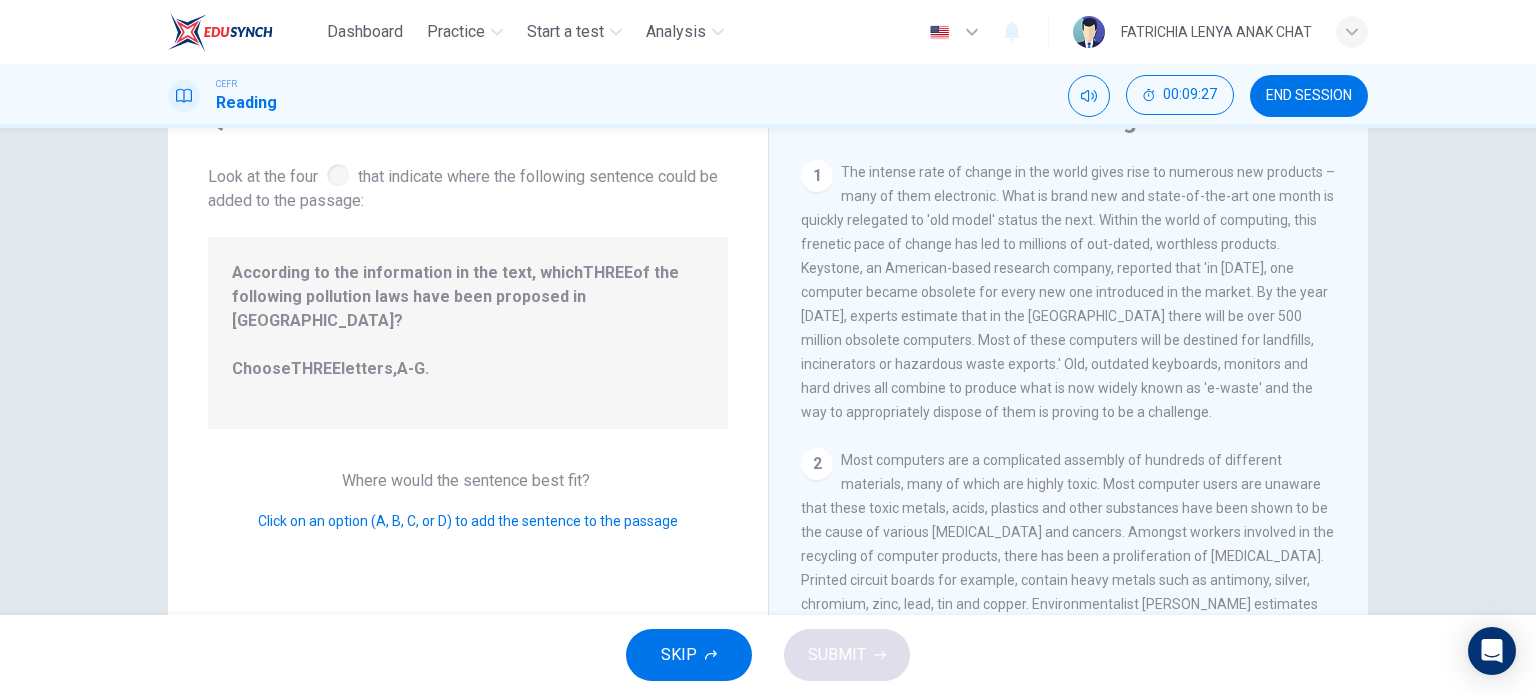 click on "The intense rate of change in the world gives rise to numerous new products – many of them electronic. What is brand new and state-of-the-art one month is quickly relegated to 'old model' status the next. Within the world of computing, this frenetic pace of change has led to millions of out-dated, worthless products. Keystone, an American-based research company, reported that 'in 2005, one computer became obsolete for every new one introduced in the market. By the year 2010, experts estimate that in the USA there will be over 500 million obsolete computers. Most of these computers will be destined for landfills, incinerators or hazardous waste exports.' Old, outdated keyboards, monitors and hard drives all combine to produce what is now widely known as 'e-waste' and the way to appropriately dispose of them is proving to be a challenge." at bounding box center [1068, 292] 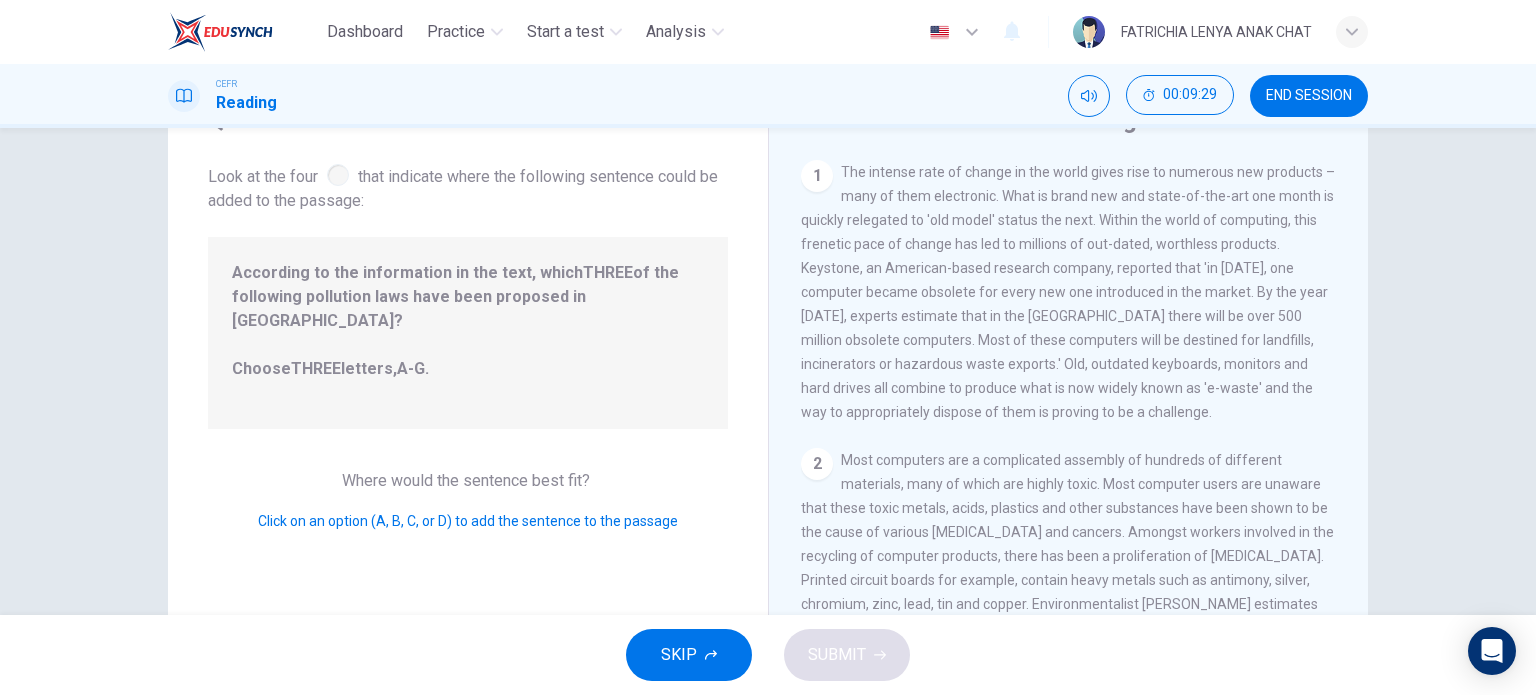 scroll, scrollTop: 0, scrollLeft: 0, axis: both 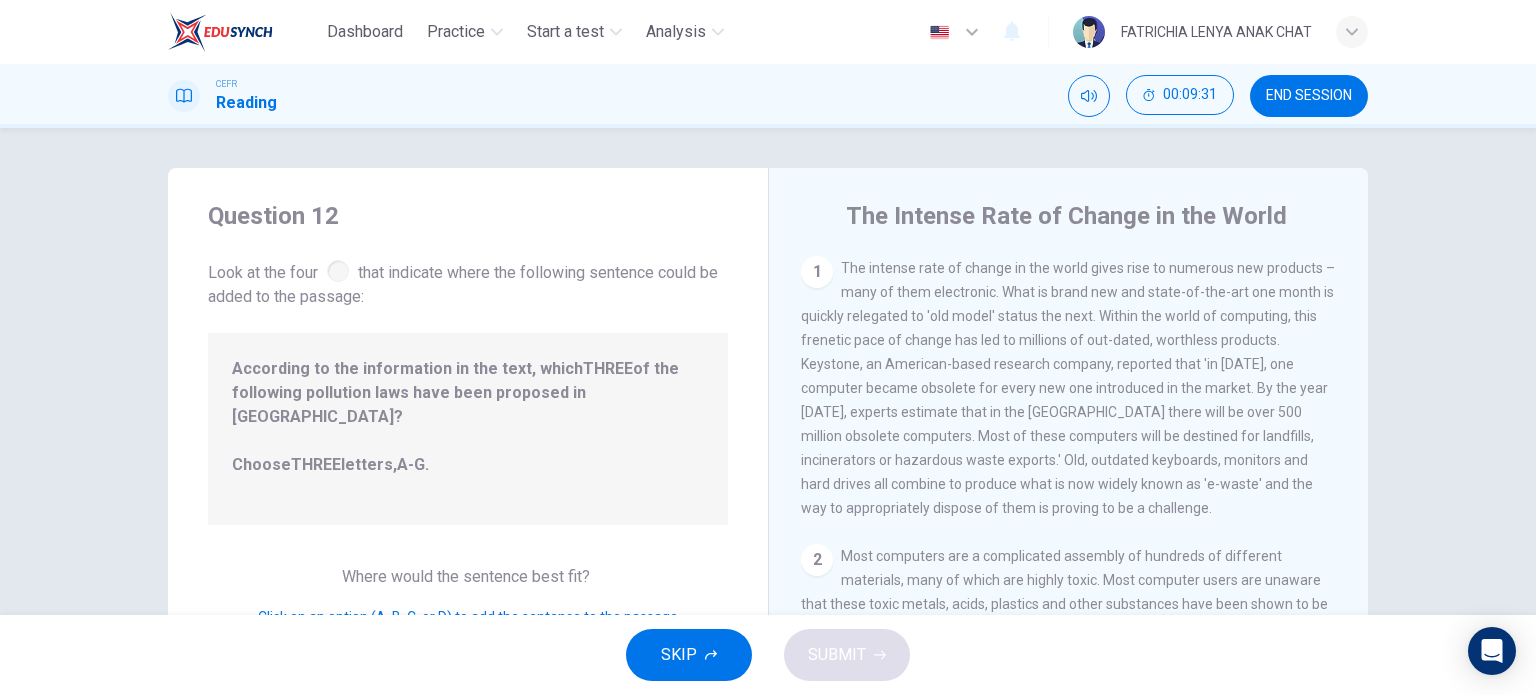 click on "1" at bounding box center (817, 272) 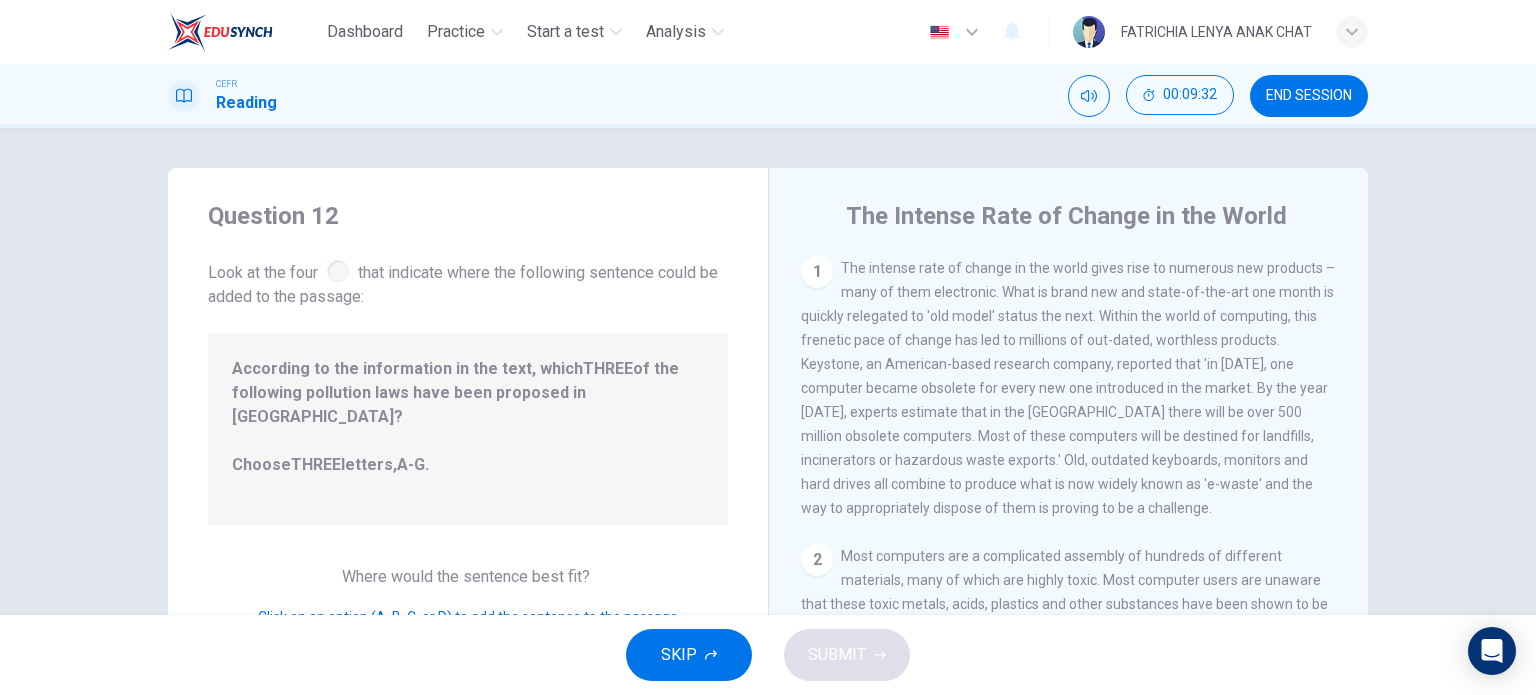 click on "The intense rate of change in the world gives rise to numerous new products – many of them electronic. What is brand new and state-of-the-art one month is quickly relegated to 'old model' status the next. Within the world of computing, this frenetic pace of change has led to millions of out-dated, worthless products. Keystone, an American-based research company, reported that 'in 2005, one computer became obsolete for every new one introduced in the market. By the year 2010, experts estimate that in the USA there will be over 500 million obsolete computers. Most of these computers will be destined for landfills, incinerators or hazardous waste exports.' Old, outdated keyboards, monitors and hard drives all combine to produce what is now widely known as 'e-waste' and the way to appropriately dispose of them is proving to be a challenge." at bounding box center [1068, 388] 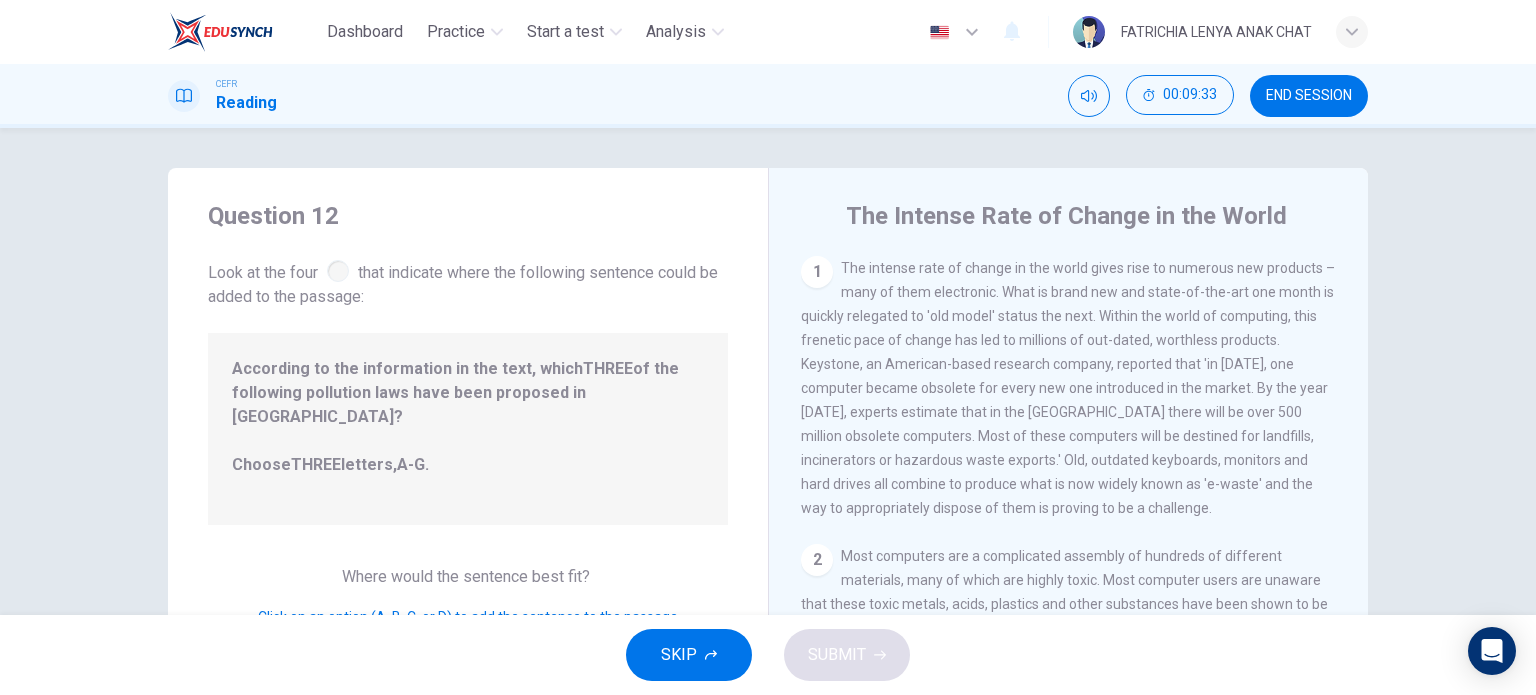 click on "The intense rate of change in the world gives rise to numerous new products – many of them electronic. What is brand new and state-of-the-art one month is quickly relegated to 'old model' status the next. Within the world of computing, this frenetic pace of change has led to millions of out-dated, worthless products. Keystone, an American-based research company, reported that 'in 2005, one computer became obsolete for every new one introduced in the market. By the year 2010, experts estimate that in the USA there will be over 500 million obsolete computers. Most of these computers will be destined for landfills, incinerators or hazardous waste exports.' Old, outdated keyboards, monitors and hard drives all combine to produce what is now widely known as 'e-waste' and the way to appropriately dispose of them is proving to be a challenge." at bounding box center [1068, 388] 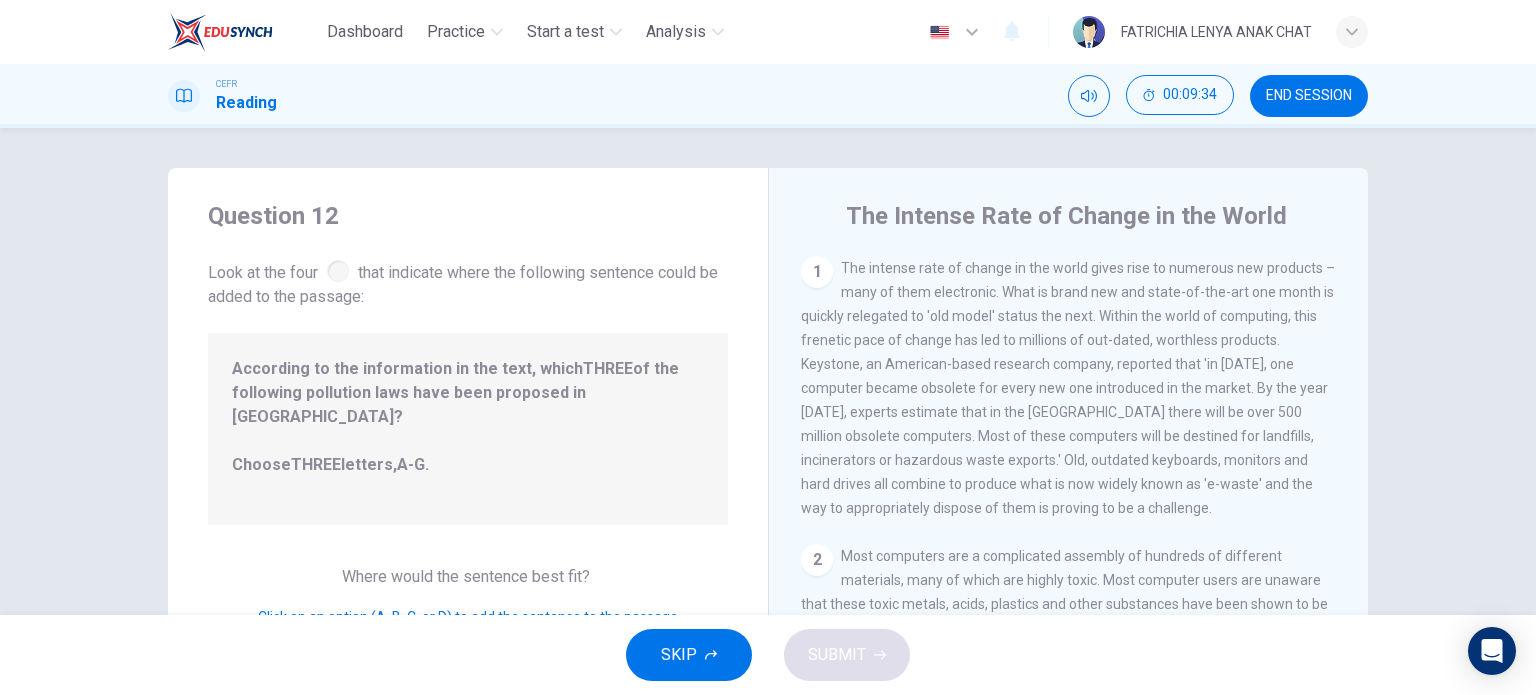 click on "The intense rate of change in the world gives rise to numerous new products – many of them electronic. What is brand new and state-of-the-art one month is quickly relegated to 'old model' status the next. Within the world of computing, this frenetic pace of change has led to millions of out-dated, worthless products. Keystone, an American-based research company, reported that 'in 2005, one computer became obsolete for every new one introduced in the market. By the year 2010, experts estimate that in the USA there will be over 500 million obsolete computers. Most of these computers will be destined for landfills, incinerators or hazardous waste exports.' Old, outdated keyboards, monitors and hard drives all combine to produce what is now widely known as 'e-waste' and the way to appropriately dispose of them is proving to be a challenge." at bounding box center [1068, 388] 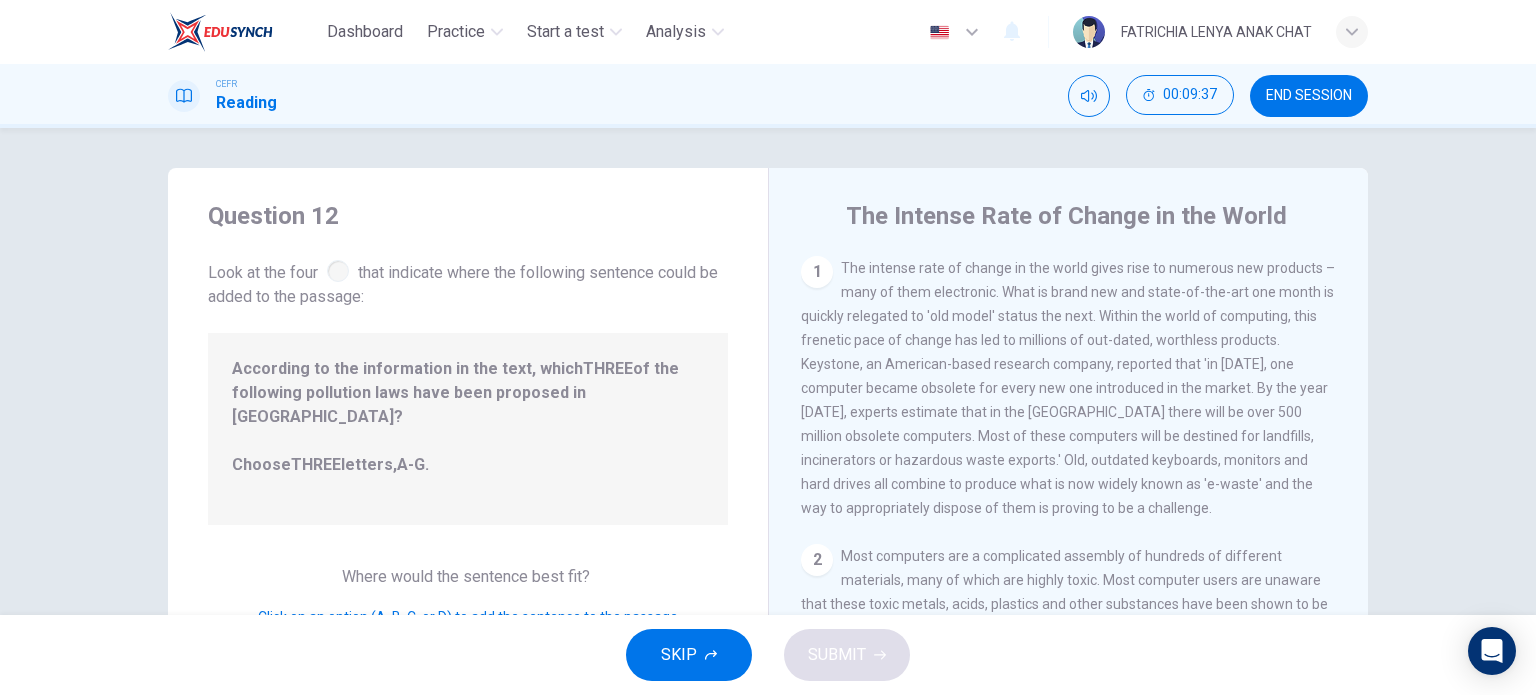 click on "The intense rate of change in the world gives rise to numerous new products – many of them electronic. What is brand new and state-of-the-art one month is quickly relegated to 'old model' status the next. Within the world of computing, this frenetic pace of change has led to millions of out-dated, worthless products. Keystone, an American-based research company, reported that 'in 2005, one computer became obsolete for every new one introduced in the market. By the year 2010, experts estimate that in the USA there will be over 500 million obsolete computers. Most of these computers will be destined for landfills, incinerators or hazardous waste exports.' Old, outdated keyboards, monitors and hard drives all combine to produce what is now widely known as 'e-waste' and the way to appropriately dispose of them is proving to be a challenge." at bounding box center [1068, 388] 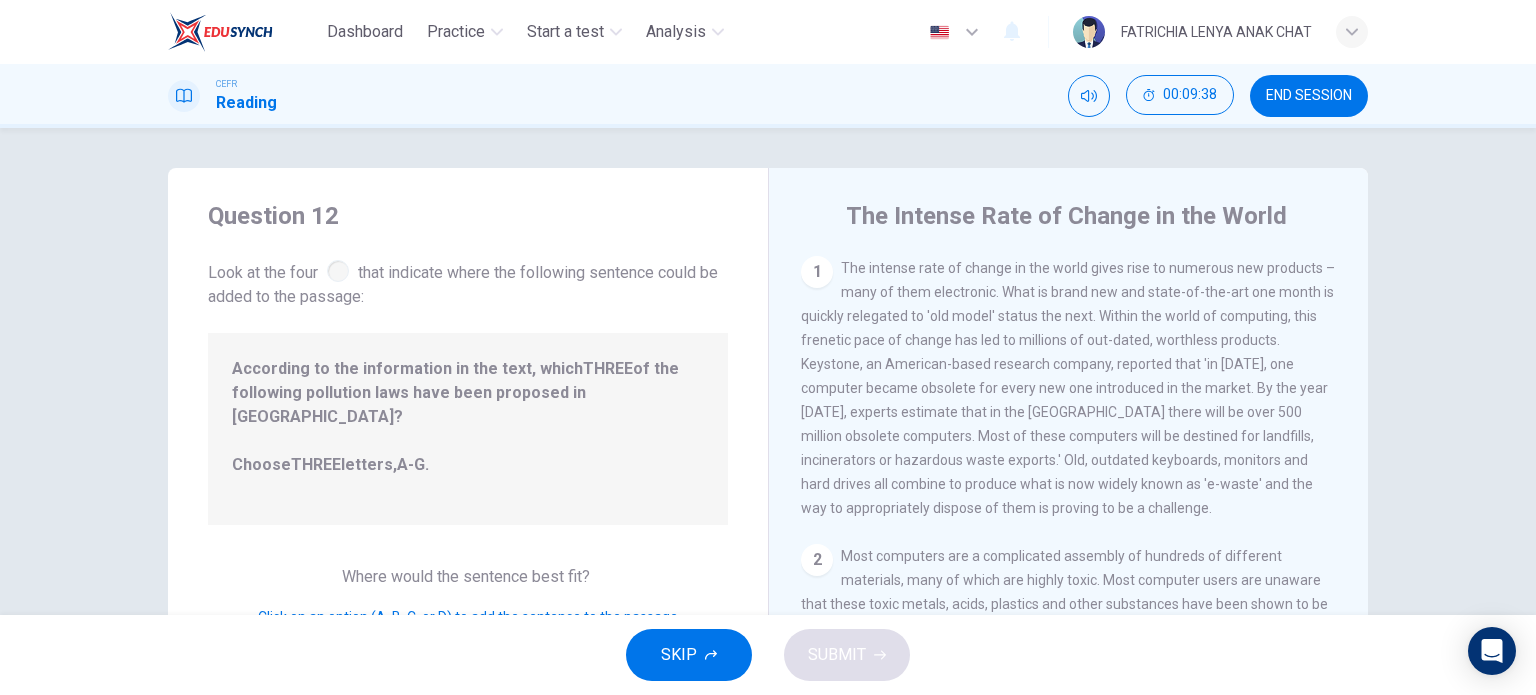 drag, startPoint x: 1168, startPoint y: 367, endPoint x: 1178, endPoint y: 430, distance: 63.788715 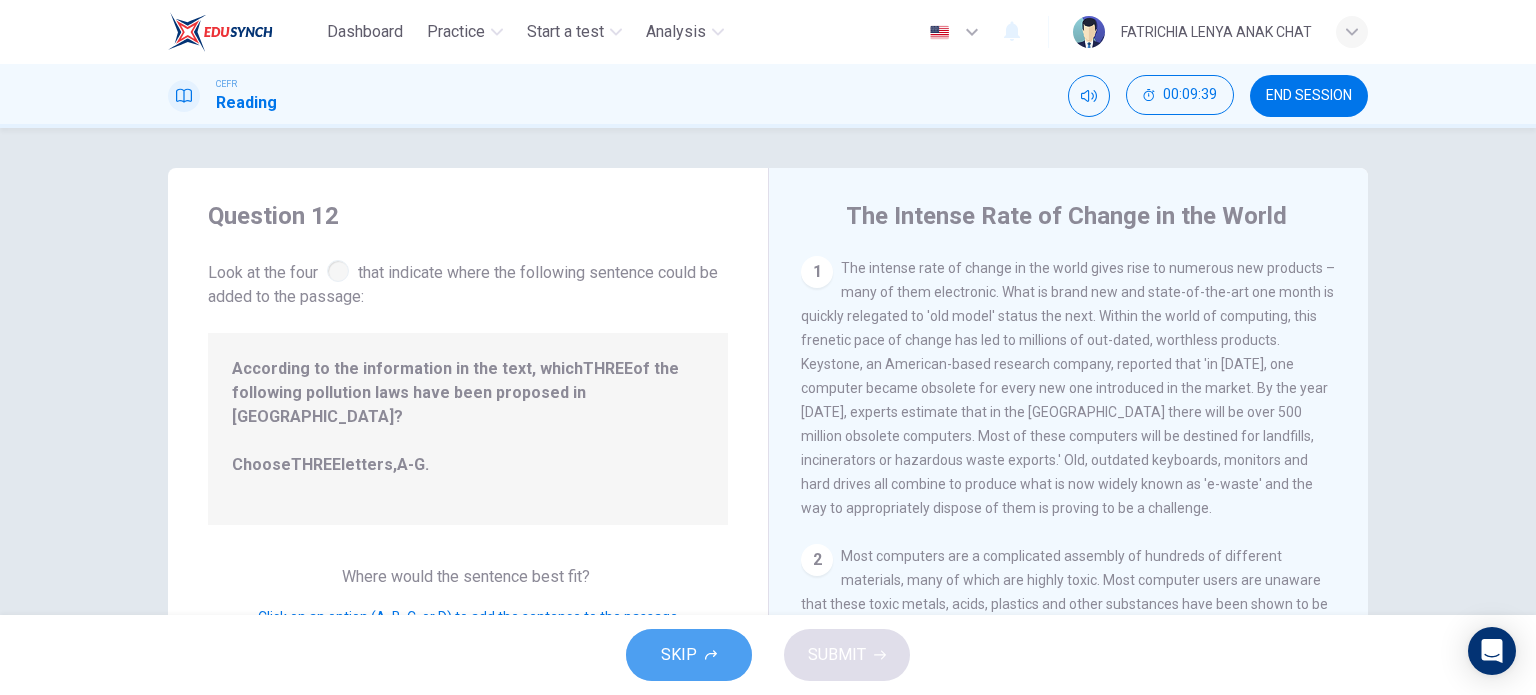 click on "SKIP" at bounding box center (689, 655) 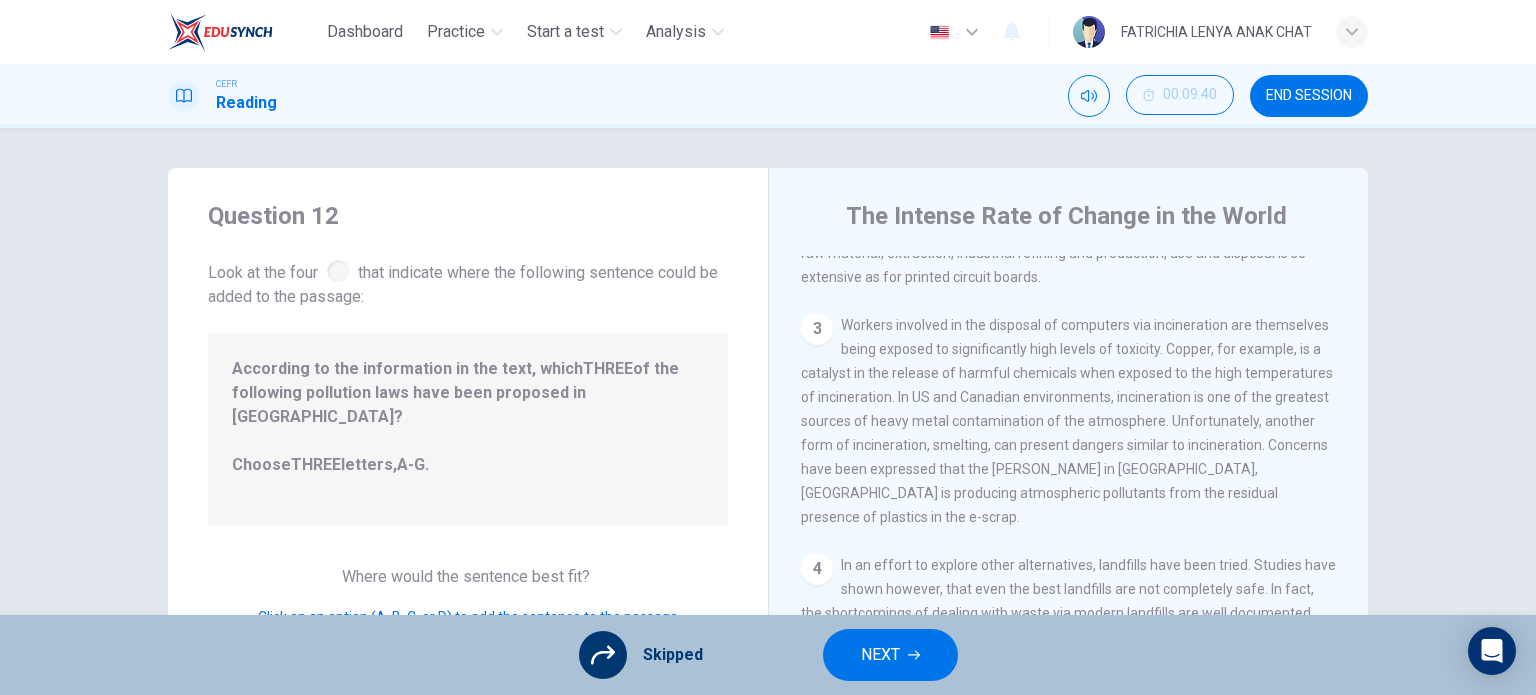 scroll, scrollTop: 500, scrollLeft: 0, axis: vertical 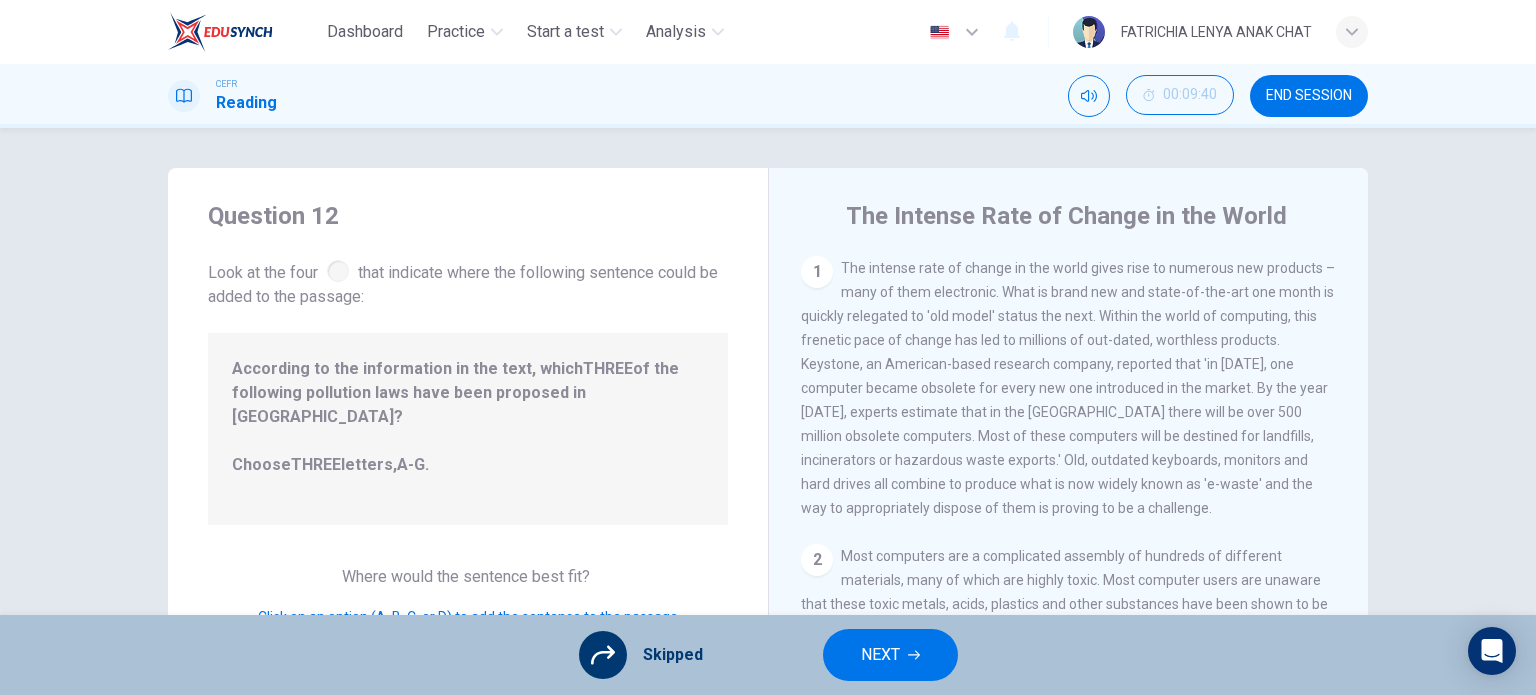 drag, startPoint x: 1120, startPoint y: 451, endPoint x: 1300, endPoint y: 448, distance: 180.025 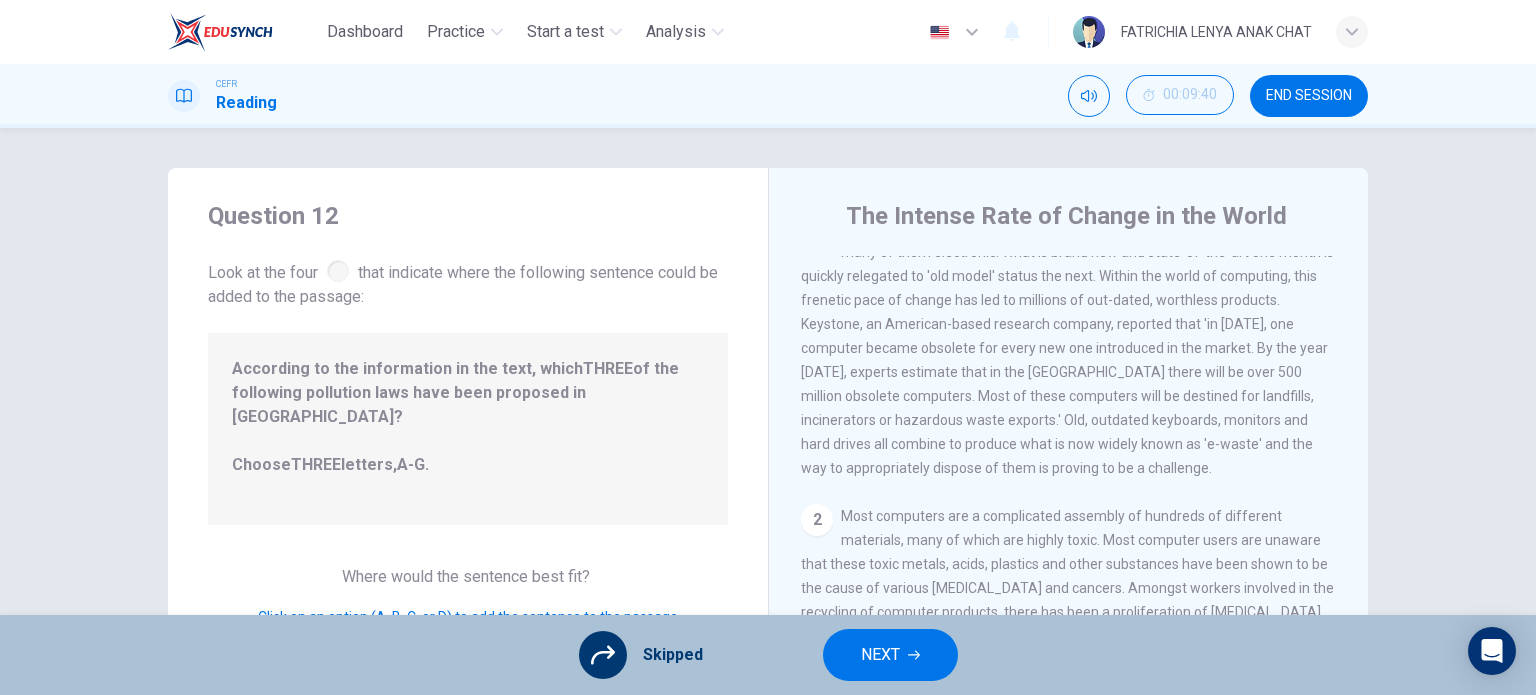 scroll, scrollTop: 0, scrollLeft: 0, axis: both 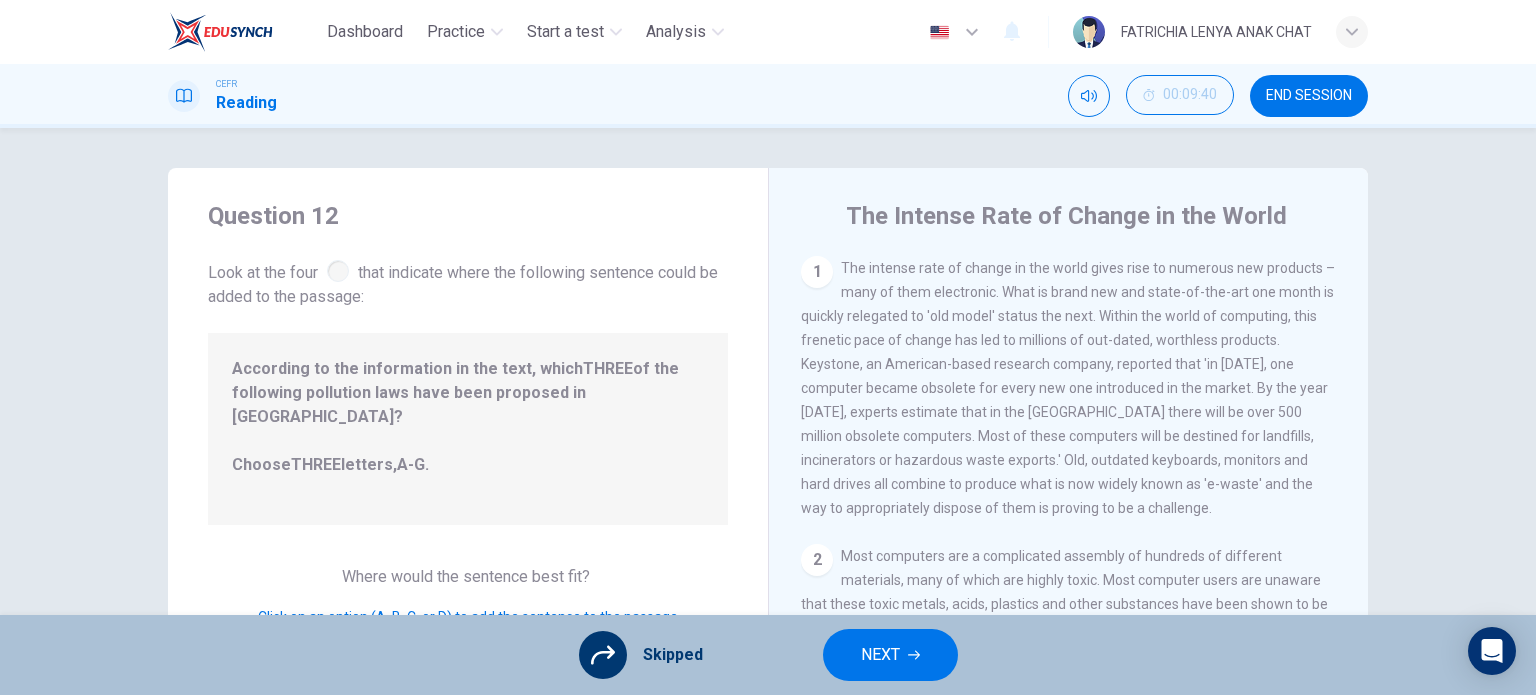 drag, startPoint x: 801, startPoint y: 282, endPoint x: 892, endPoint y: 491, distance: 227.95175 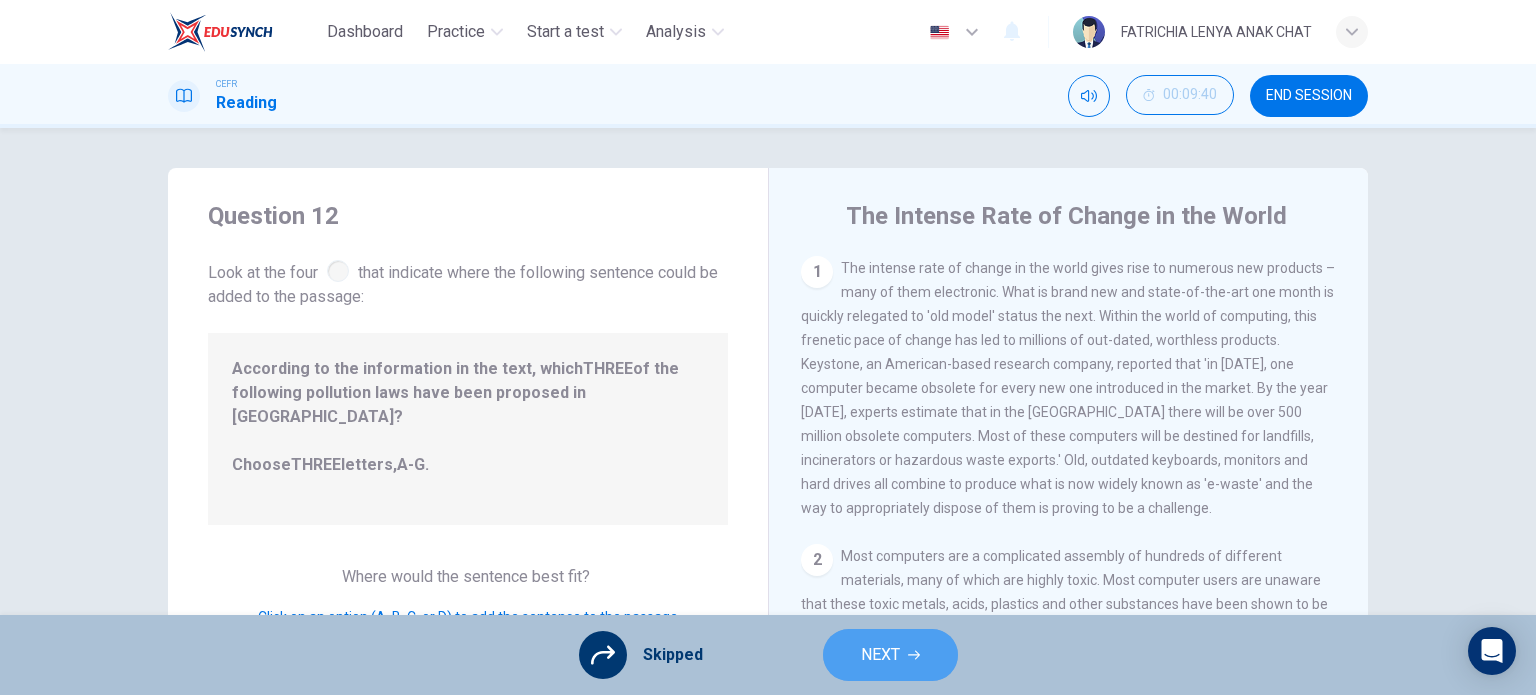 click on "NEXT" at bounding box center (890, 655) 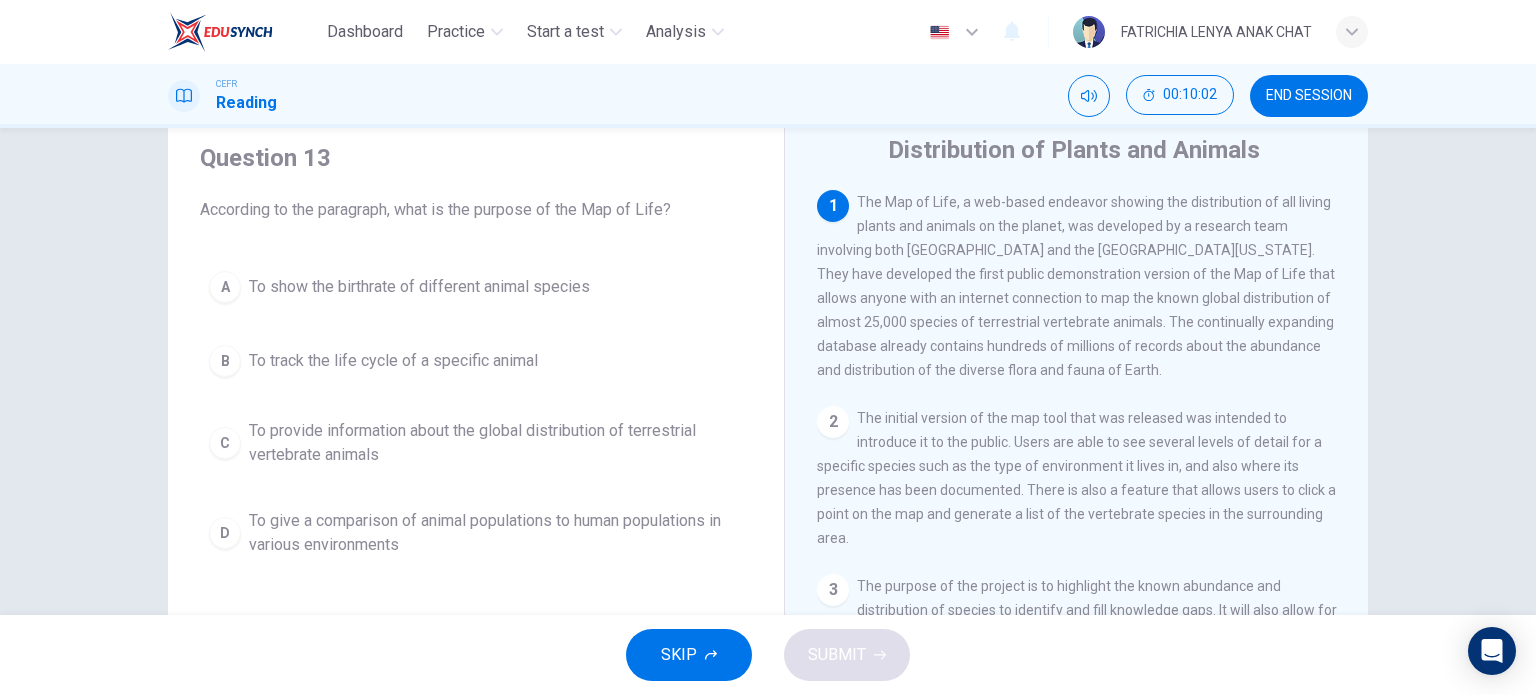 scroll, scrollTop: 67, scrollLeft: 0, axis: vertical 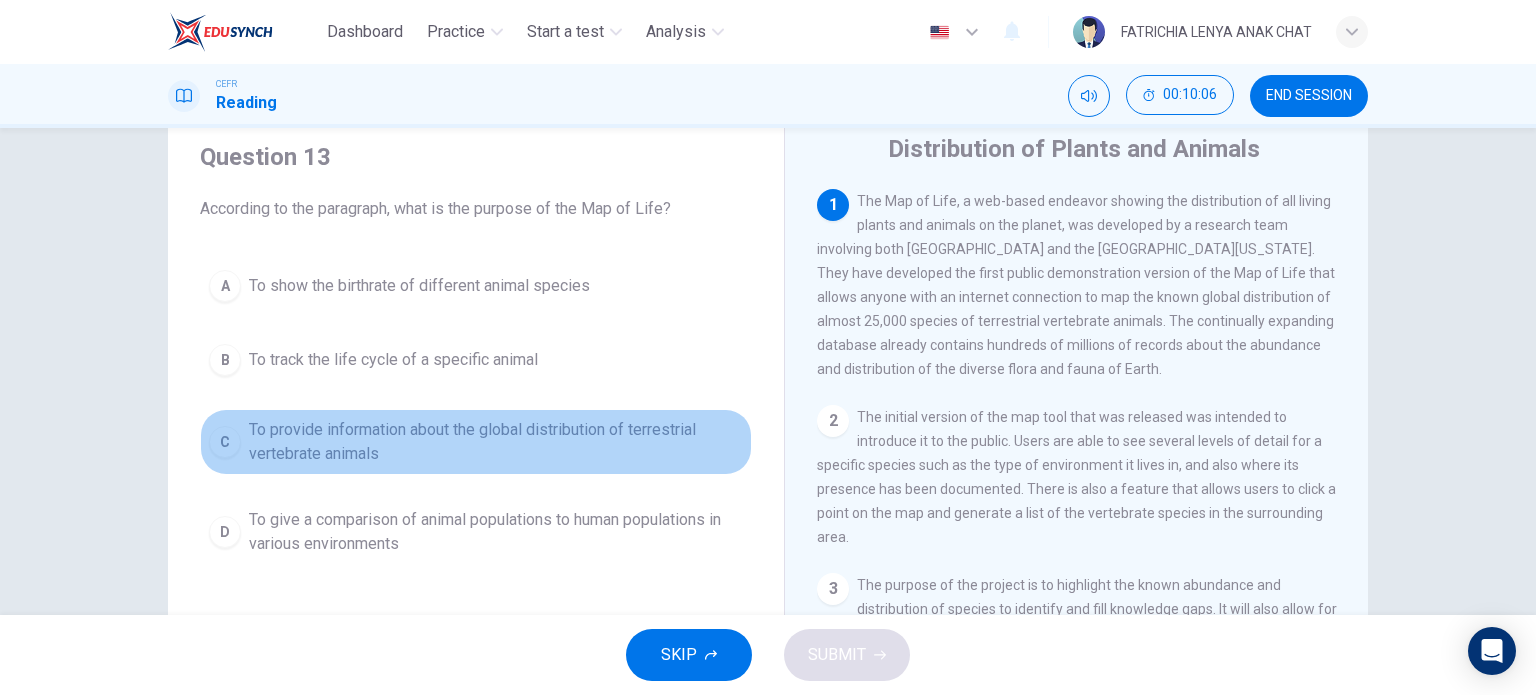 click on "C" at bounding box center [225, 442] 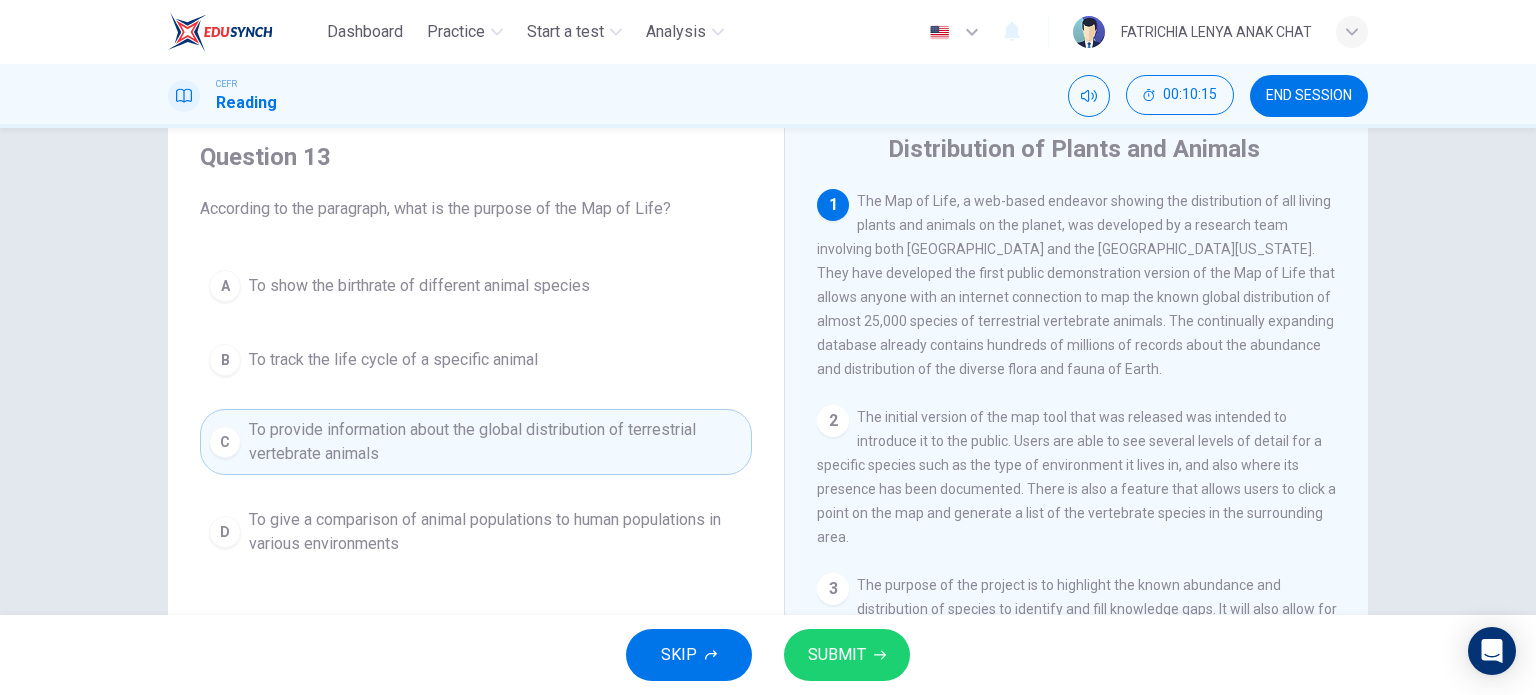 click on "SUBMIT" at bounding box center (837, 655) 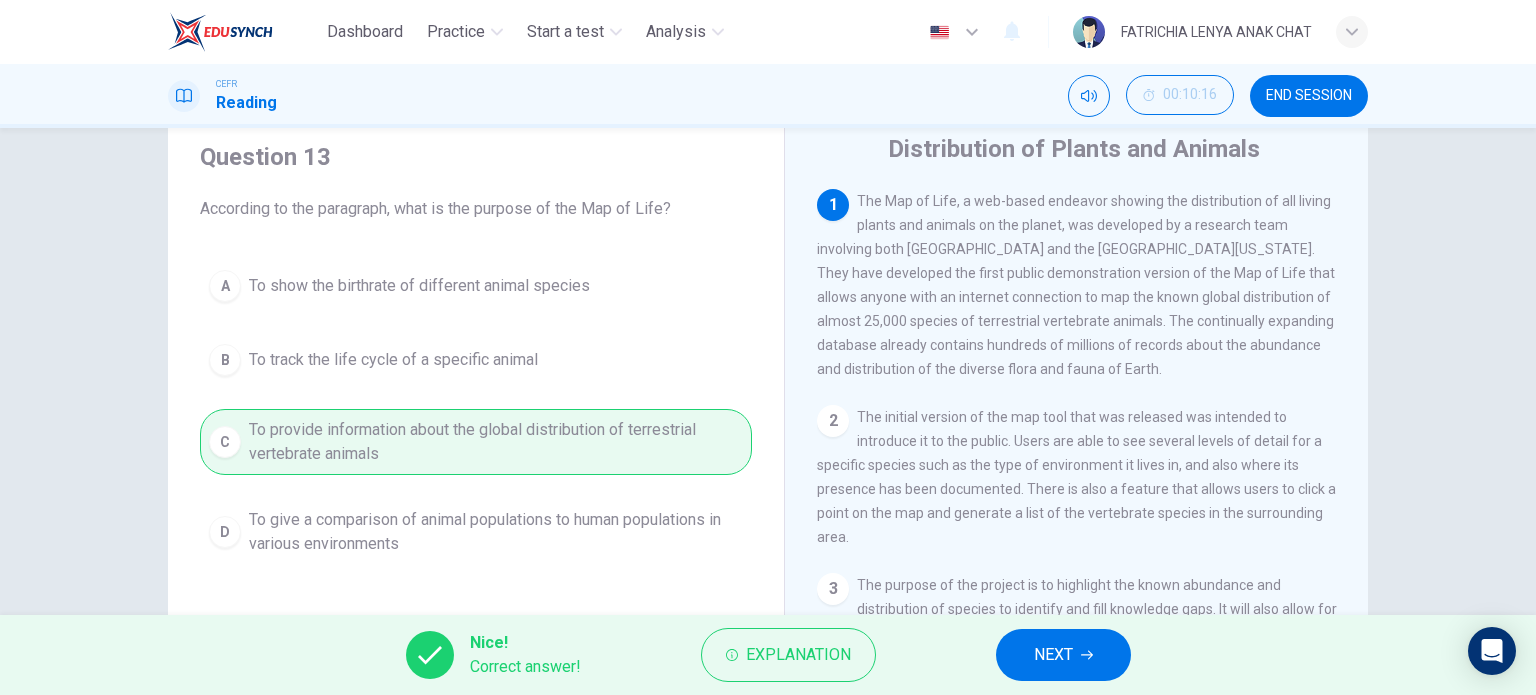 scroll, scrollTop: 98, scrollLeft: 0, axis: vertical 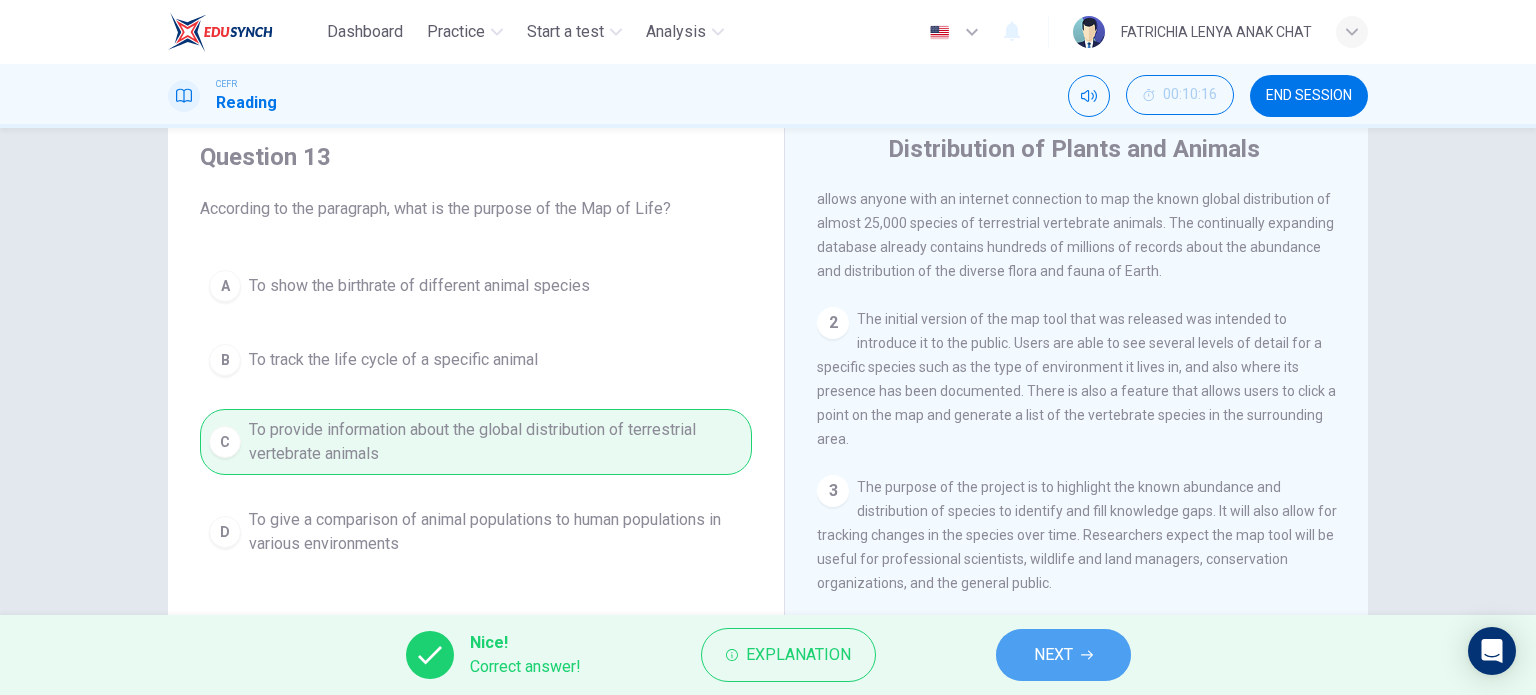 click on "NEXT" at bounding box center [1063, 655] 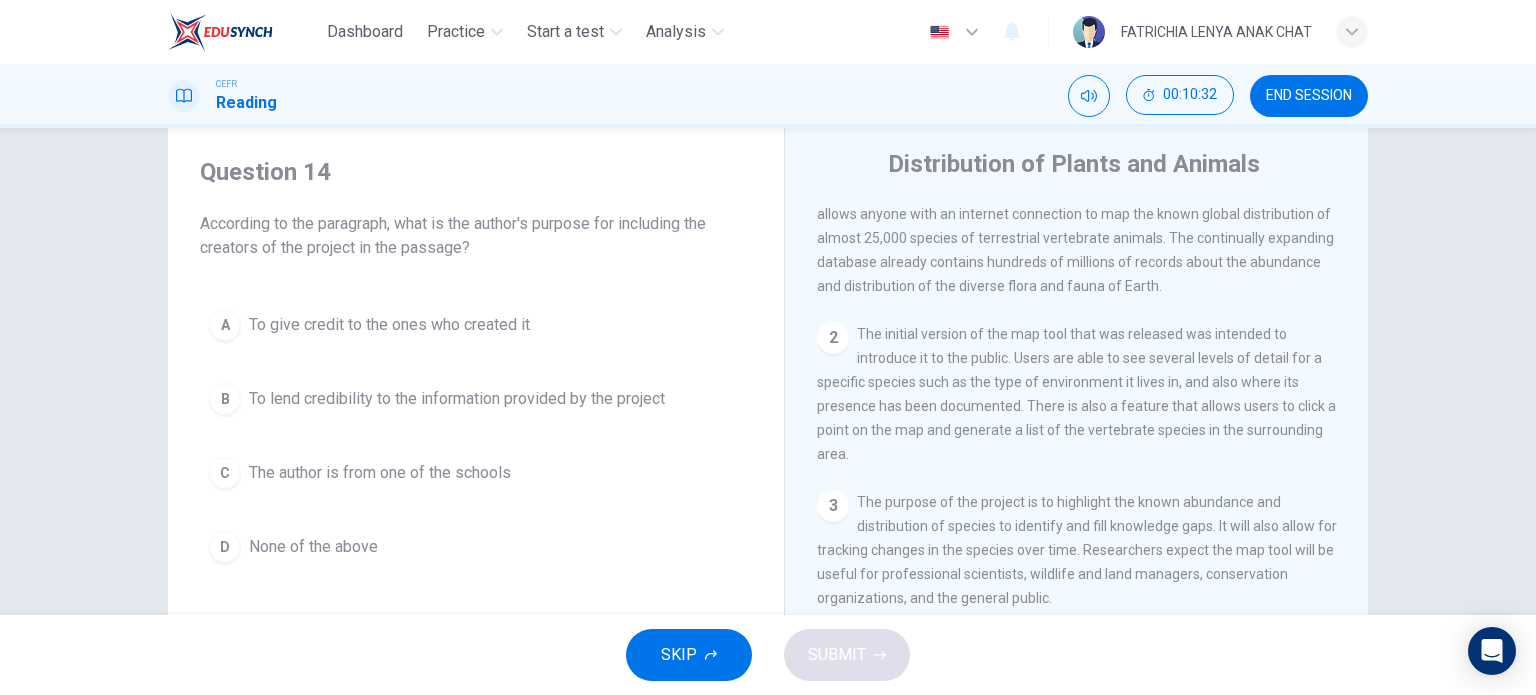 scroll, scrollTop: 55, scrollLeft: 0, axis: vertical 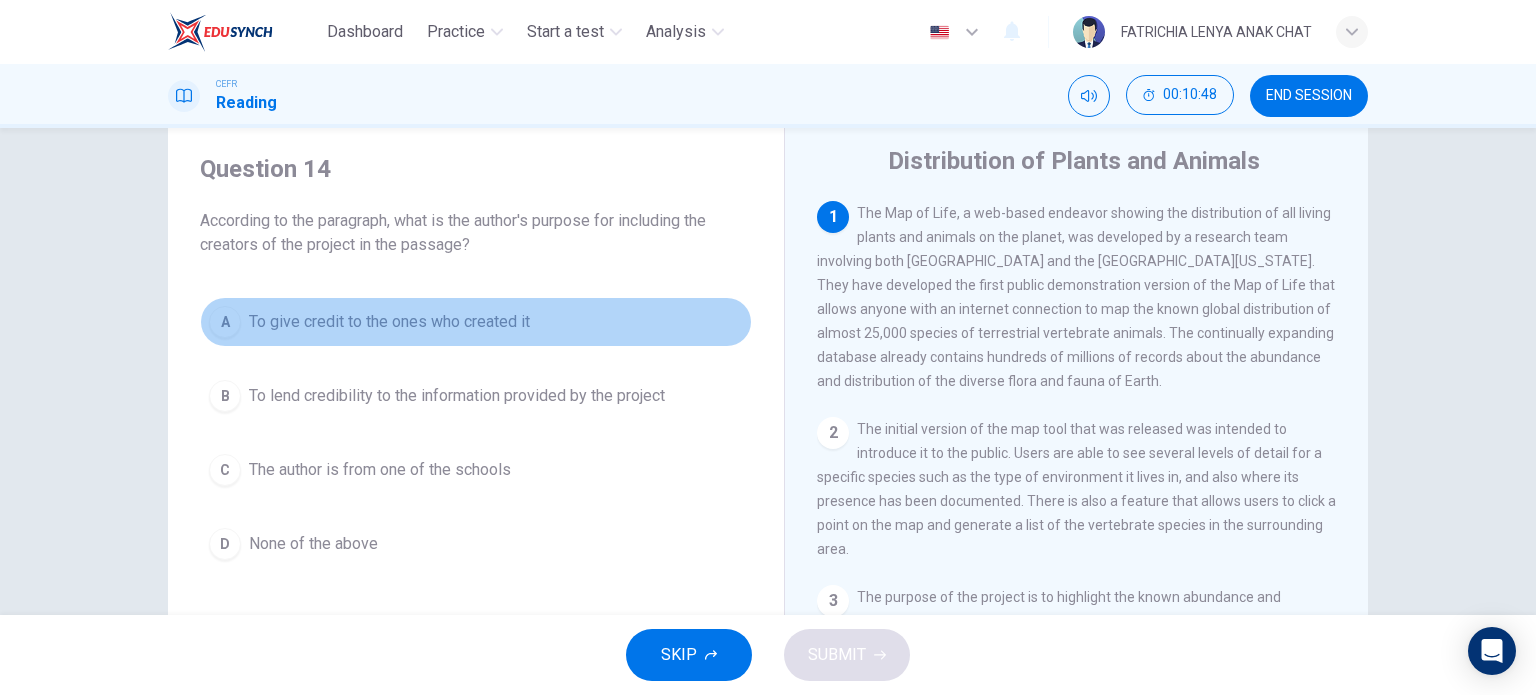 click on "A" at bounding box center [225, 322] 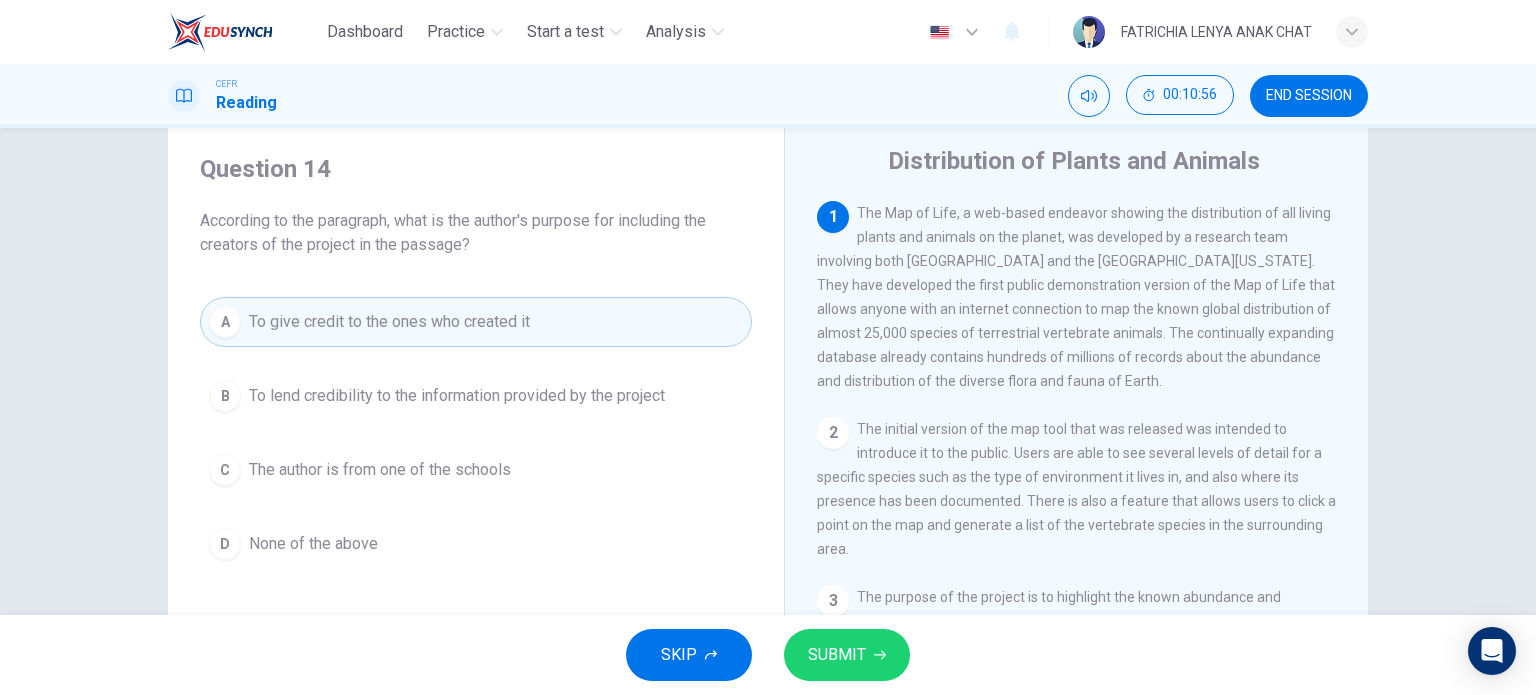 click on "SUBMIT" at bounding box center (837, 655) 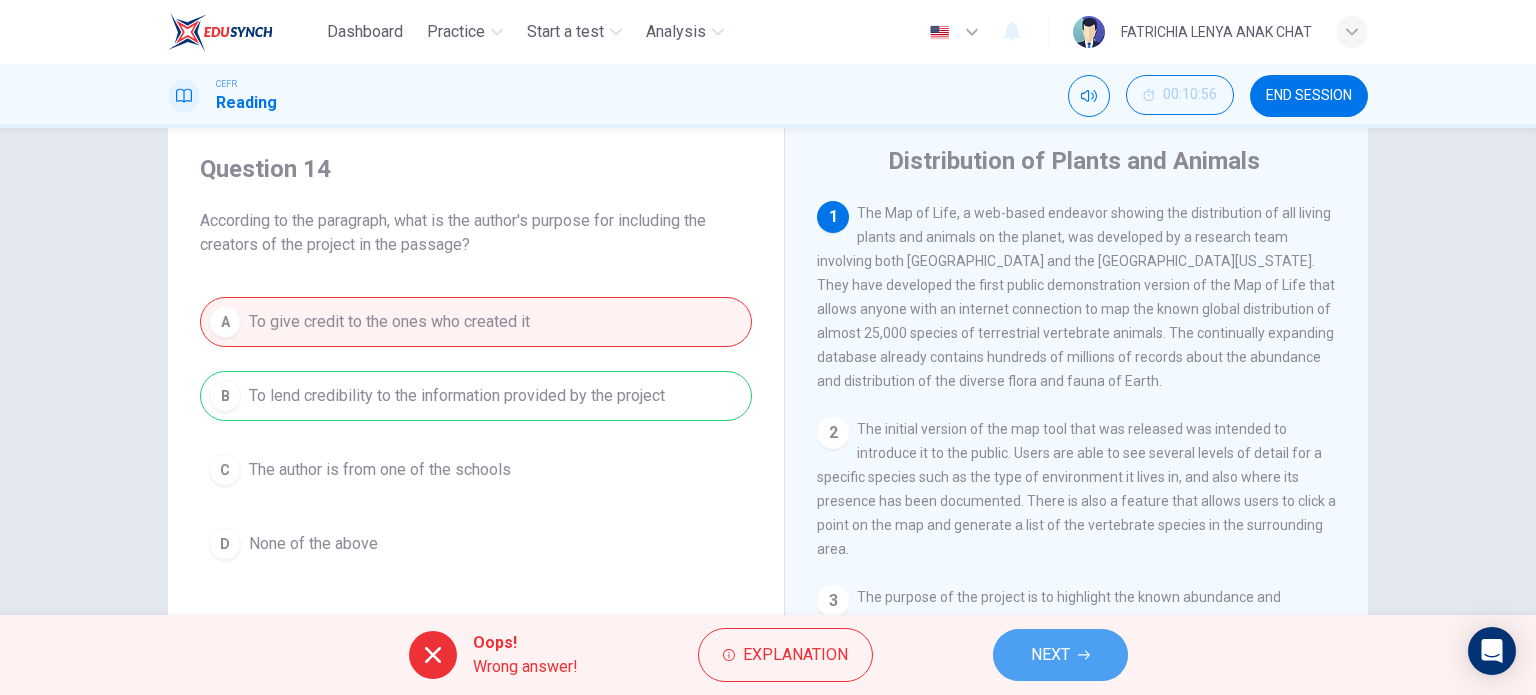 click on "NEXT" at bounding box center [1060, 655] 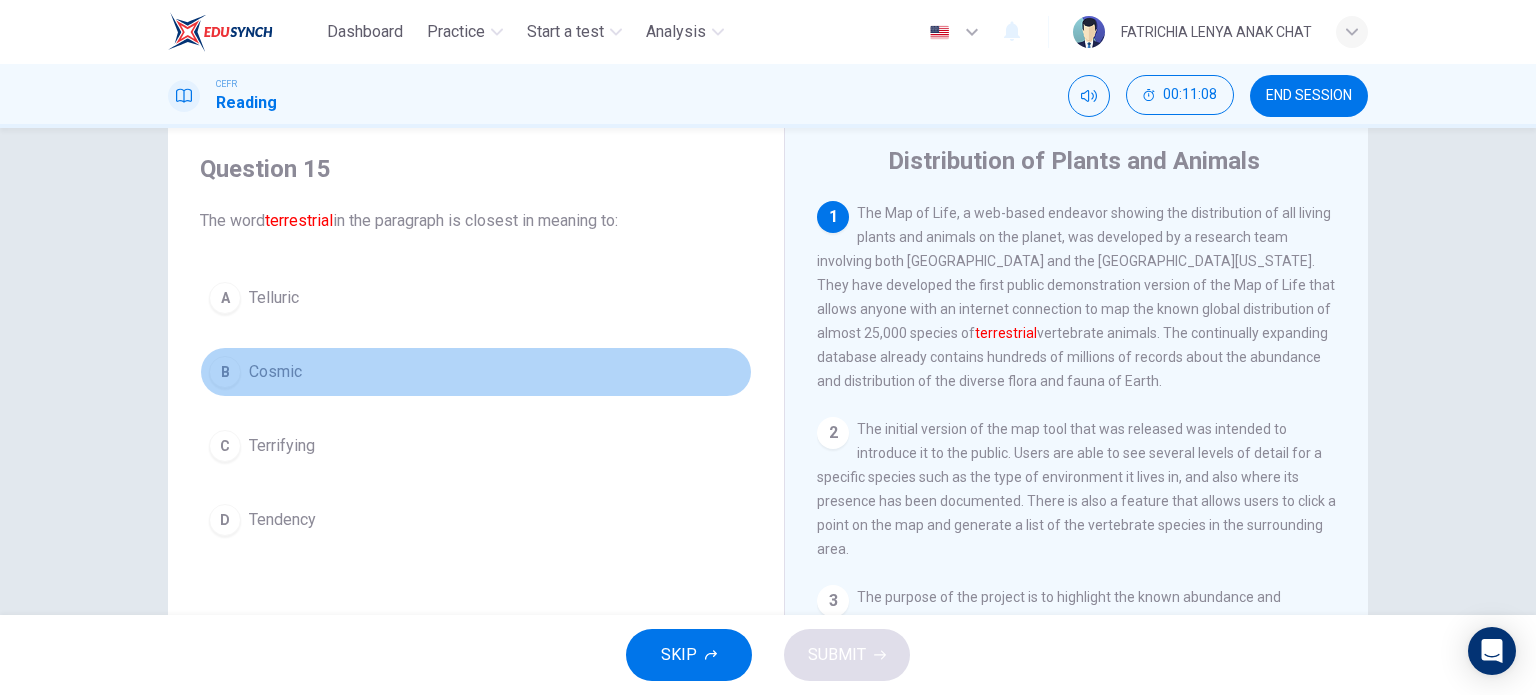 click on "B" at bounding box center [225, 372] 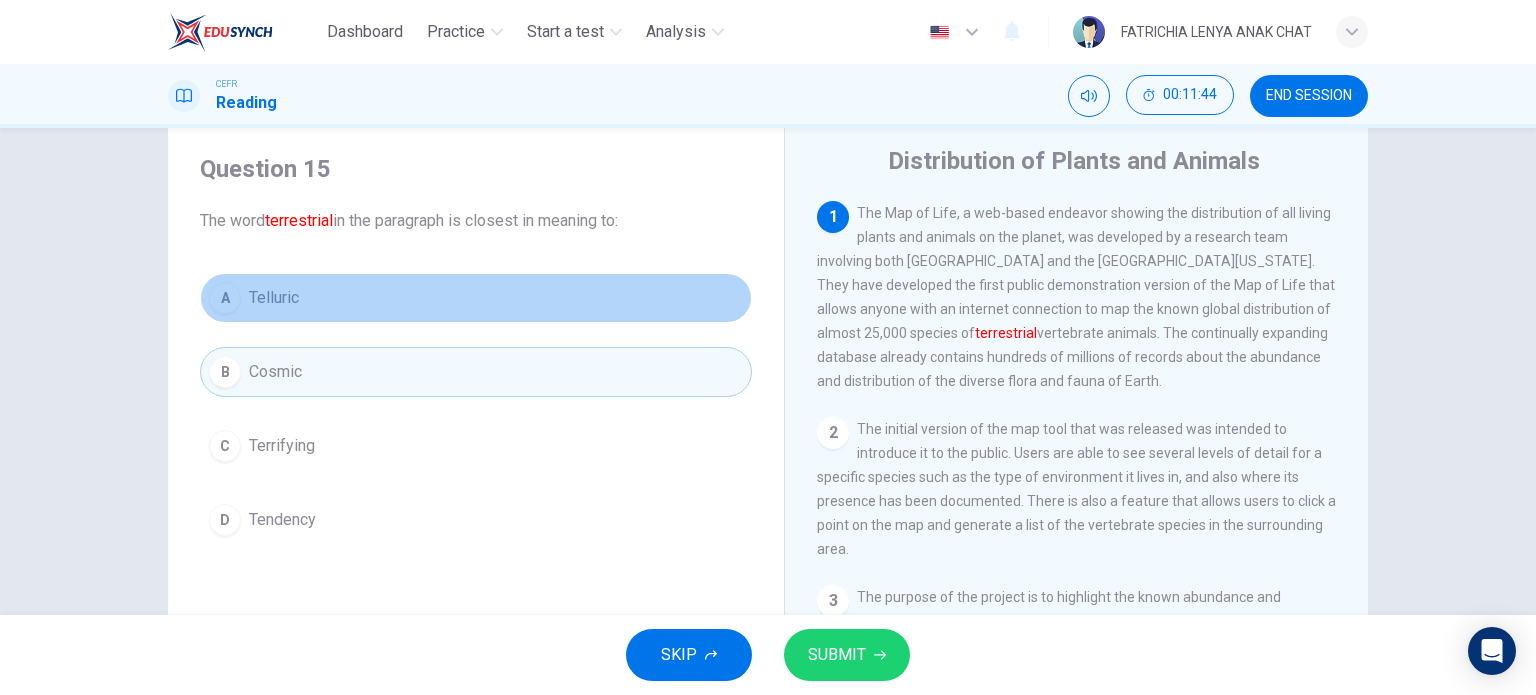 click on "A Telluric" at bounding box center [476, 298] 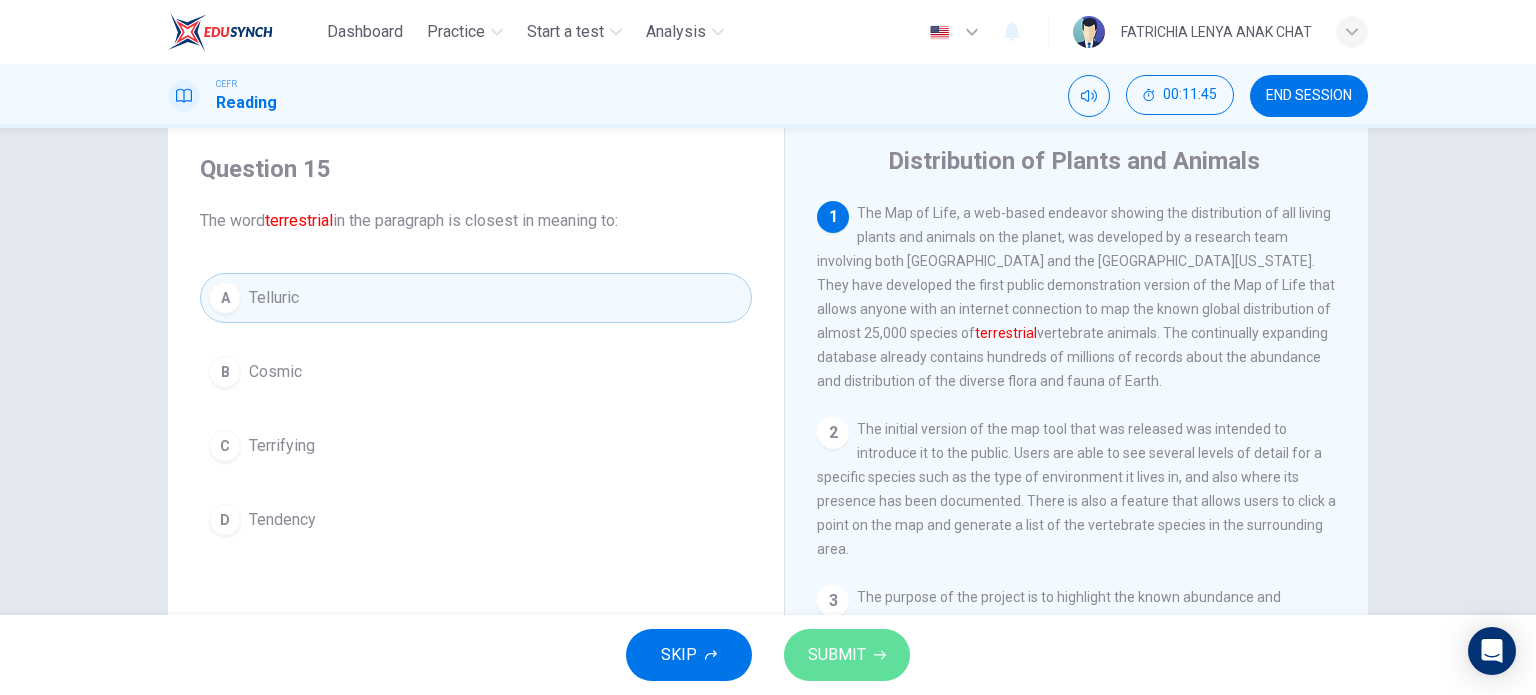 click on "SUBMIT" at bounding box center (837, 655) 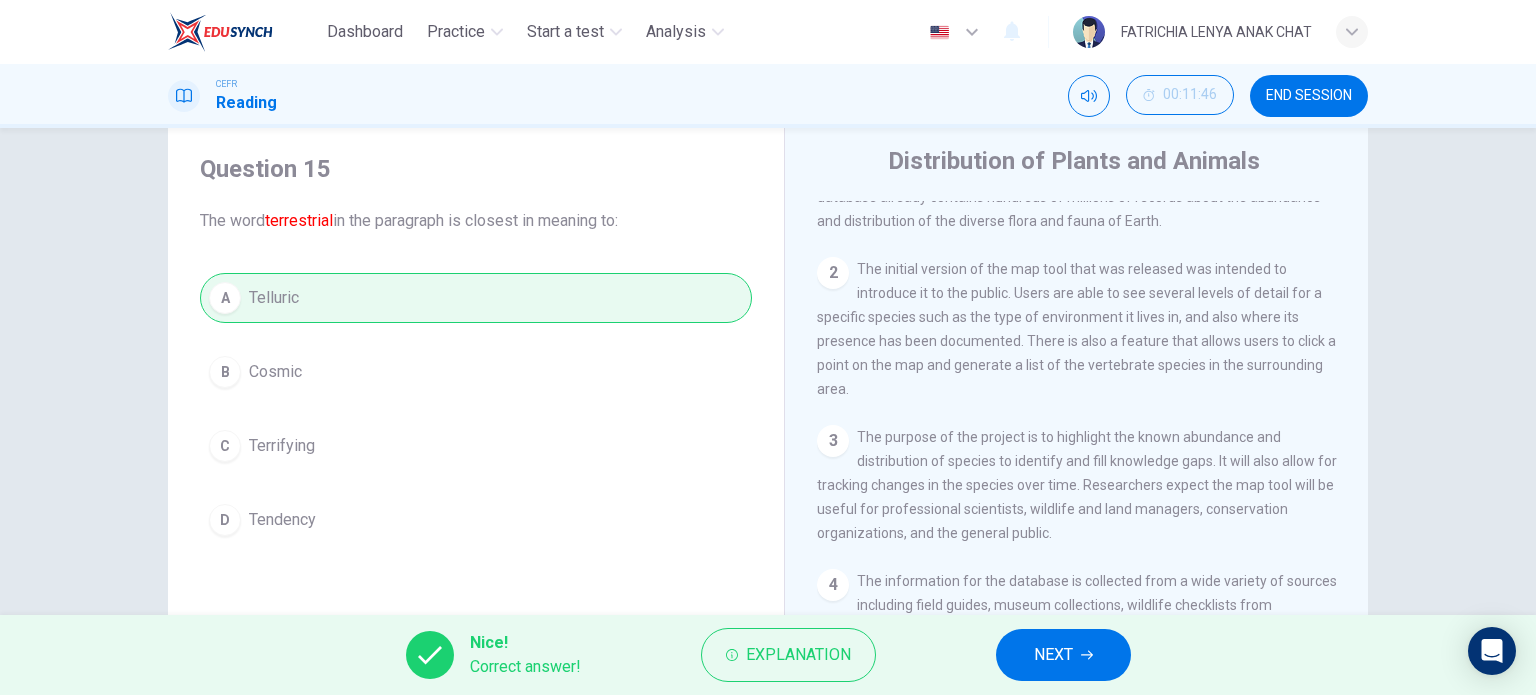 scroll, scrollTop: 162, scrollLeft: 0, axis: vertical 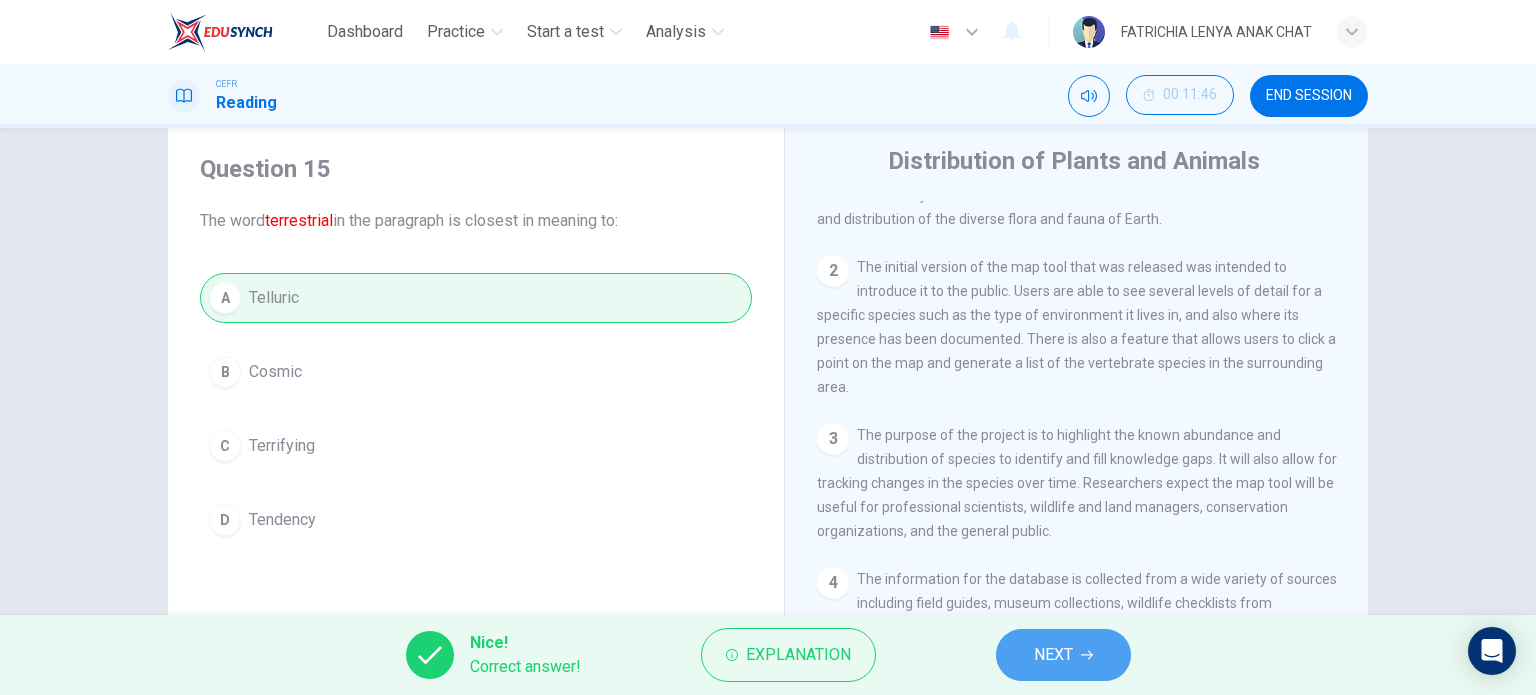 click on "NEXT" at bounding box center [1053, 655] 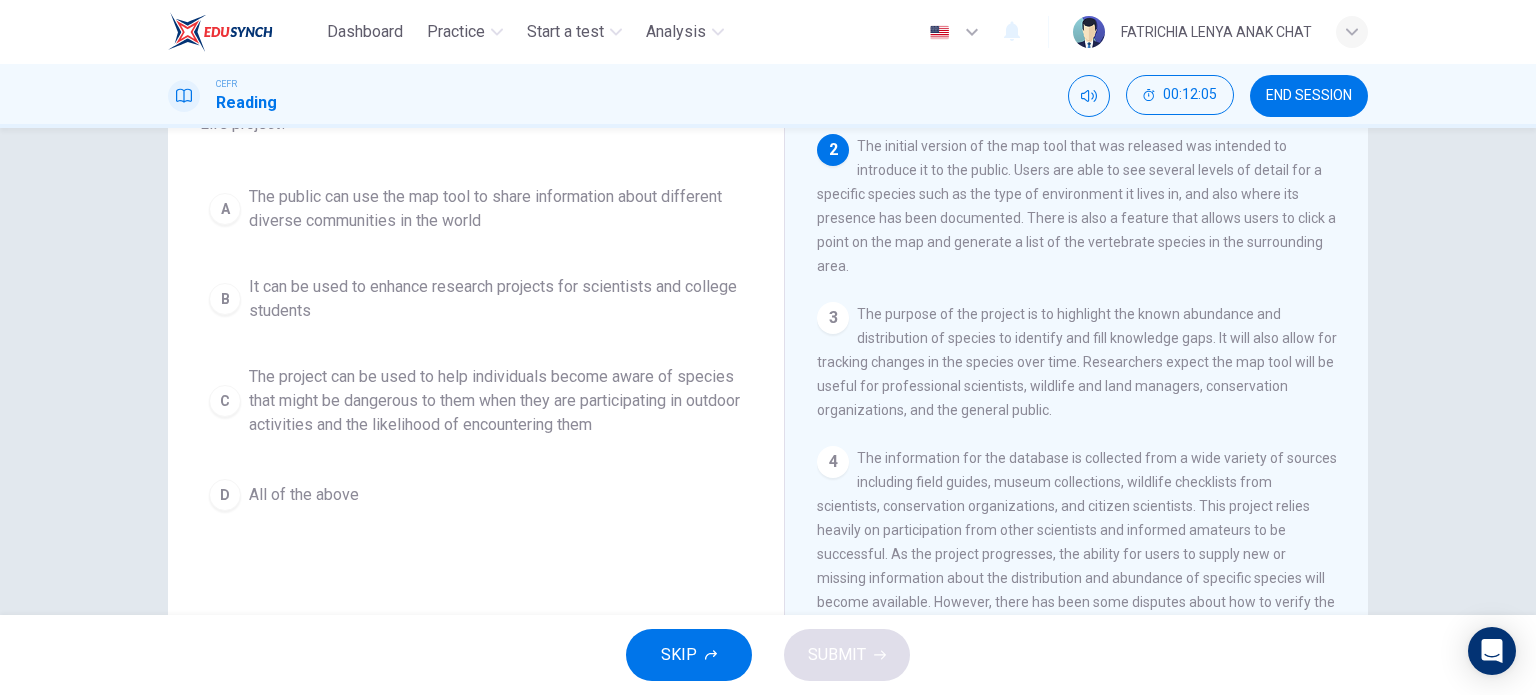 scroll, scrollTop: 156, scrollLeft: 0, axis: vertical 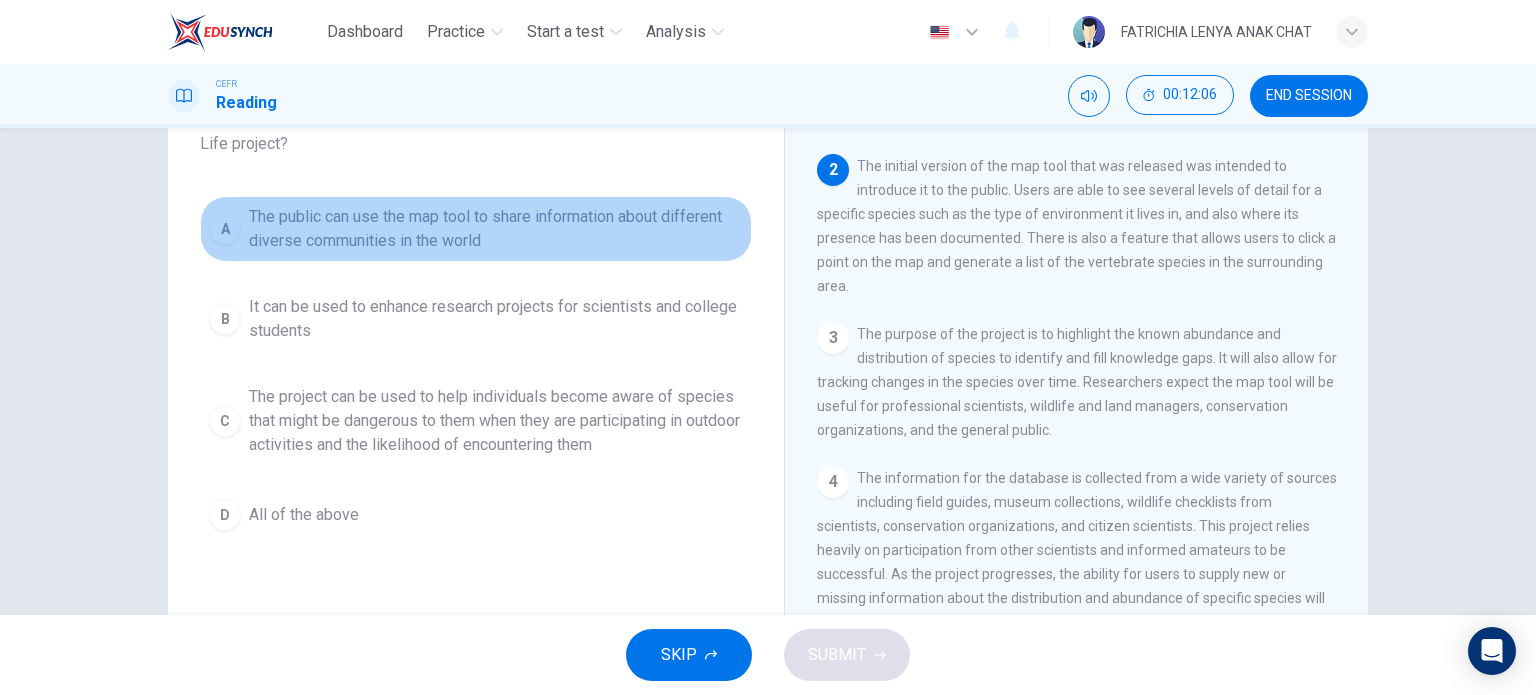 click on "A" at bounding box center [225, 229] 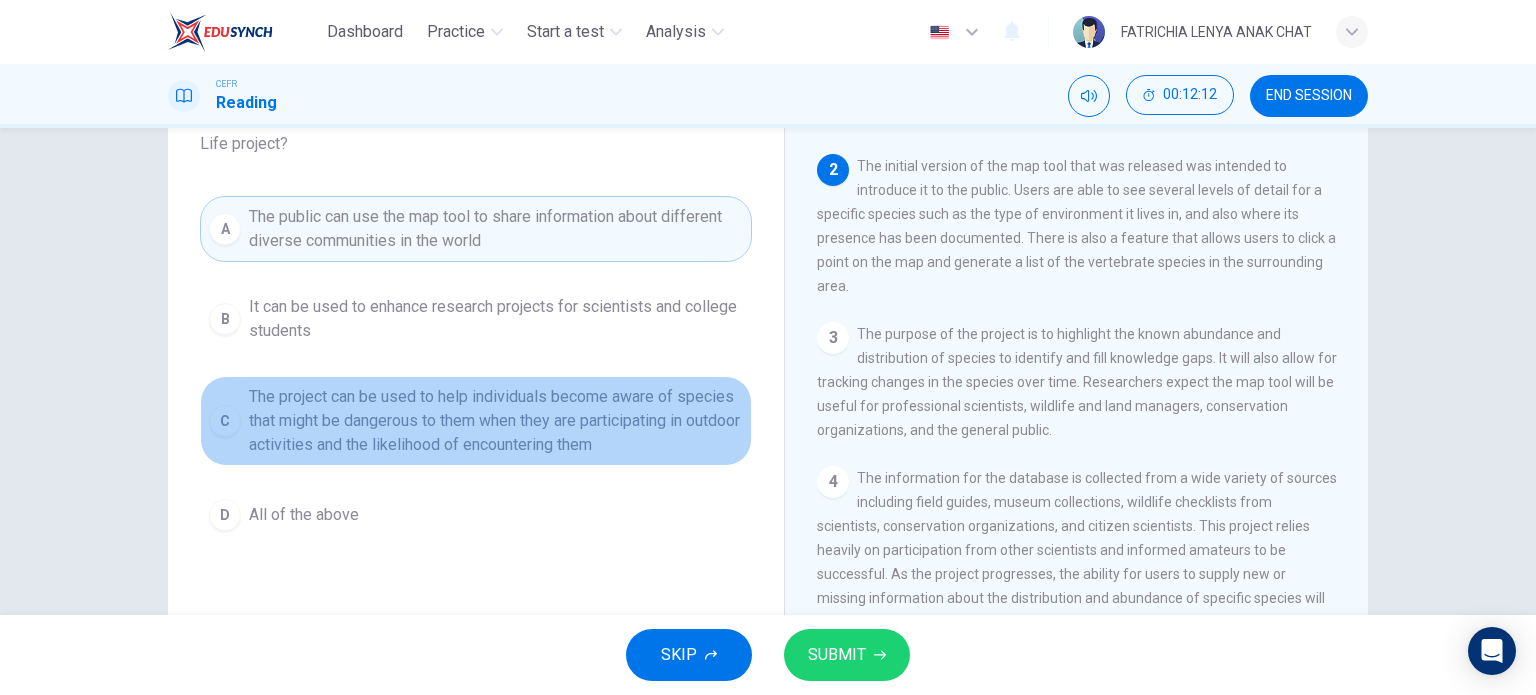 click on "C The project can be used to help individuals become aware of species that might be dangerous to them when they are participating in outdoor activities and the likelihood of encountering them" at bounding box center [476, 421] 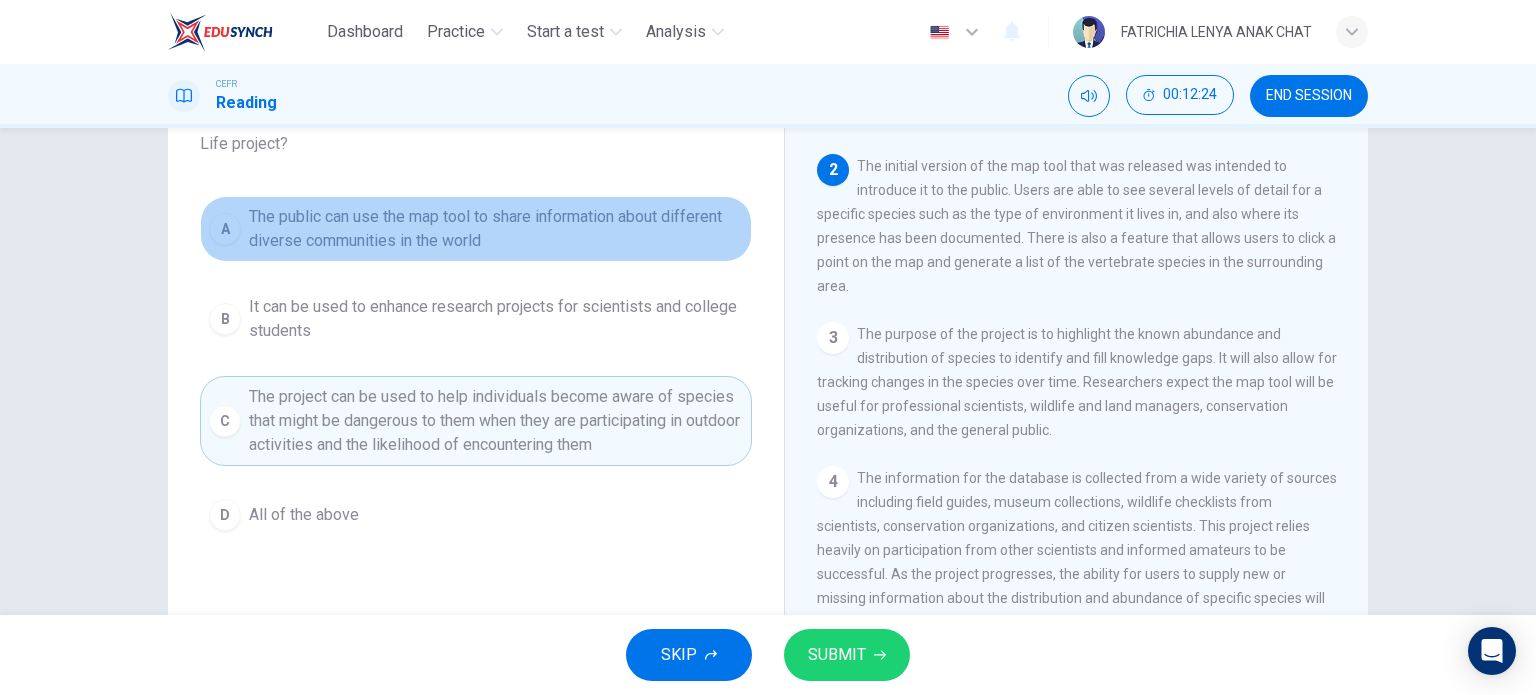 click on "The public can use the map tool to share information about different diverse communities in the world" at bounding box center [496, 229] 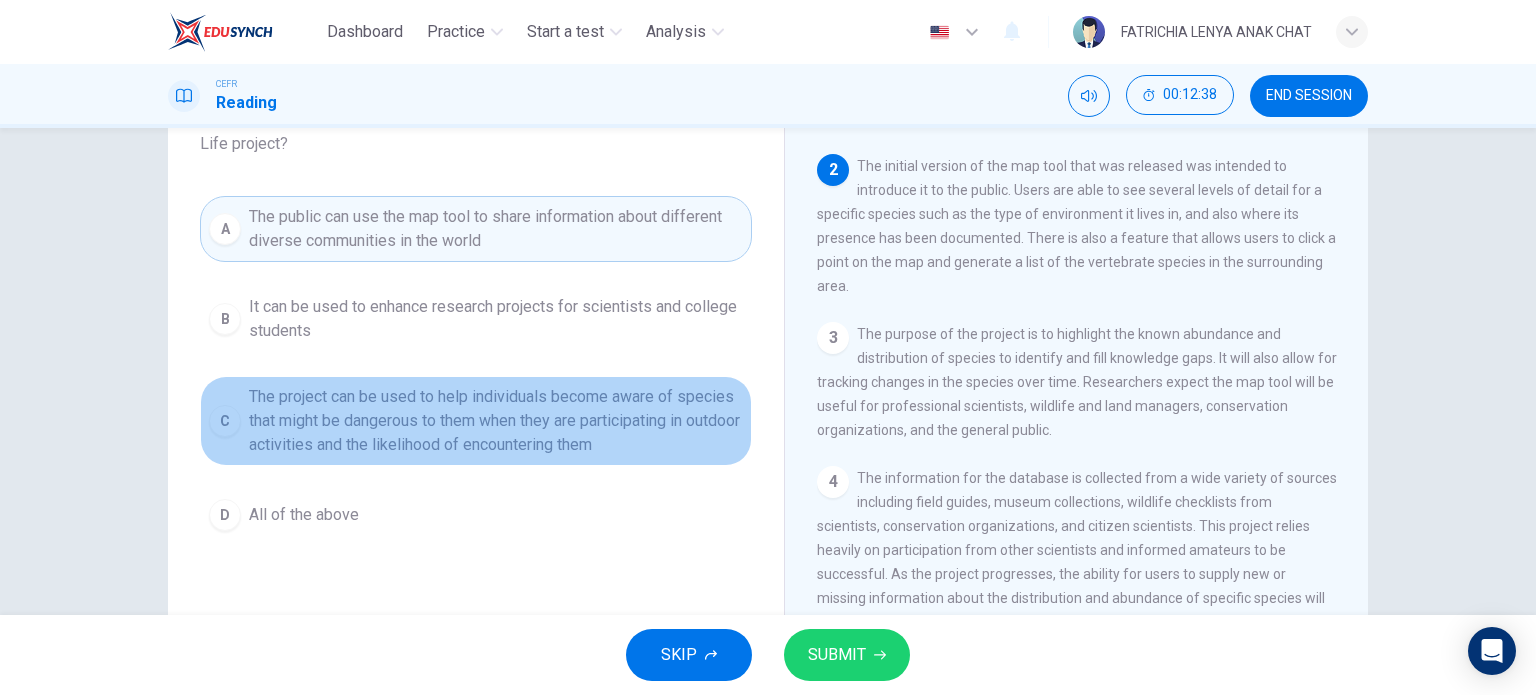 click on "The project can be used to help individuals become aware of species that might be dangerous to them when they are participating in outdoor activities and the likelihood of encountering them" at bounding box center (496, 421) 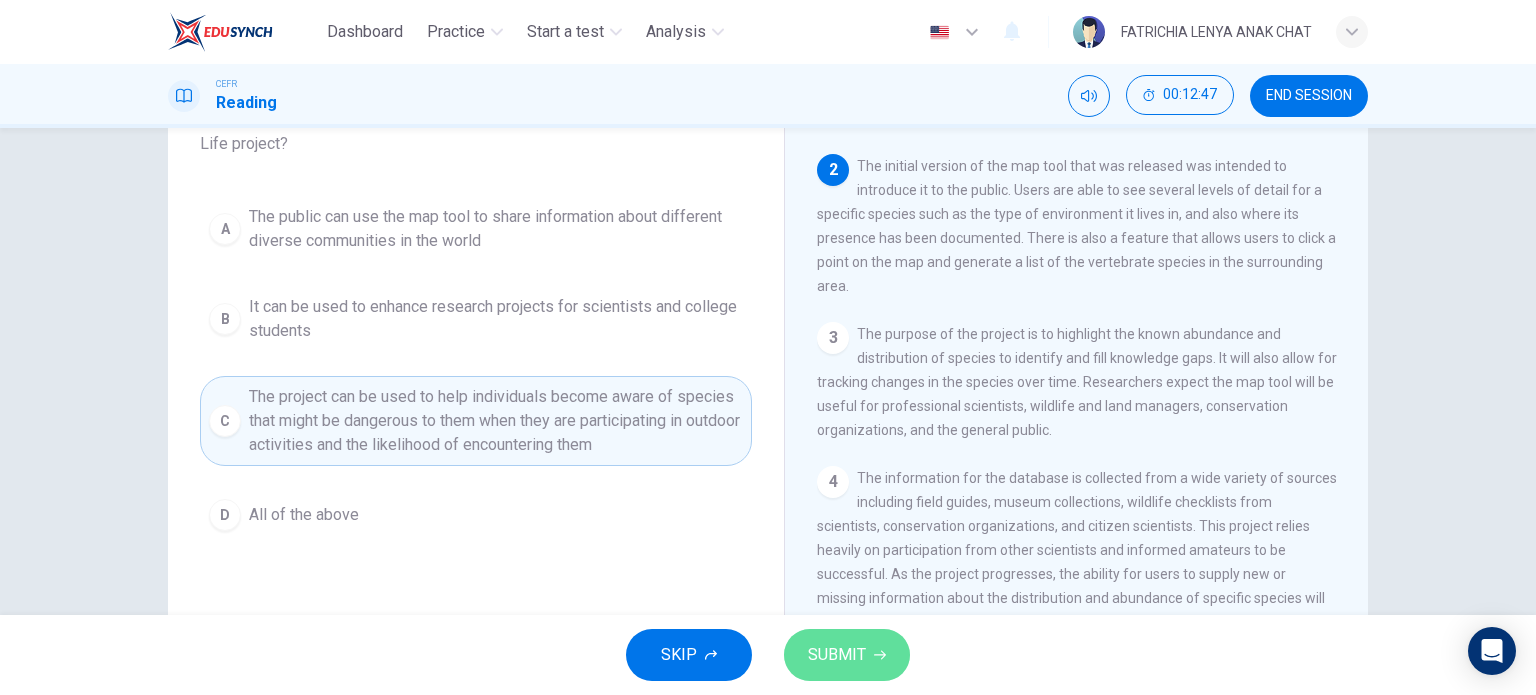 click on "SUBMIT" at bounding box center (847, 655) 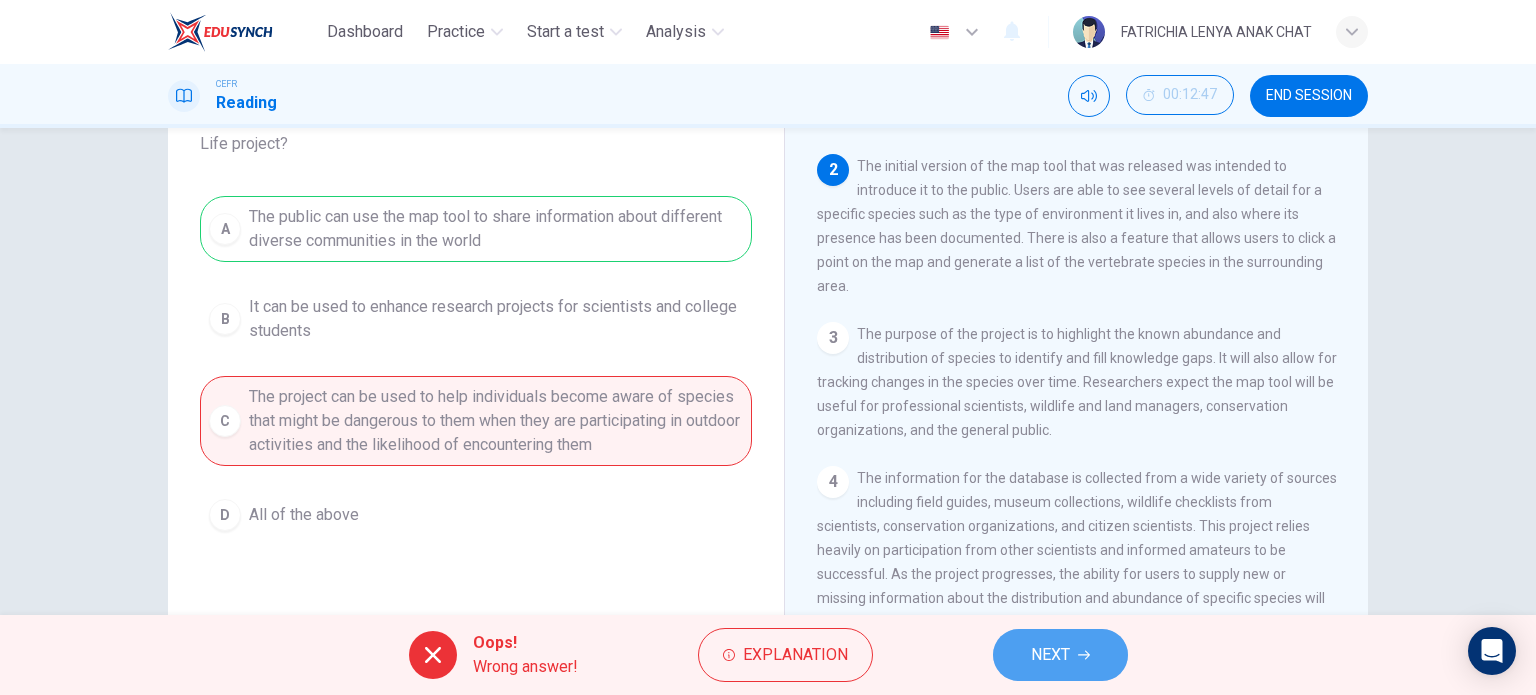 click on "NEXT" at bounding box center (1060, 655) 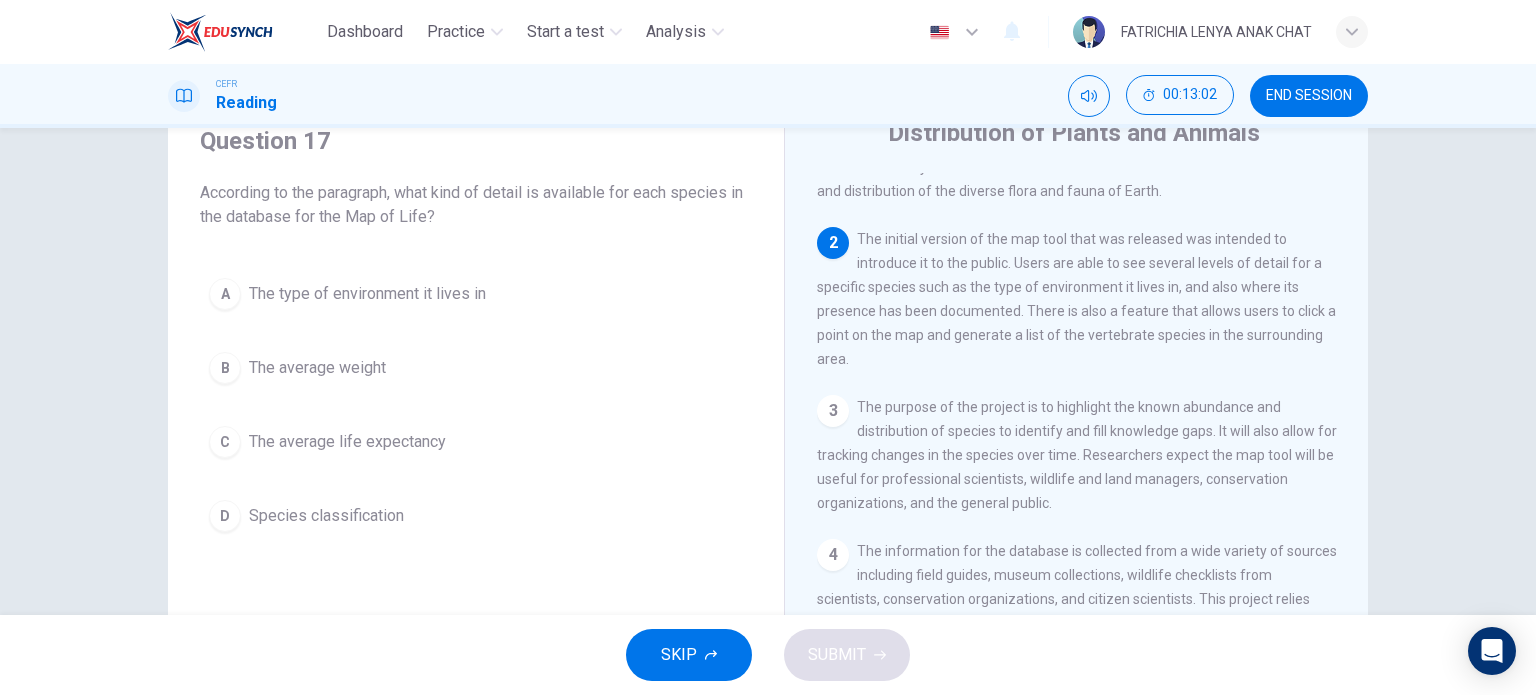 scroll, scrollTop: 84, scrollLeft: 0, axis: vertical 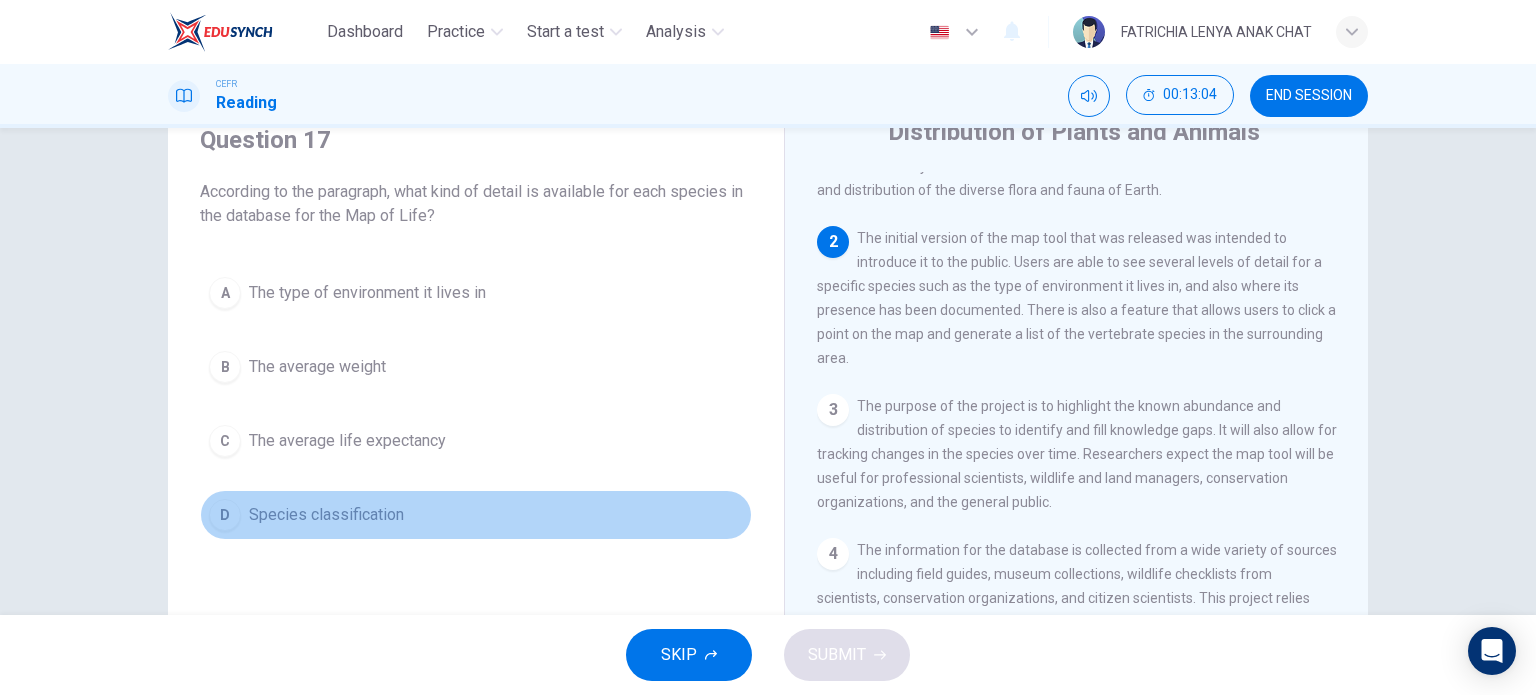 click on "D" at bounding box center (225, 515) 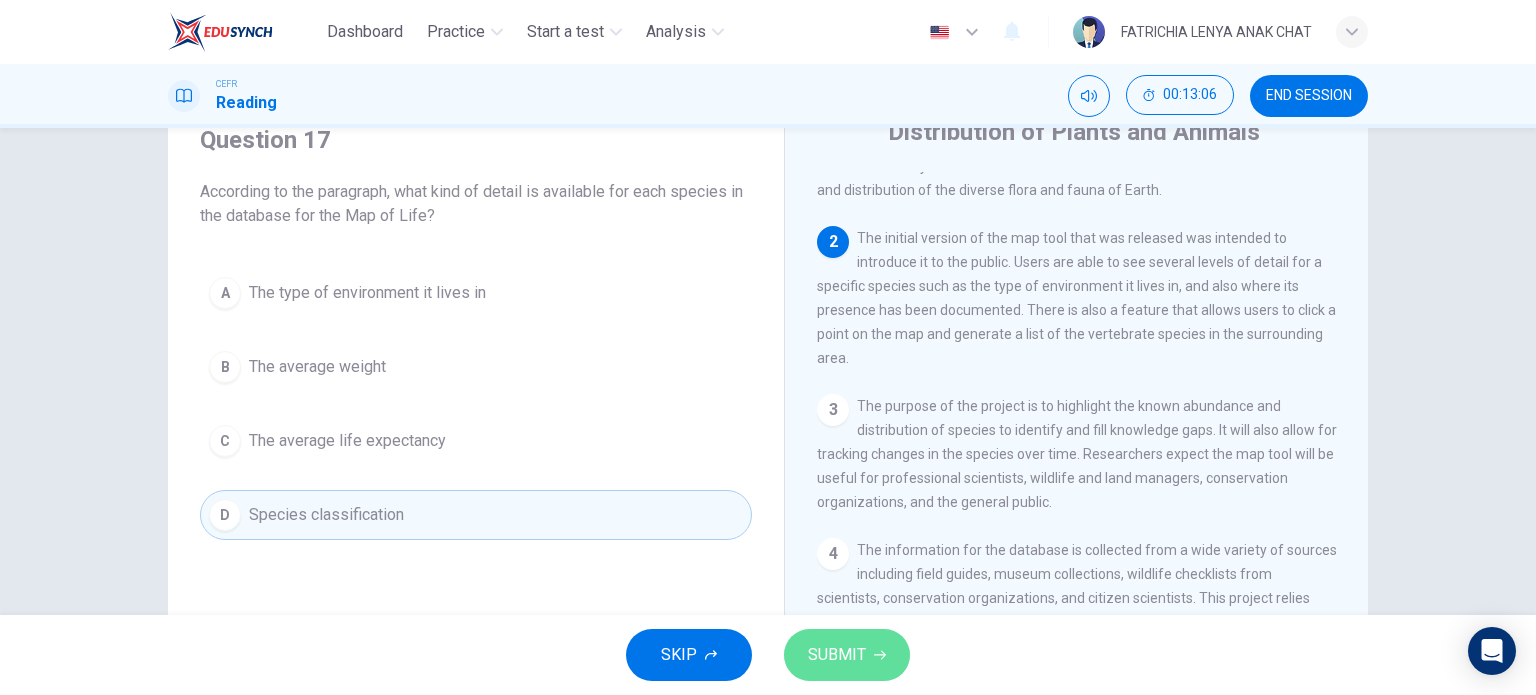 click on "SUBMIT" at bounding box center (837, 655) 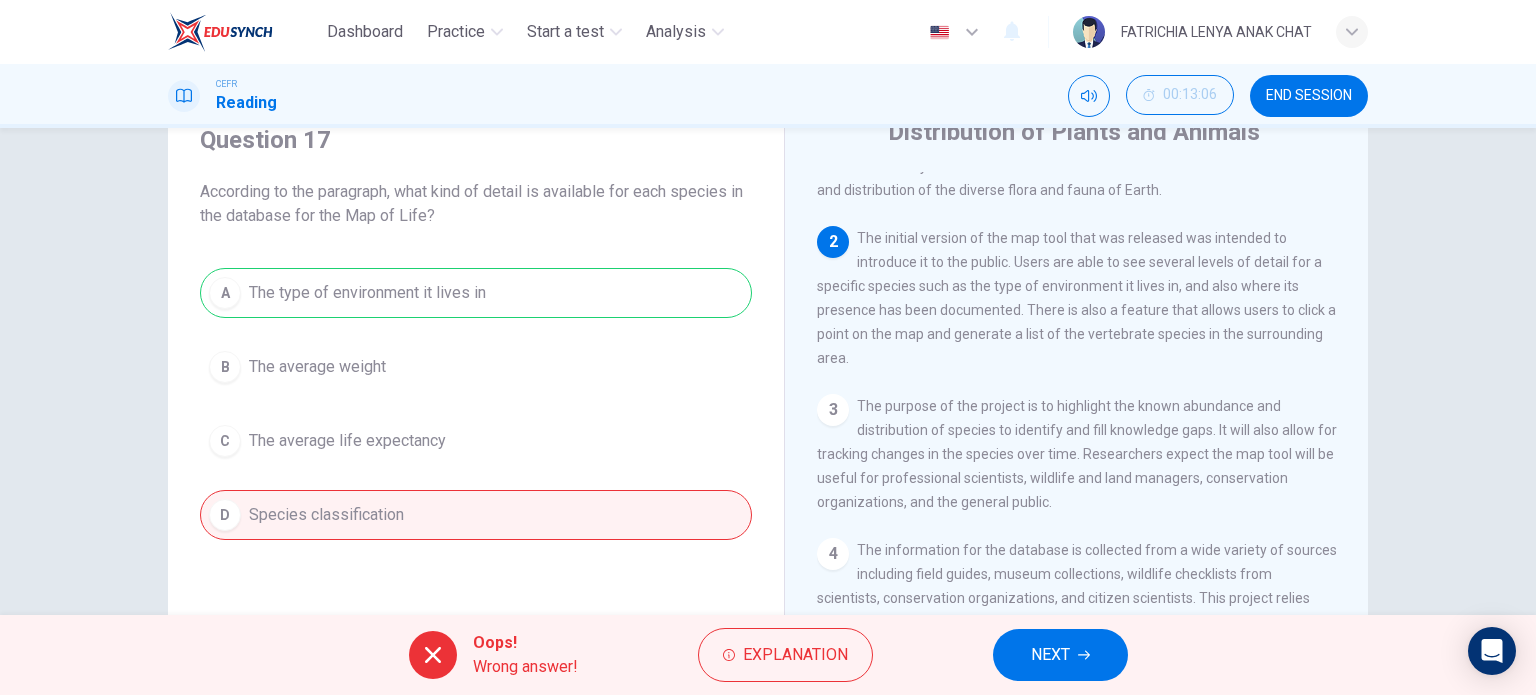 scroll, scrollTop: 276, scrollLeft: 0, axis: vertical 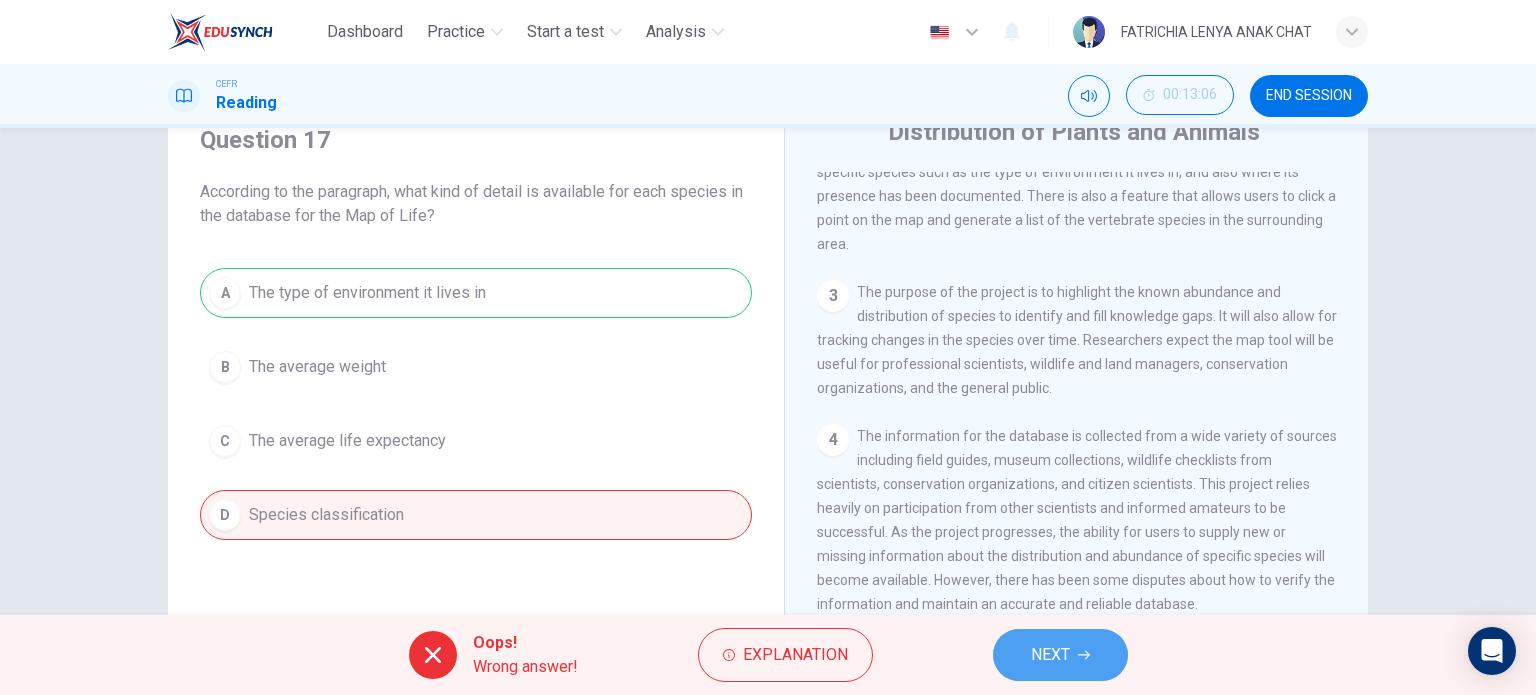 click on "NEXT" at bounding box center [1050, 655] 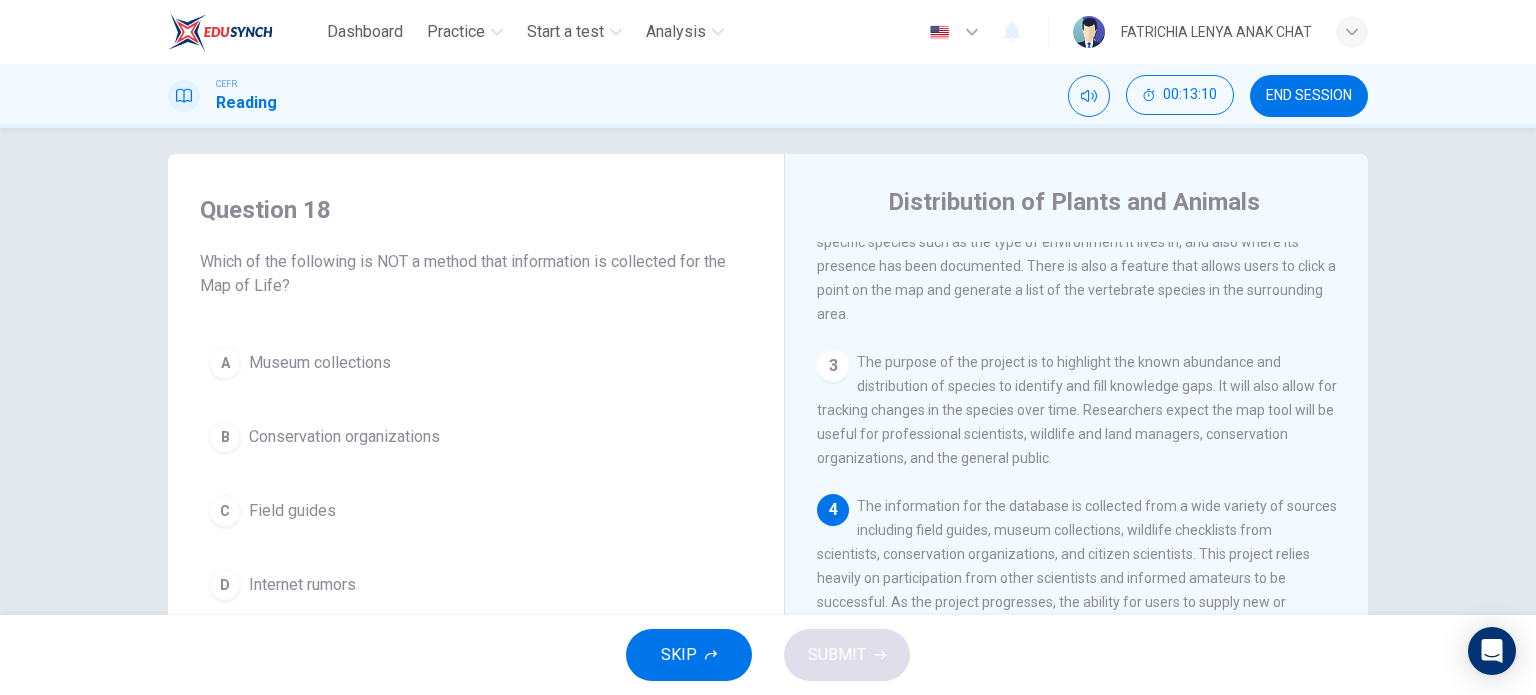 scroll, scrollTop: 12, scrollLeft: 0, axis: vertical 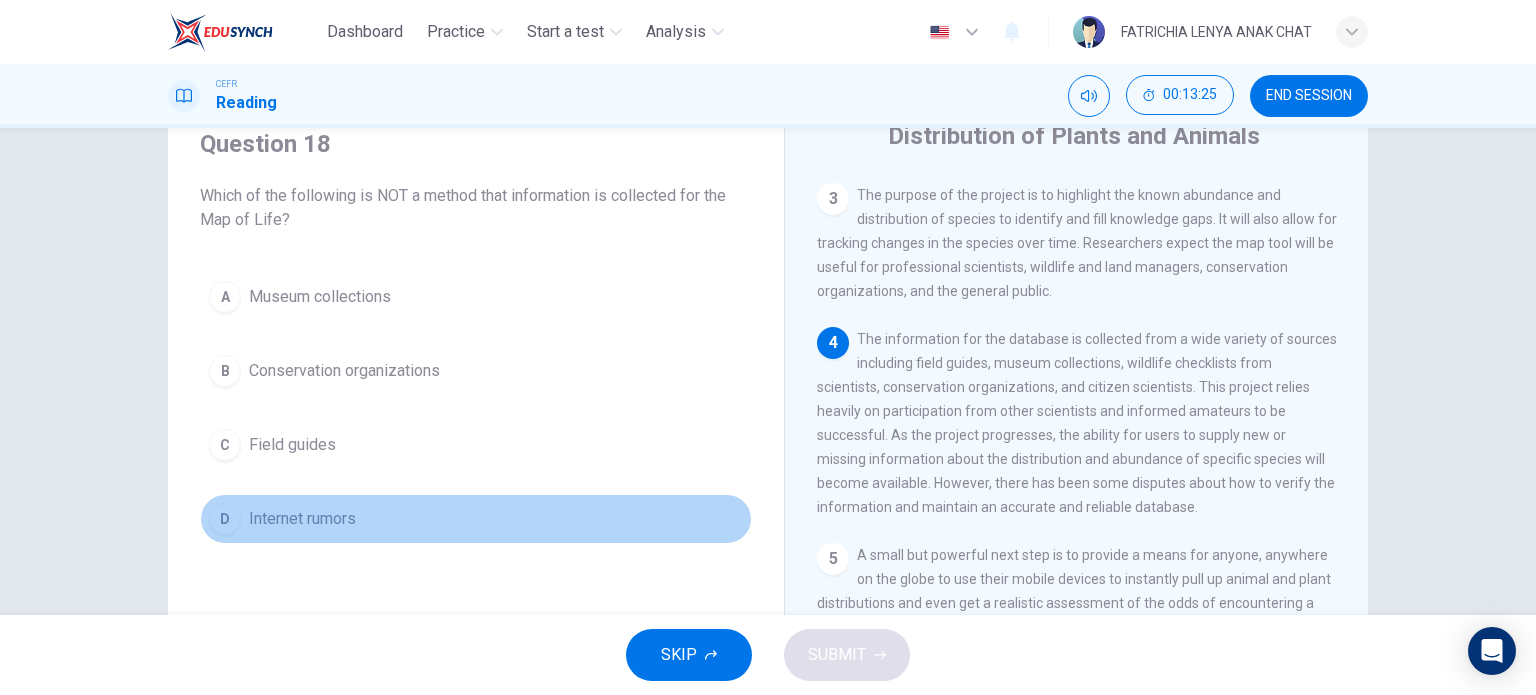 click on "D" at bounding box center [225, 519] 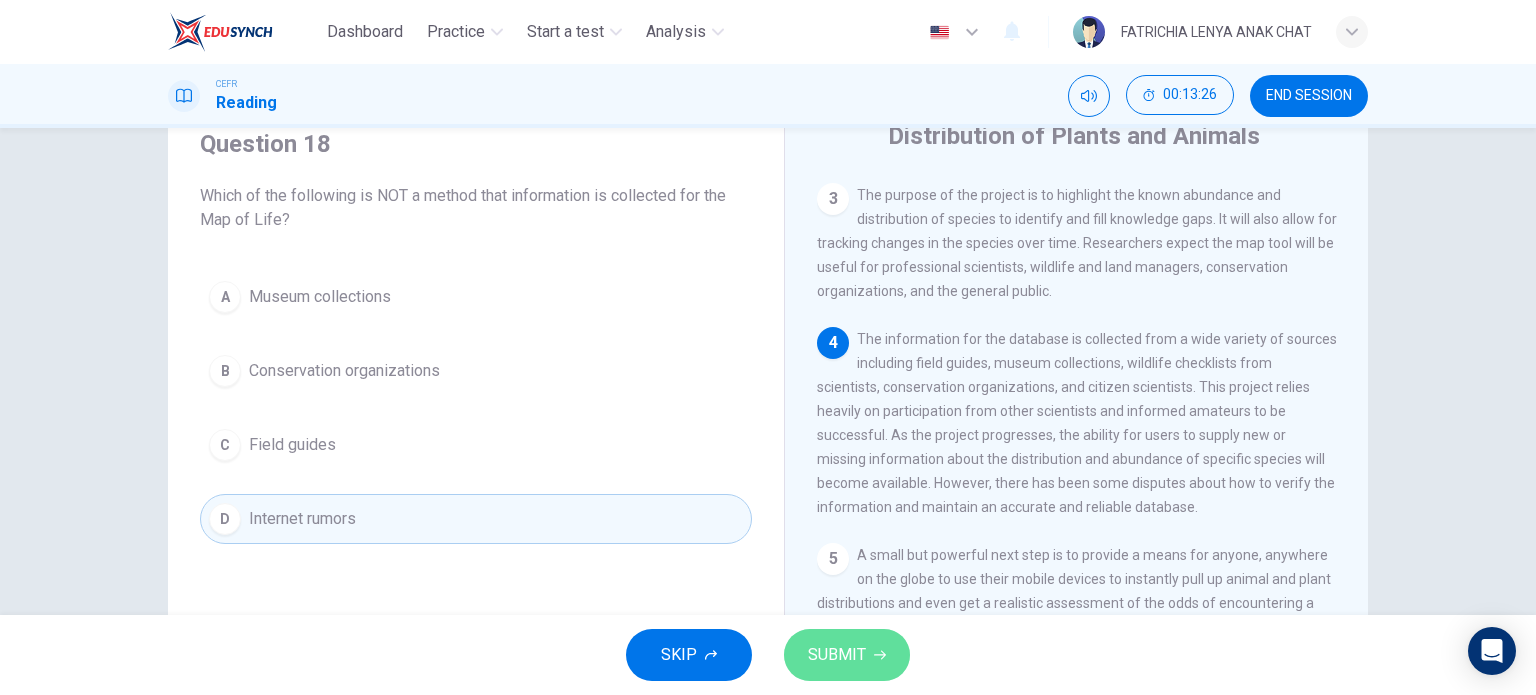 click on "SUBMIT" at bounding box center (847, 655) 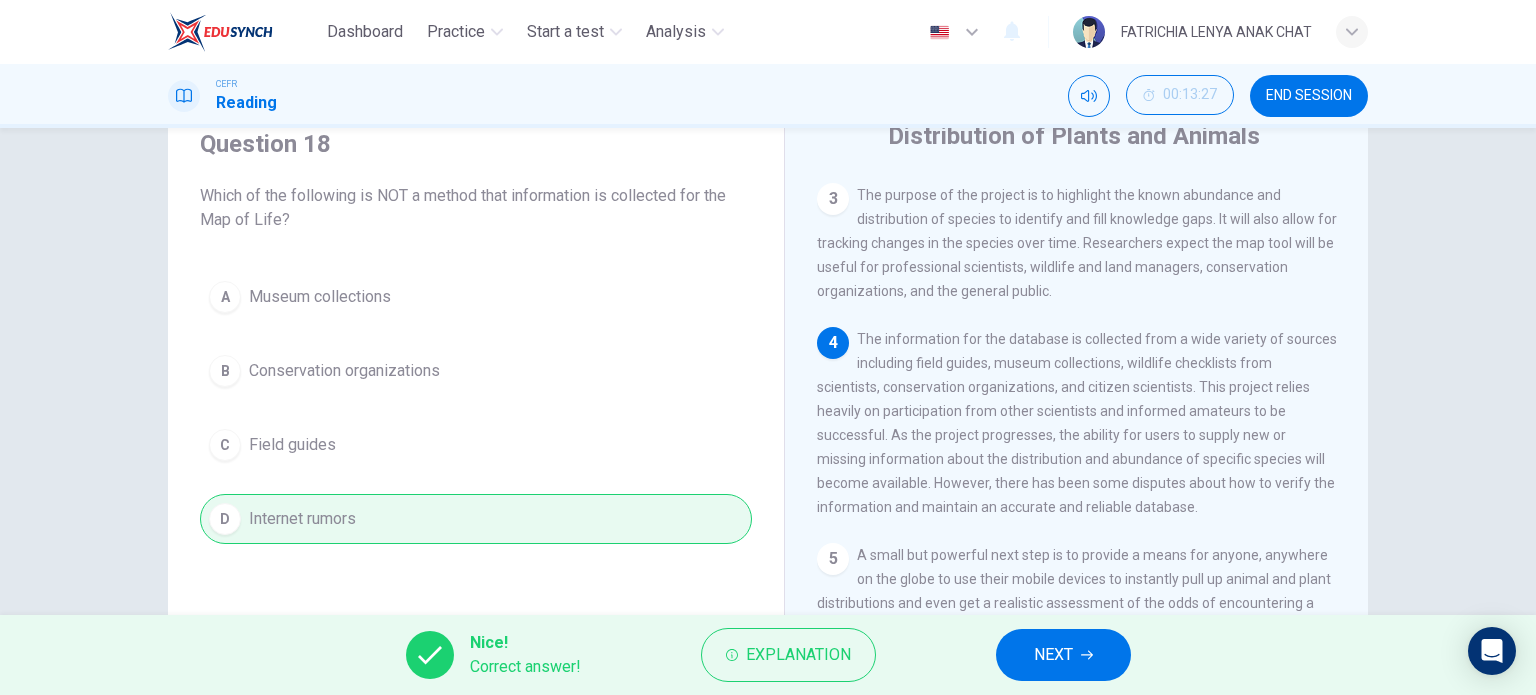 click on "NEXT" at bounding box center (1063, 655) 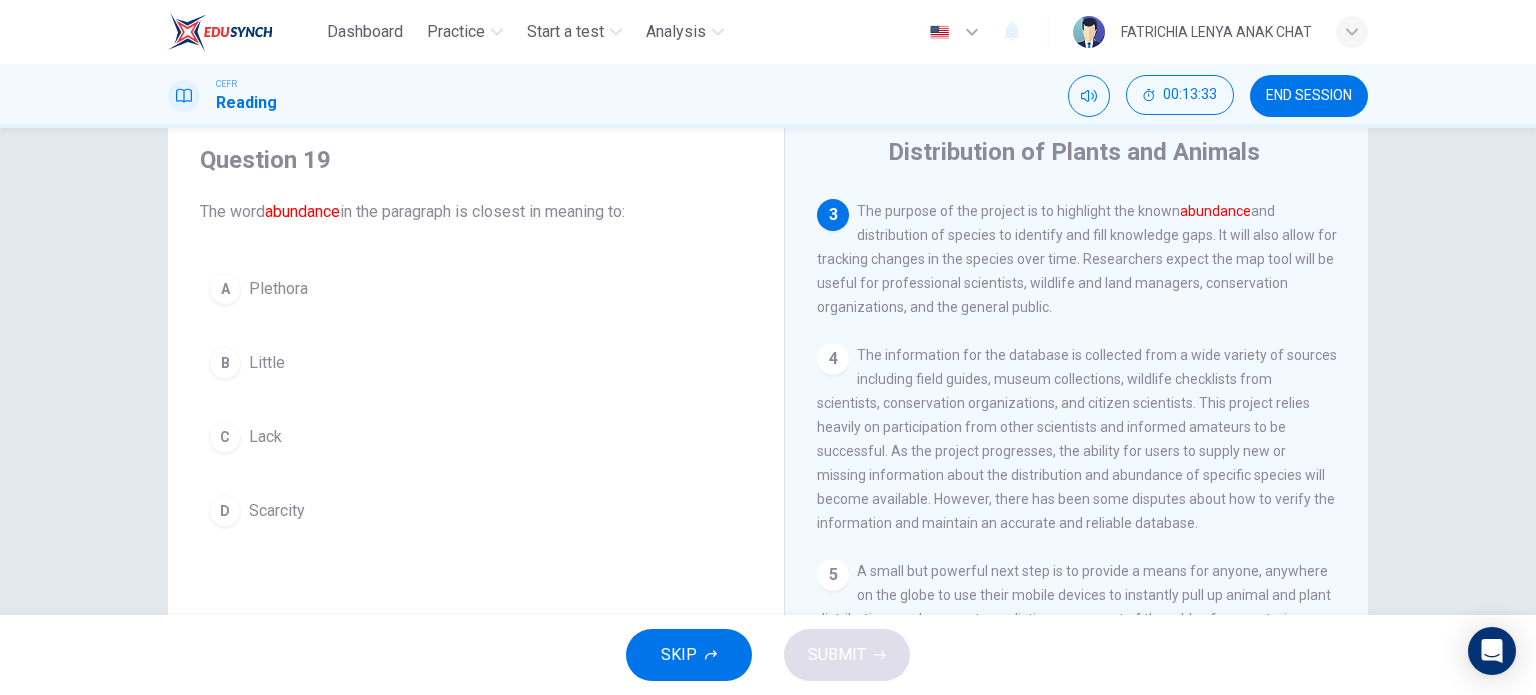 scroll, scrollTop: 64, scrollLeft: 0, axis: vertical 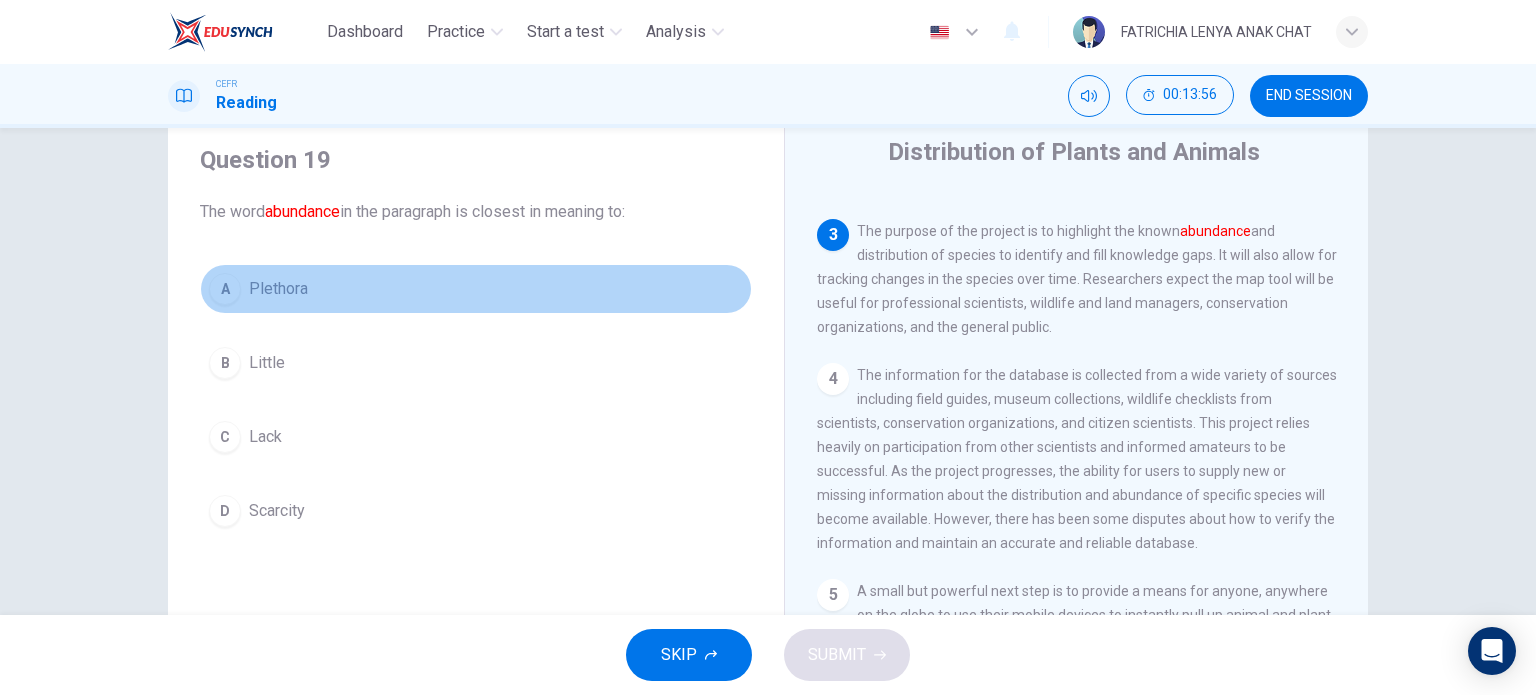 click on "A" at bounding box center [225, 289] 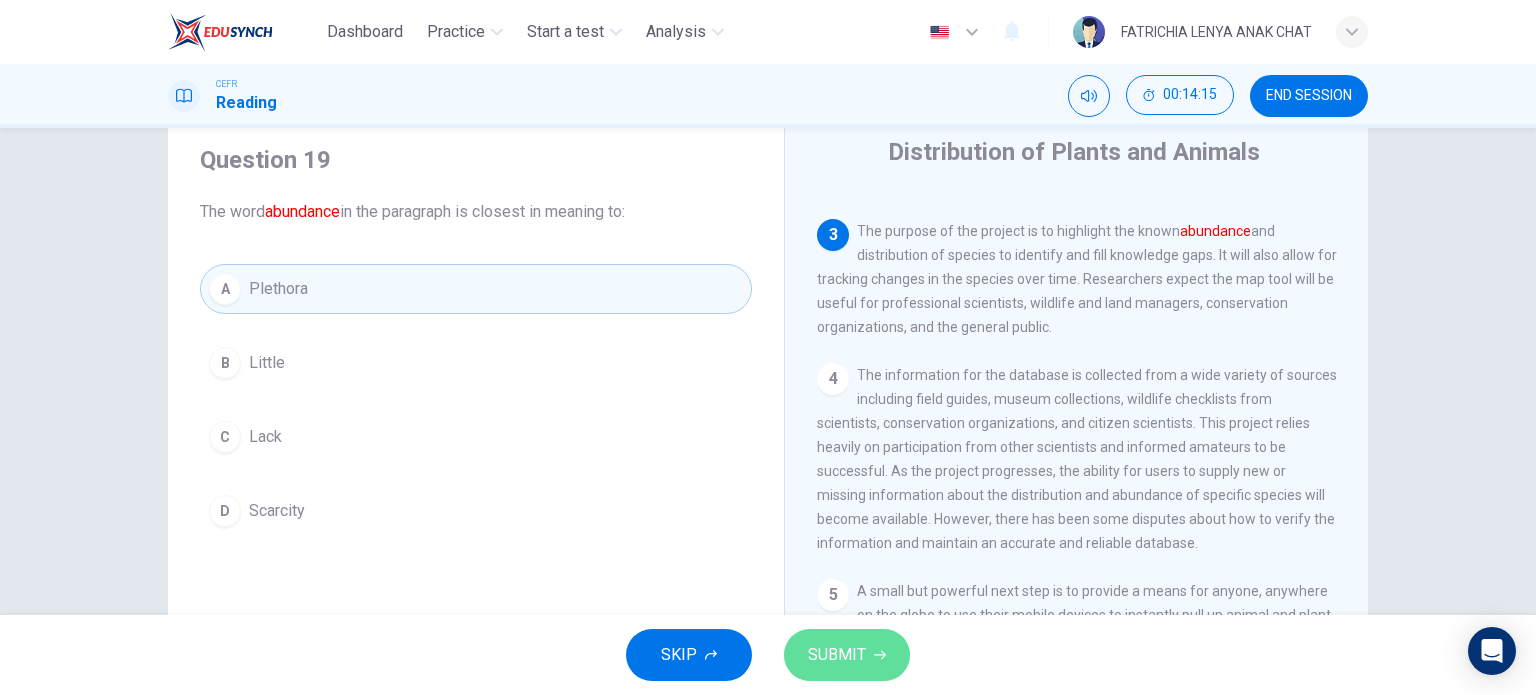 click on "SUBMIT" at bounding box center (837, 655) 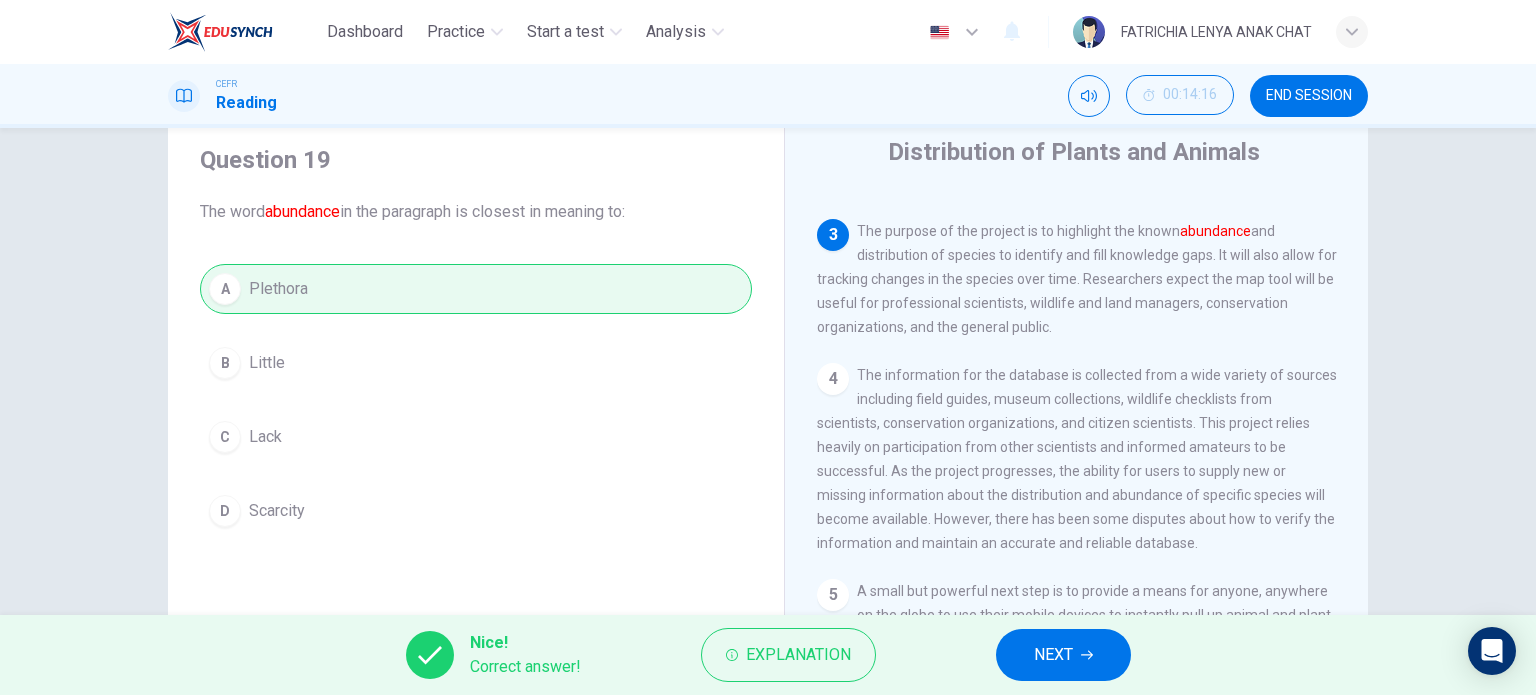 scroll, scrollTop: 405, scrollLeft: 0, axis: vertical 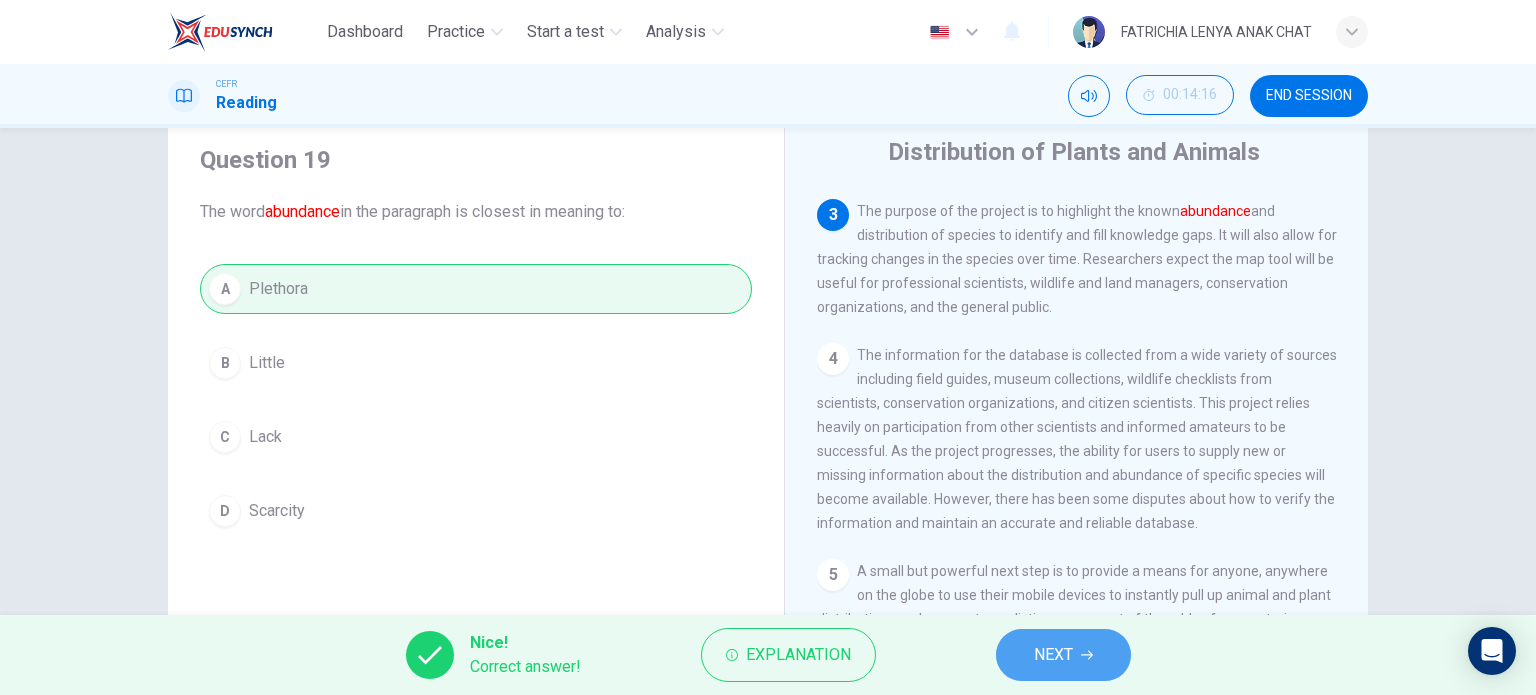 click on "NEXT" at bounding box center (1053, 655) 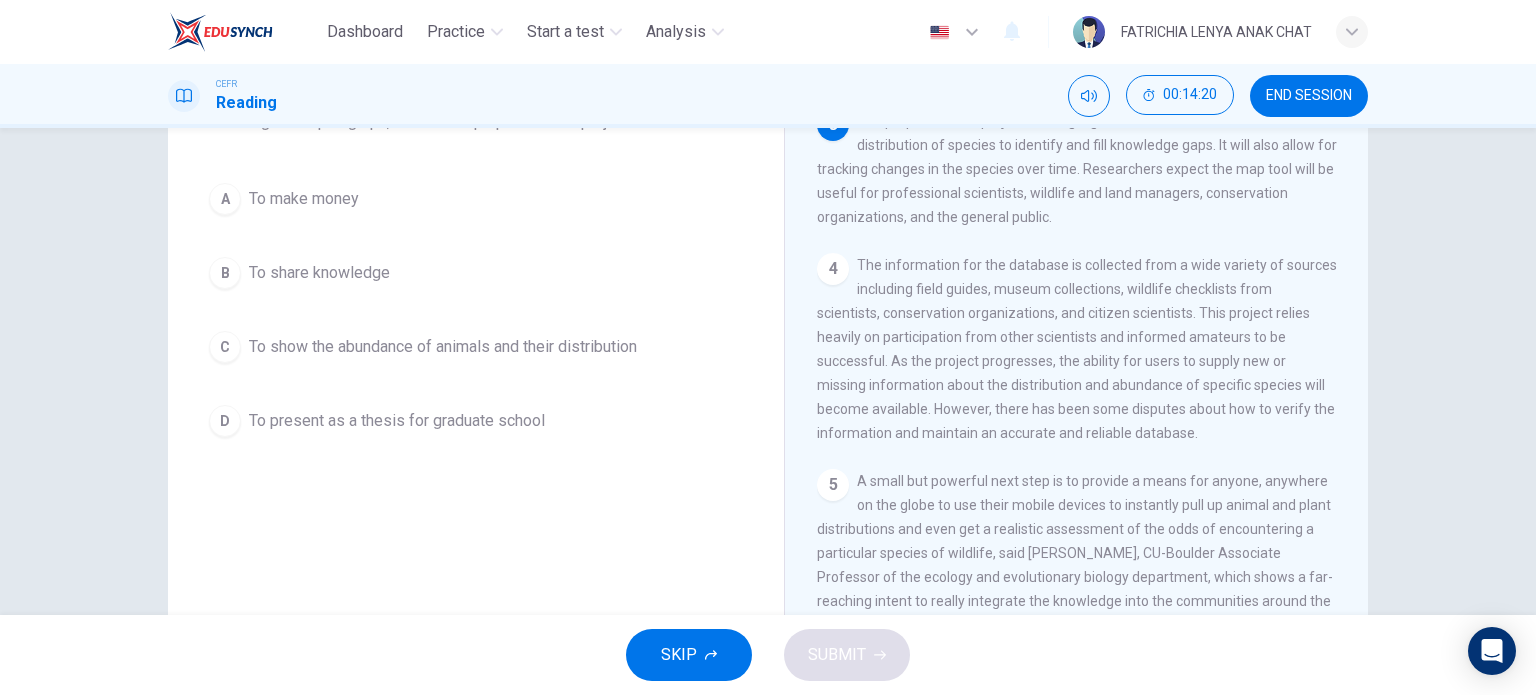 scroll, scrollTop: 151, scrollLeft: 0, axis: vertical 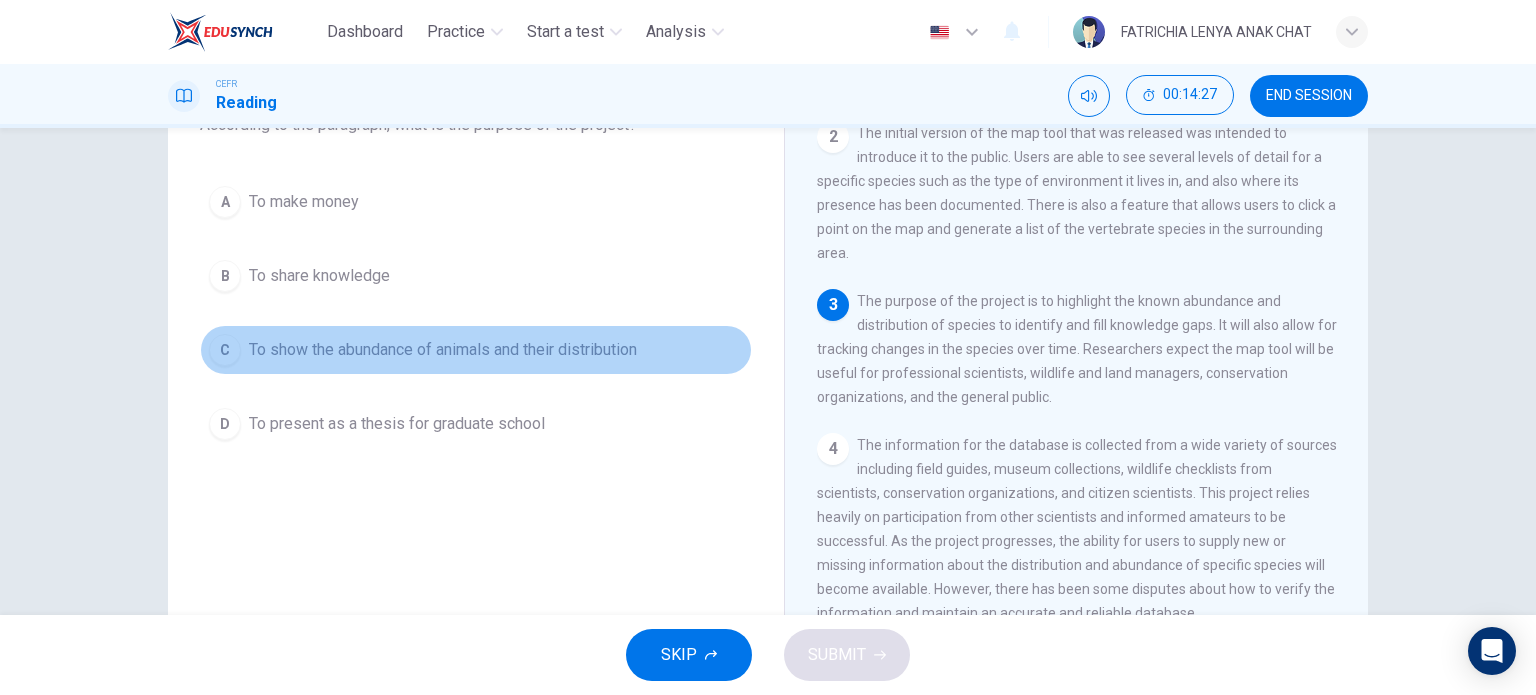 click on "C" at bounding box center [225, 350] 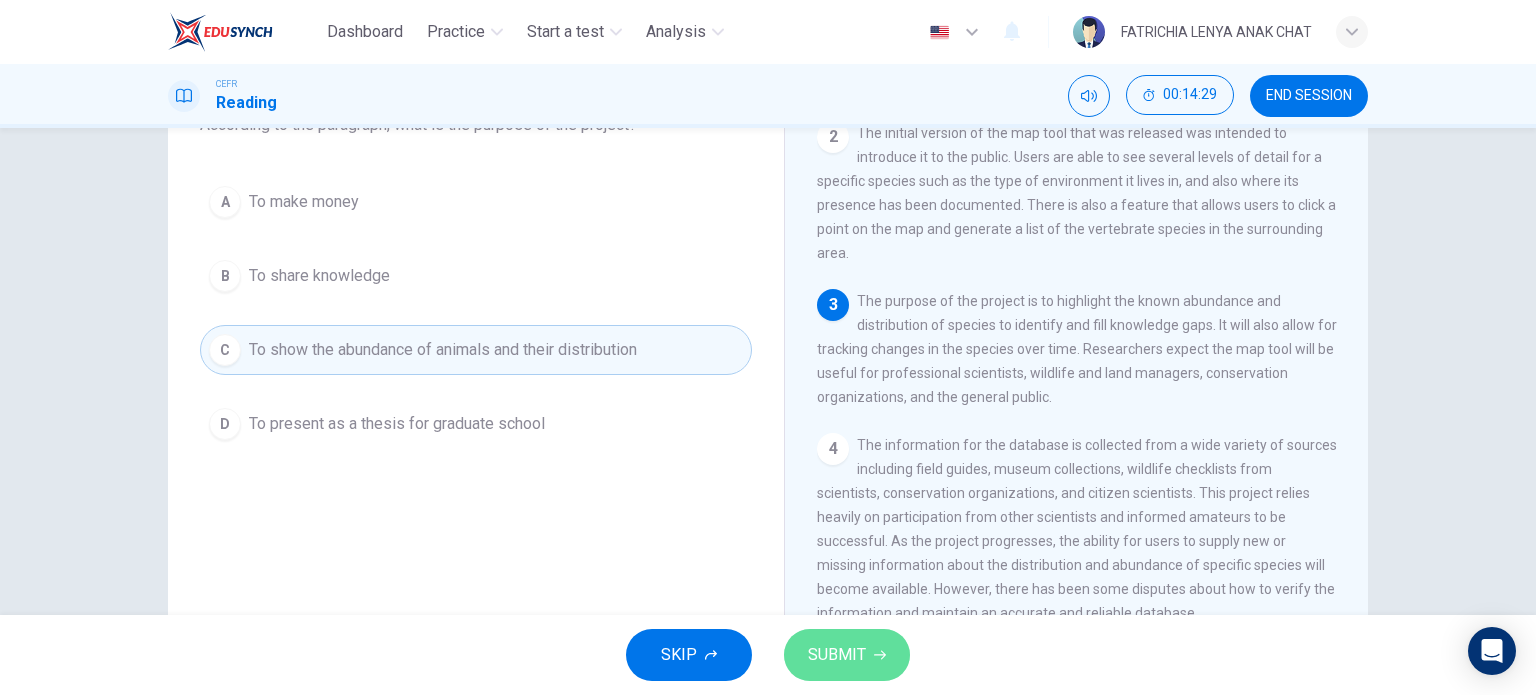 click on "SUBMIT" at bounding box center (837, 655) 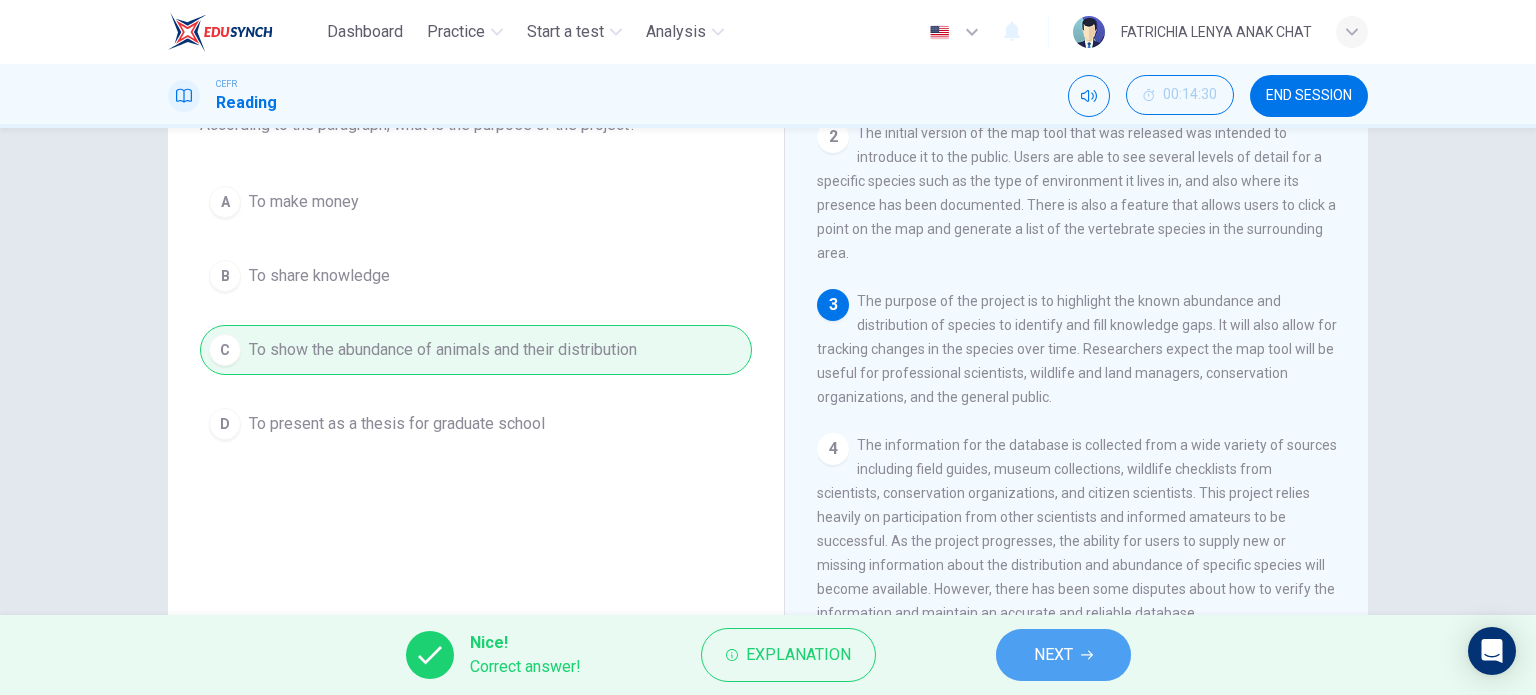 click on "NEXT" at bounding box center (1063, 655) 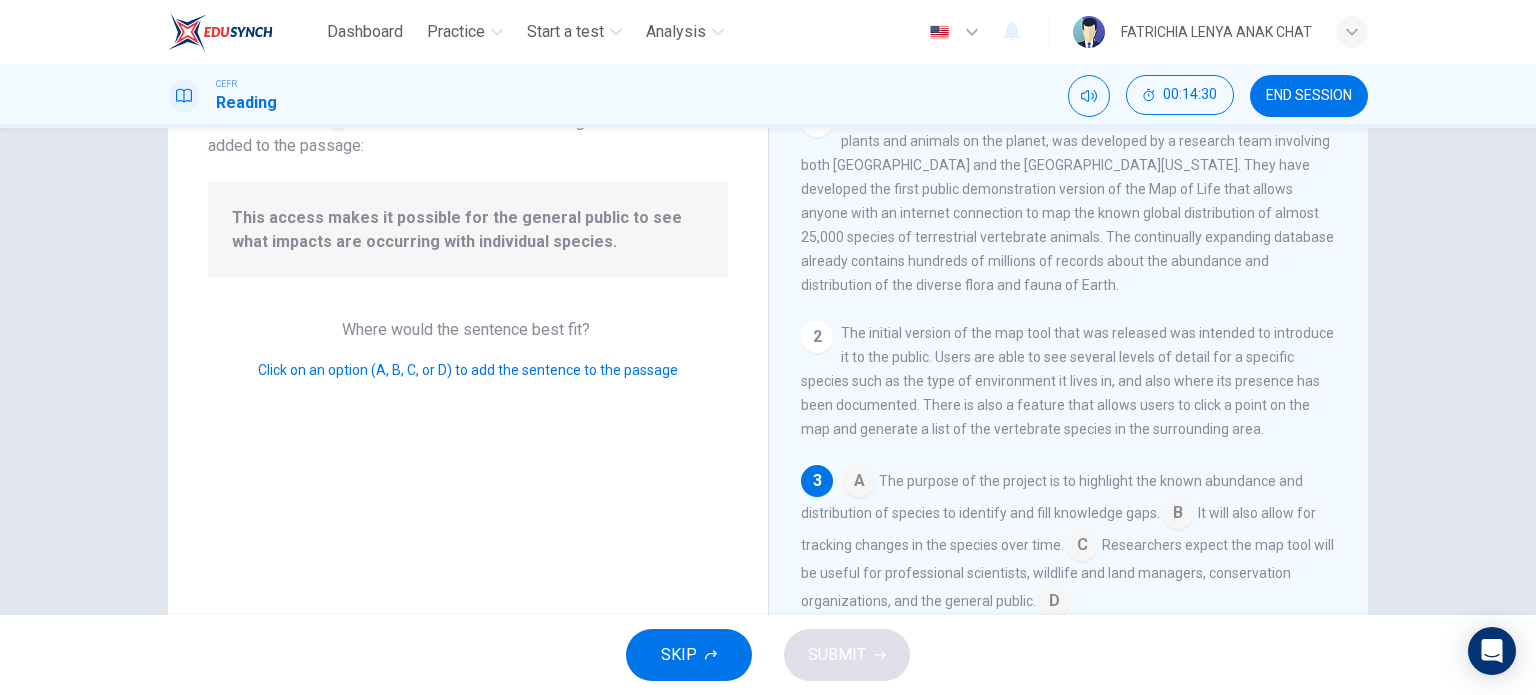scroll, scrollTop: 147, scrollLeft: 0, axis: vertical 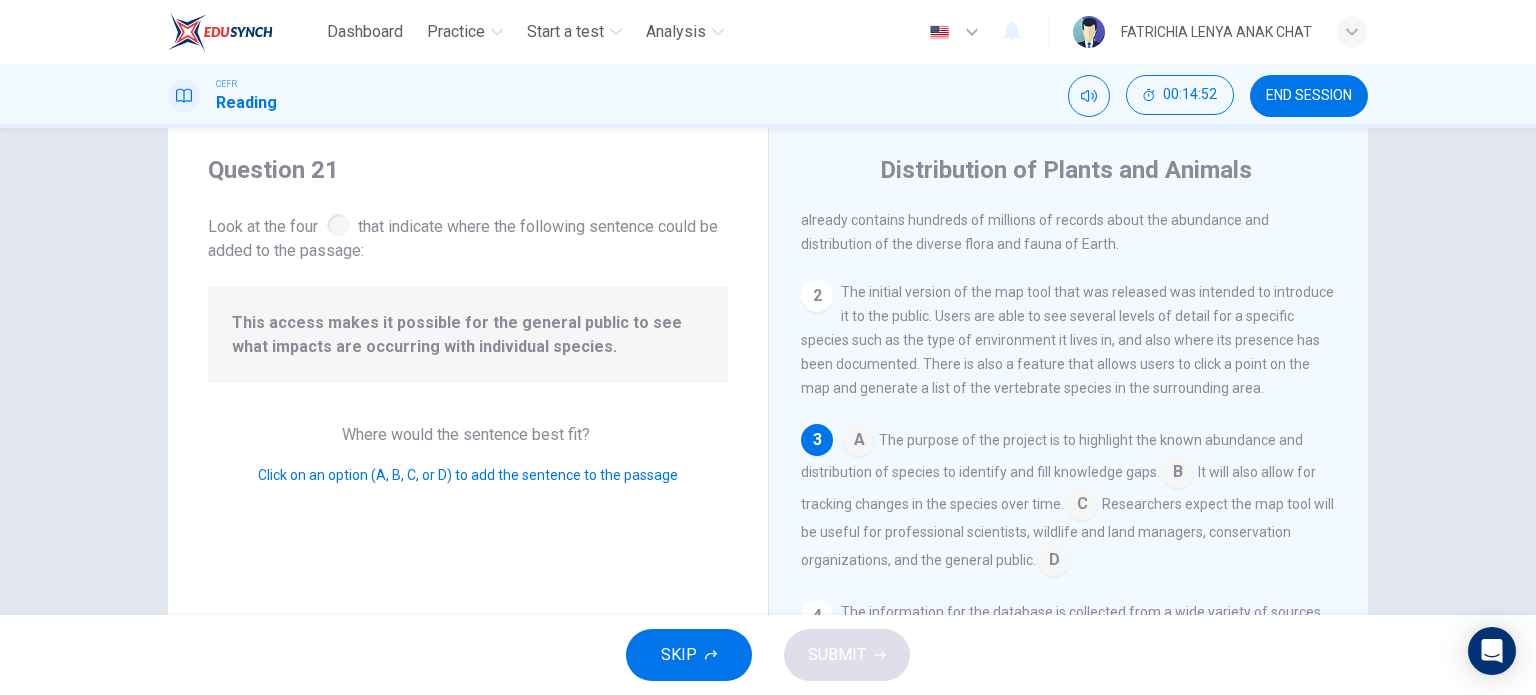 click at bounding box center (1178, 474) 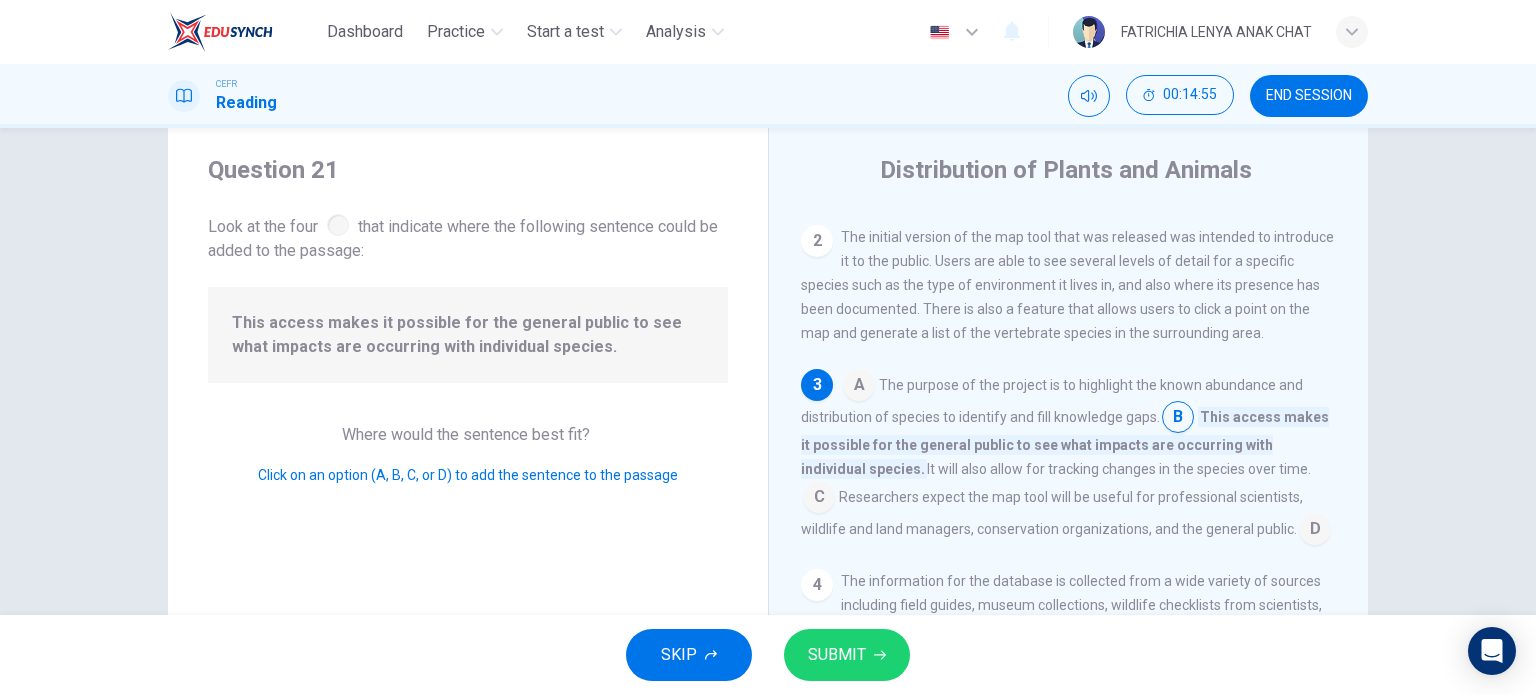scroll, scrollTop: 202, scrollLeft: 0, axis: vertical 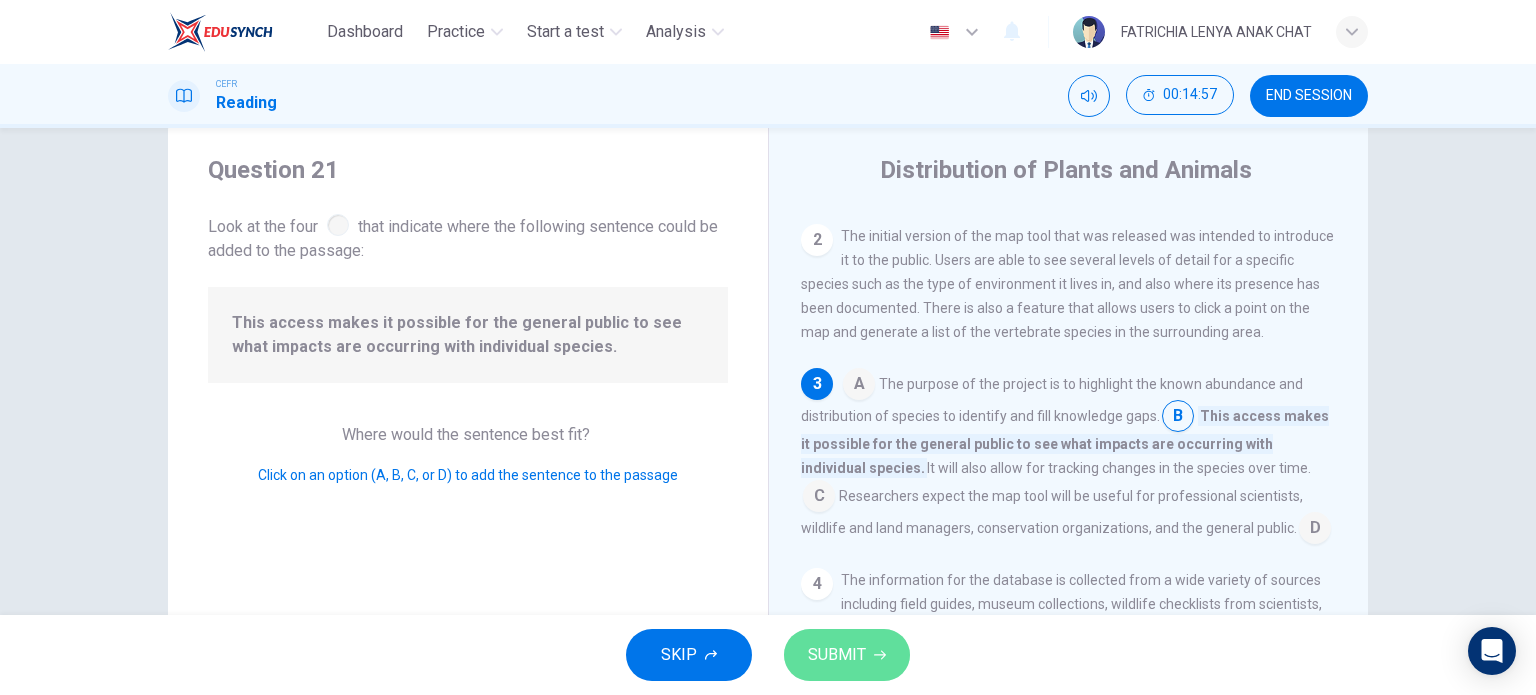 click on "SUBMIT" at bounding box center (837, 655) 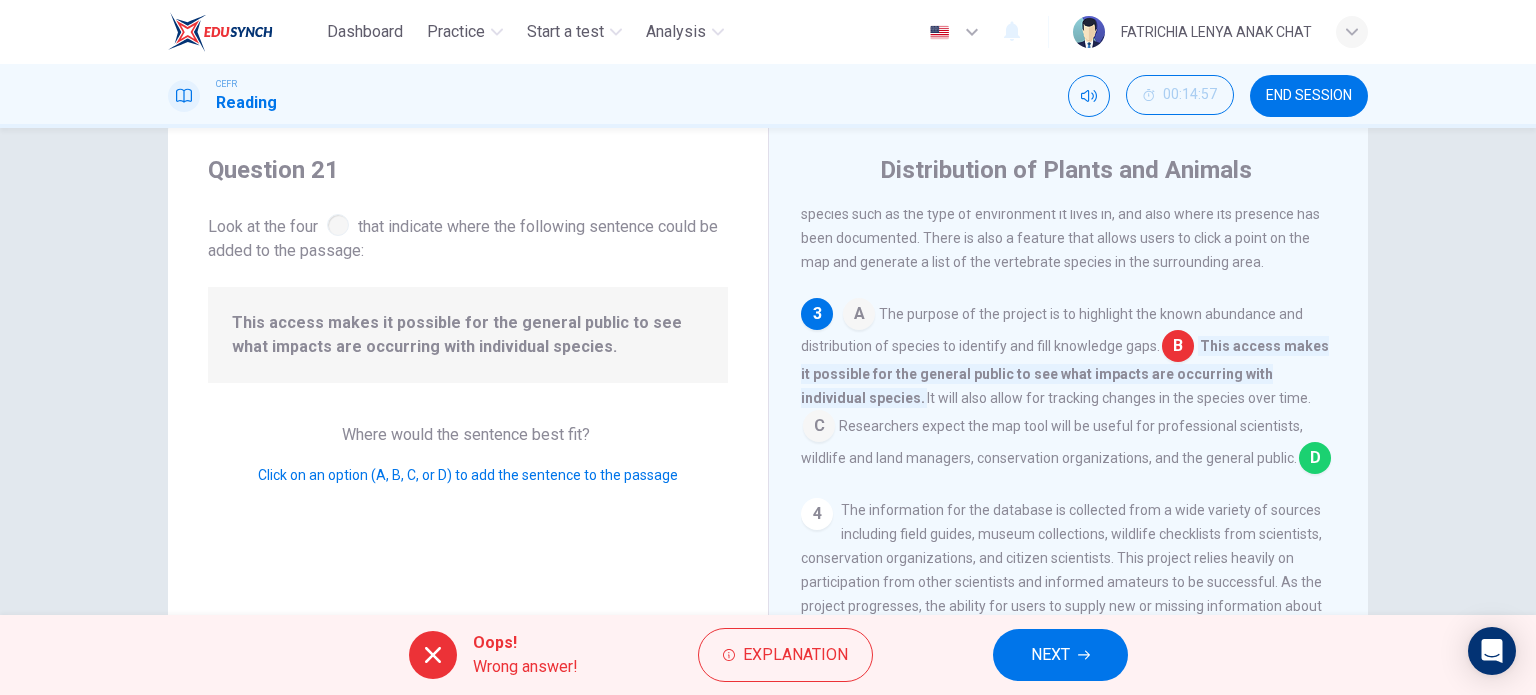 scroll, scrollTop: 284, scrollLeft: 0, axis: vertical 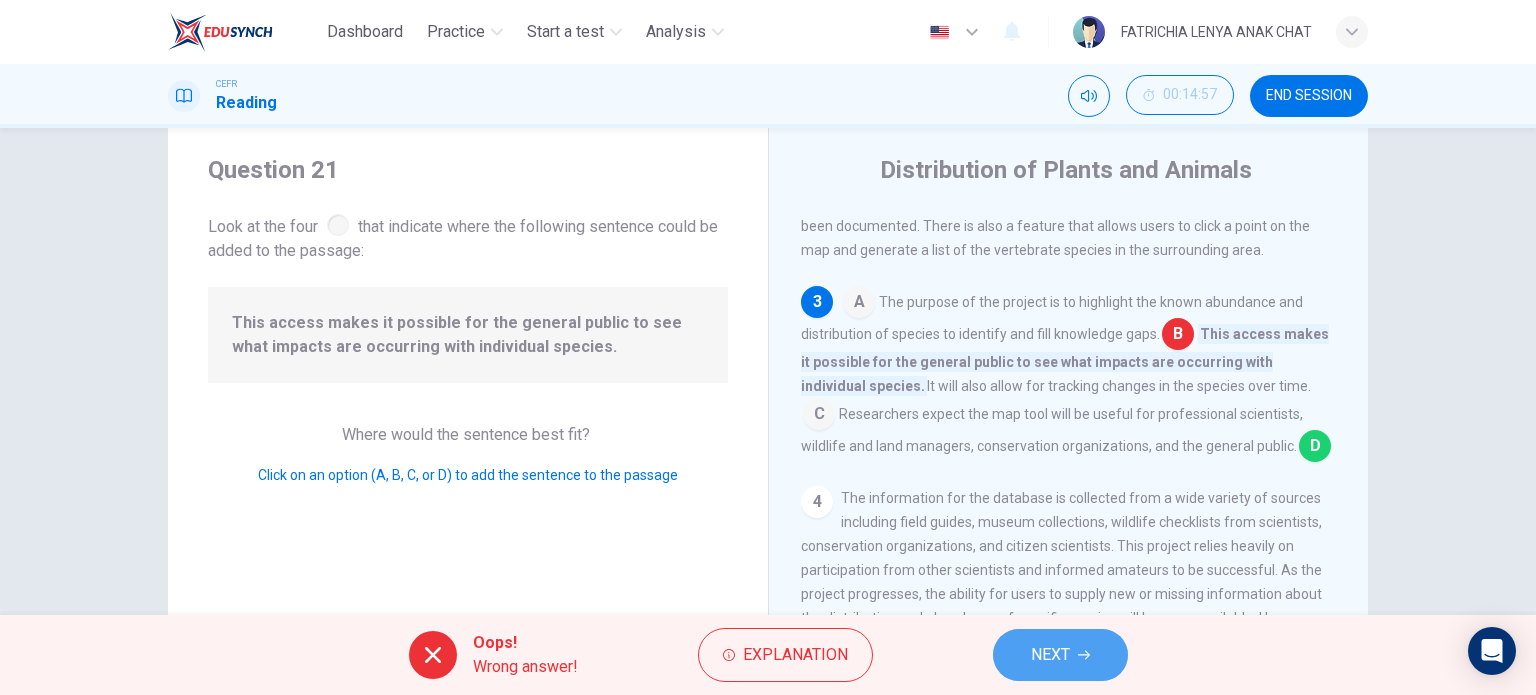 click on "NEXT" at bounding box center (1050, 655) 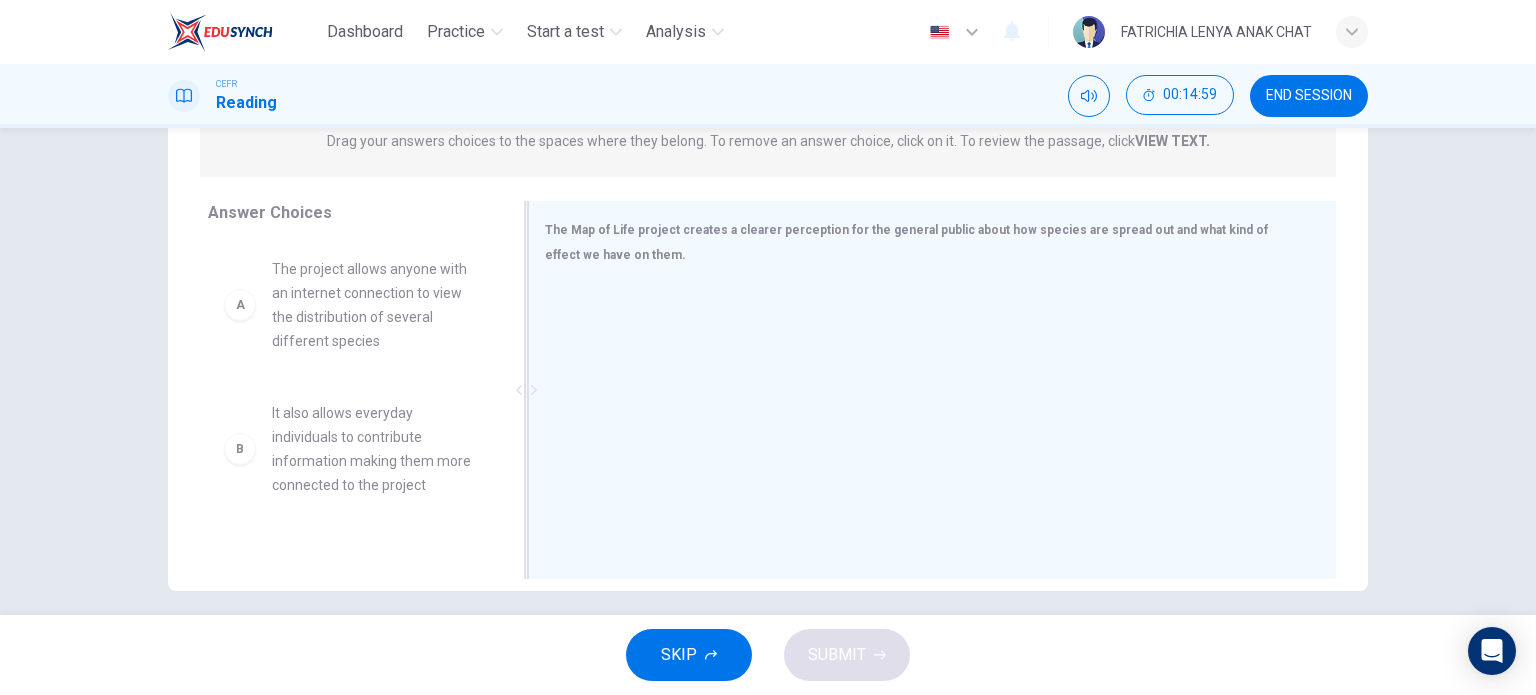 scroll, scrollTop: 275, scrollLeft: 0, axis: vertical 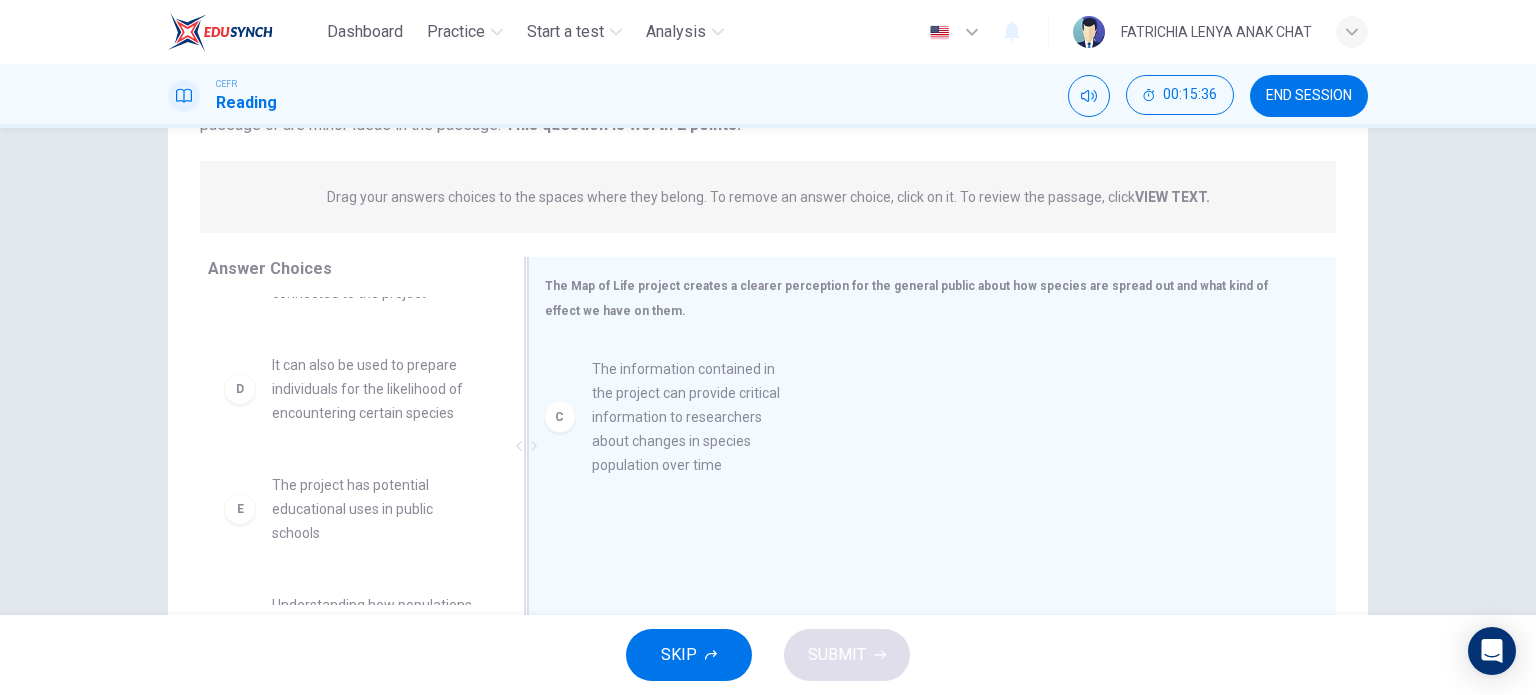drag, startPoint x: 235, startPoint y: 413, endPoint x: 565, endPoint y: 418, distance: 330.03787 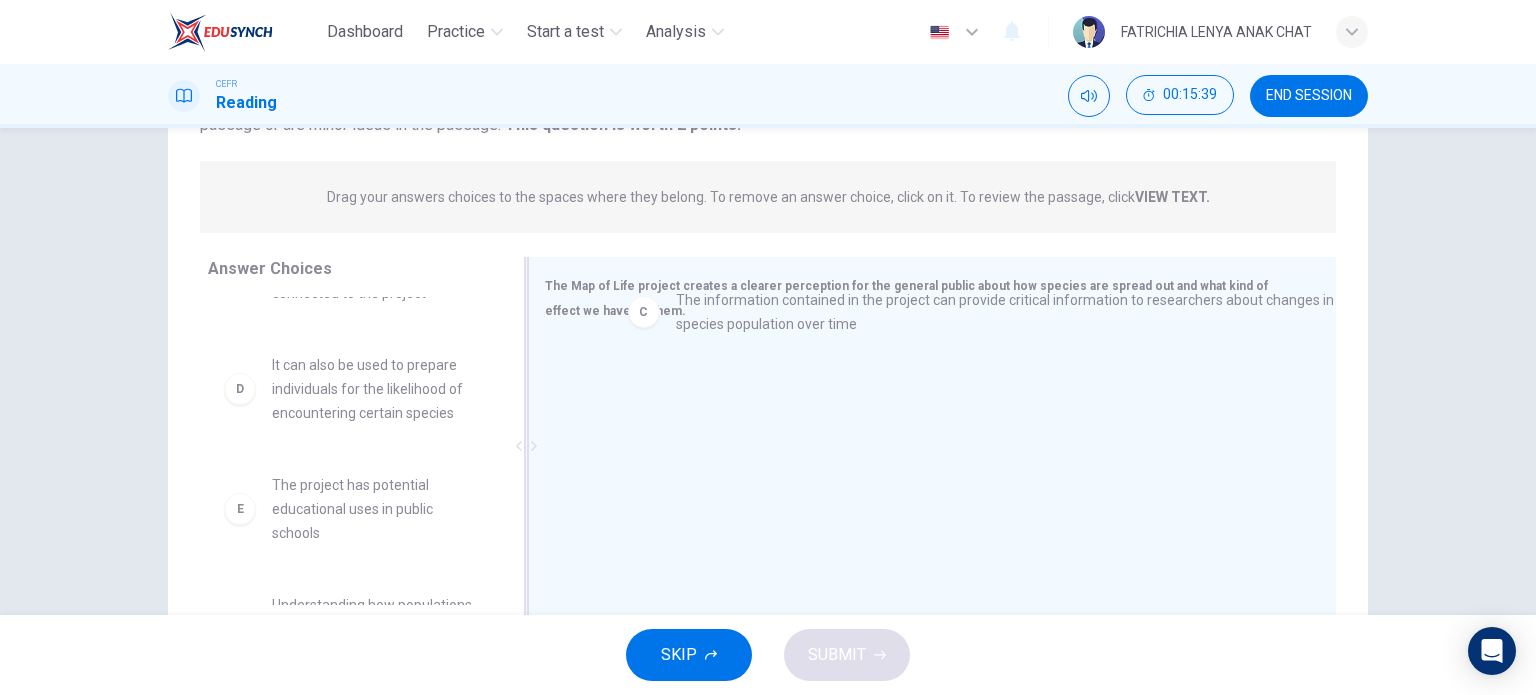 drag, startPoint x: 559, startPoint y: 389, endPoint x: 641, endPoint y: 316, distance: 109.786156 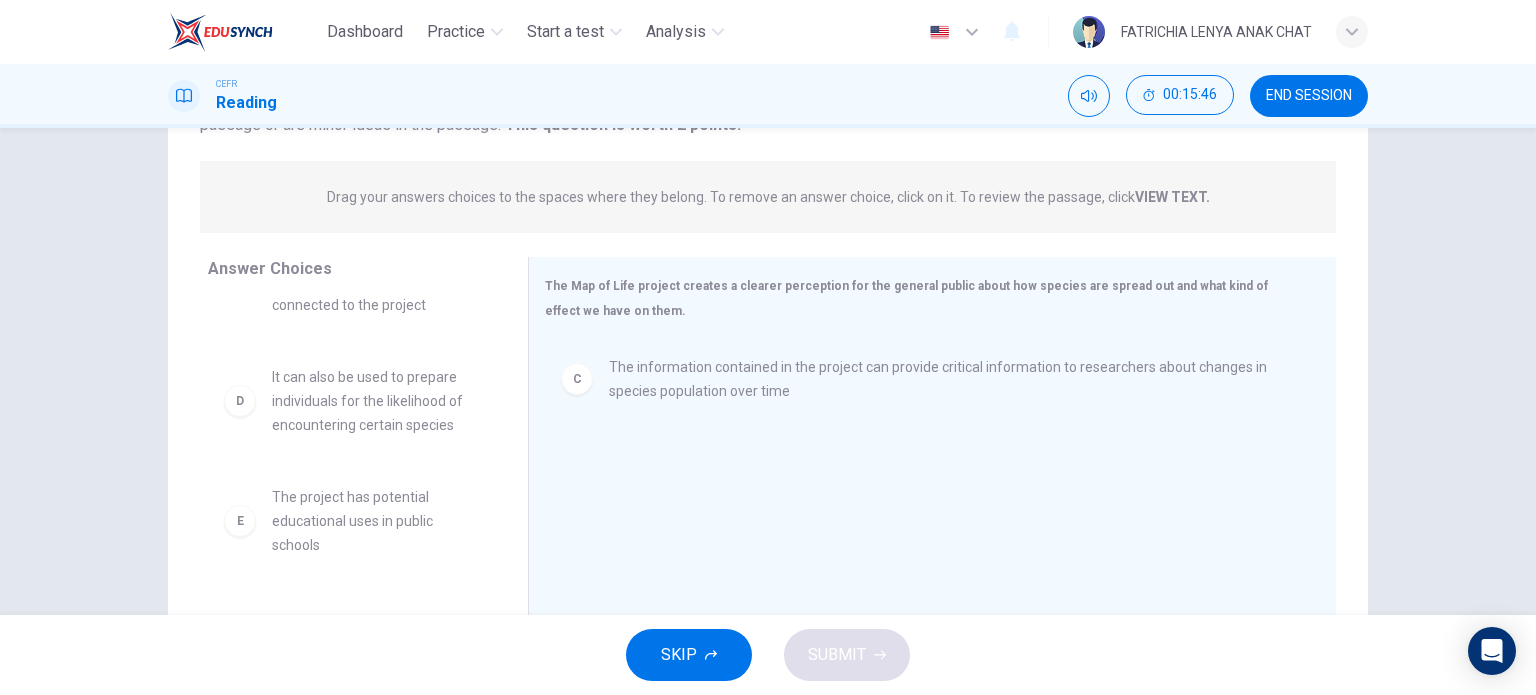 scroll, scrollTop: 348, scrollLeft: 0, axis: vertical 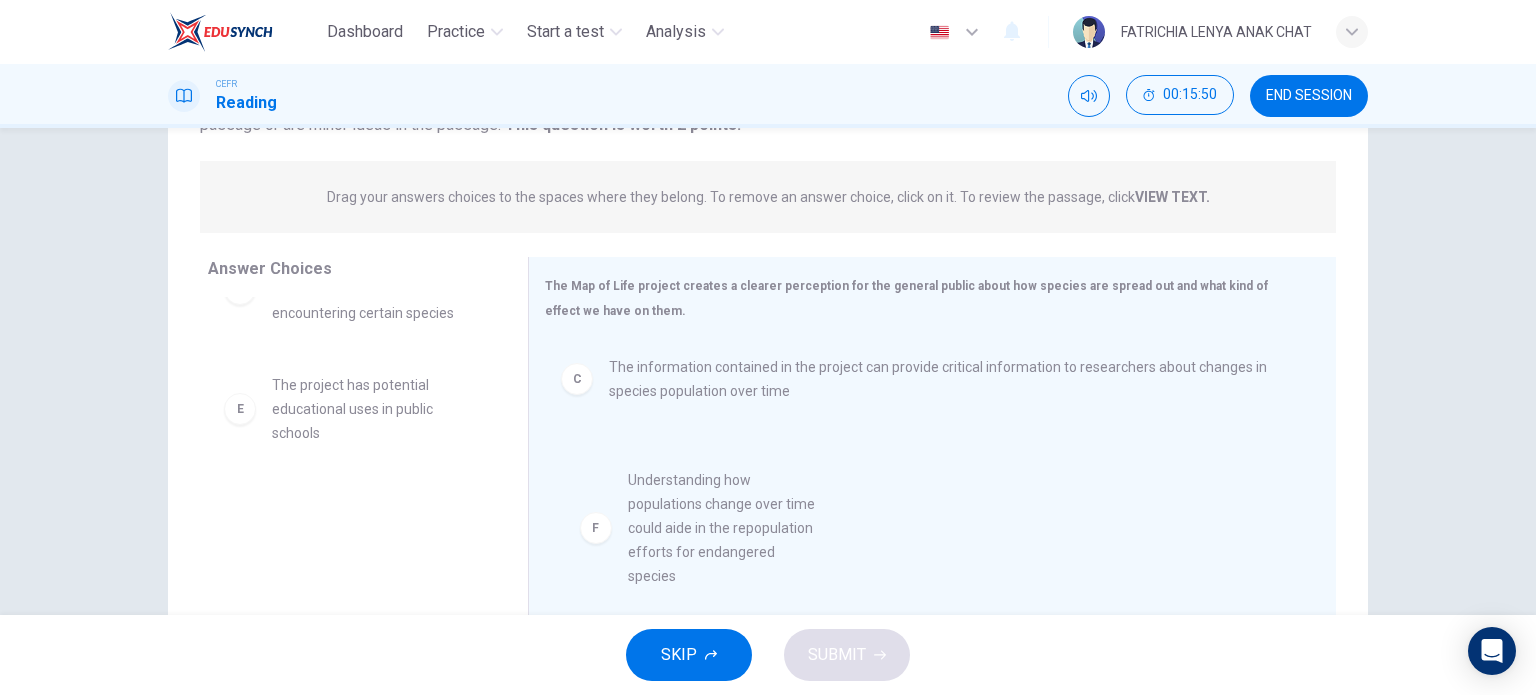 drag, startPoint x: 232, startPoint y: 547, endPoint x: 606, endPoint y: 511, distance: 375.72864 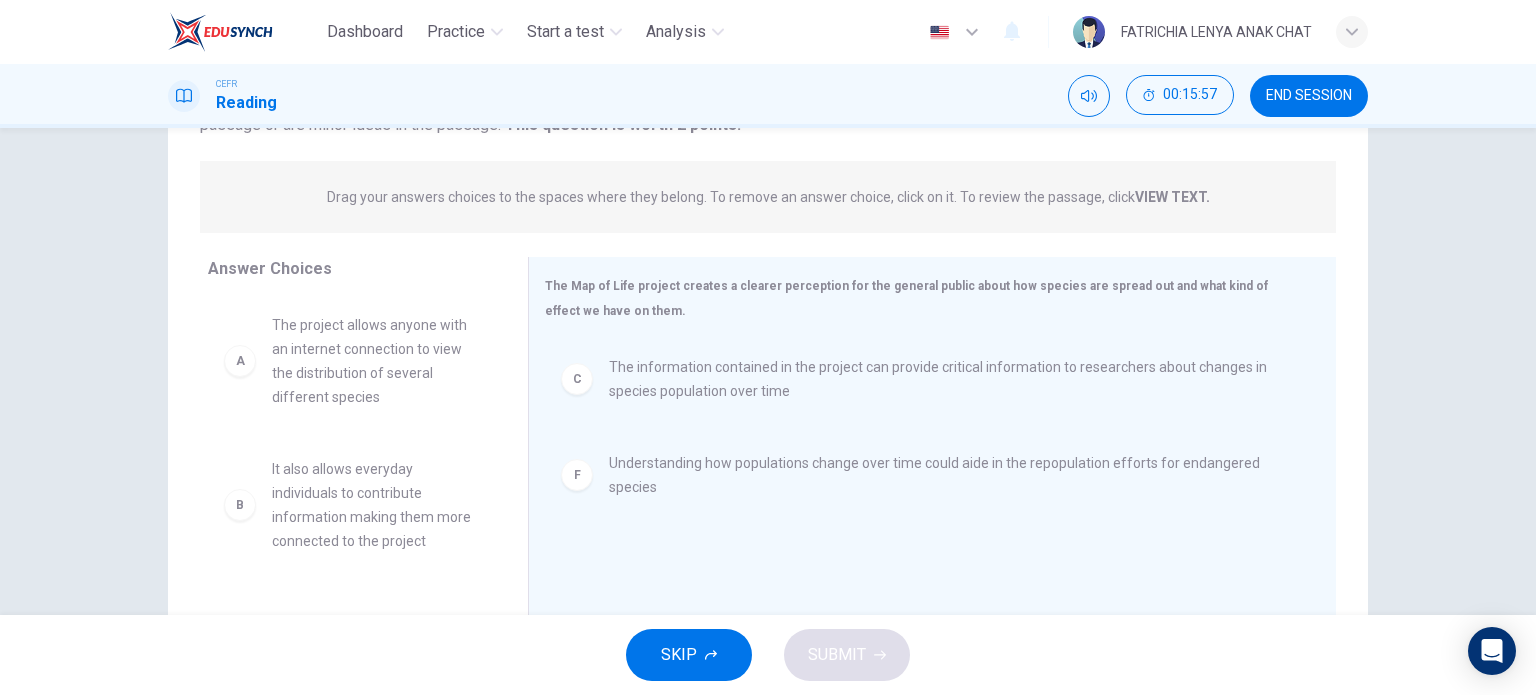 scroll, scrollTop: 0, scrollLeft: 0, axis: both 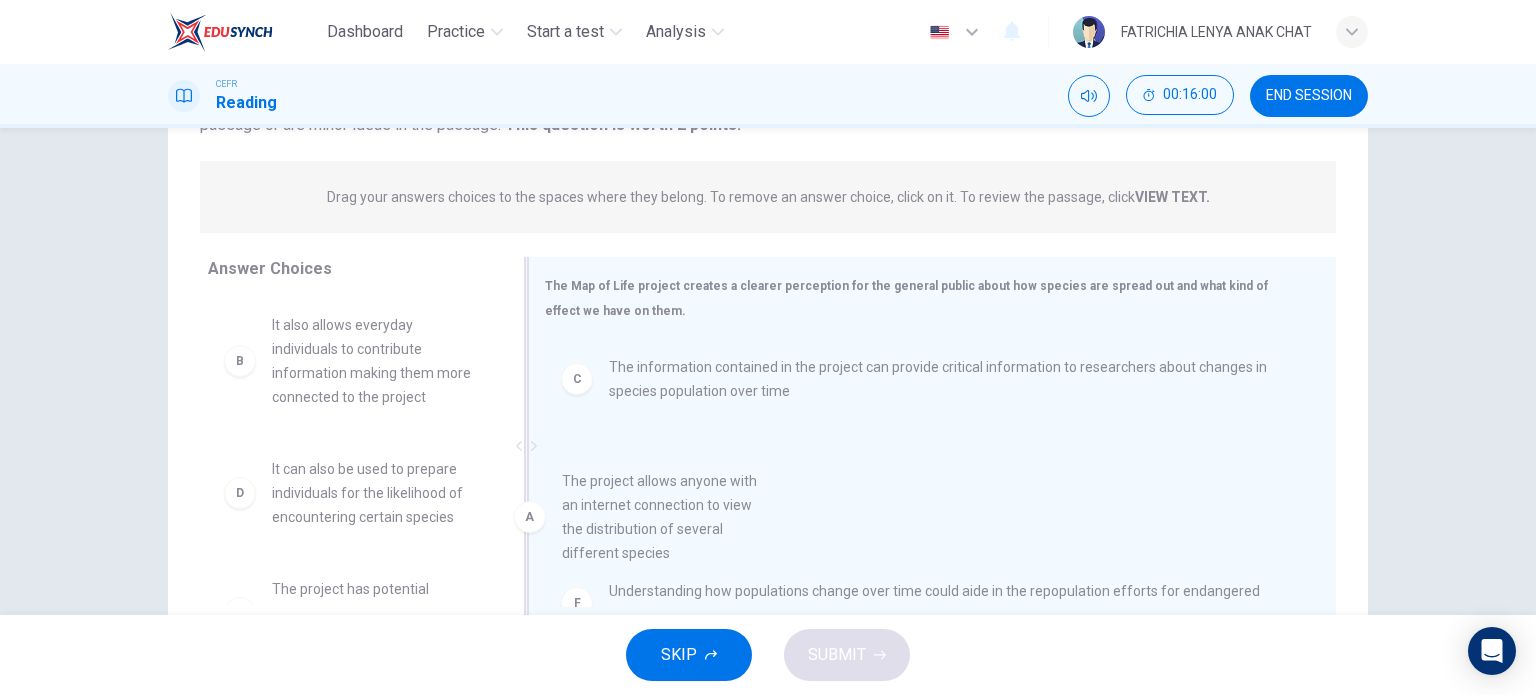 drag, startPoint x: 232, startPoint y: 363, endPoint x: 535, endPoint y: 520, distance: 341.25943 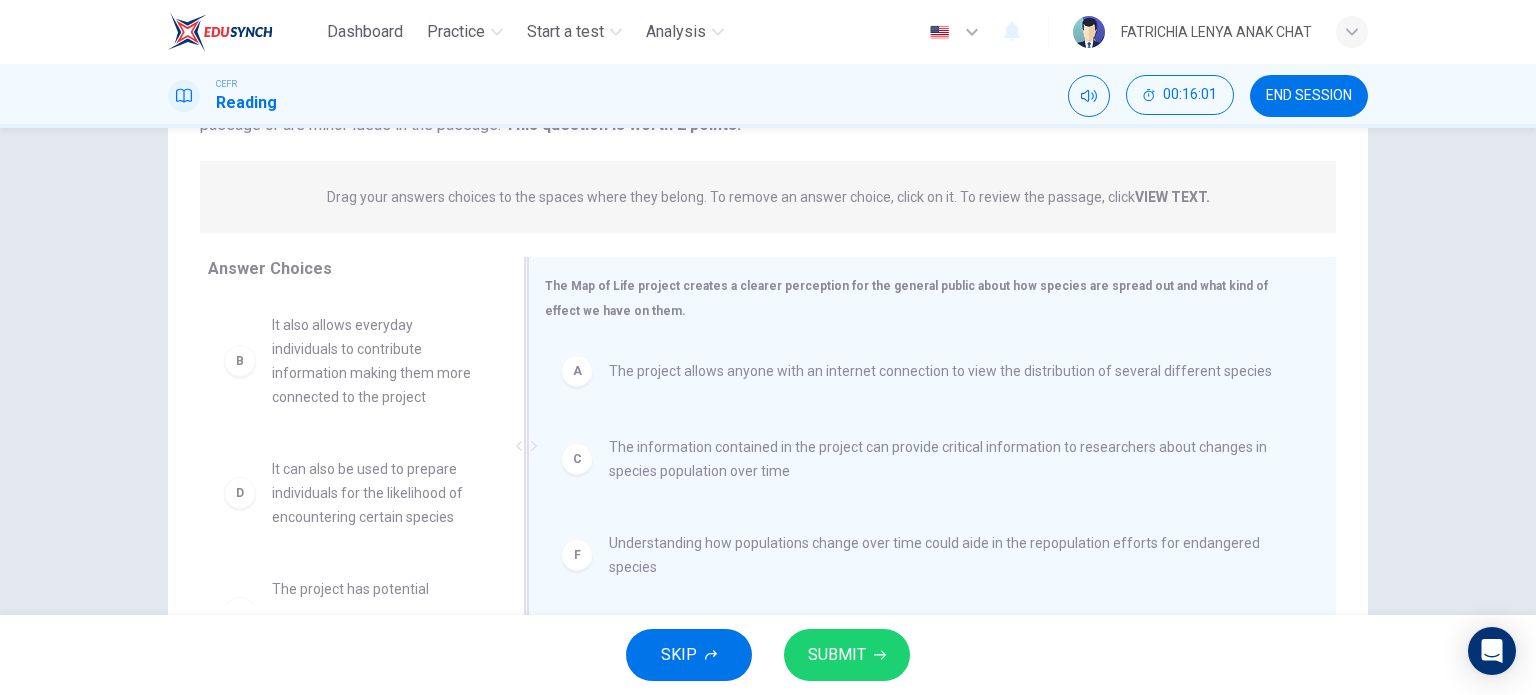 scroll, scrollTop: 288, scrollLeft: 0, axis: vertical 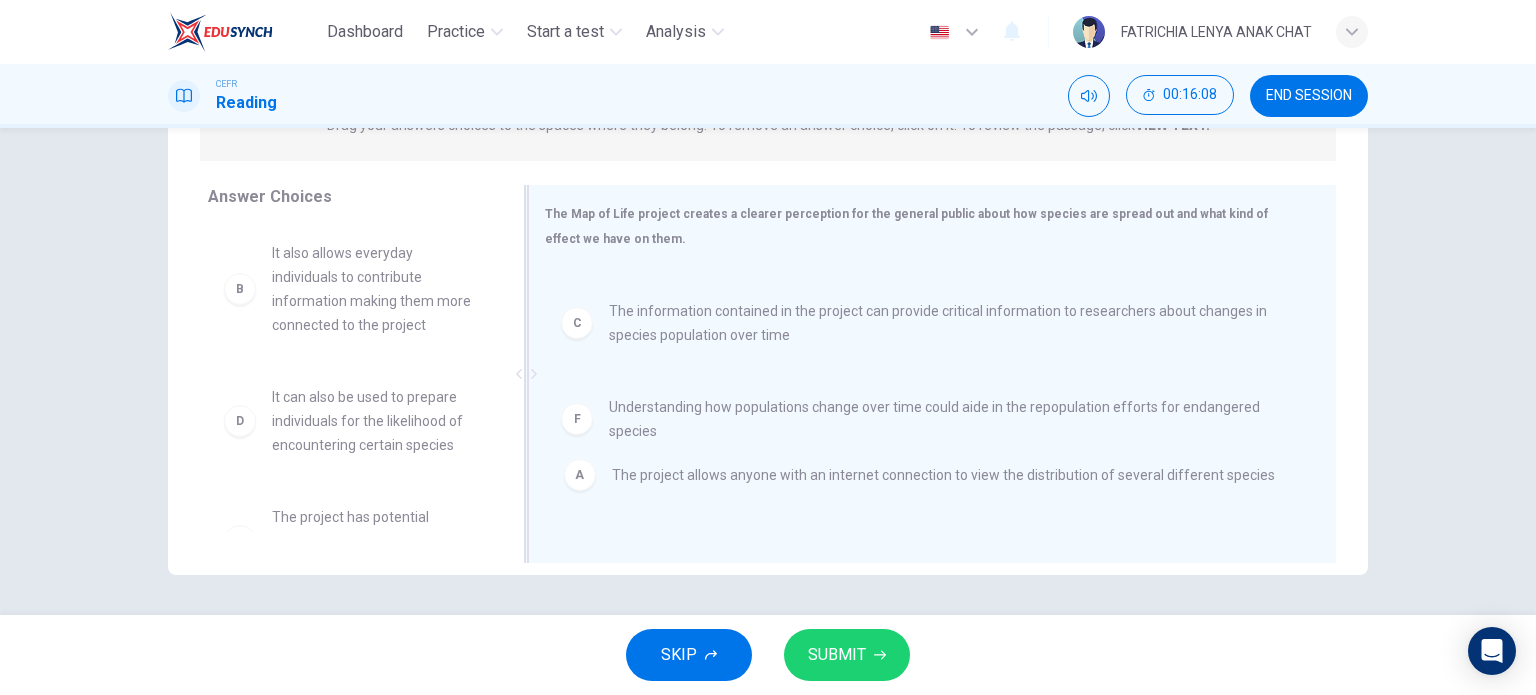 drag, startPoint x: 572, startPoint y: 304, endPoint x: 584, endPoint y: 487, distance: 183.39302 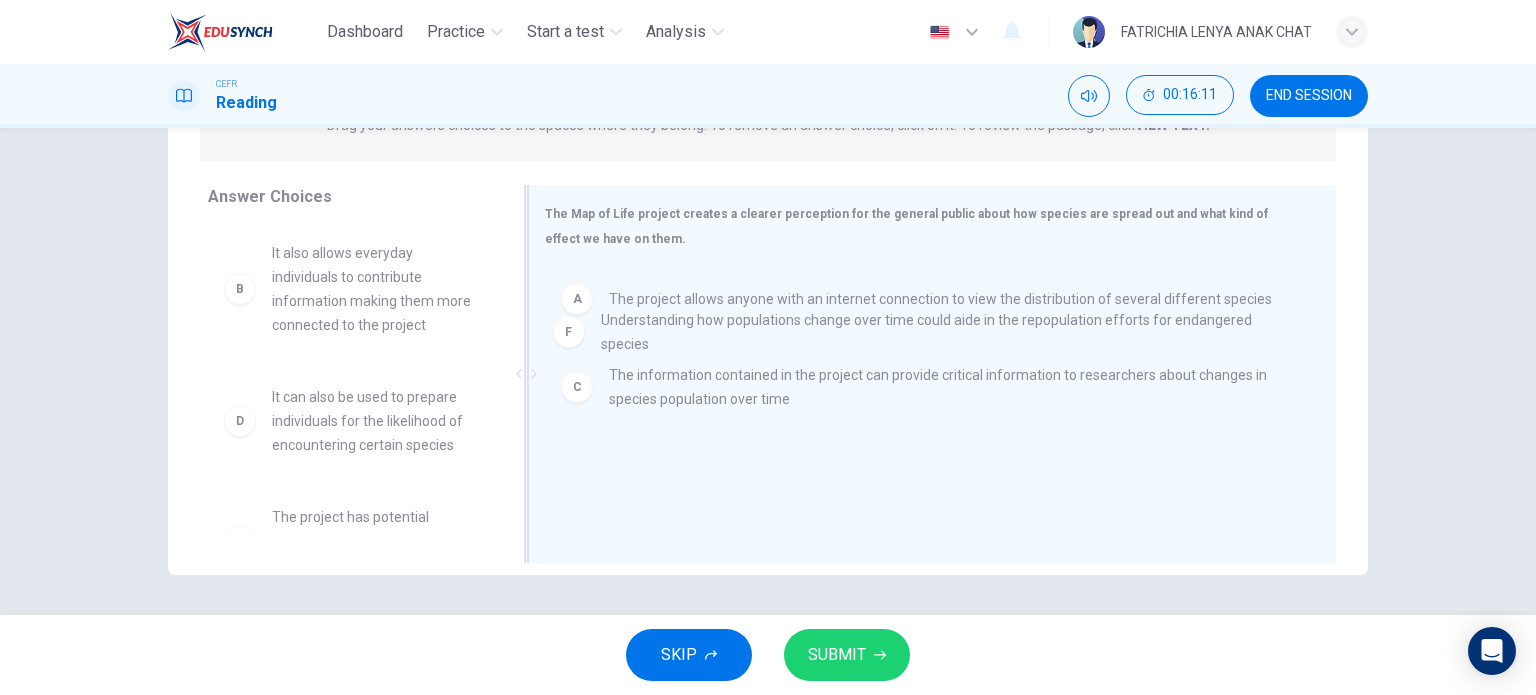 drag, startPoint x: 580, startPoint y: 487, endPoint x: 585, endPoint y: 298, distance: 189.06613 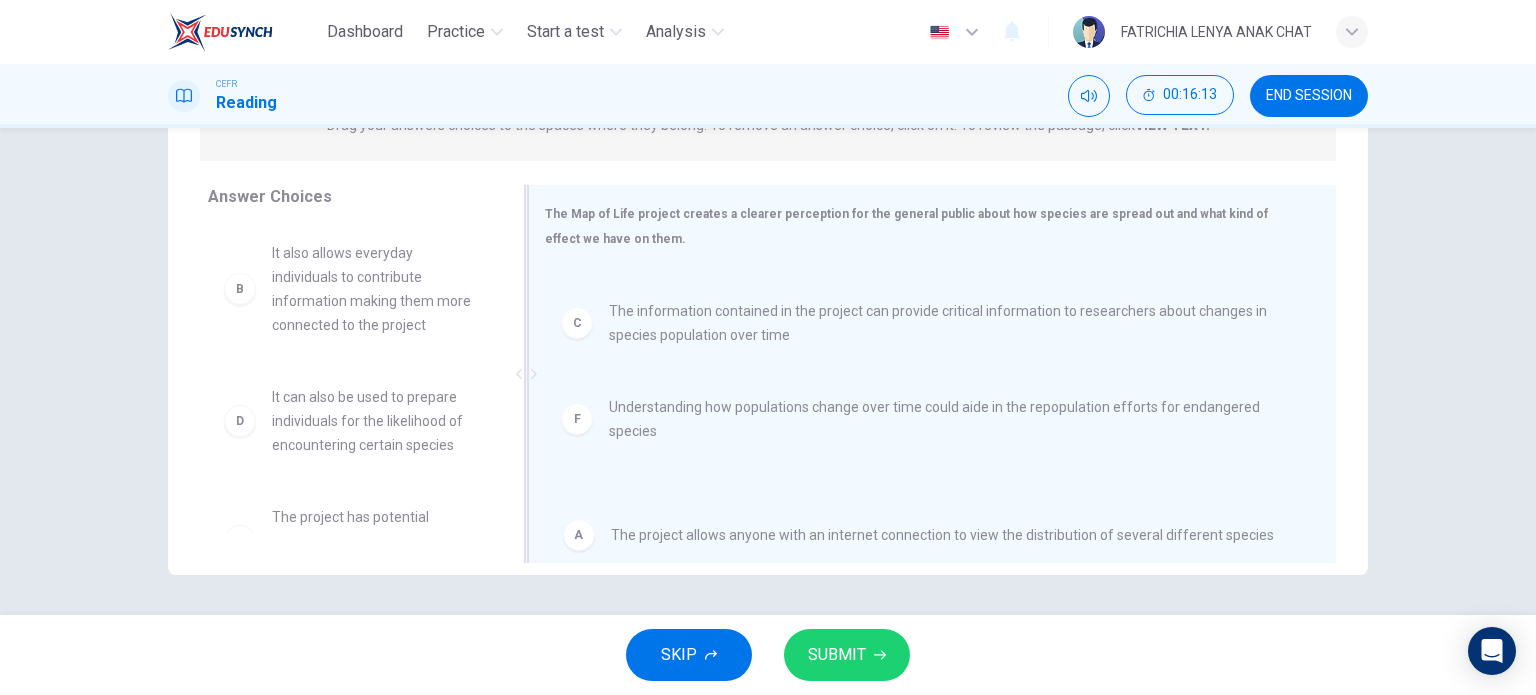 drag, startPoint x: 567, startPoint y: 298, endPoint x: 584, endPoint y: 532, distance: 234.61671 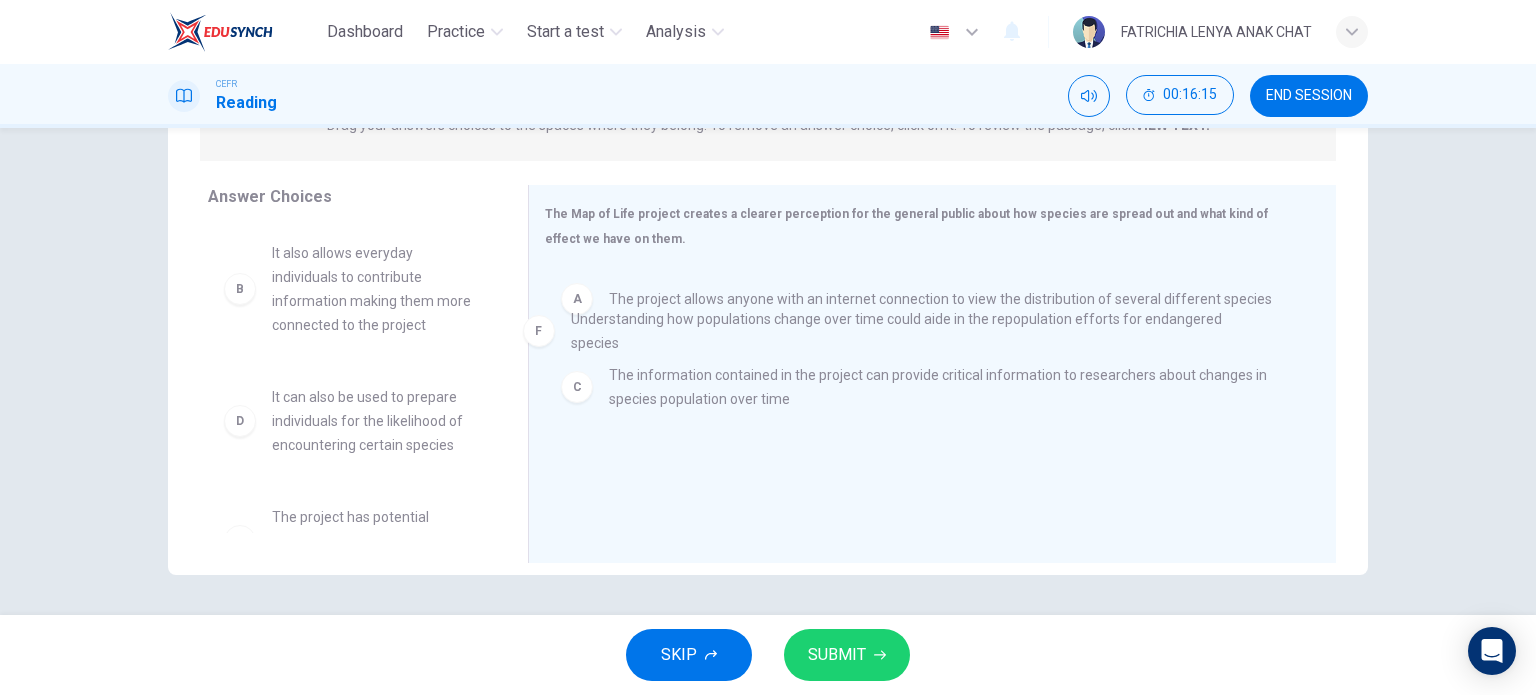 drag, startPoint x: 576, startPoint y: 488, endPoint x: 551, endPoint y: 323, distance: 166.8832 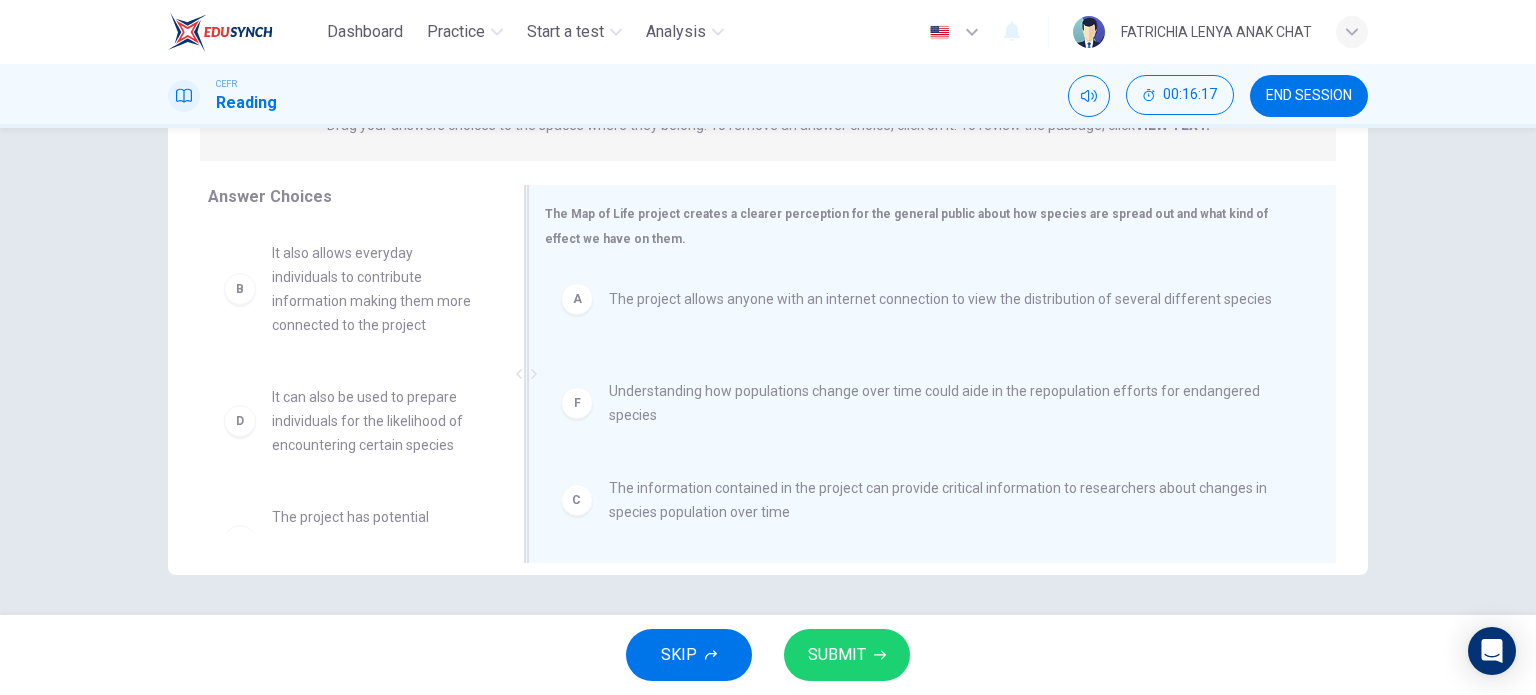 drag, startPoint x: 572, startPoint y: 392, endPoint x: 584, endPoint y: 528, distance: 136.52838 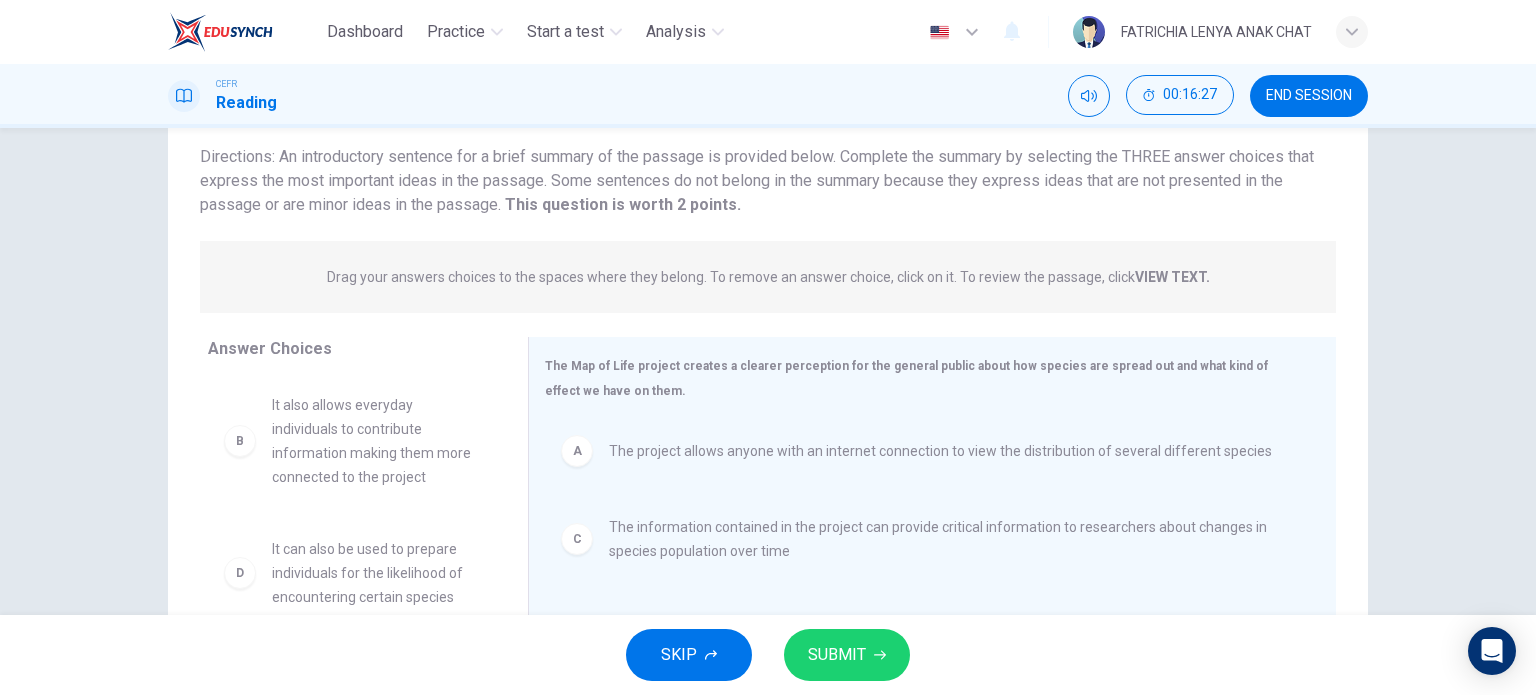 scroll, scrollTop: 288, scrollLeft: 0, axis: vertical 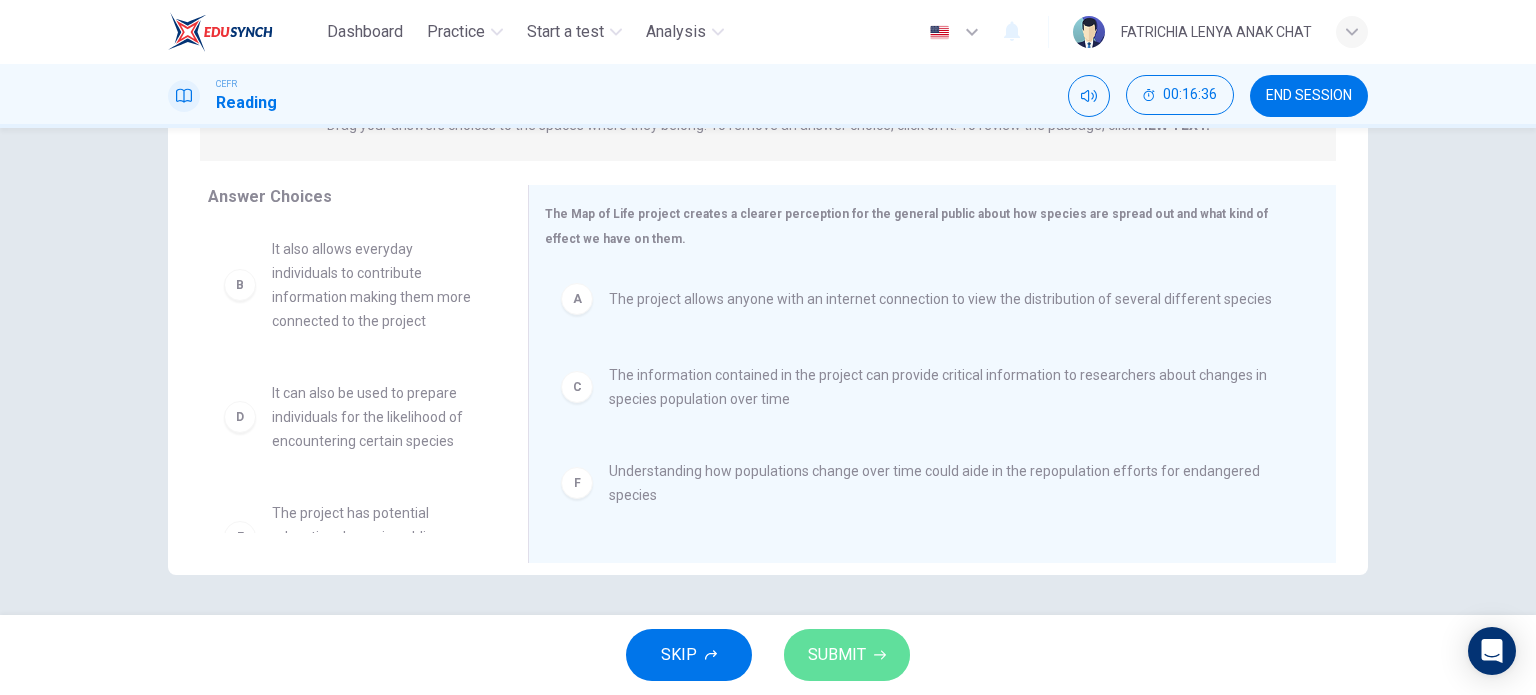 click on "SUBMIT" at bounding box center [837, 655] 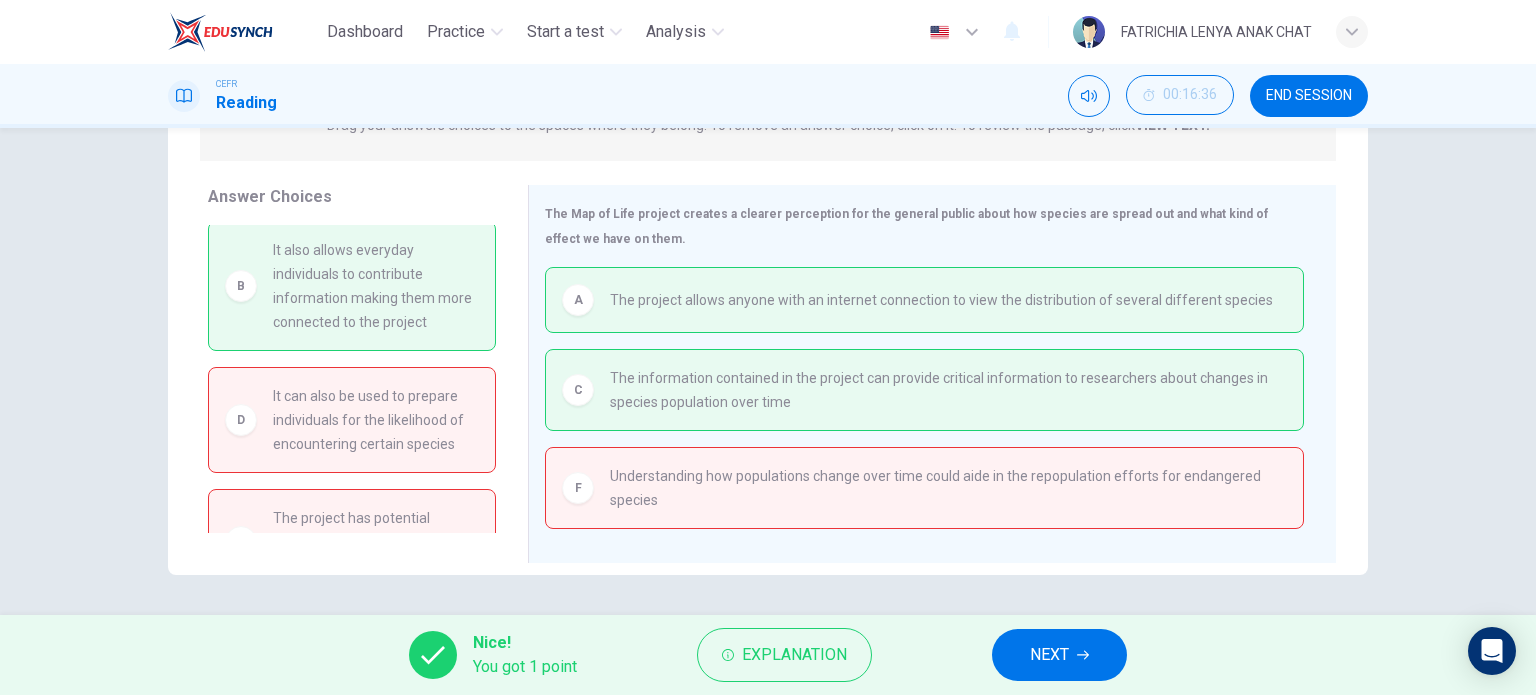 scroll, scrollTop: 0, scrollLeft: 0, axis: both 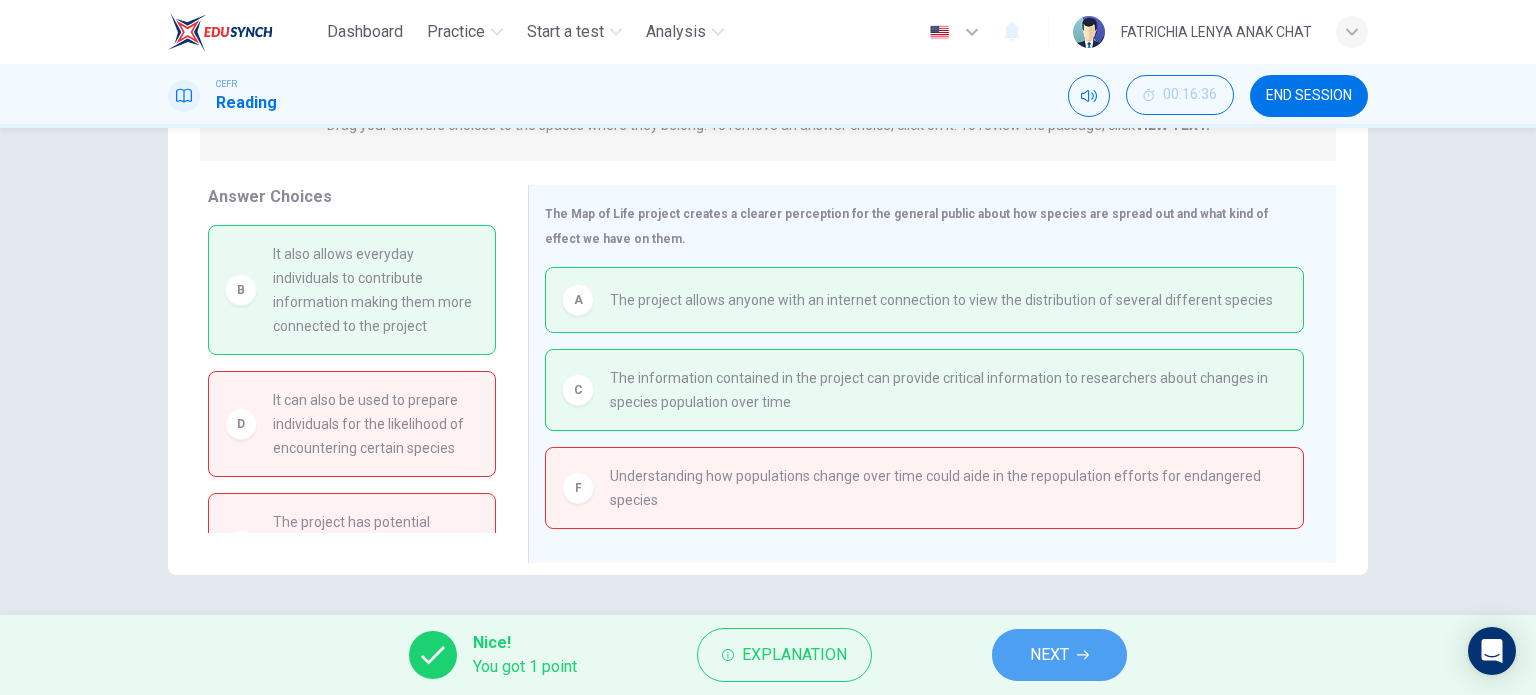 click on "NEXT" at bounding box center (1059, 655) 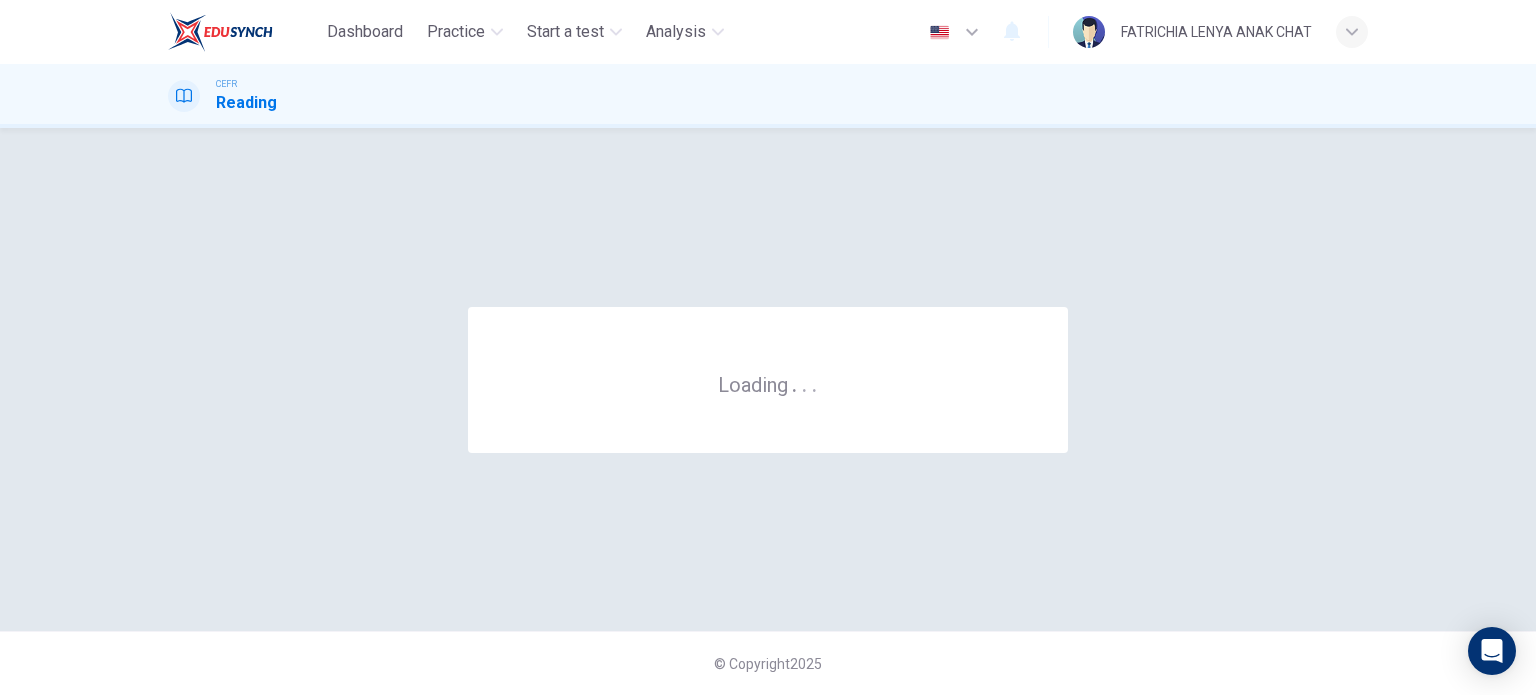 scroll, scrollTop: 0, scrollLeft: 0, axis: both 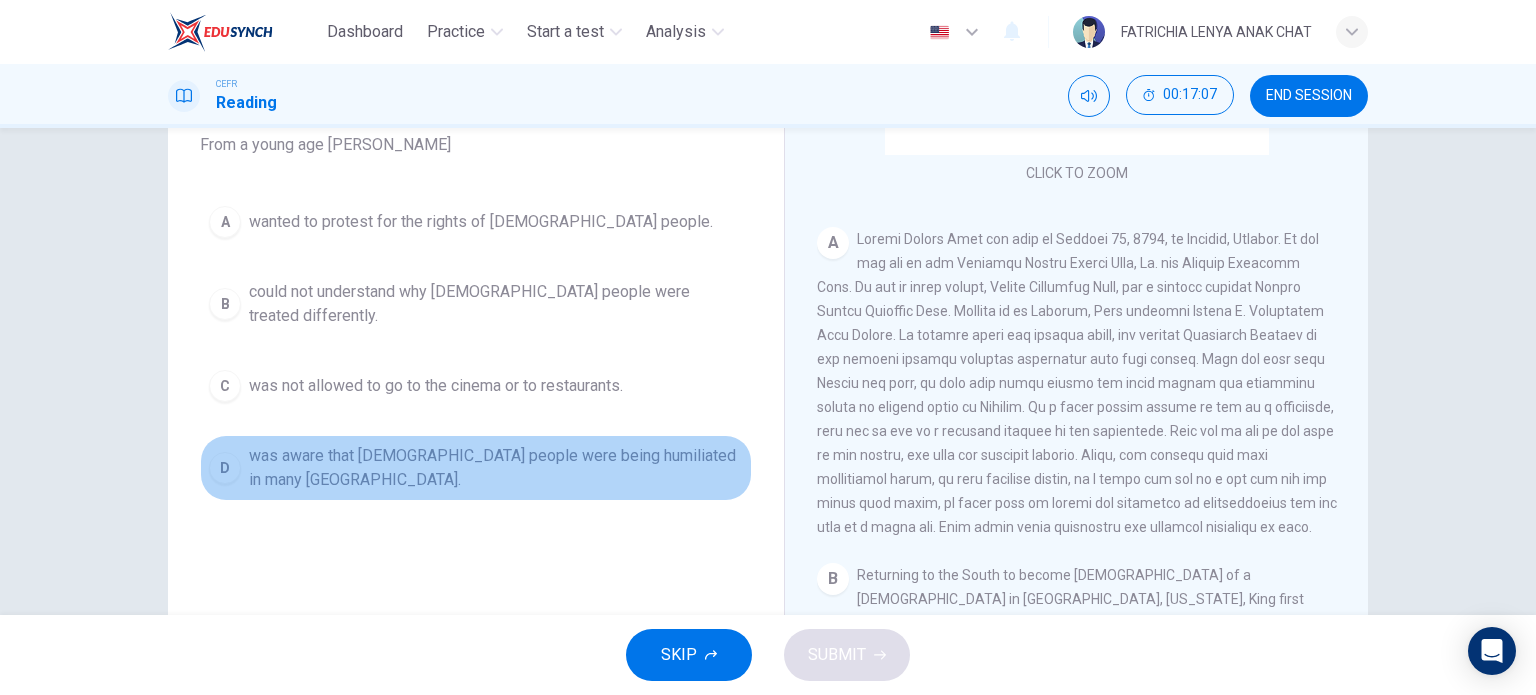 click on "D" at bounding box center [225, 468] 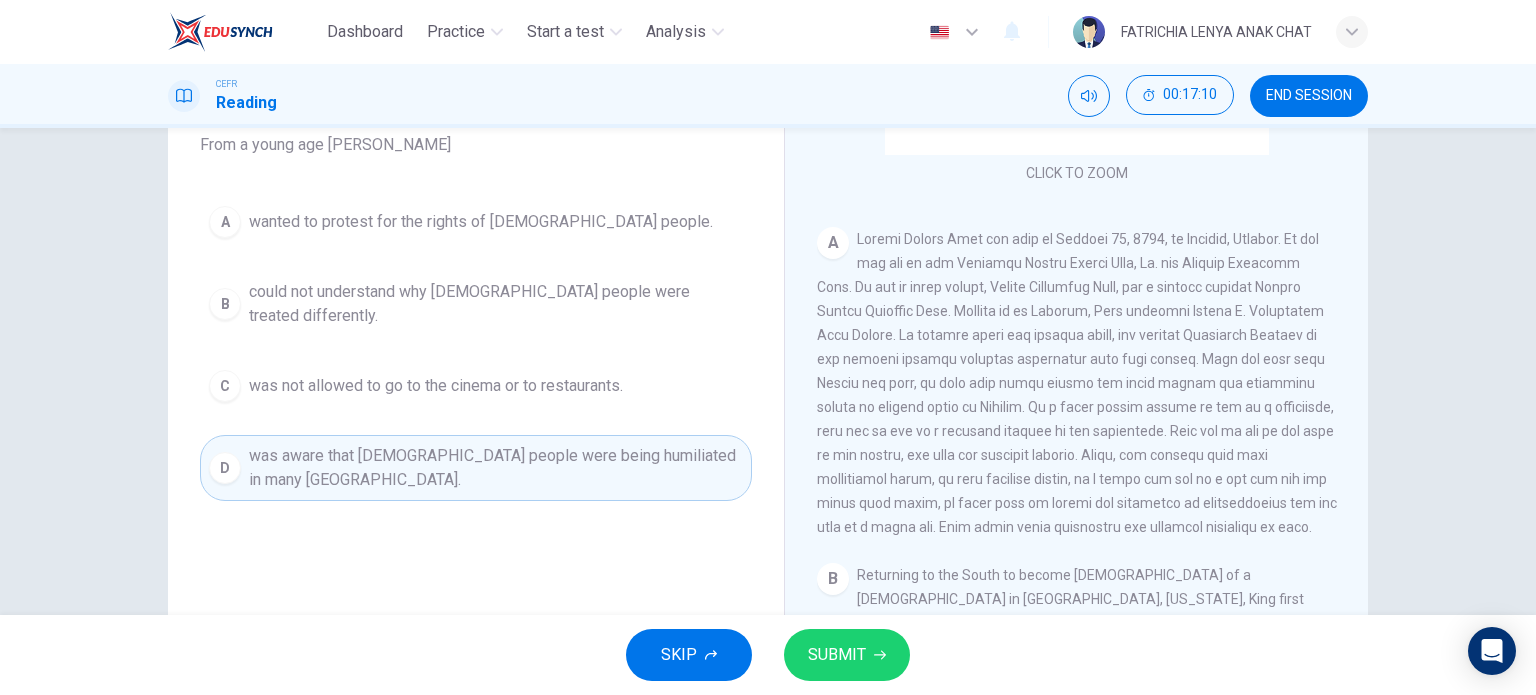 click on "SUBMIT" at bounding box center [837, 655] 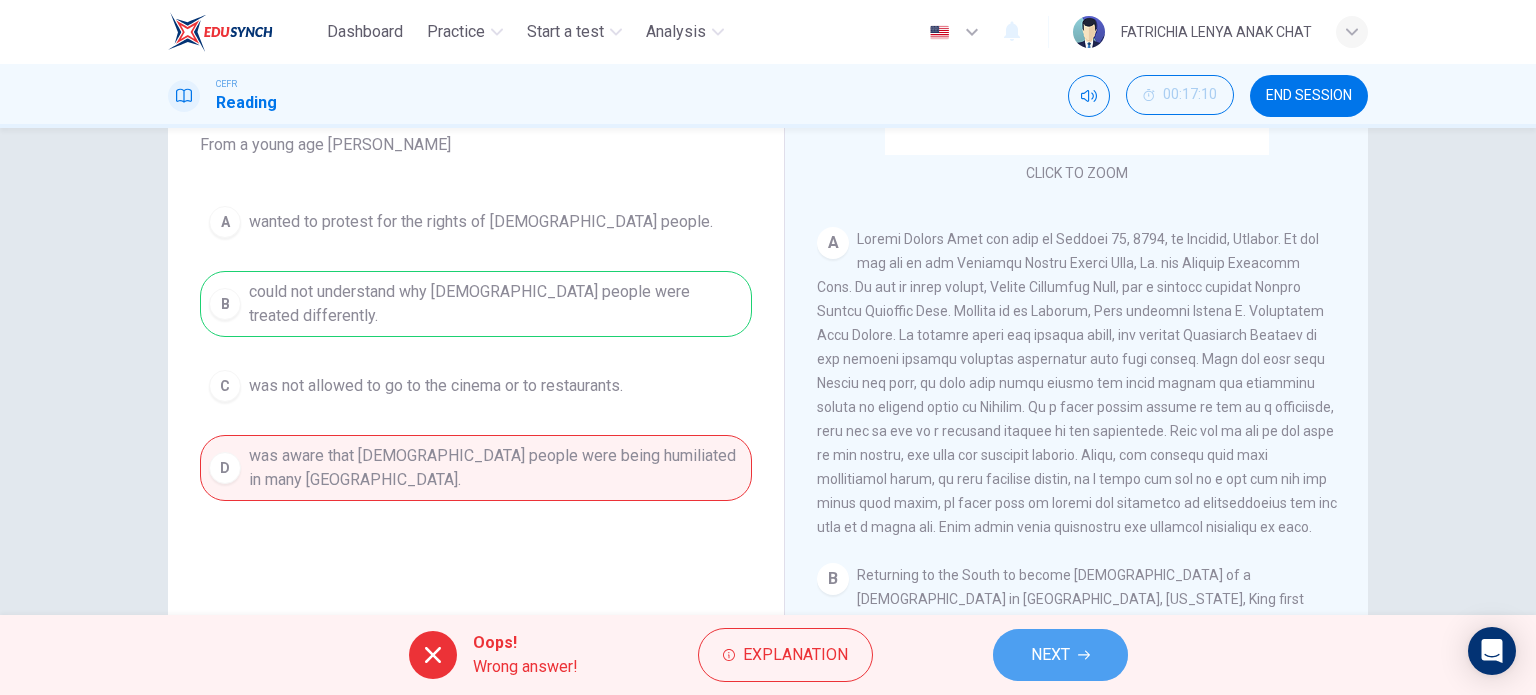 click on "NEXT" at bounding box center (1050, 655) 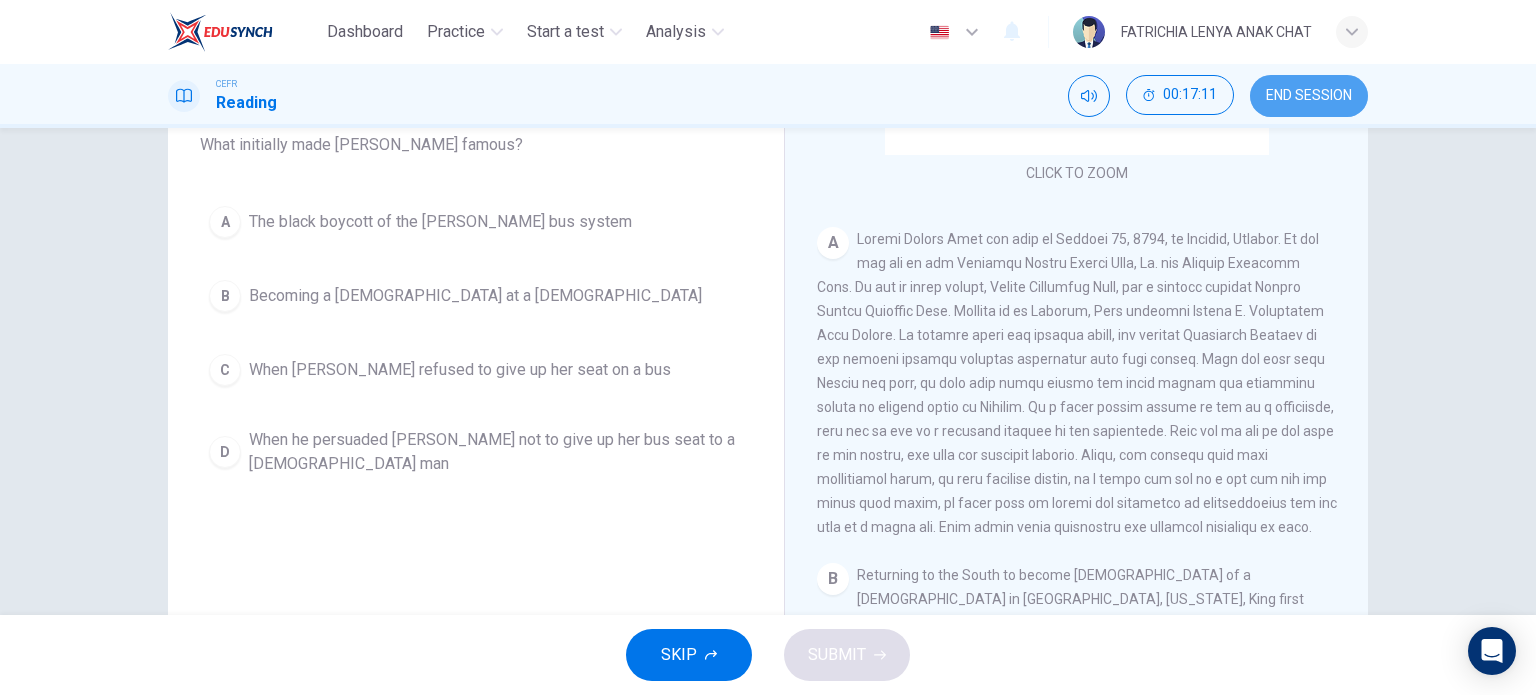 click on "END SESSION" at bounding box center (1309, 96) 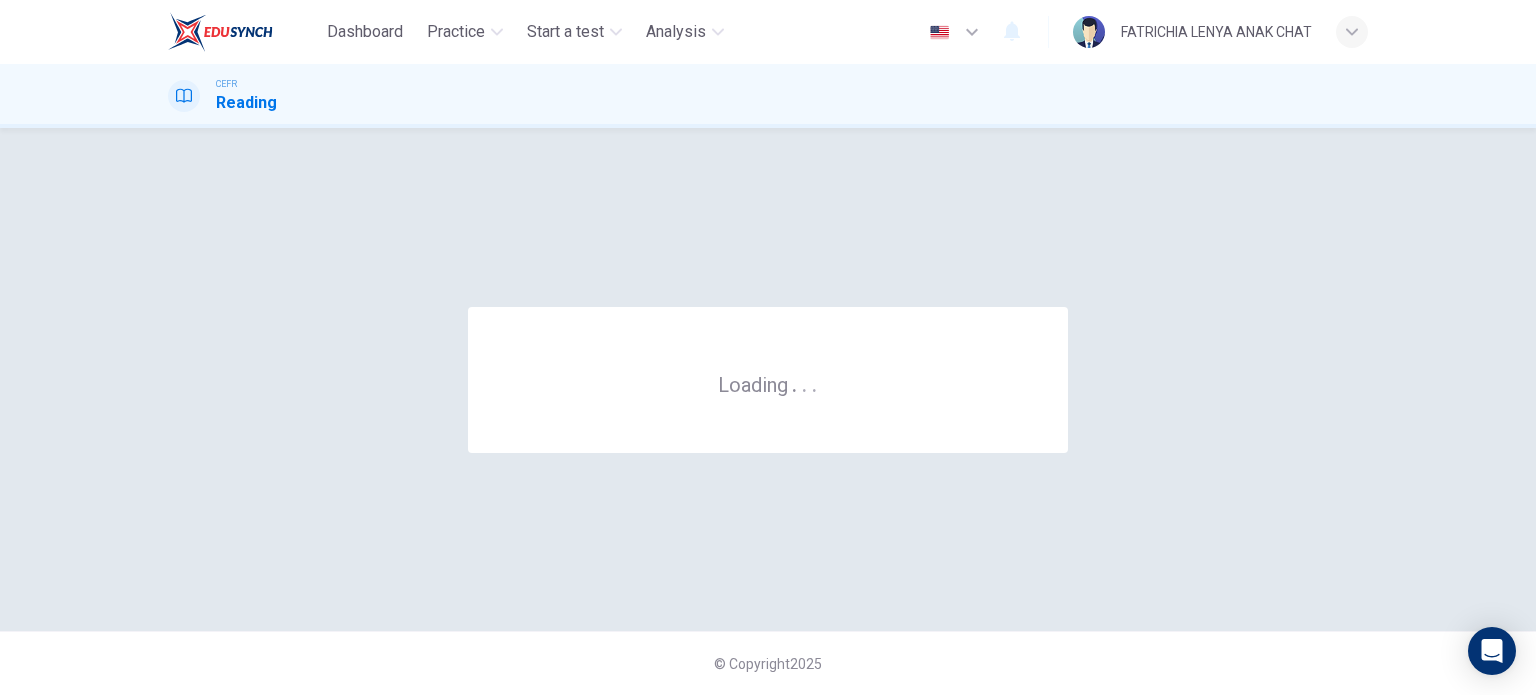 scroll, scrollTop: 0, scrollLeft: 0, axis: both 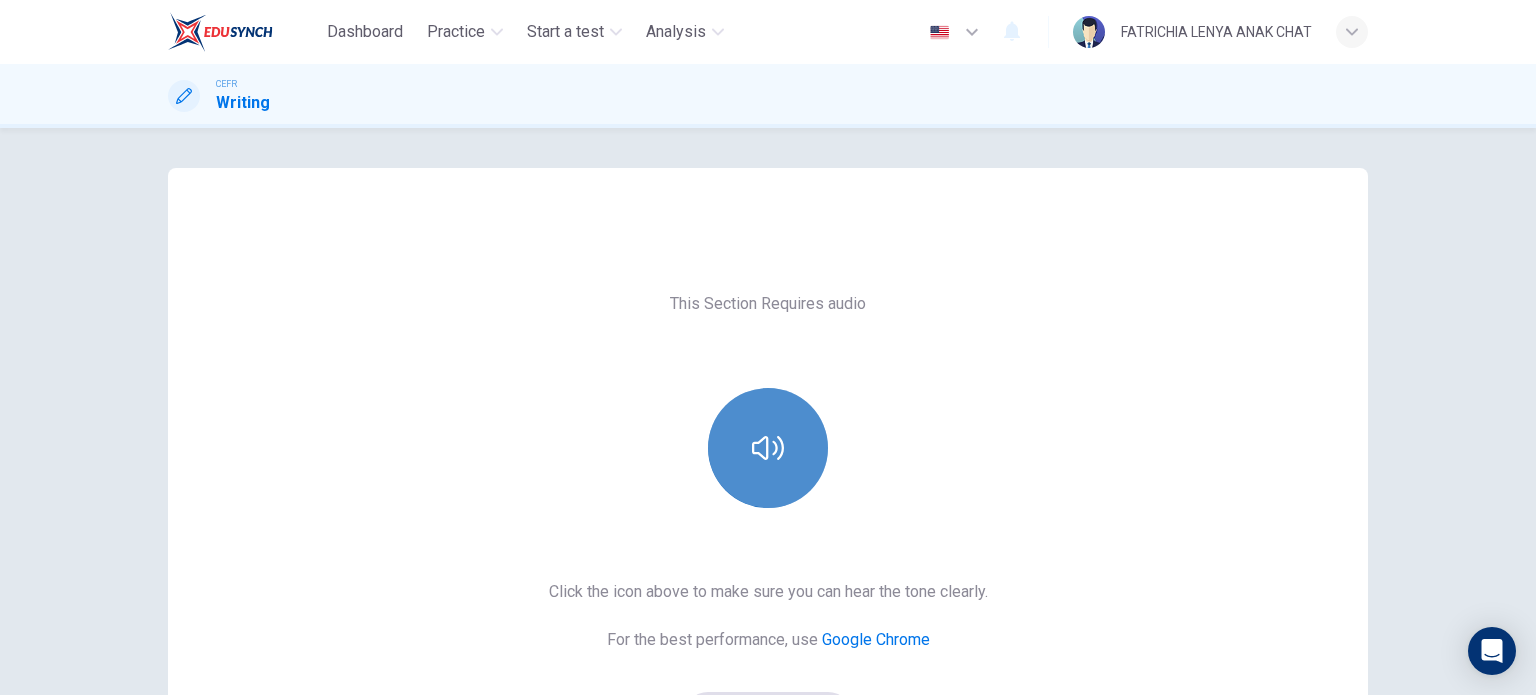 click 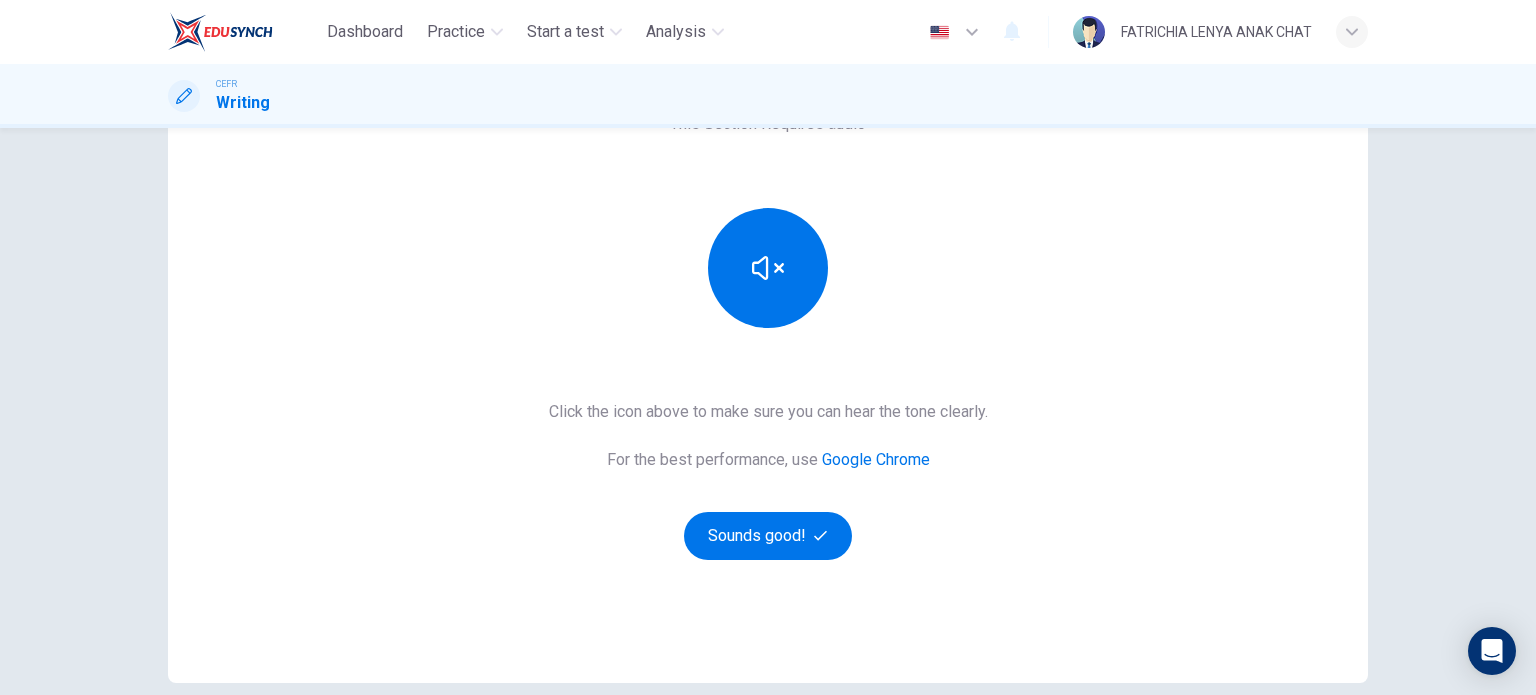scroll, scrollTop: 182, scrollLeft: 0, axis: vertical 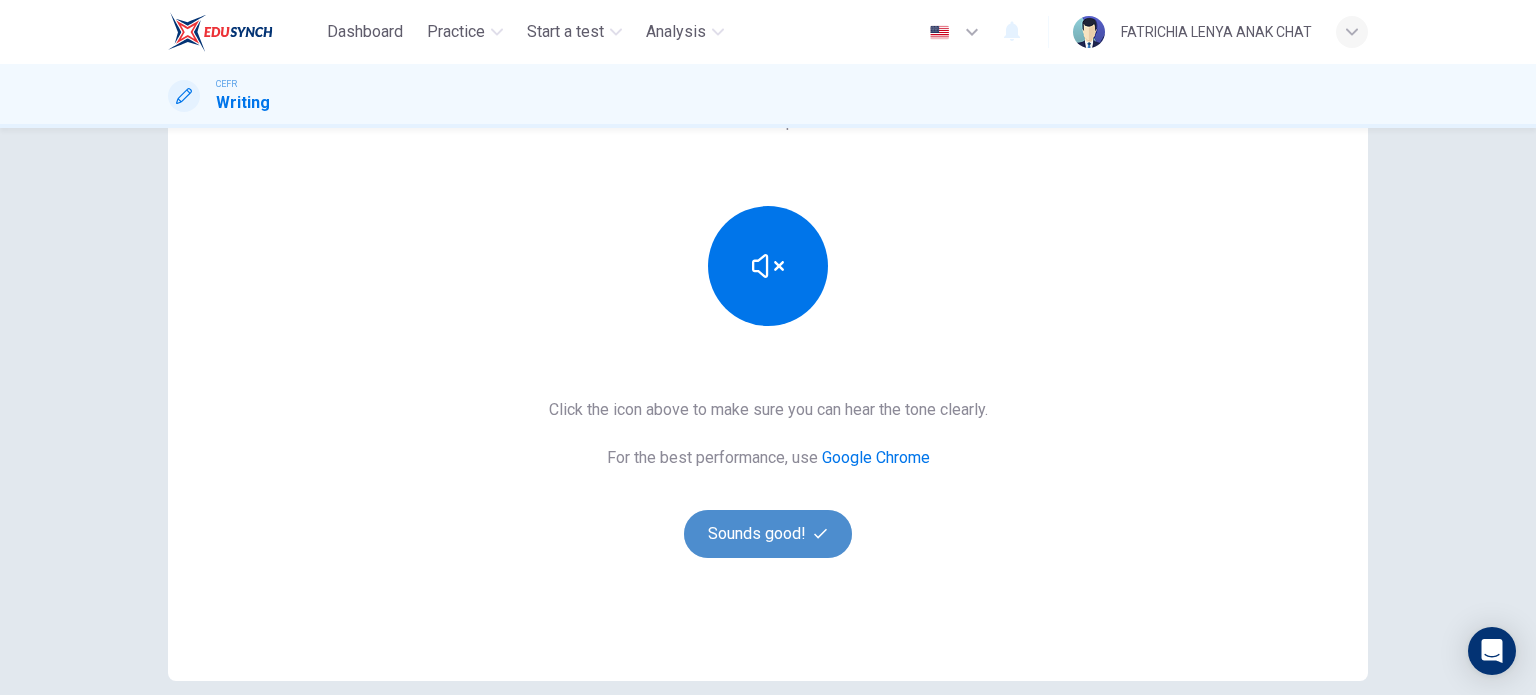 click on "Sounds good!" at bounding box center [768, 534] 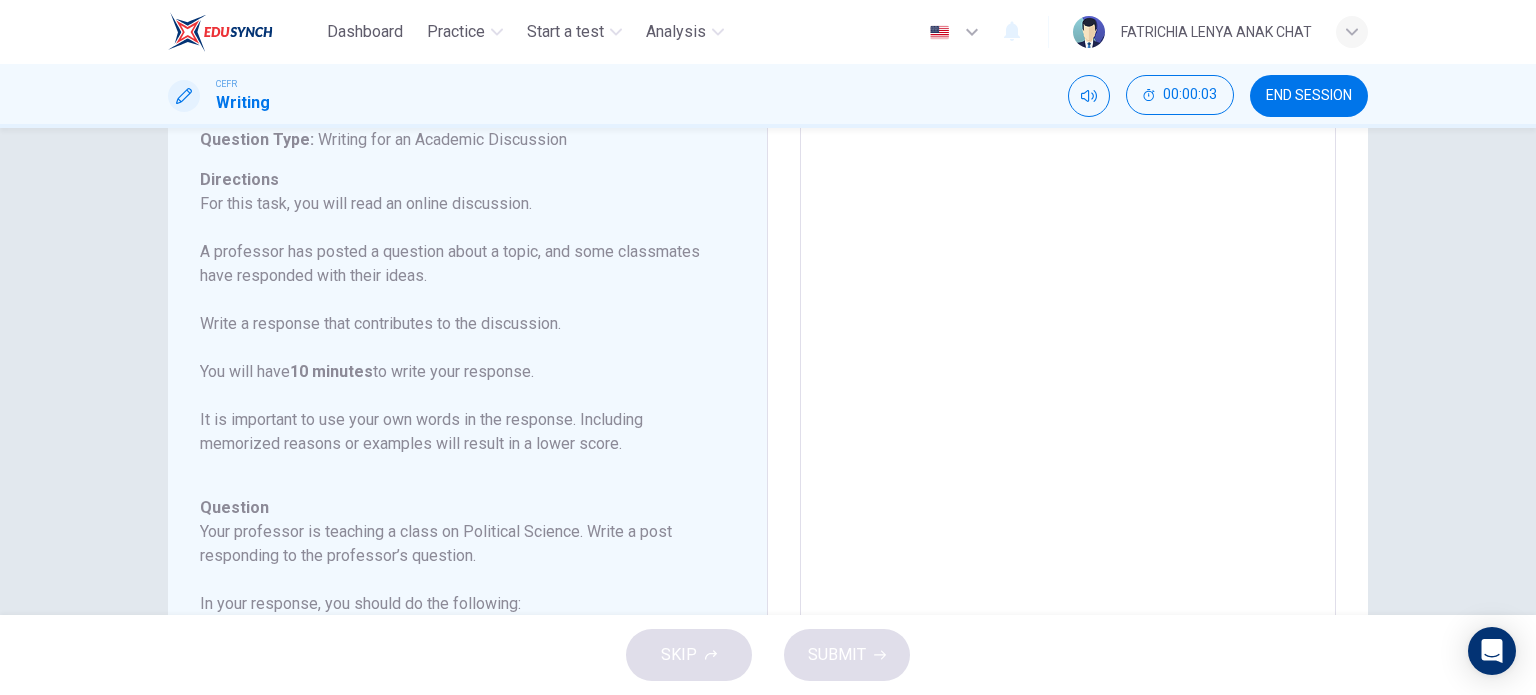 scroll, scrollTop: 147, scrollLeft: 0, axis: vertical 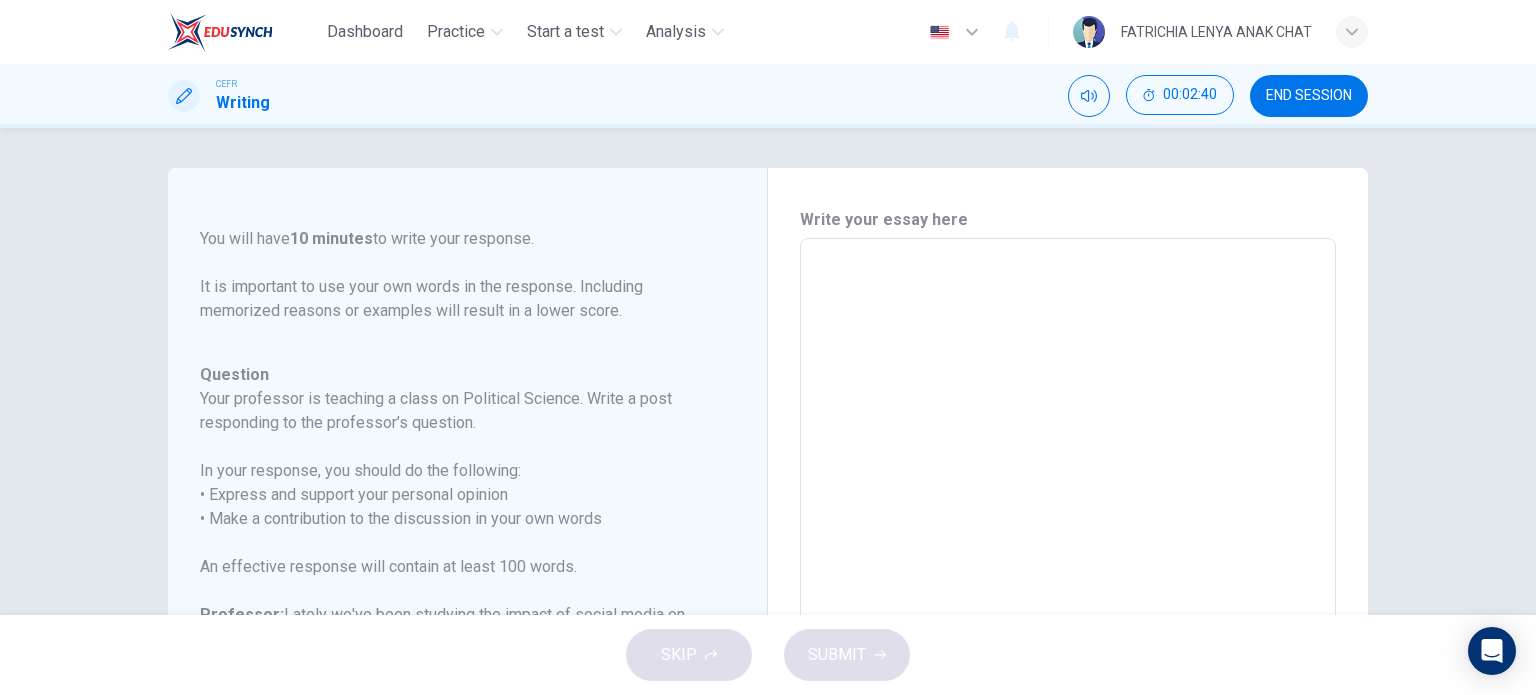 click at bounding box center (1068, 572) 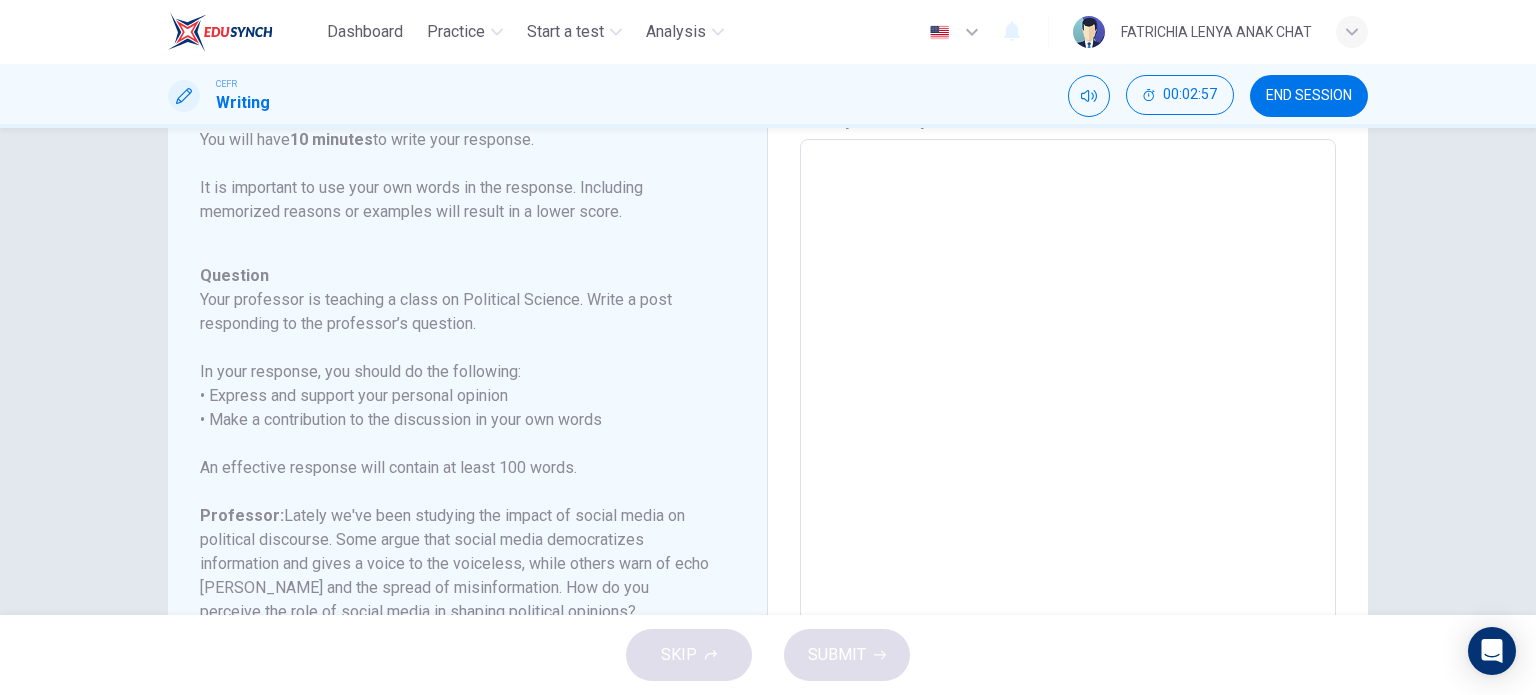 scroll, scrollTop: 100, scrollLeft: 0, axis: vertical 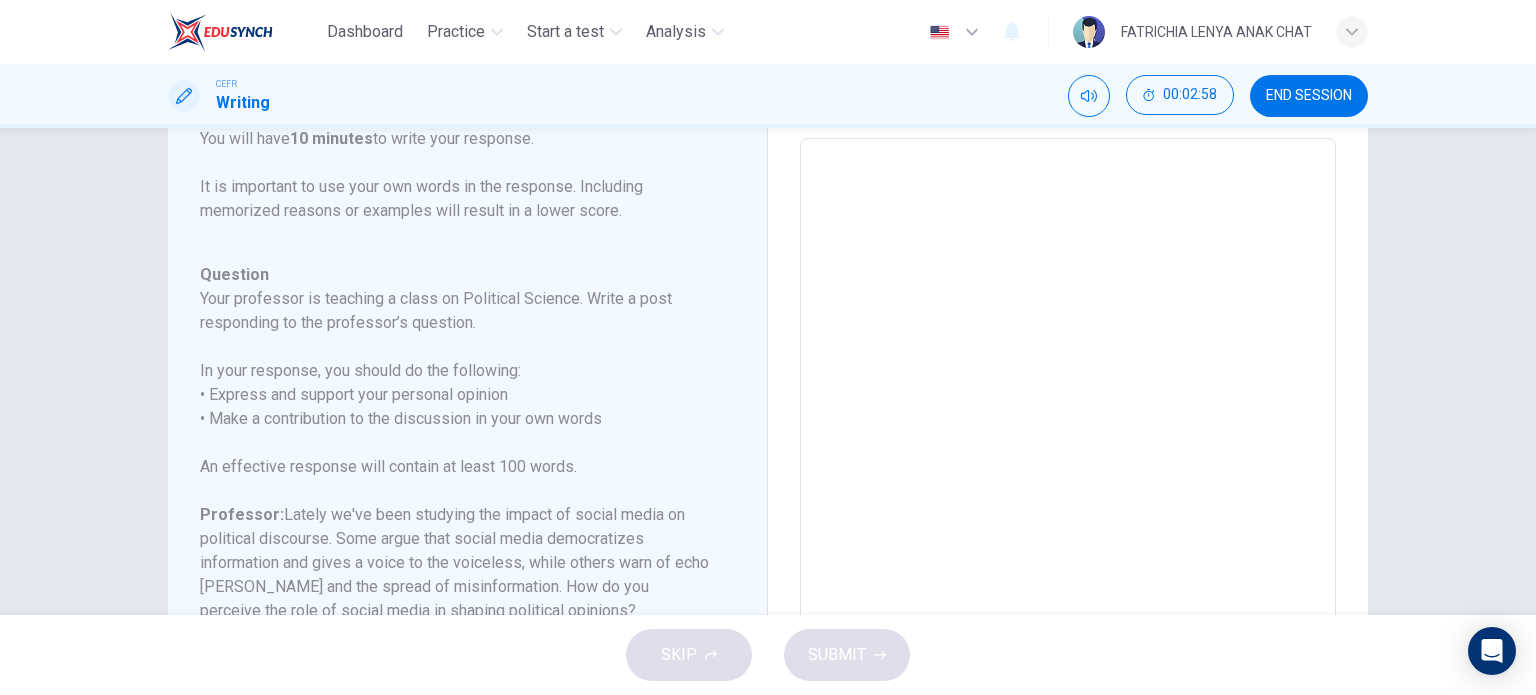 type on "S" 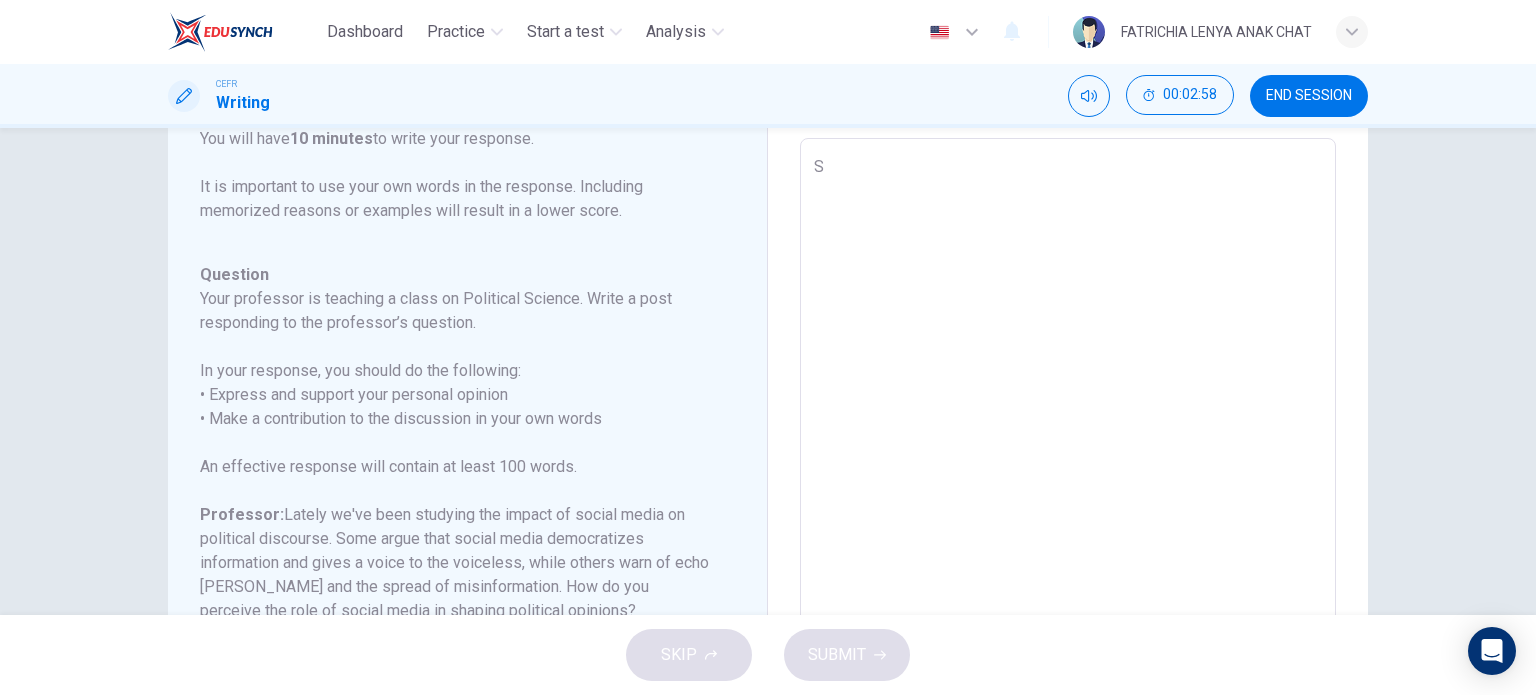 type on "x" 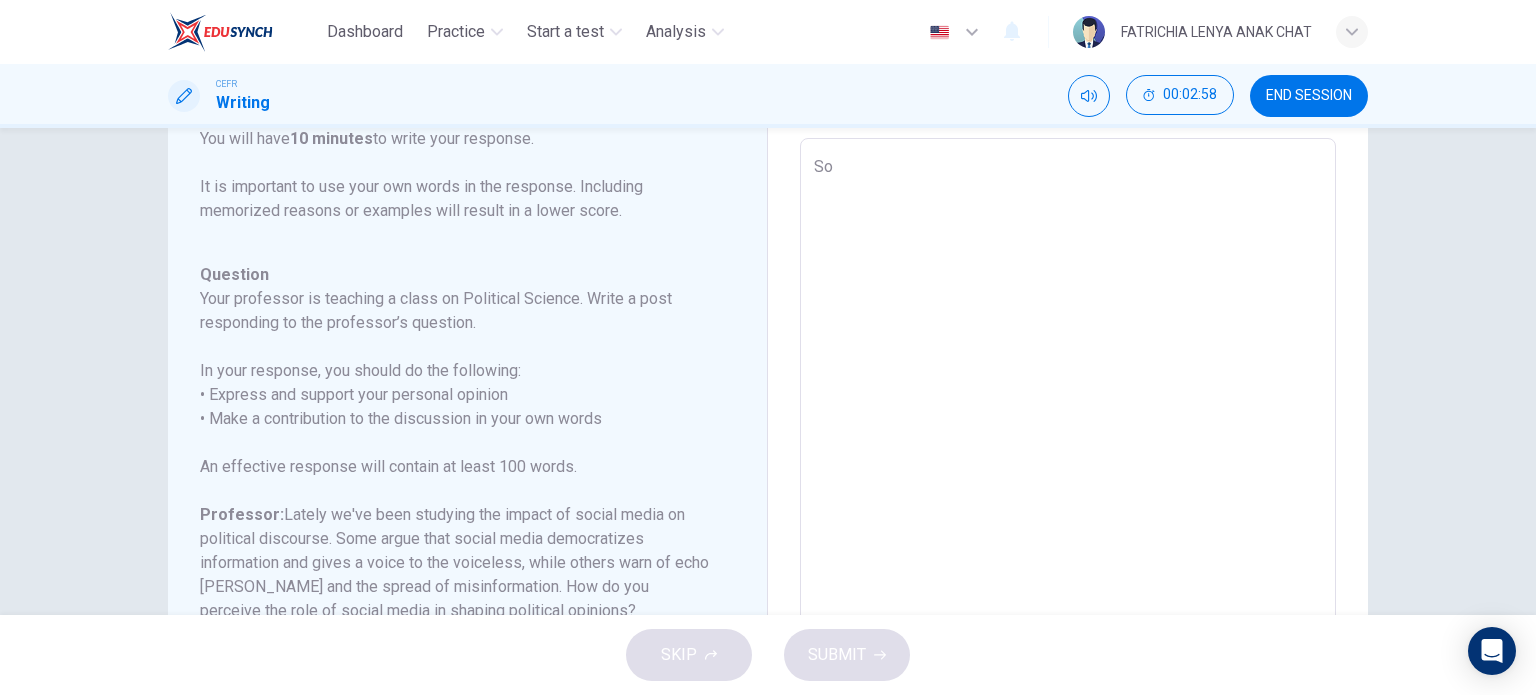 type on "x" 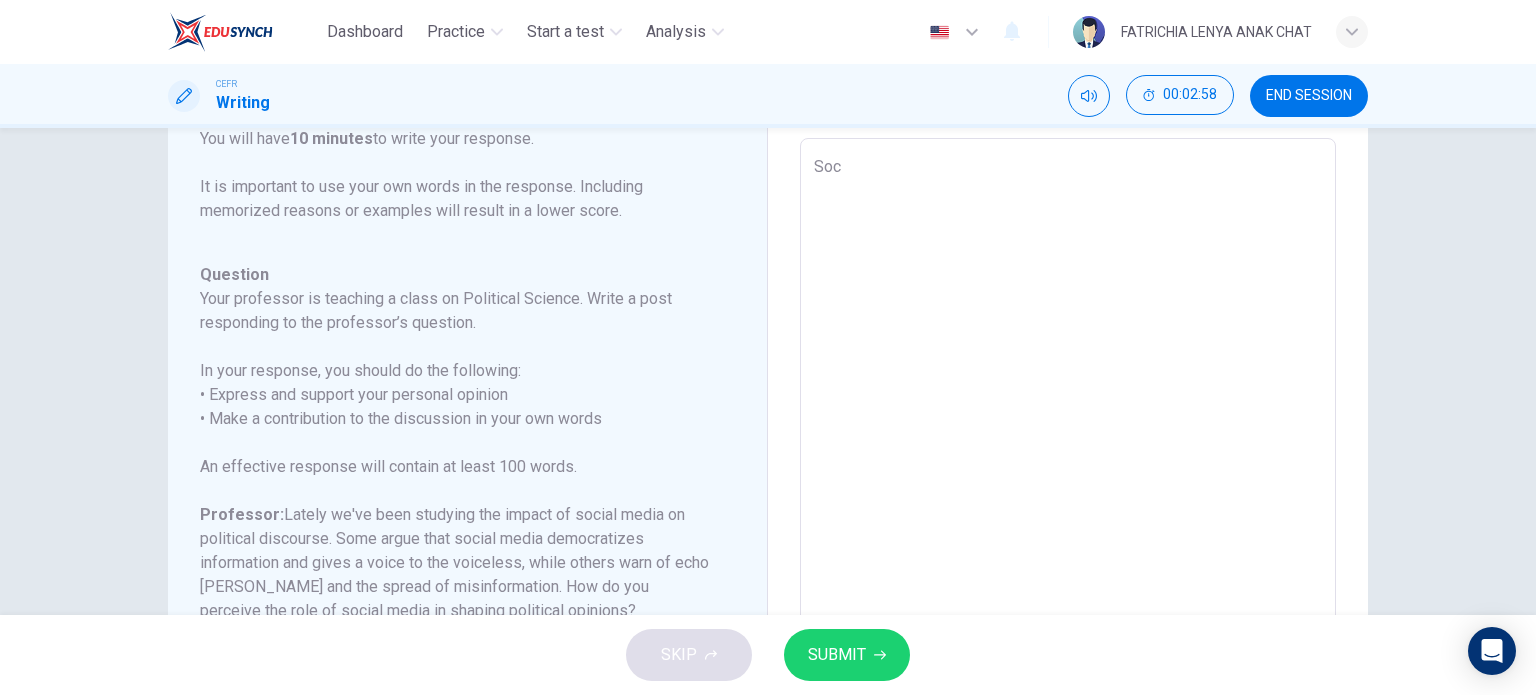 type on "Soci" 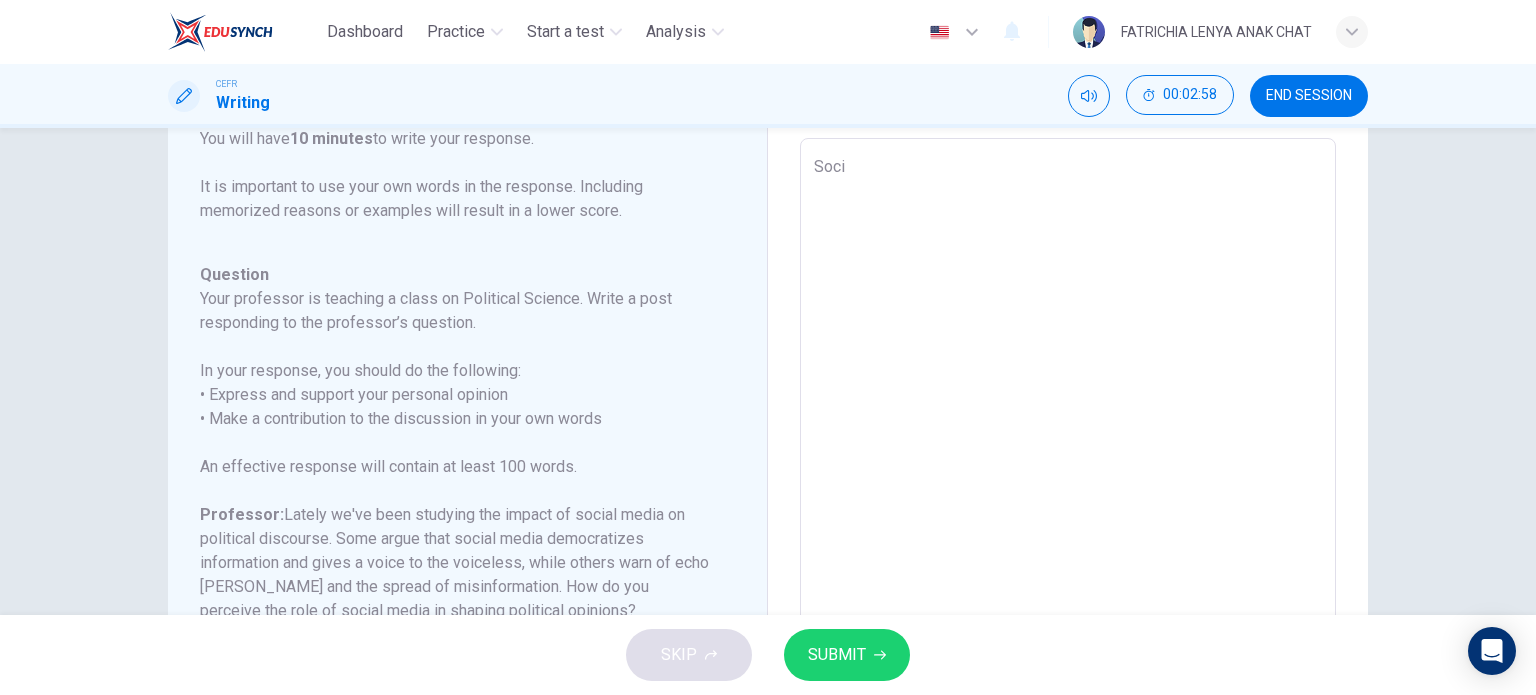 type on "x" 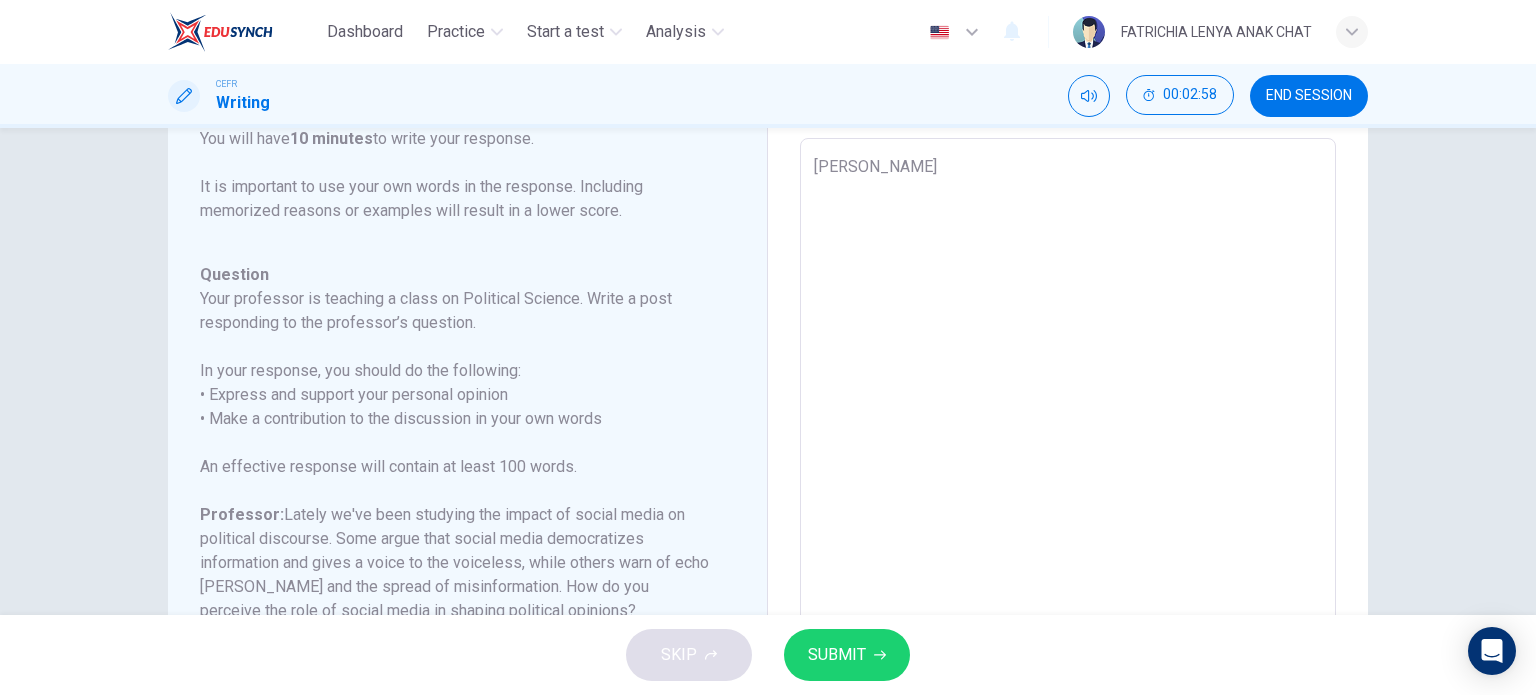 type on "x" 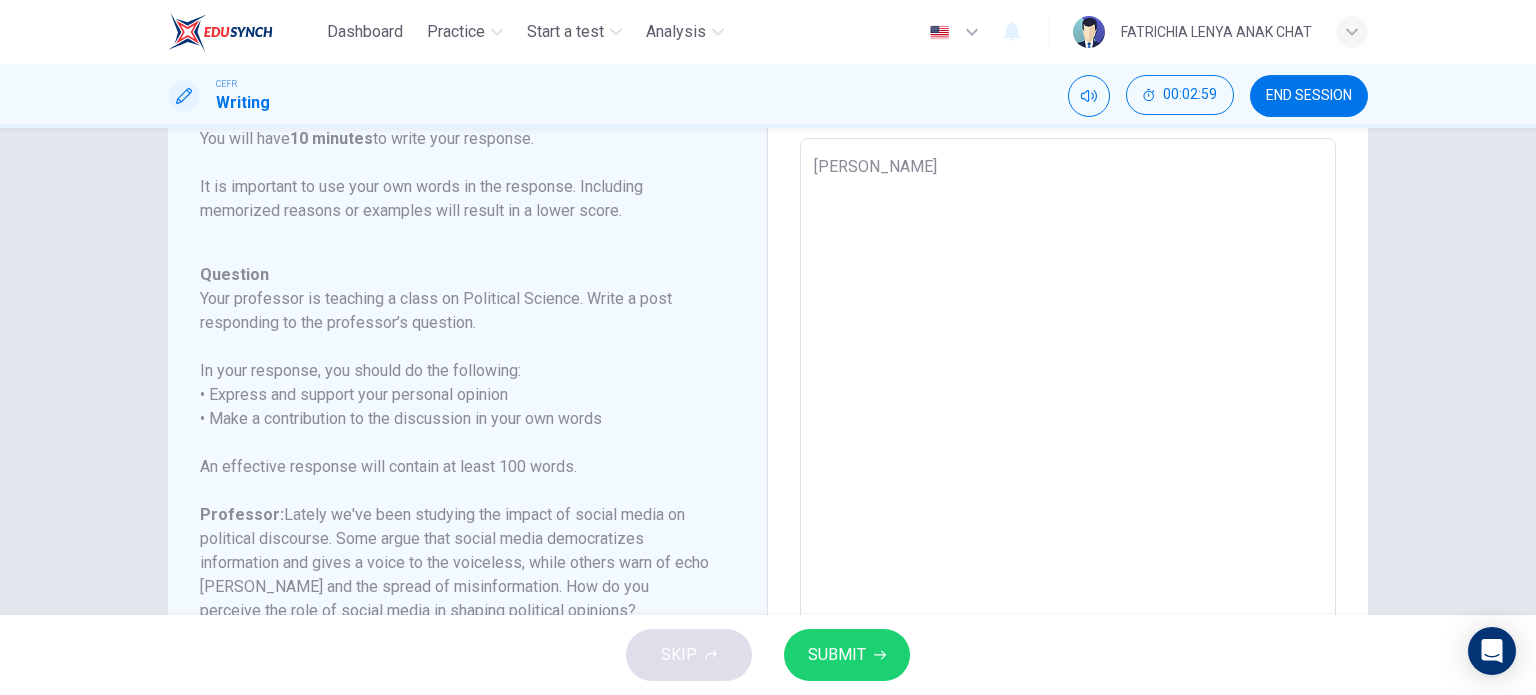 type on "Social" 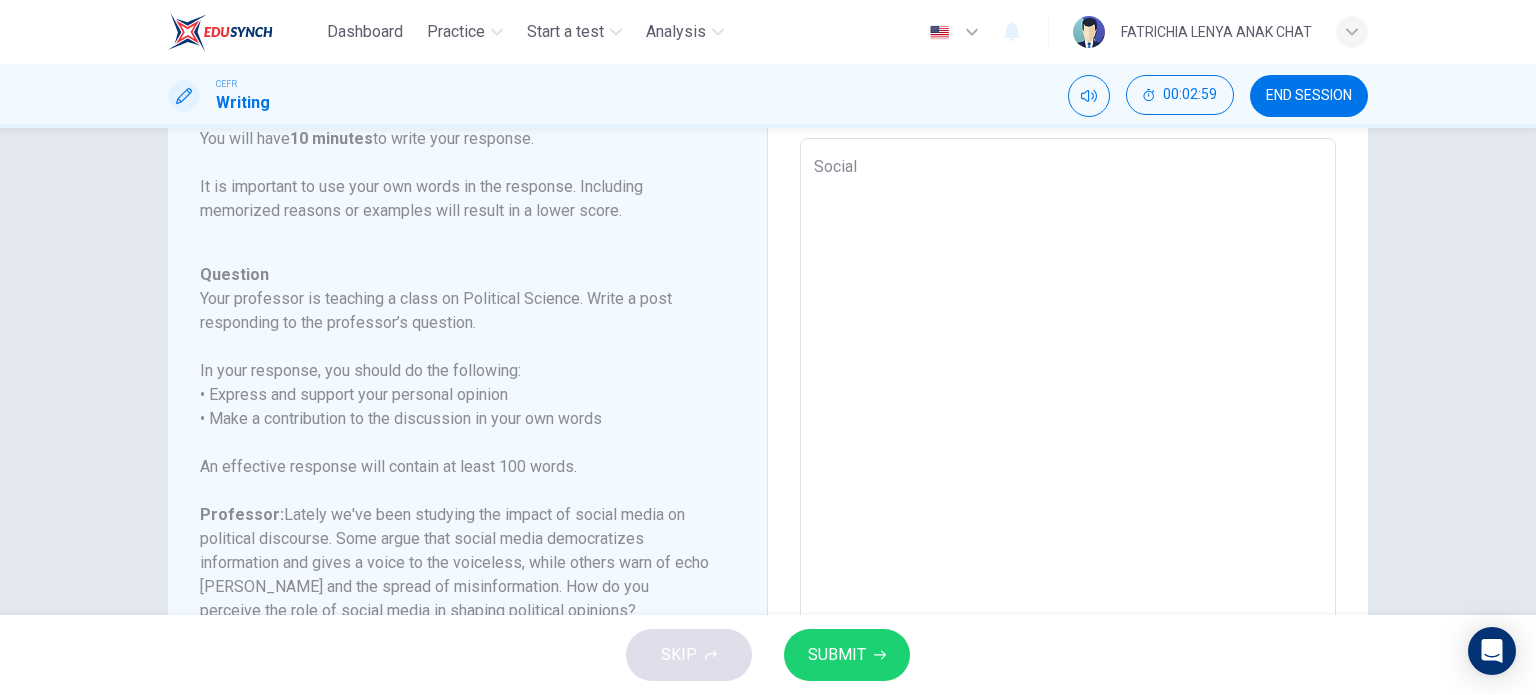 type on "x" 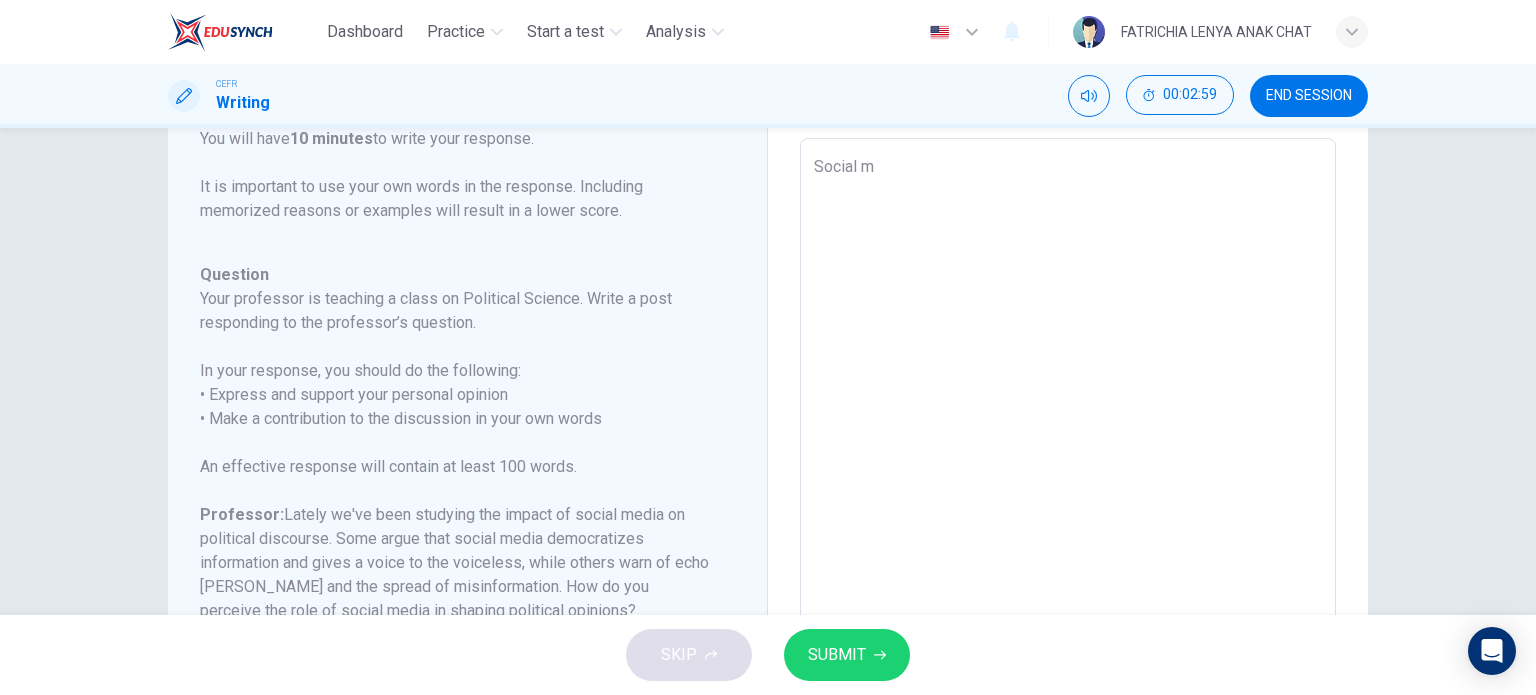 type on "x" 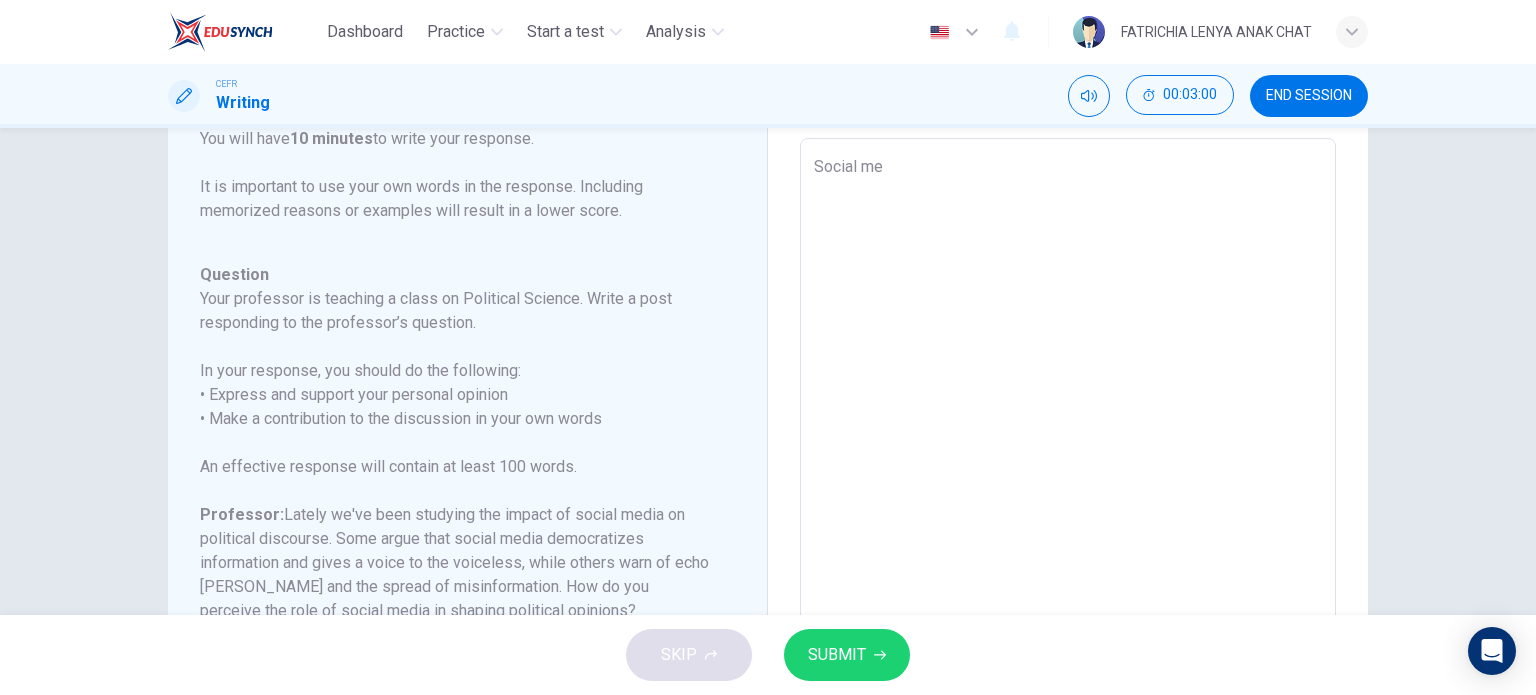 type on "Social med" 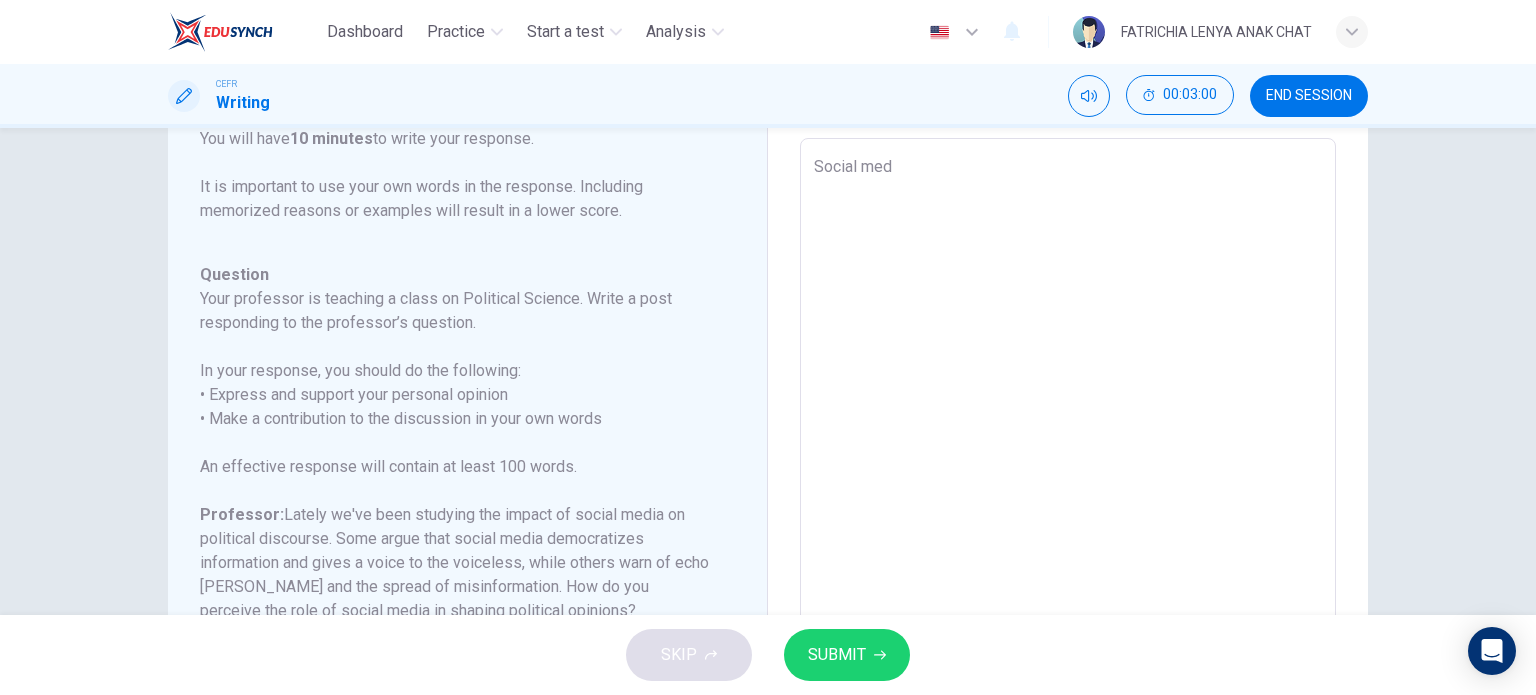 type on "x" 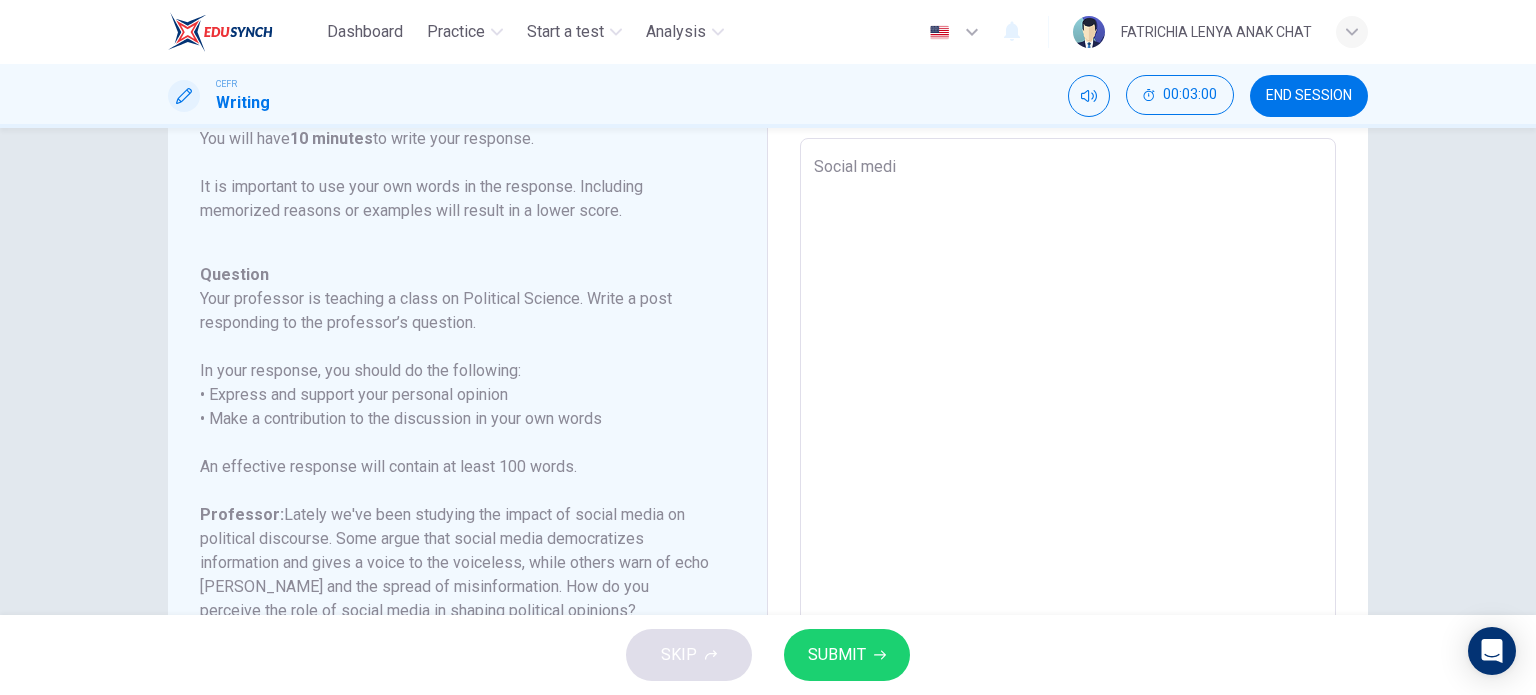 type on "x" 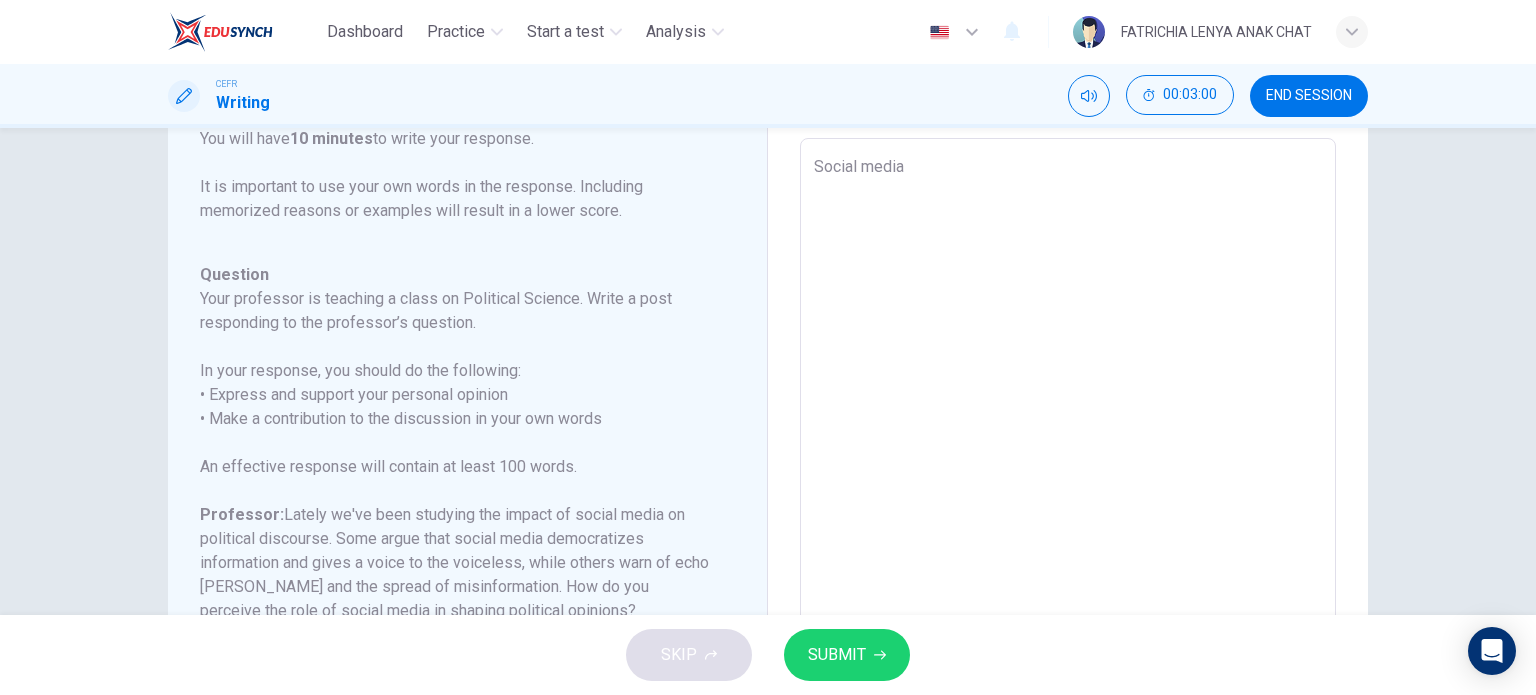 type on "x" 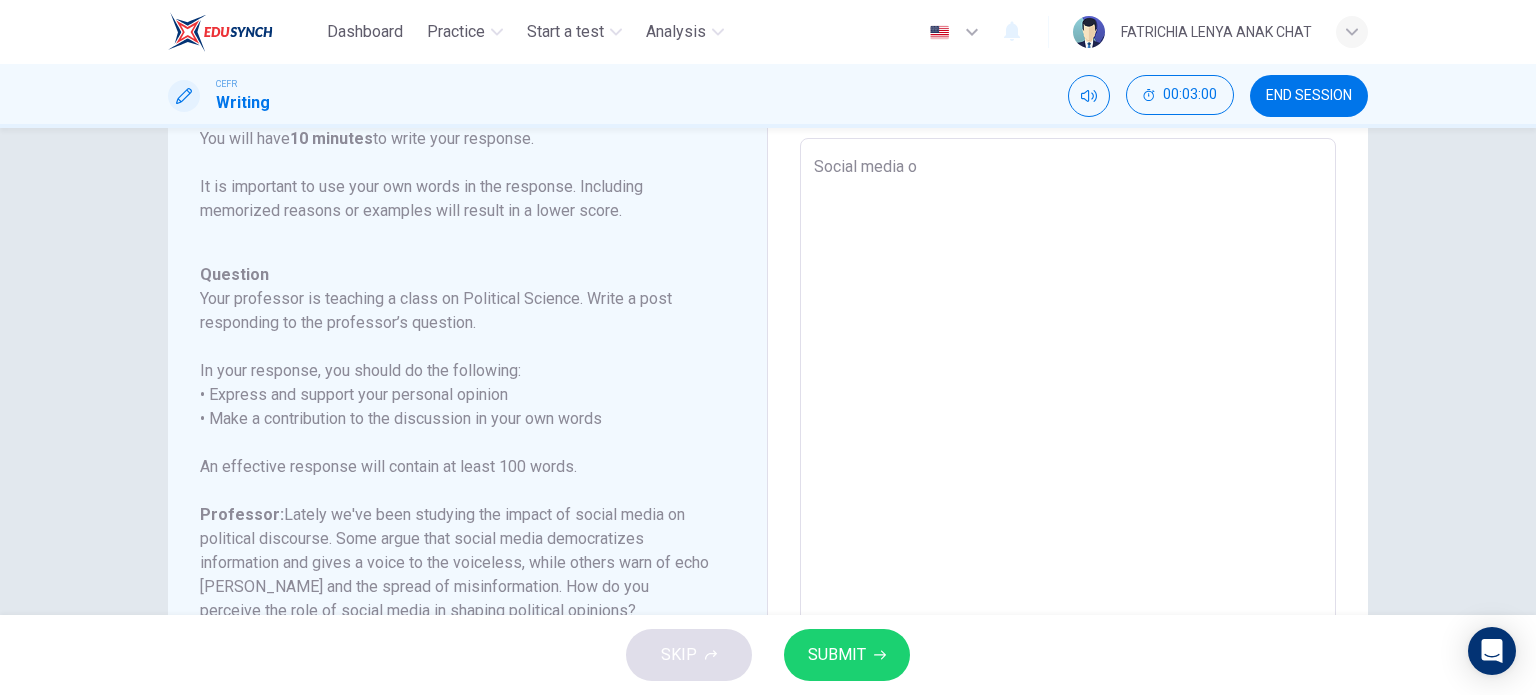 type on "x" 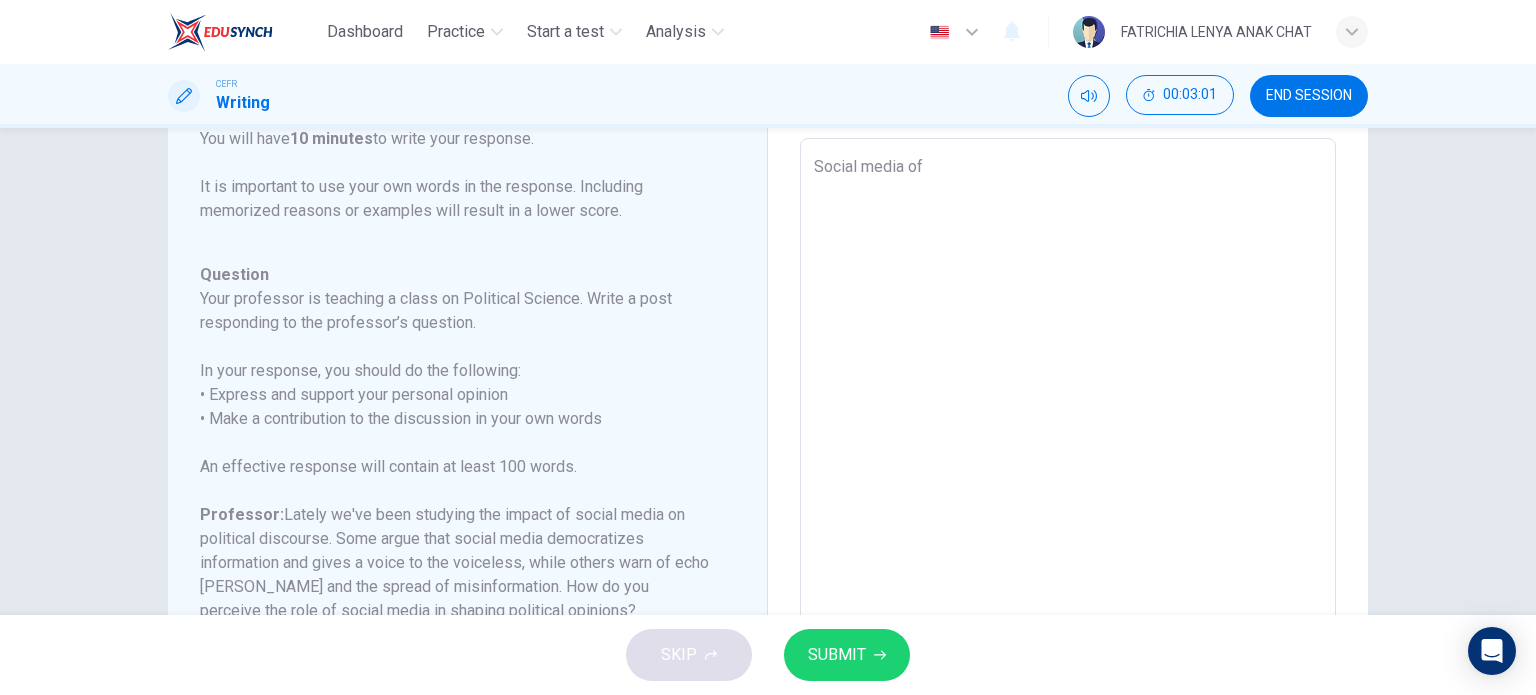 type on "x" 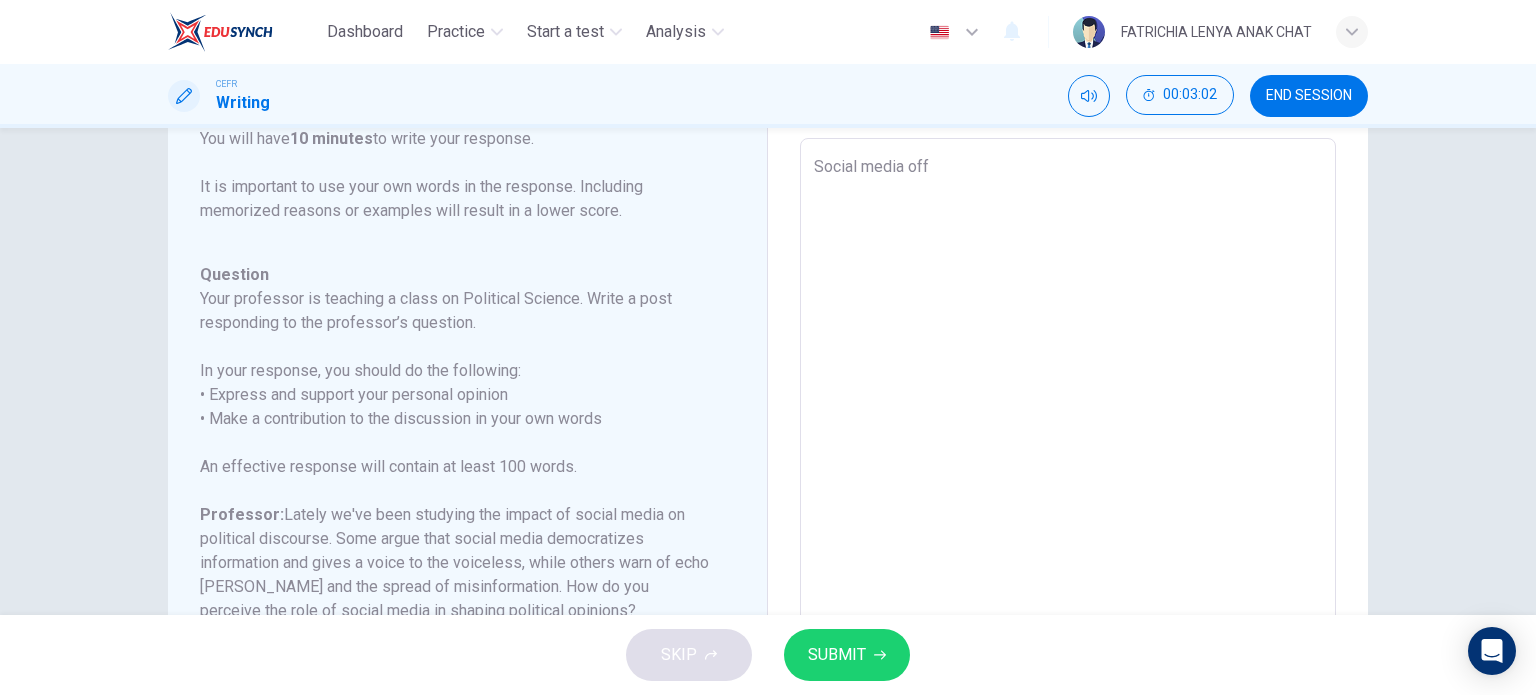 type on "Social media offe" 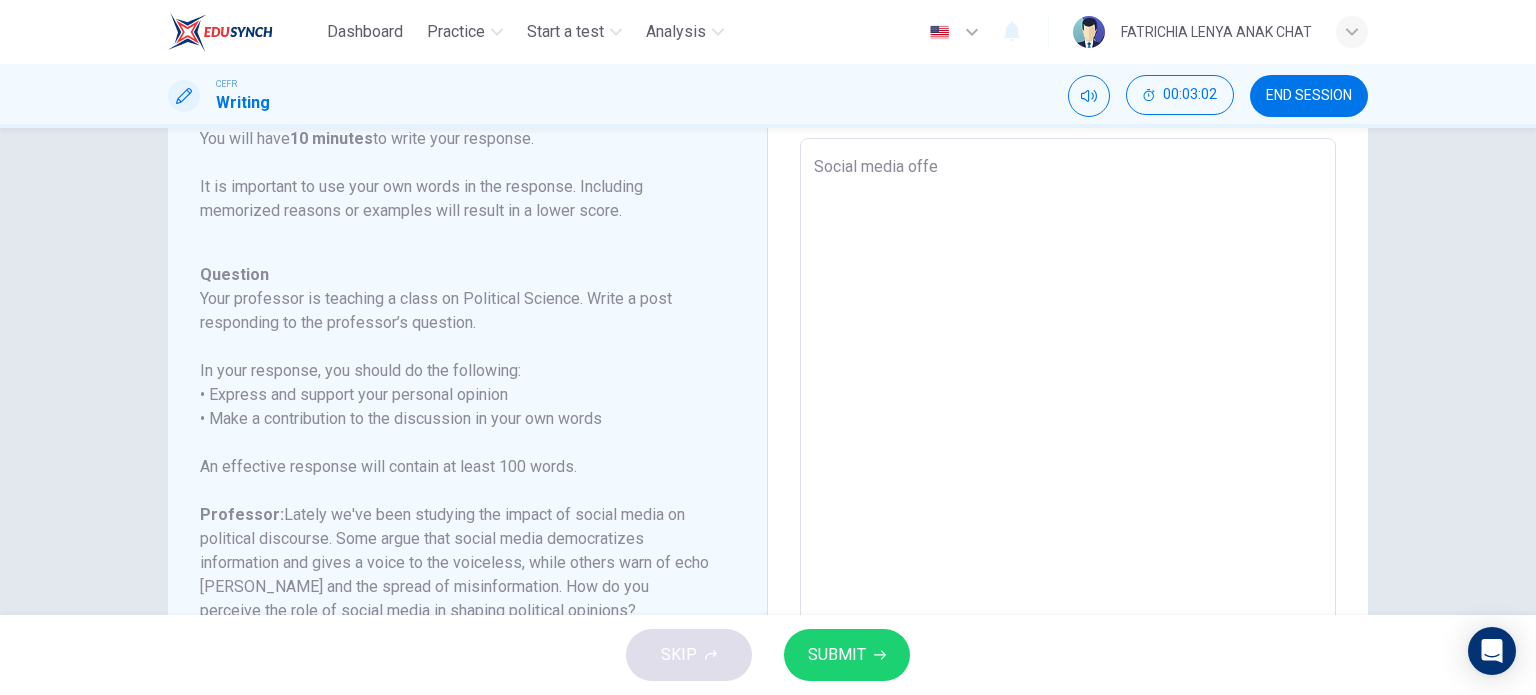 type on "x" 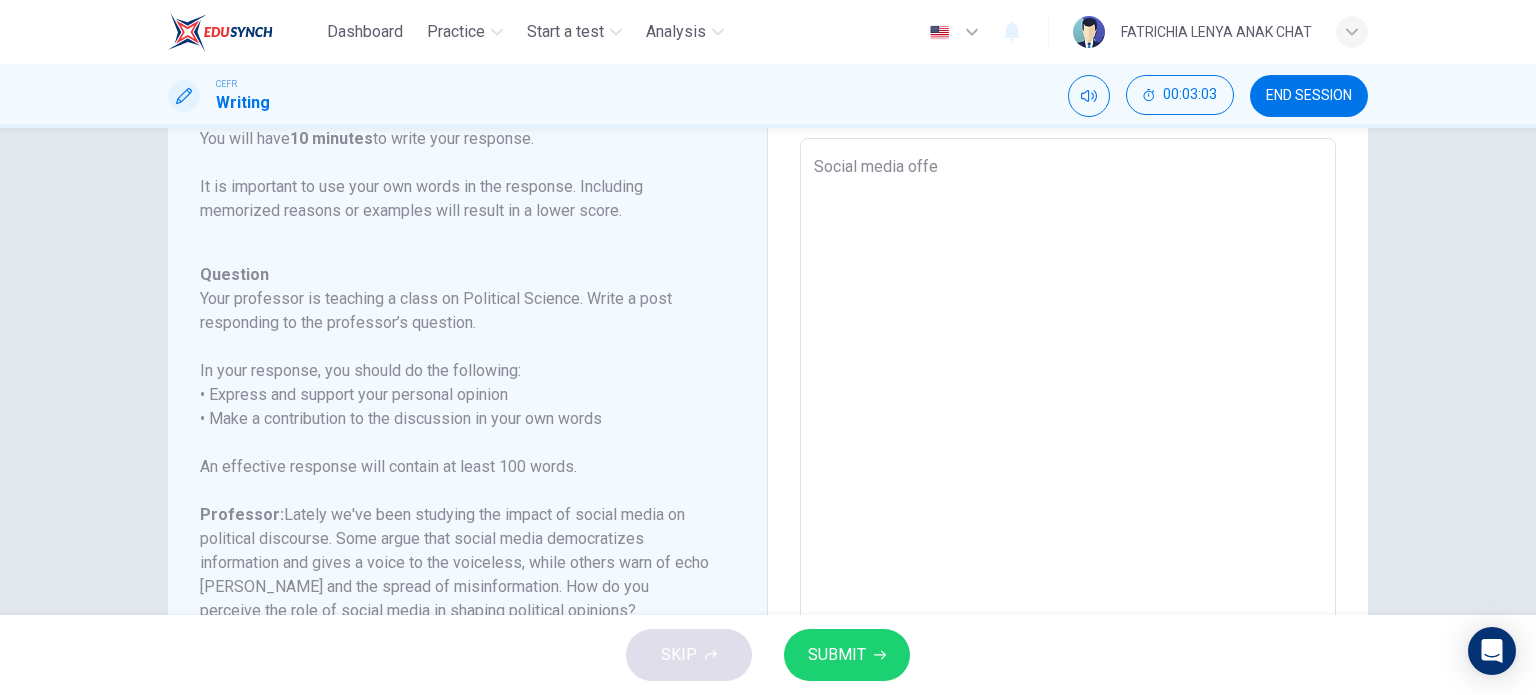 type on "Social media offer" 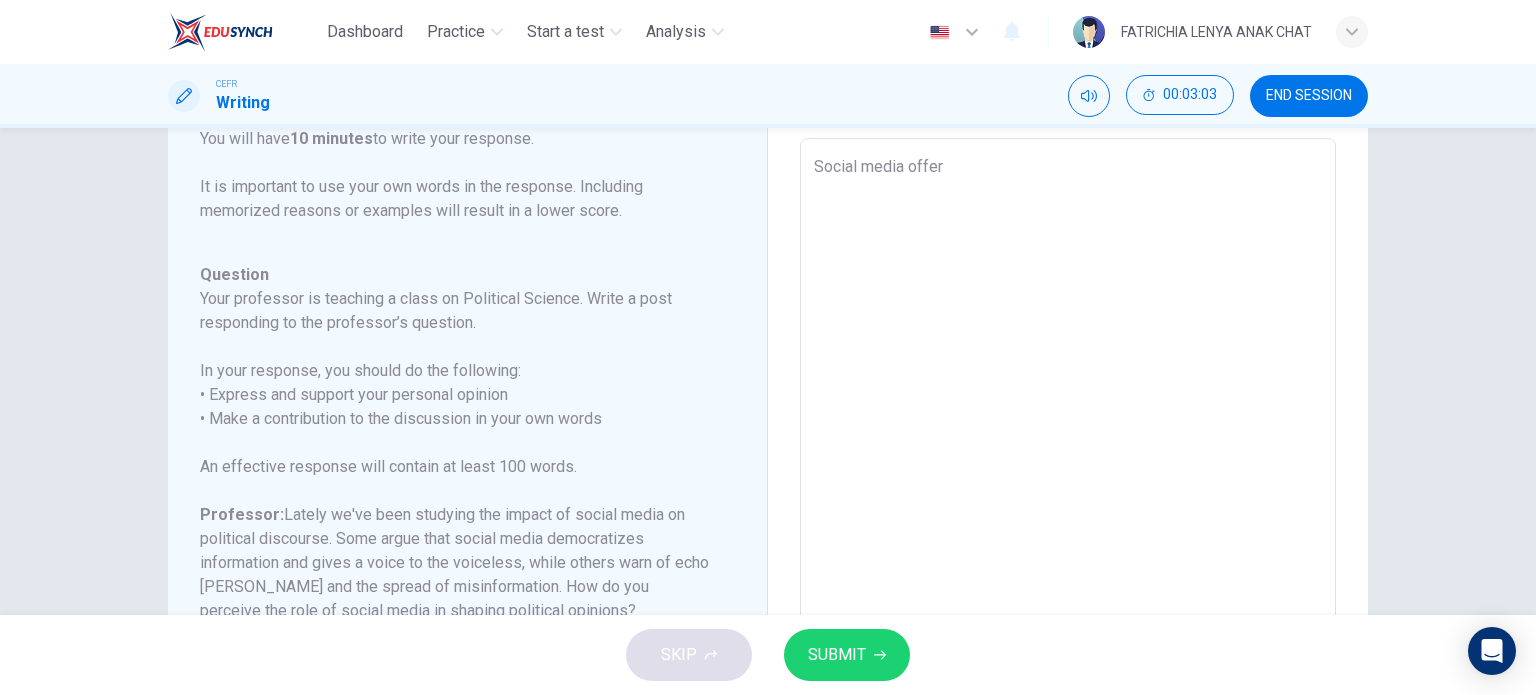 type on "Social media offers" 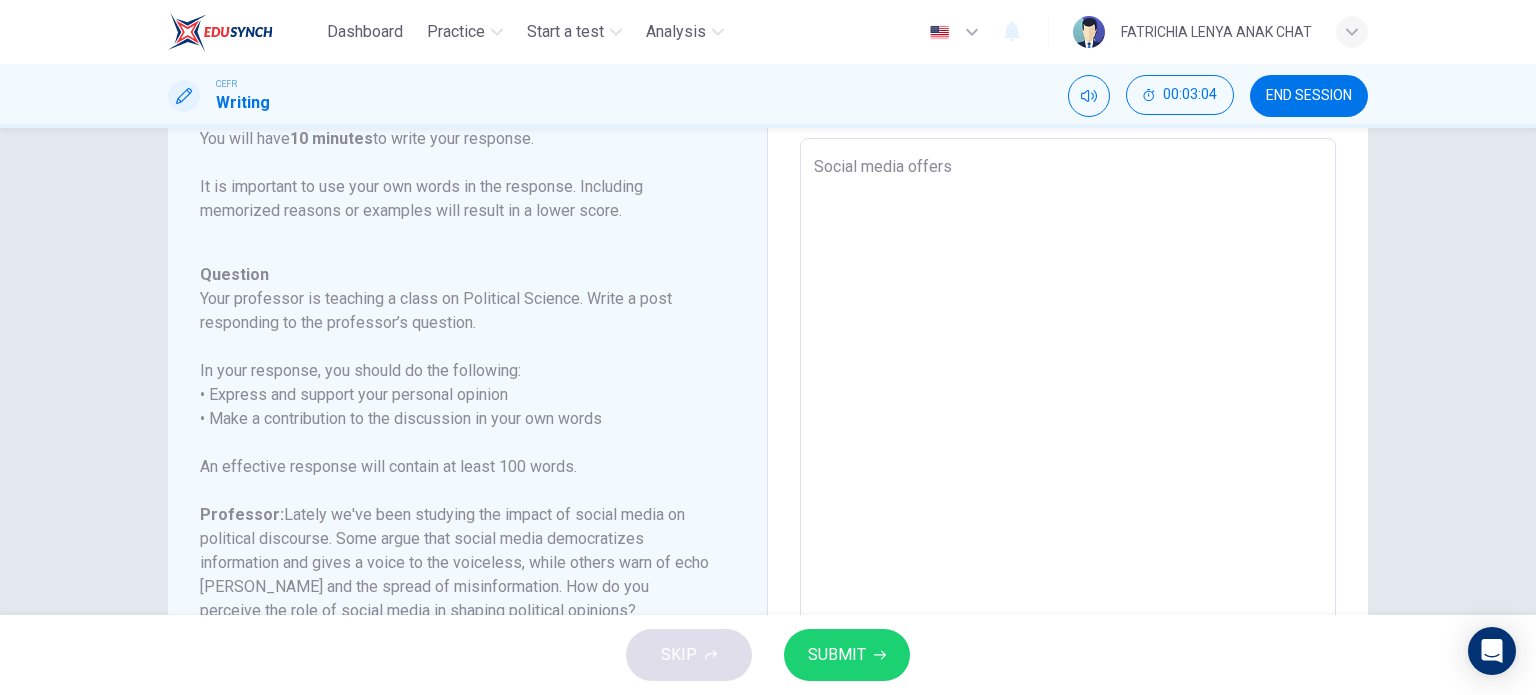 type on "Social media offers" 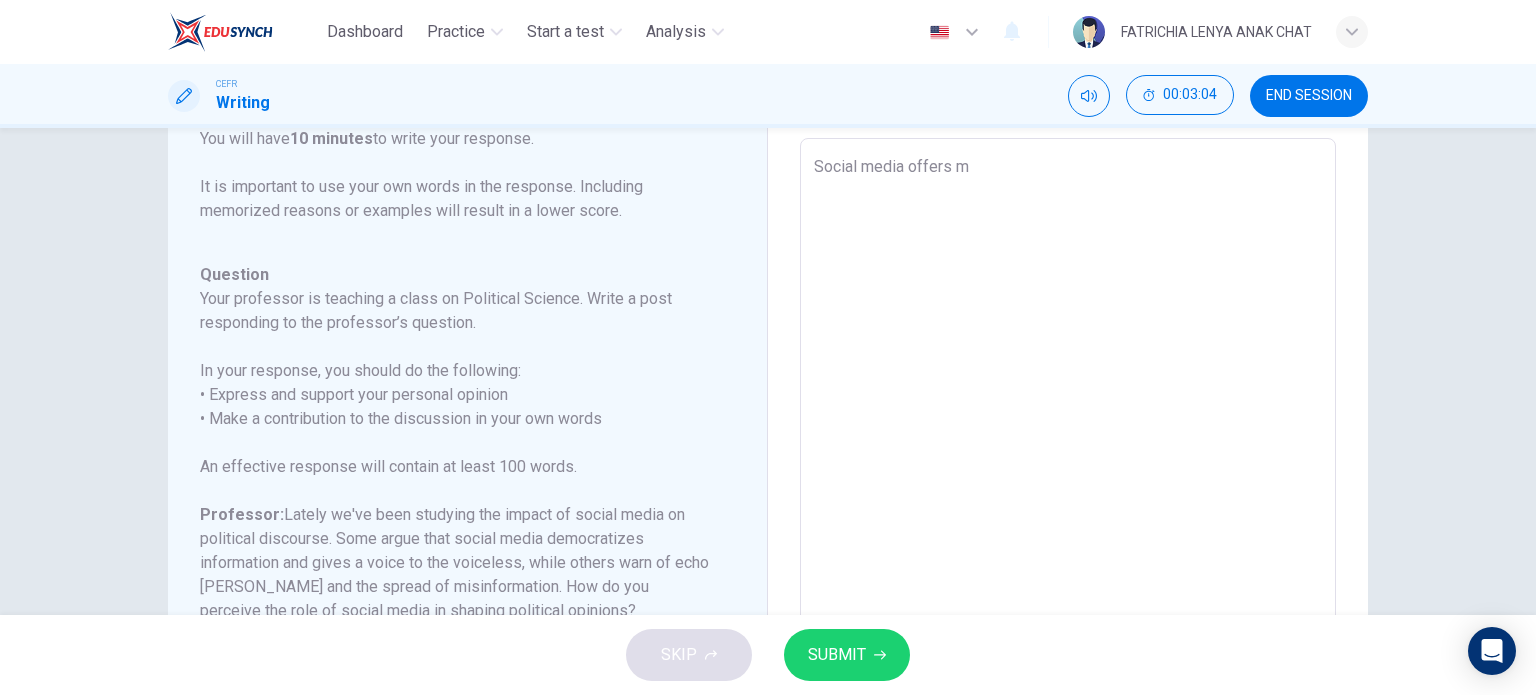 type on "x" 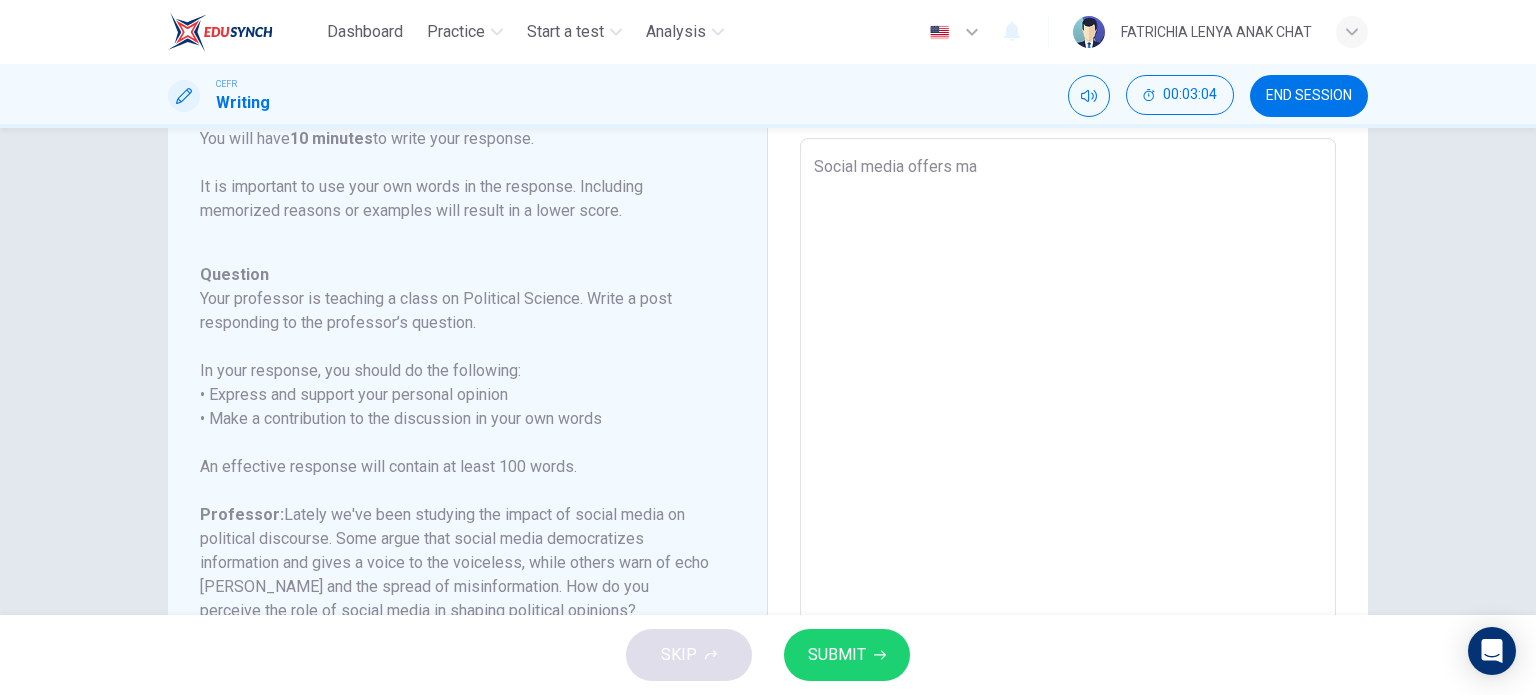 type on "x" 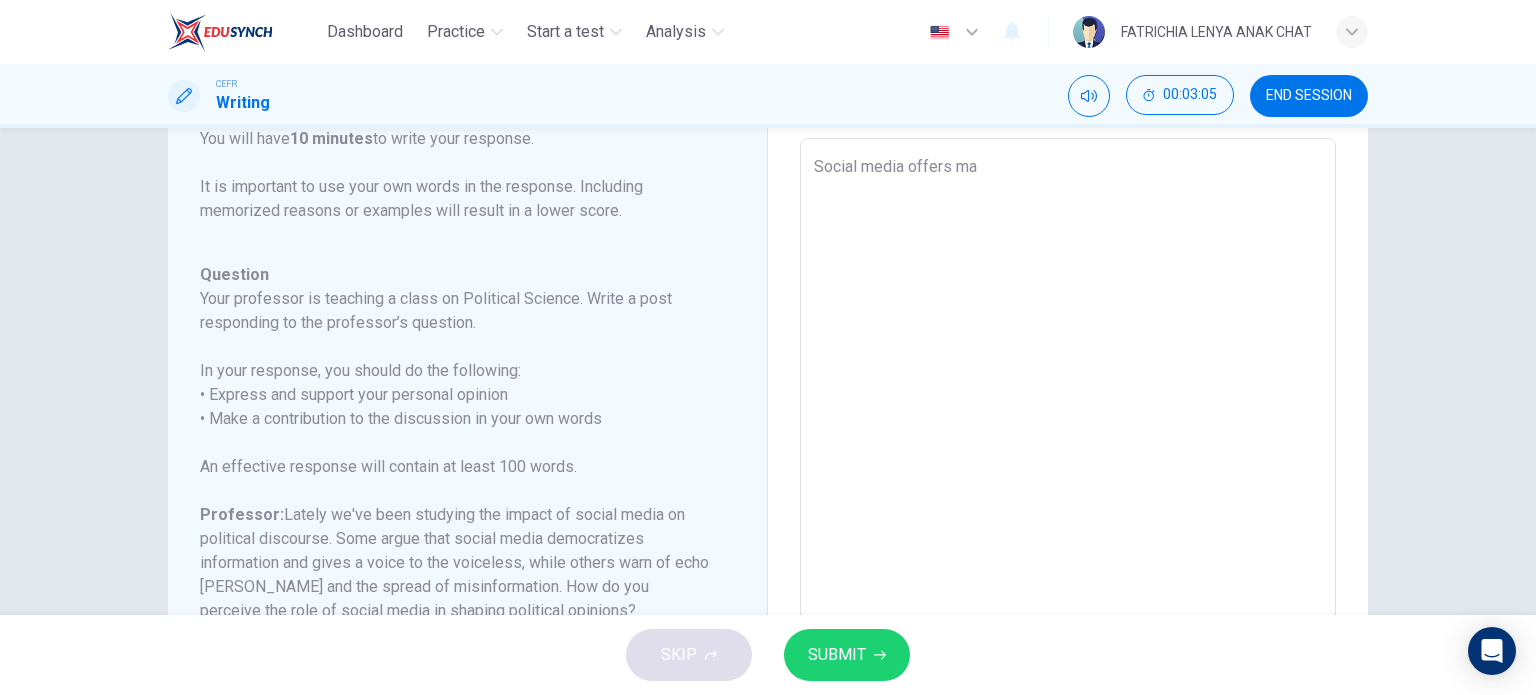 type on "Social media offers m" 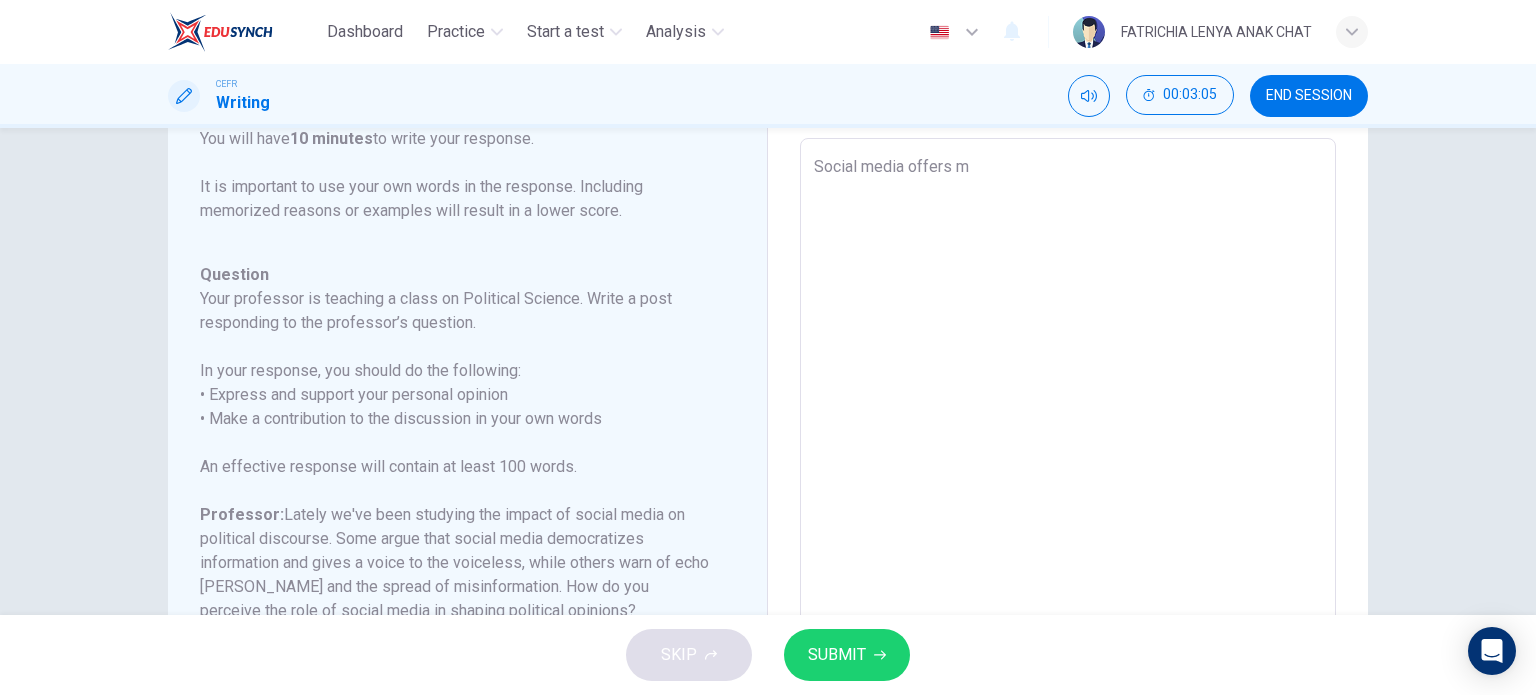 type on "x" 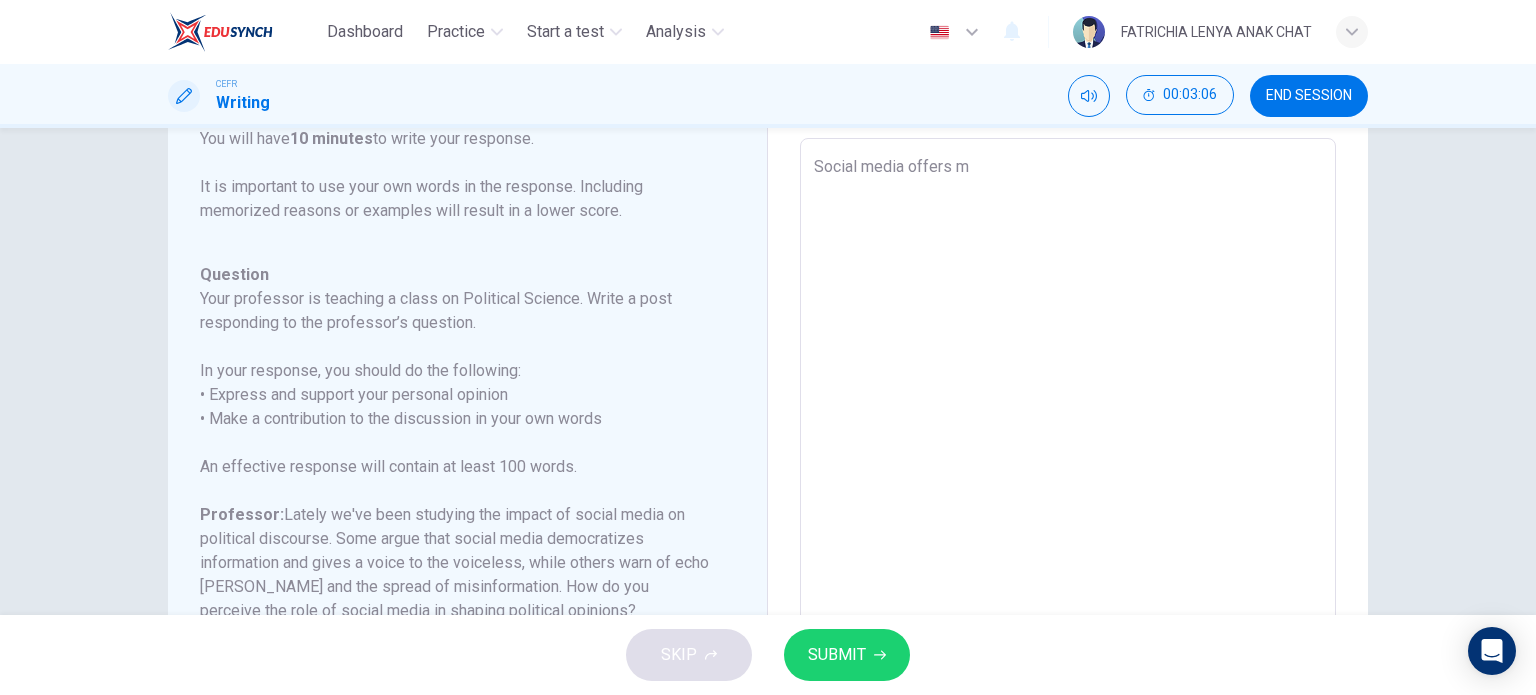 type on "Social media offers ma" 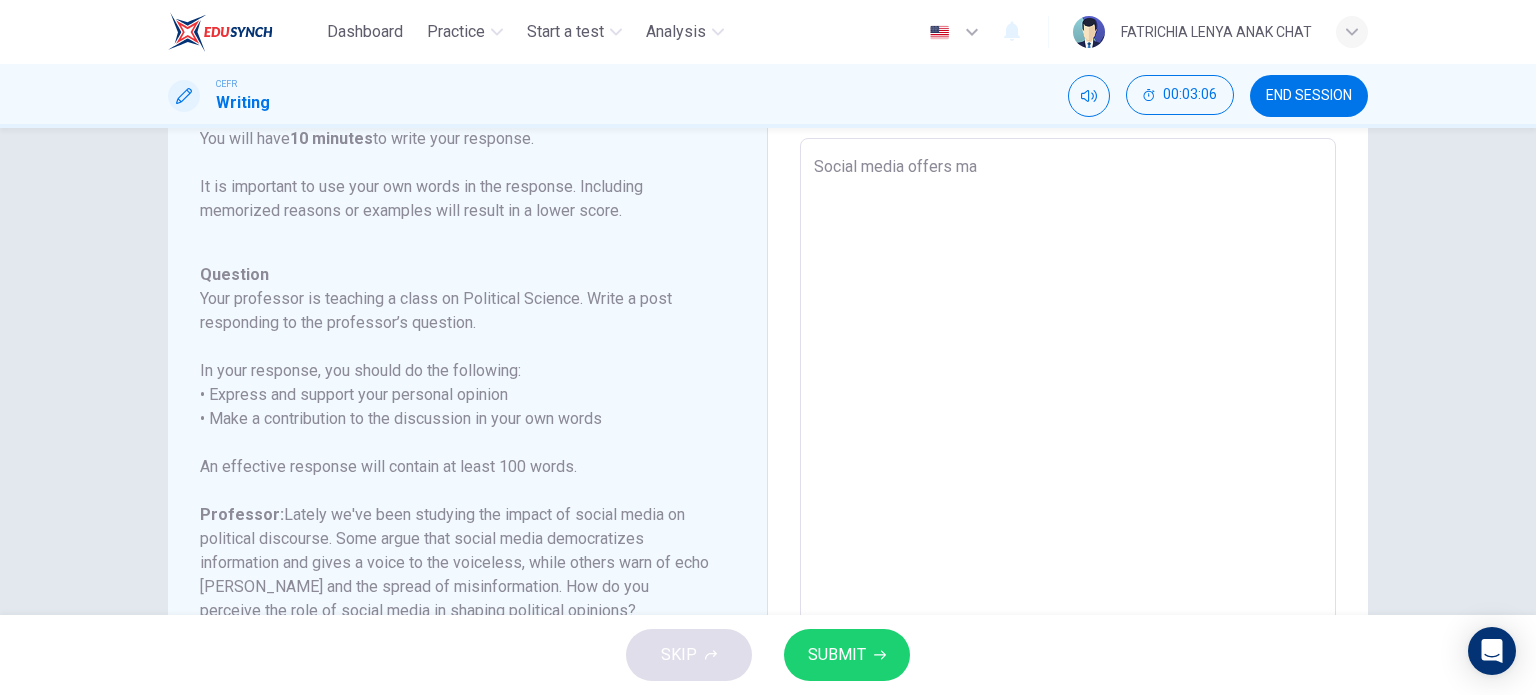type on "Social media offers man" 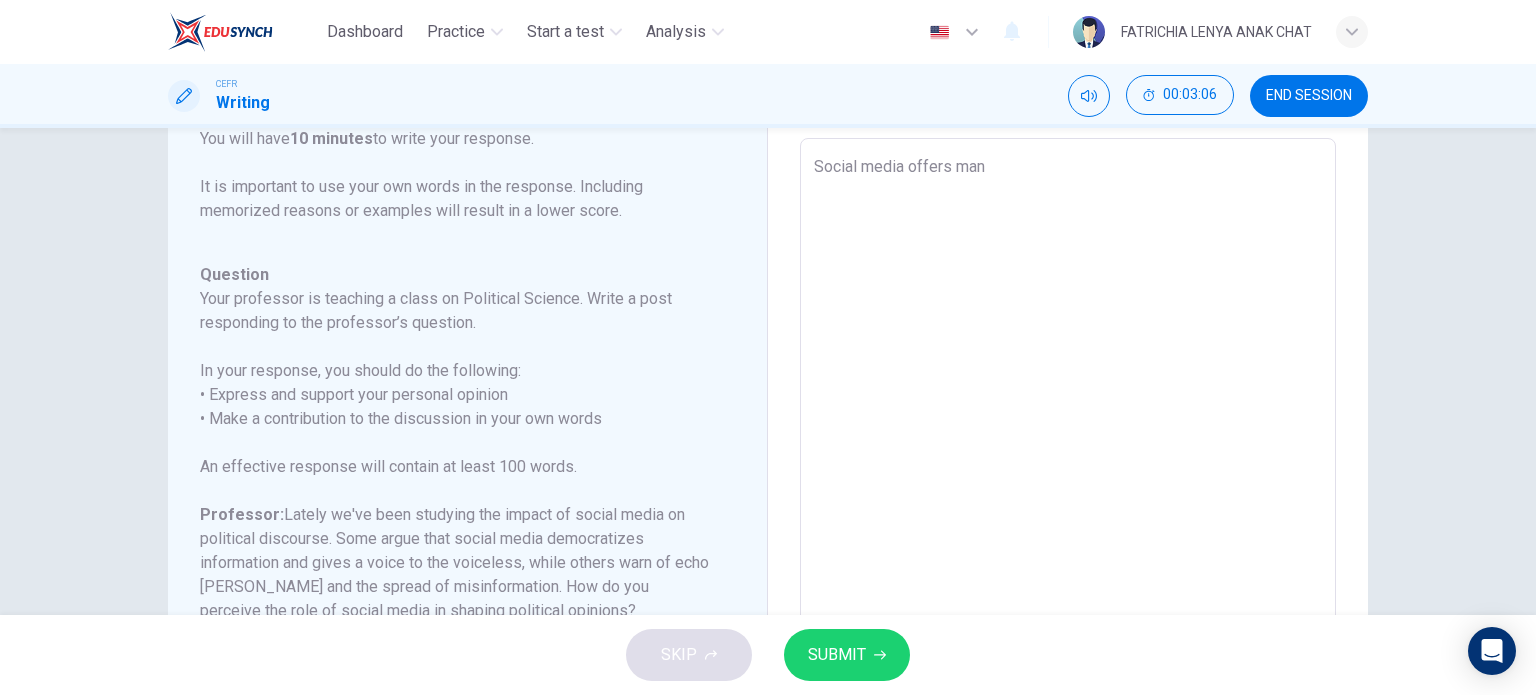 type on "x" 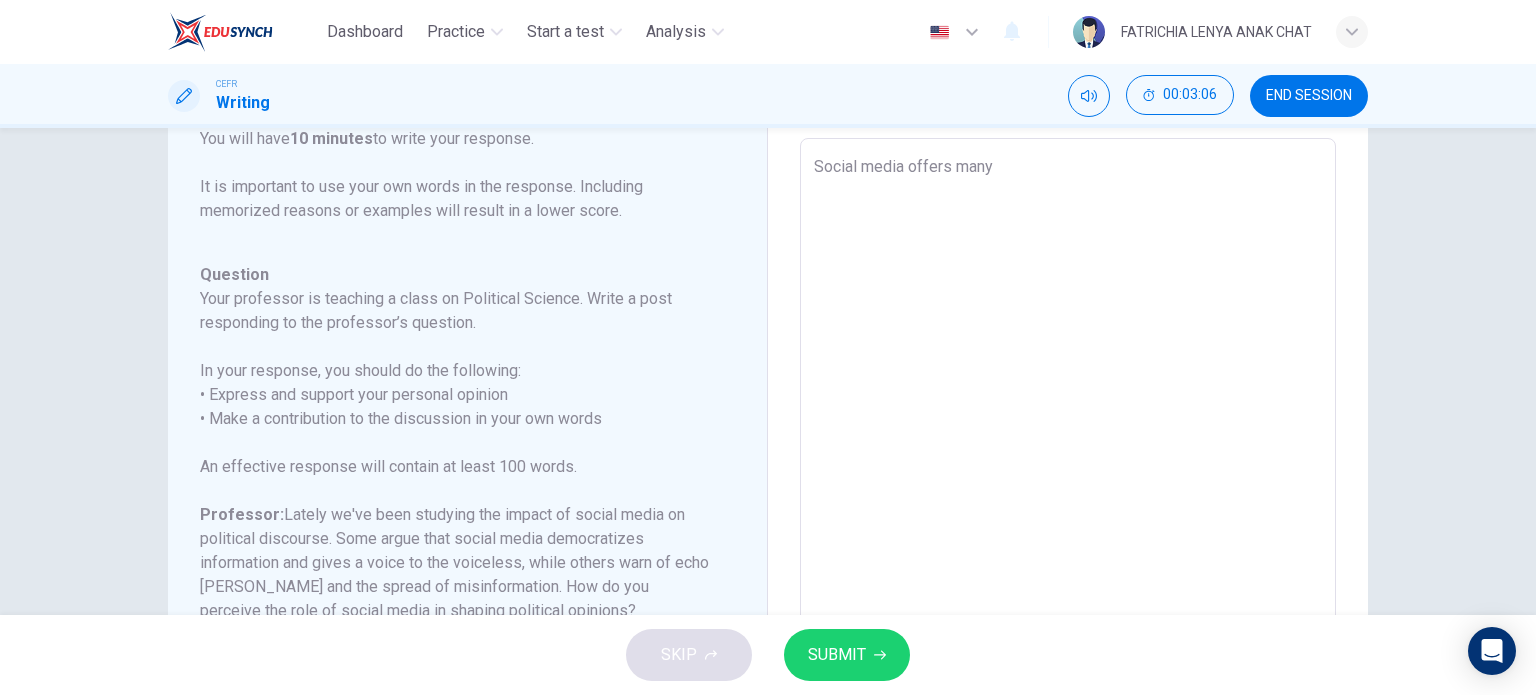 type on "x" 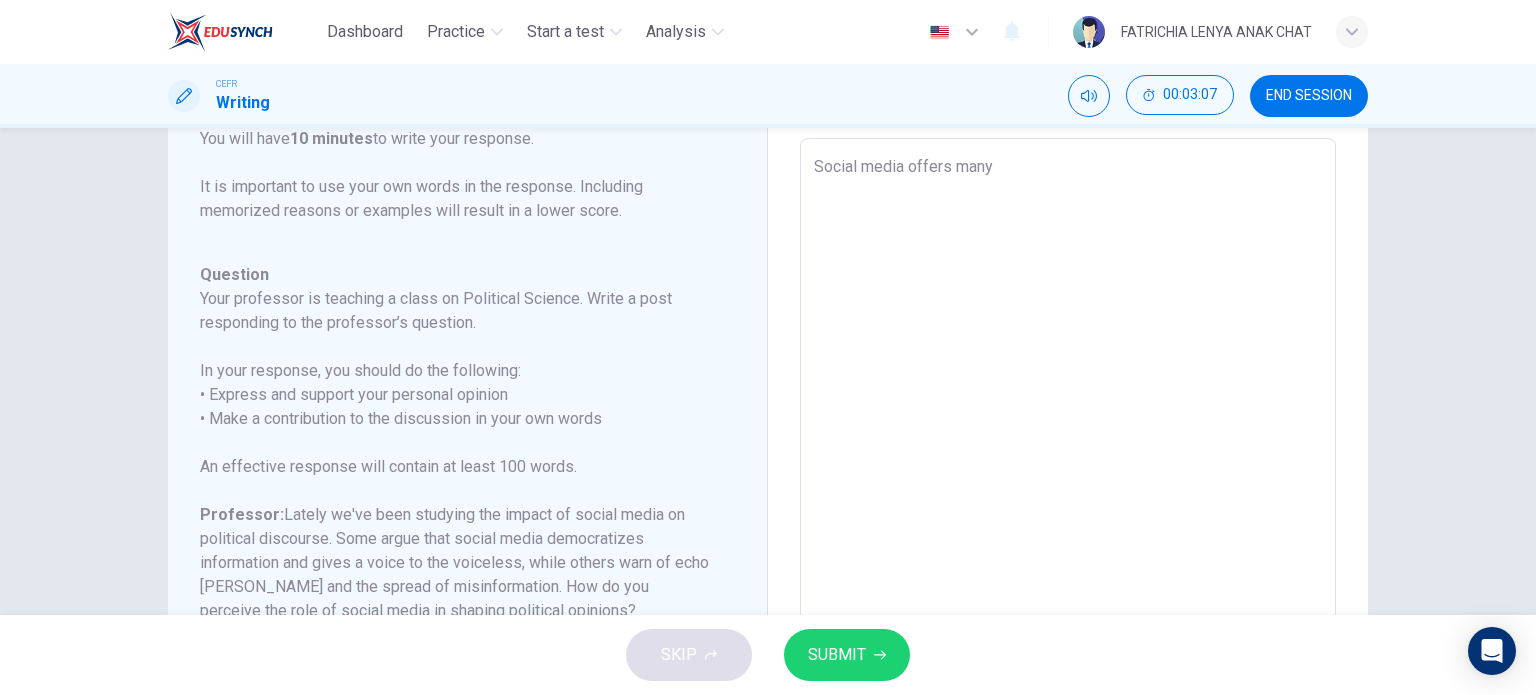 type on "Social media offers many" 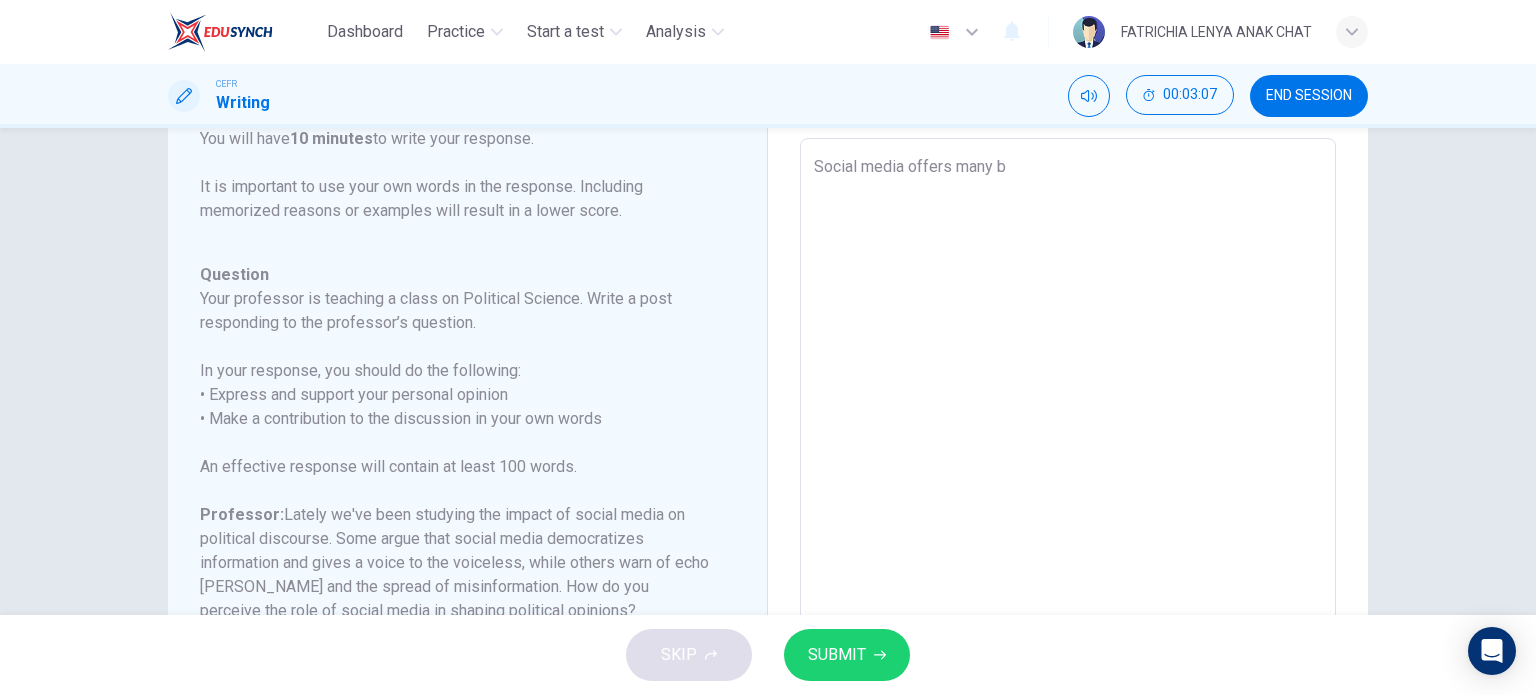 type on "x" 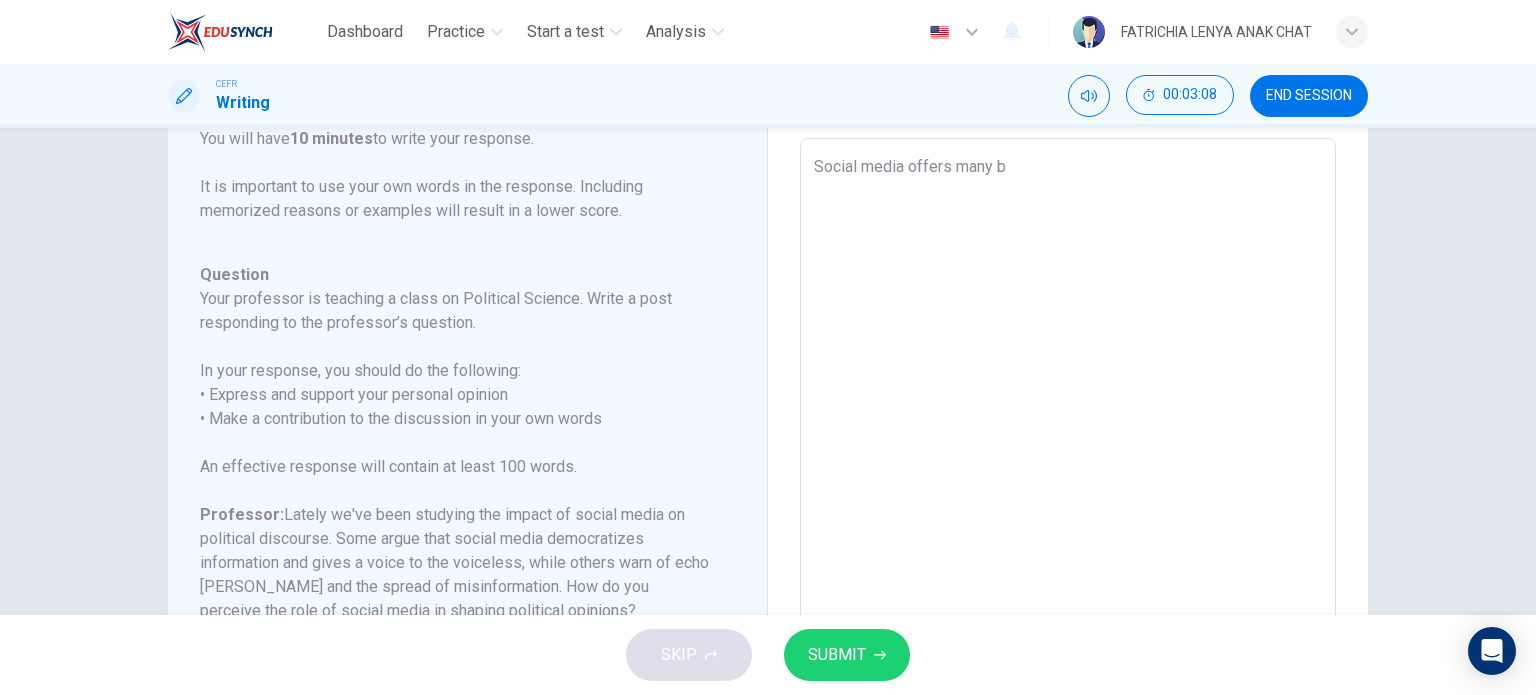 type on "Social media offers many" 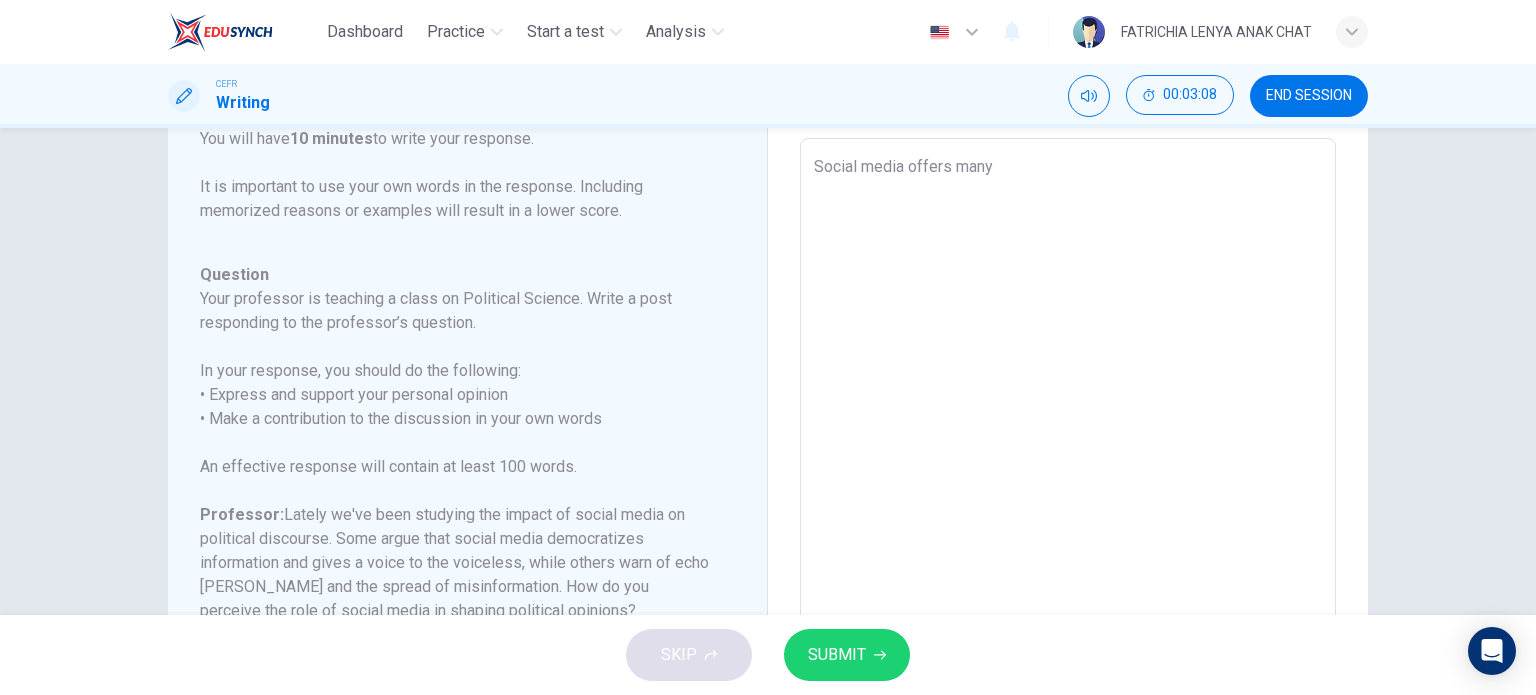 type on "x" 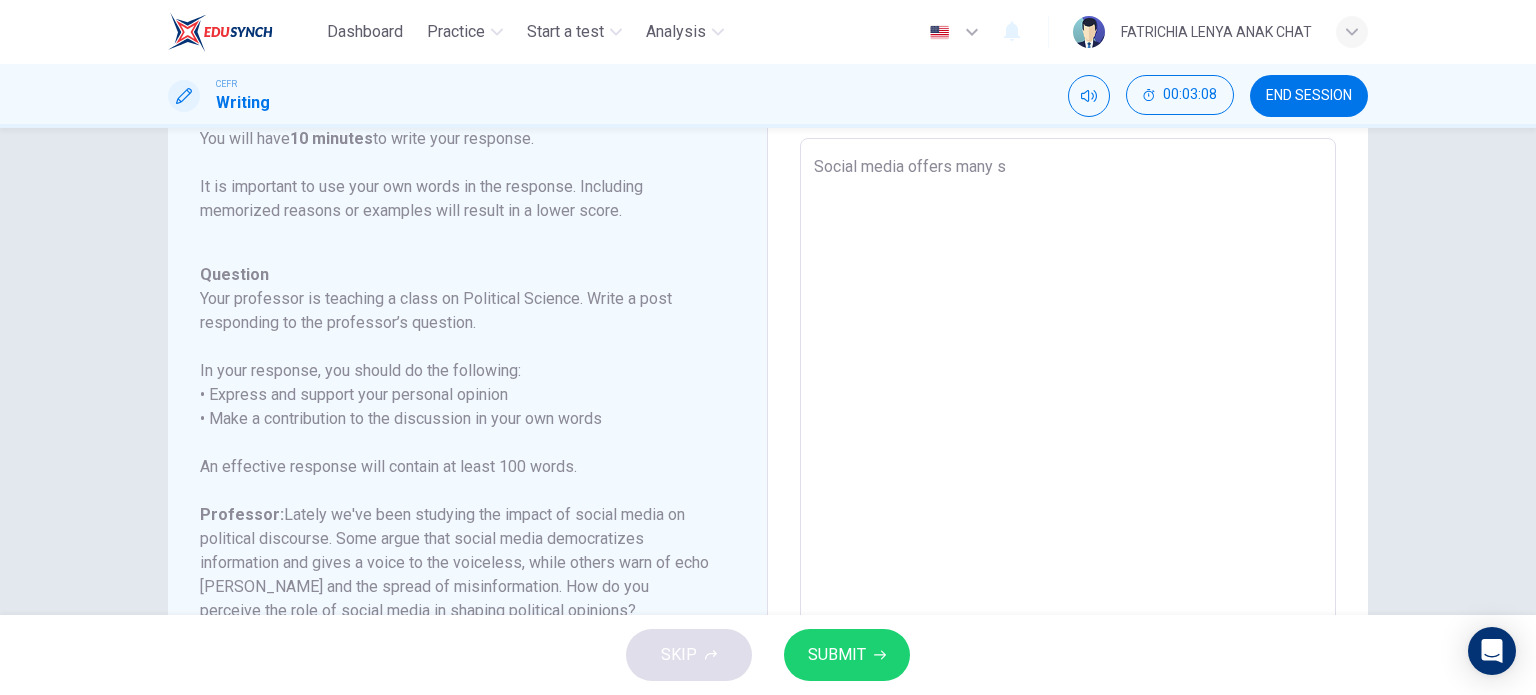 type on "x" 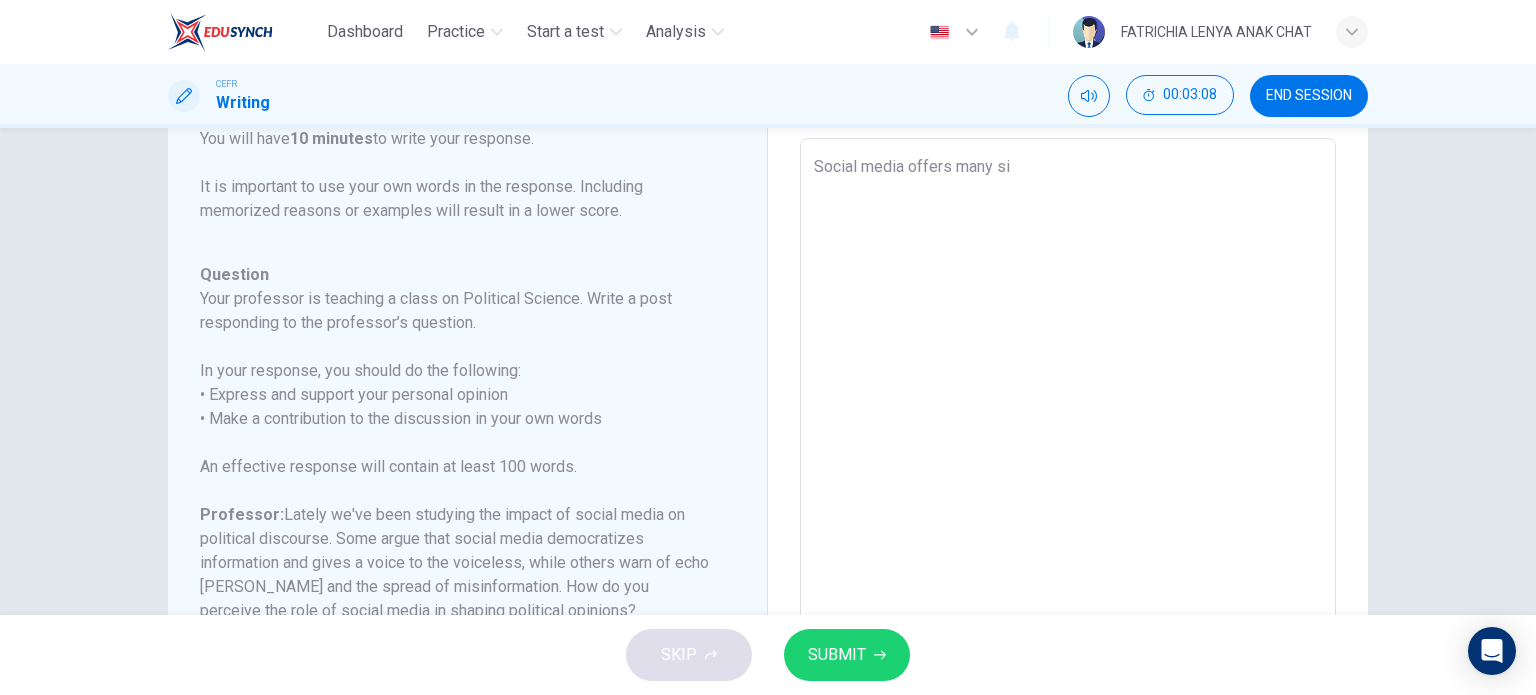 type on "x" 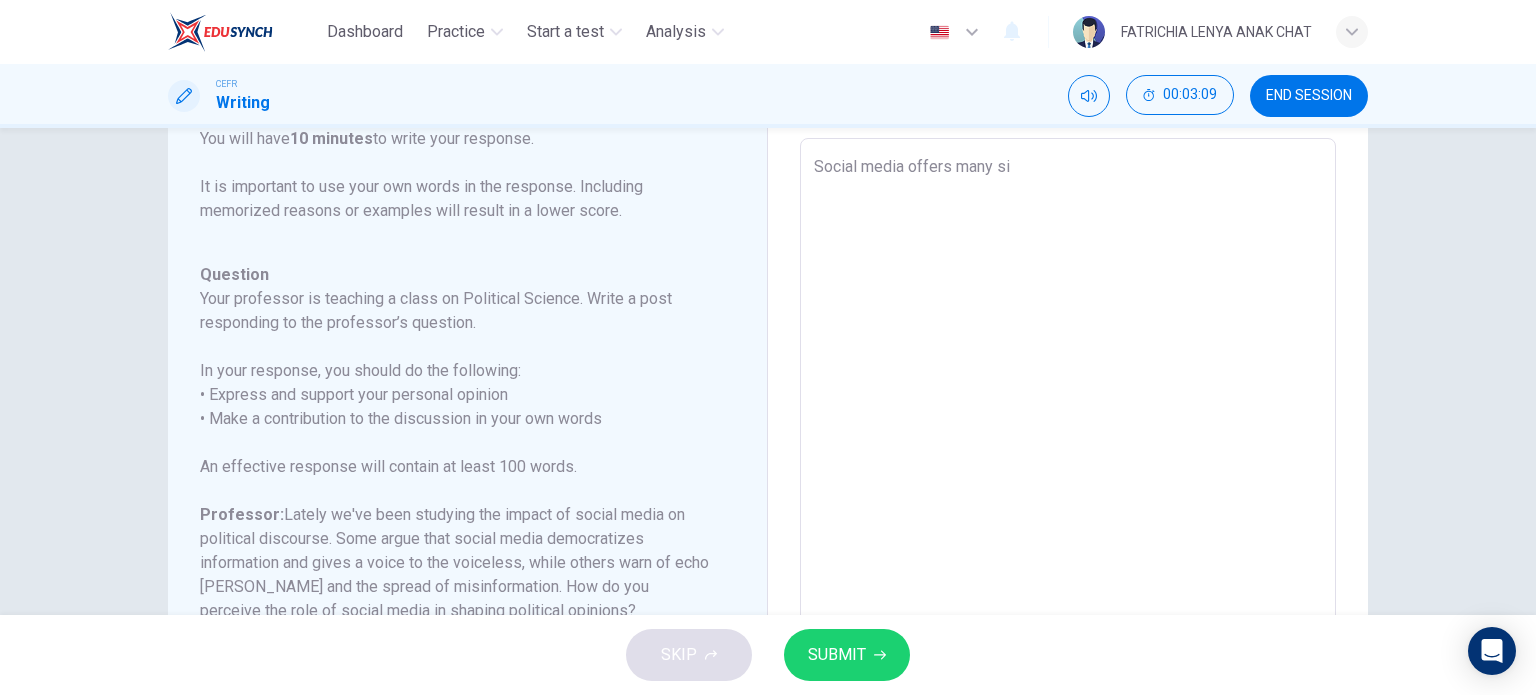 type on "Social media offers many sig" 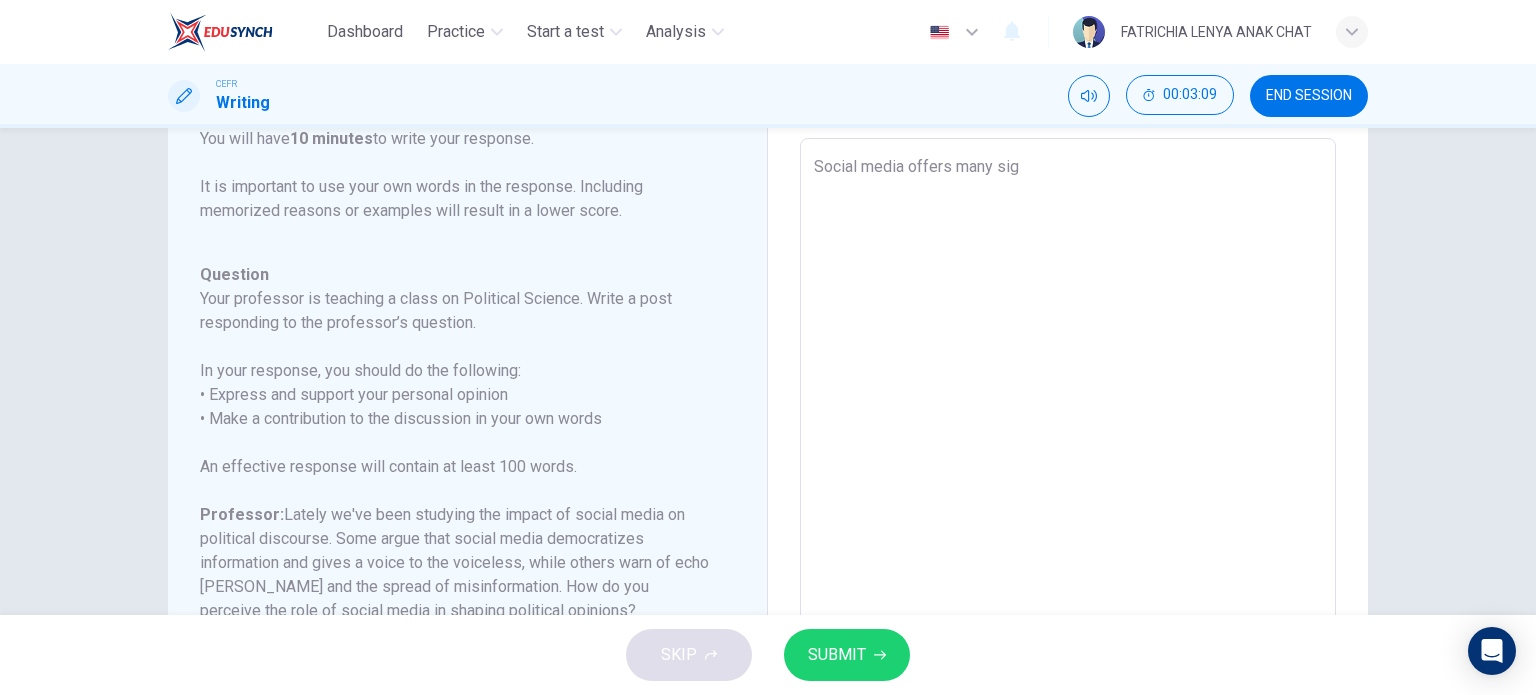 type on "x" 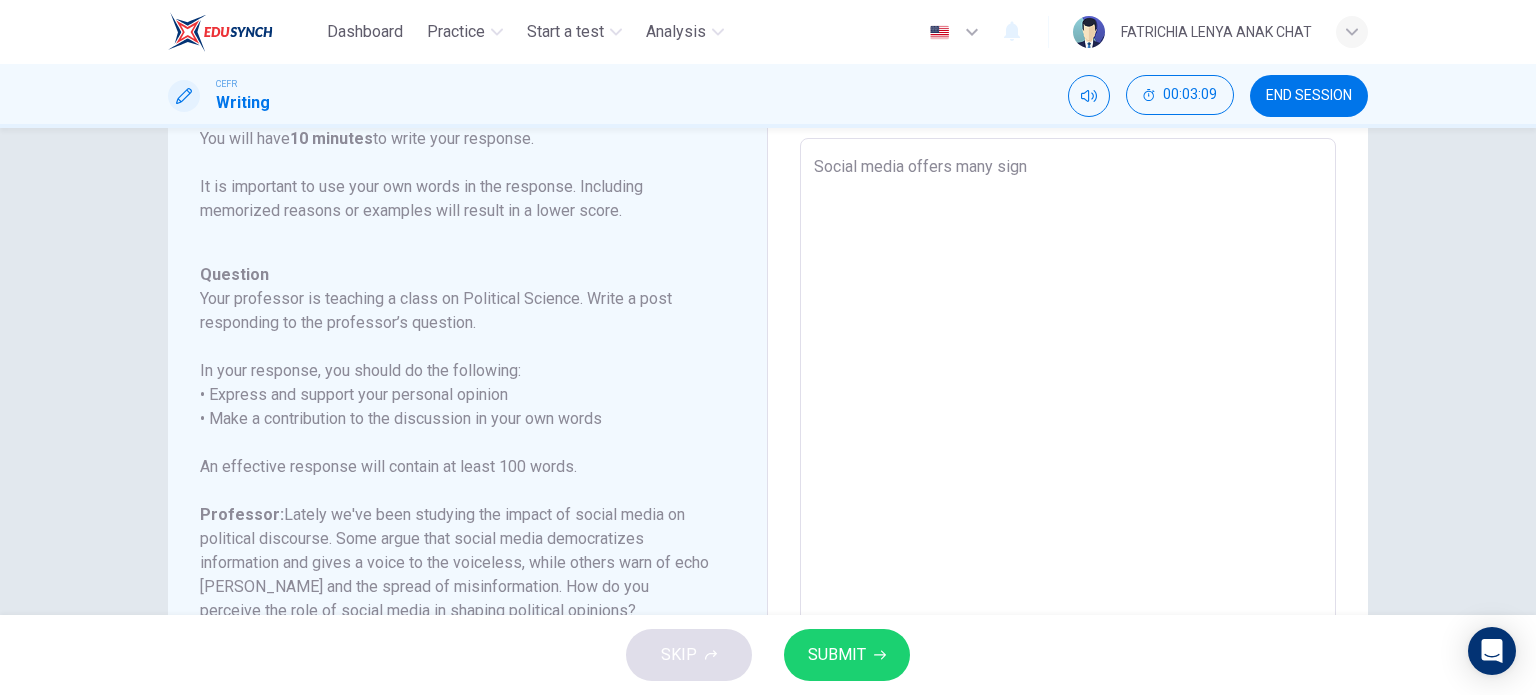 type on "x" 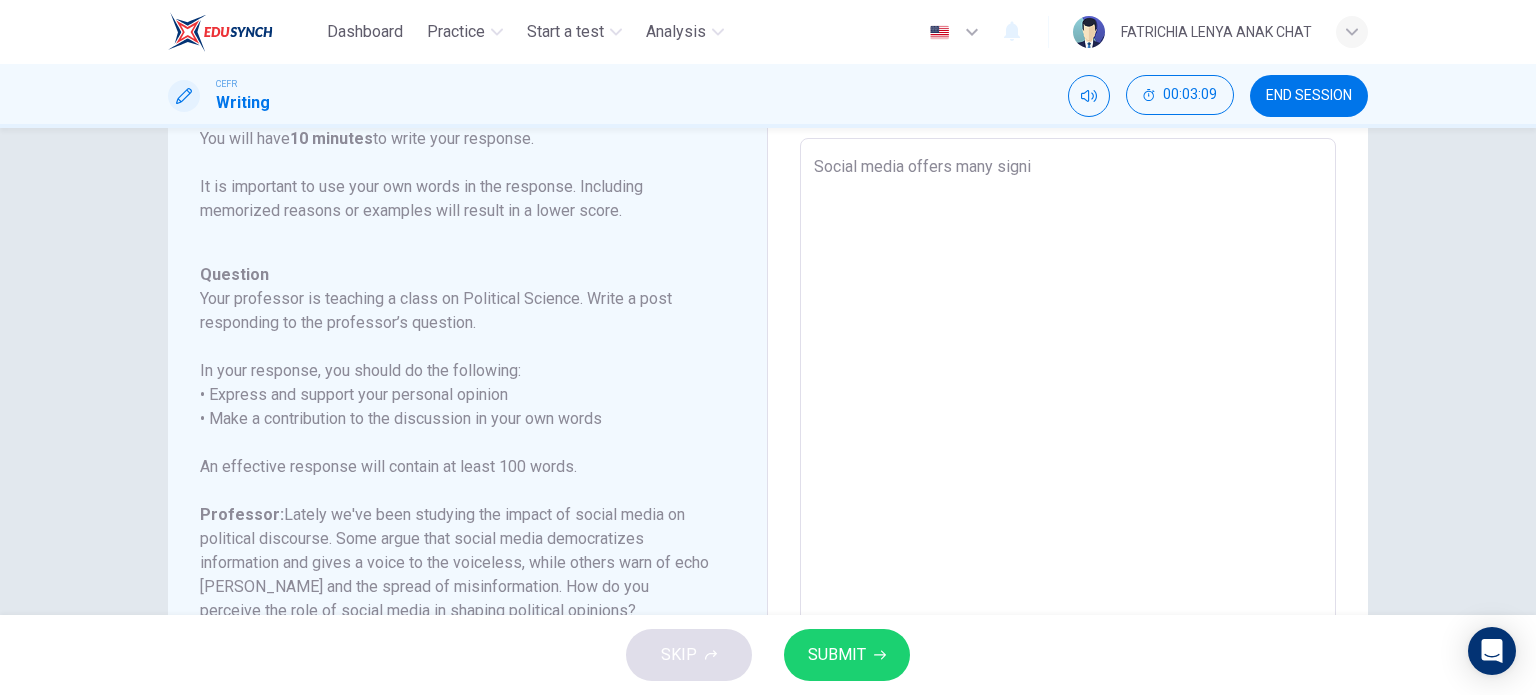 type on "x" 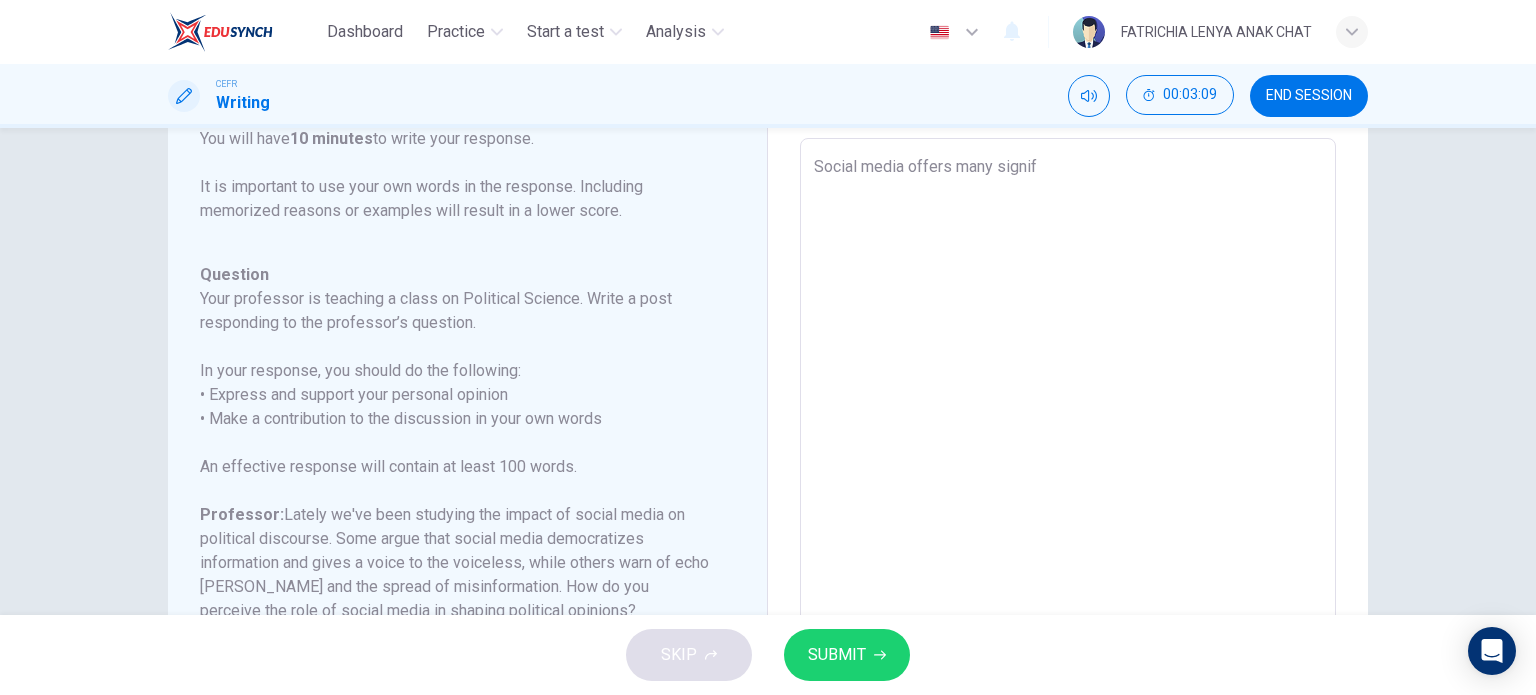 type on "x" 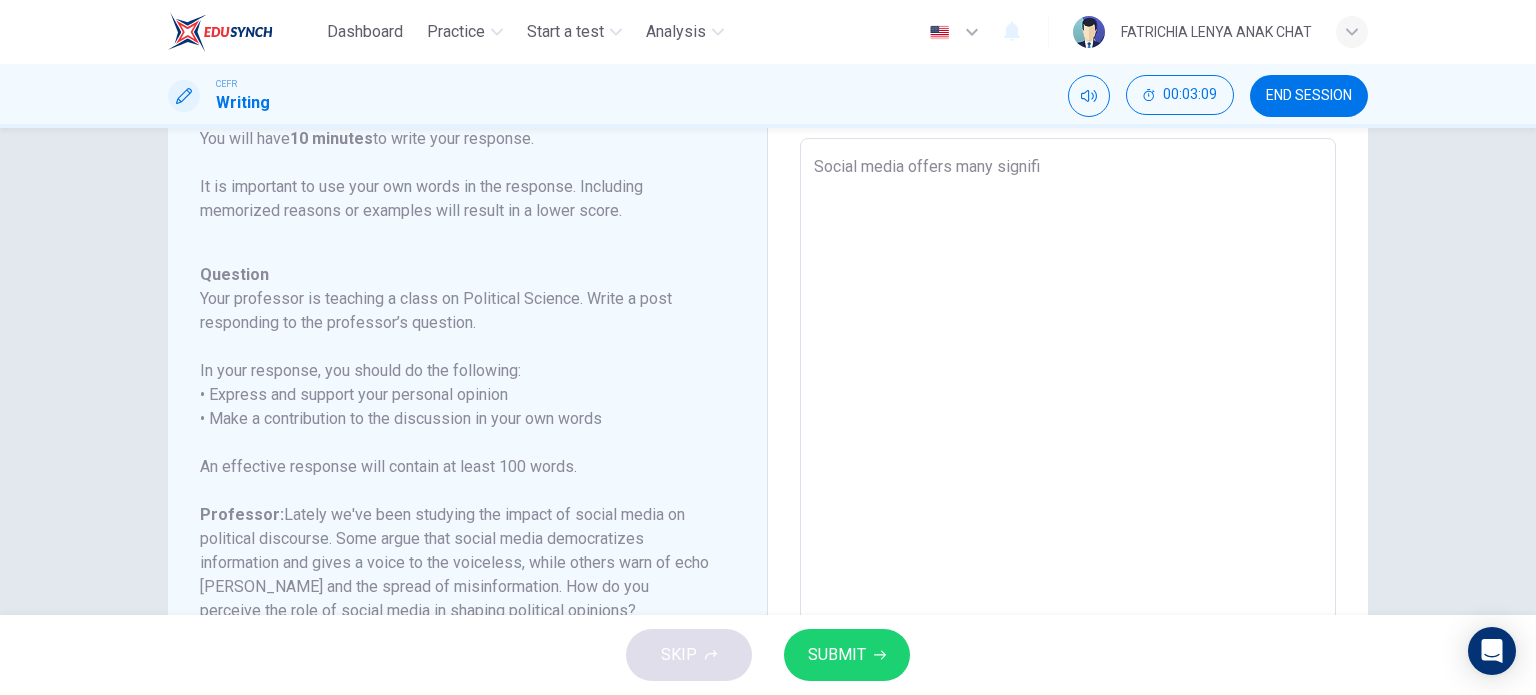 type on "x" 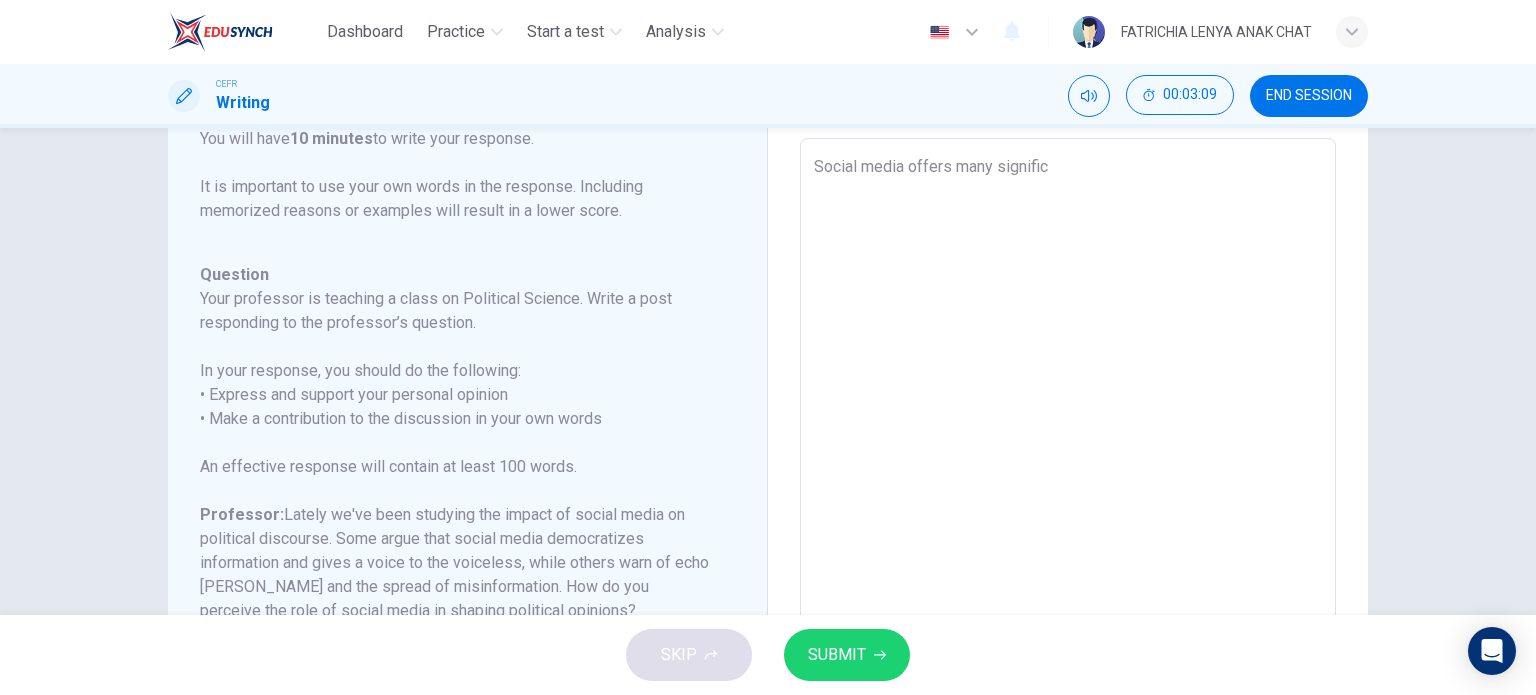type on "x" 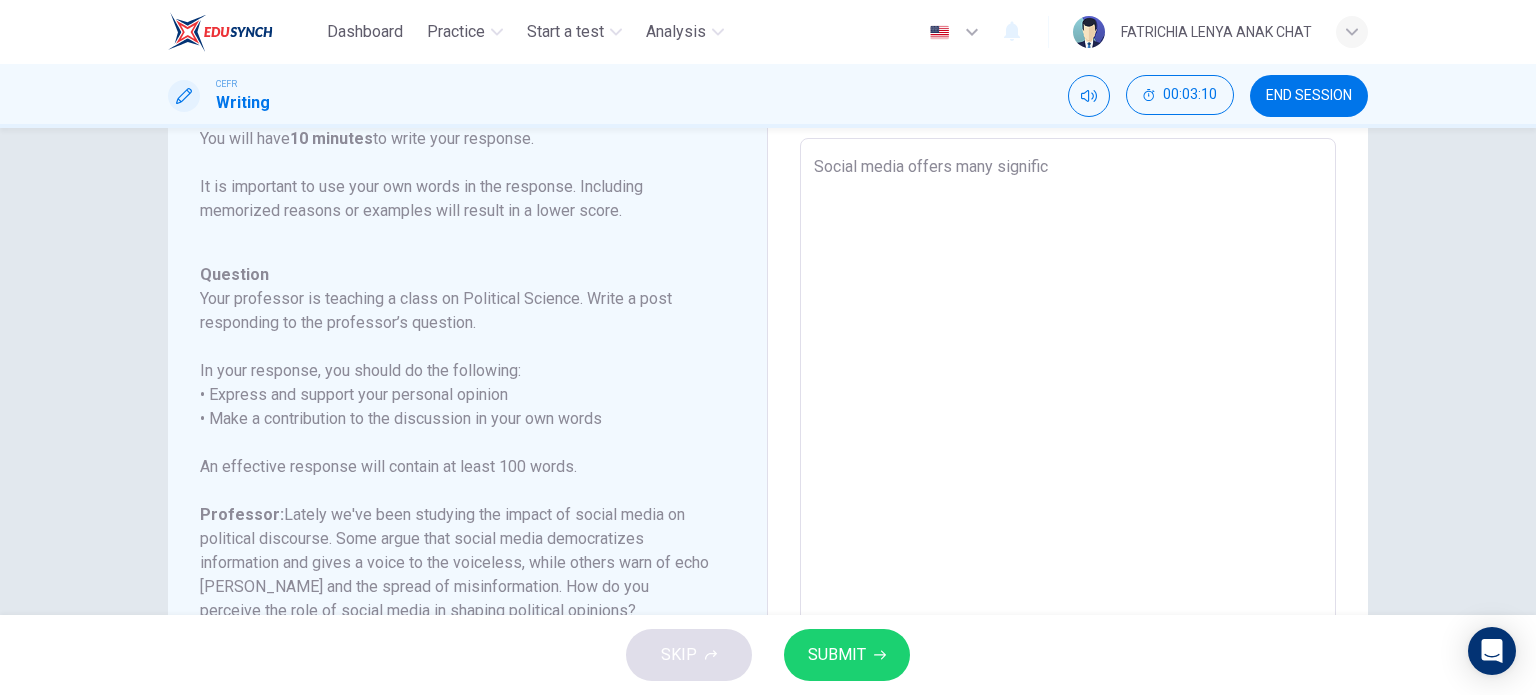 type on "Social media offers many significa" 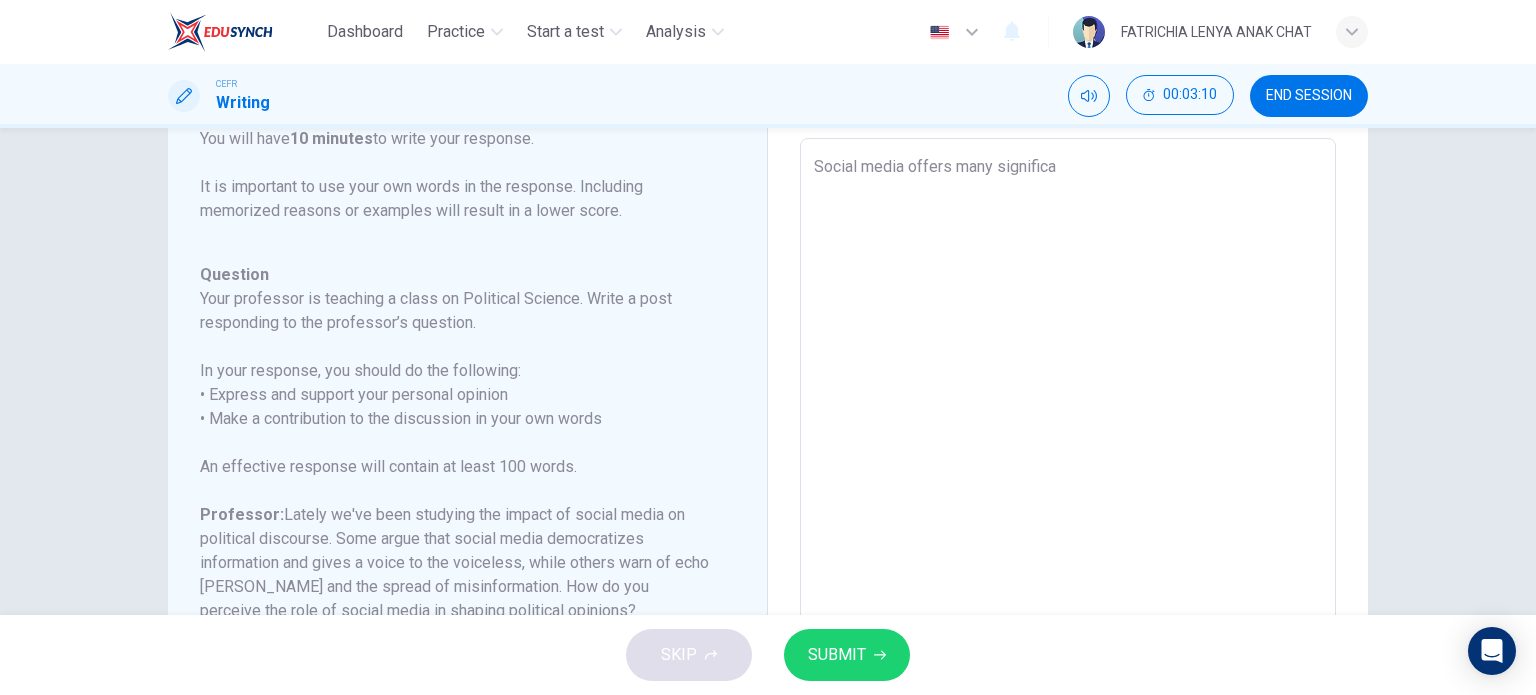 type on "x" 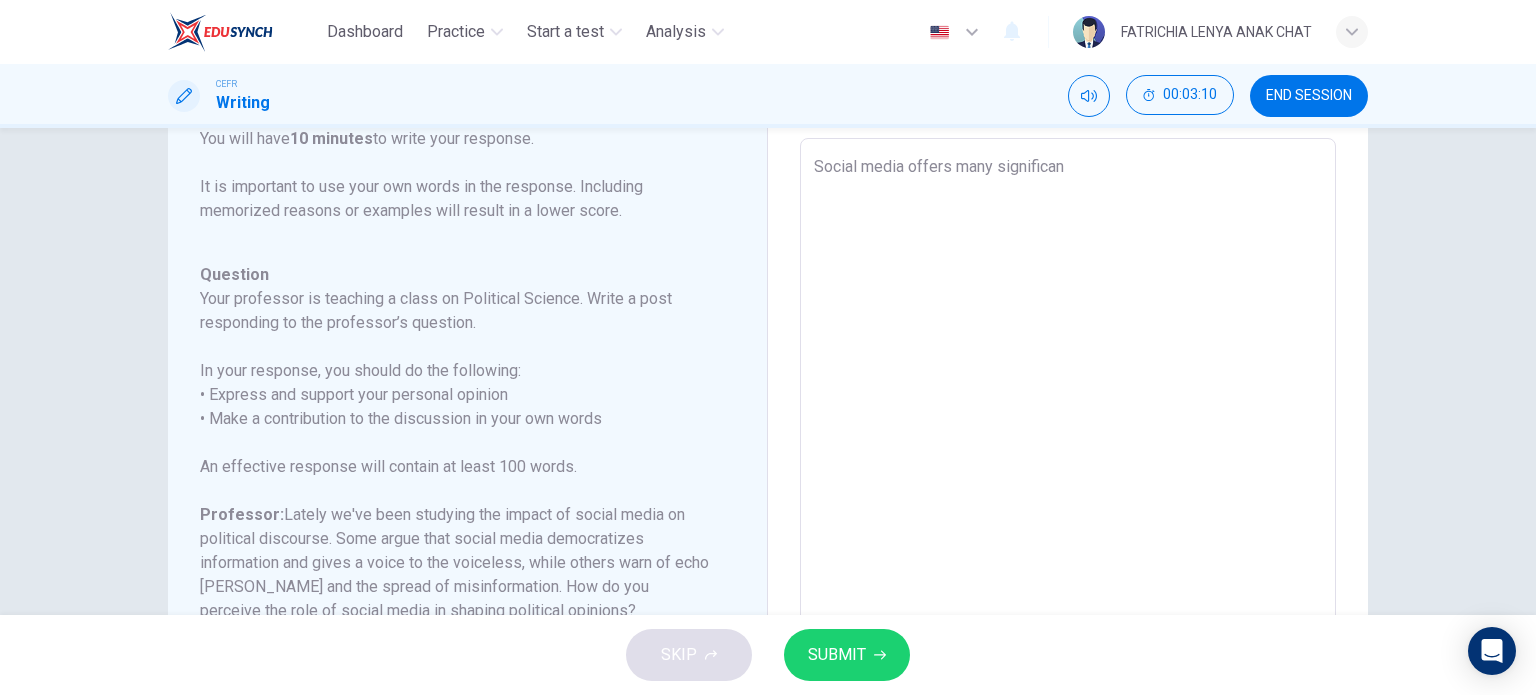 type on "x" 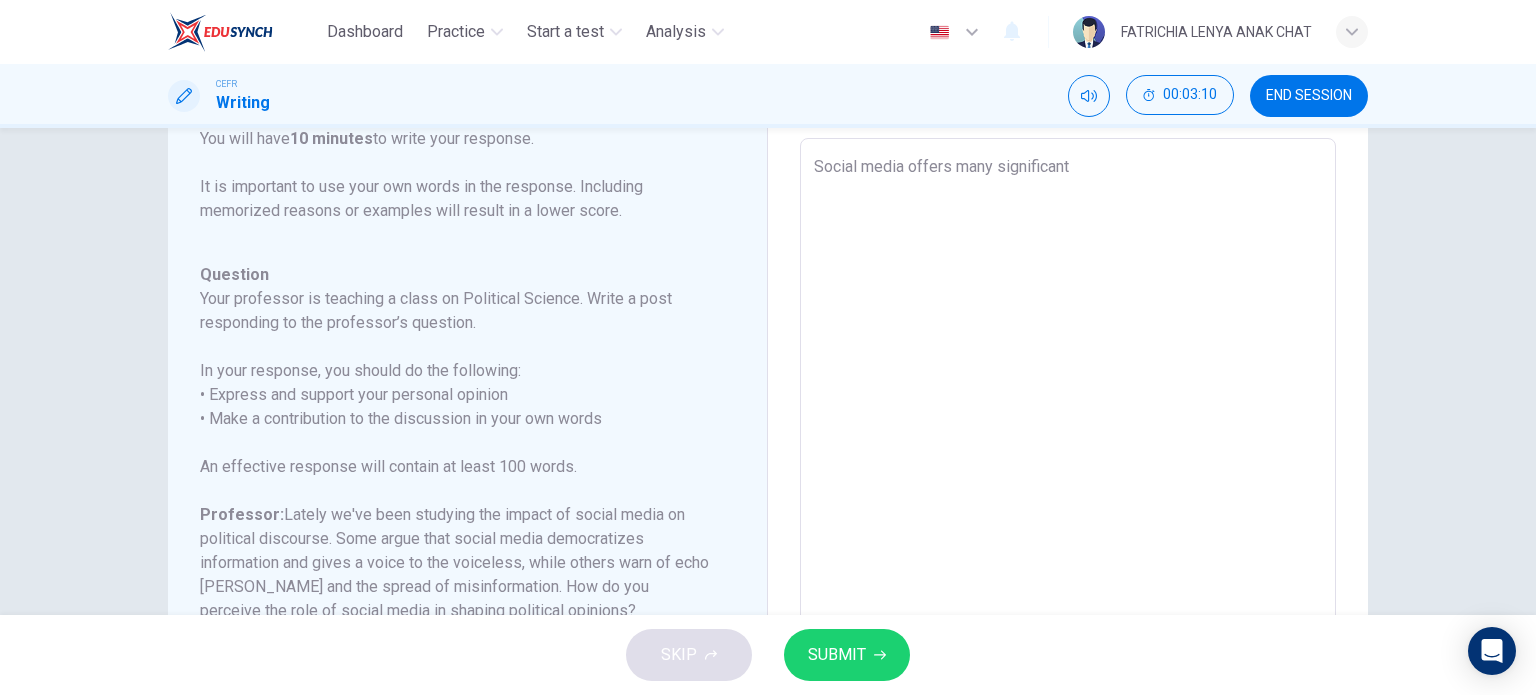 type on "x" 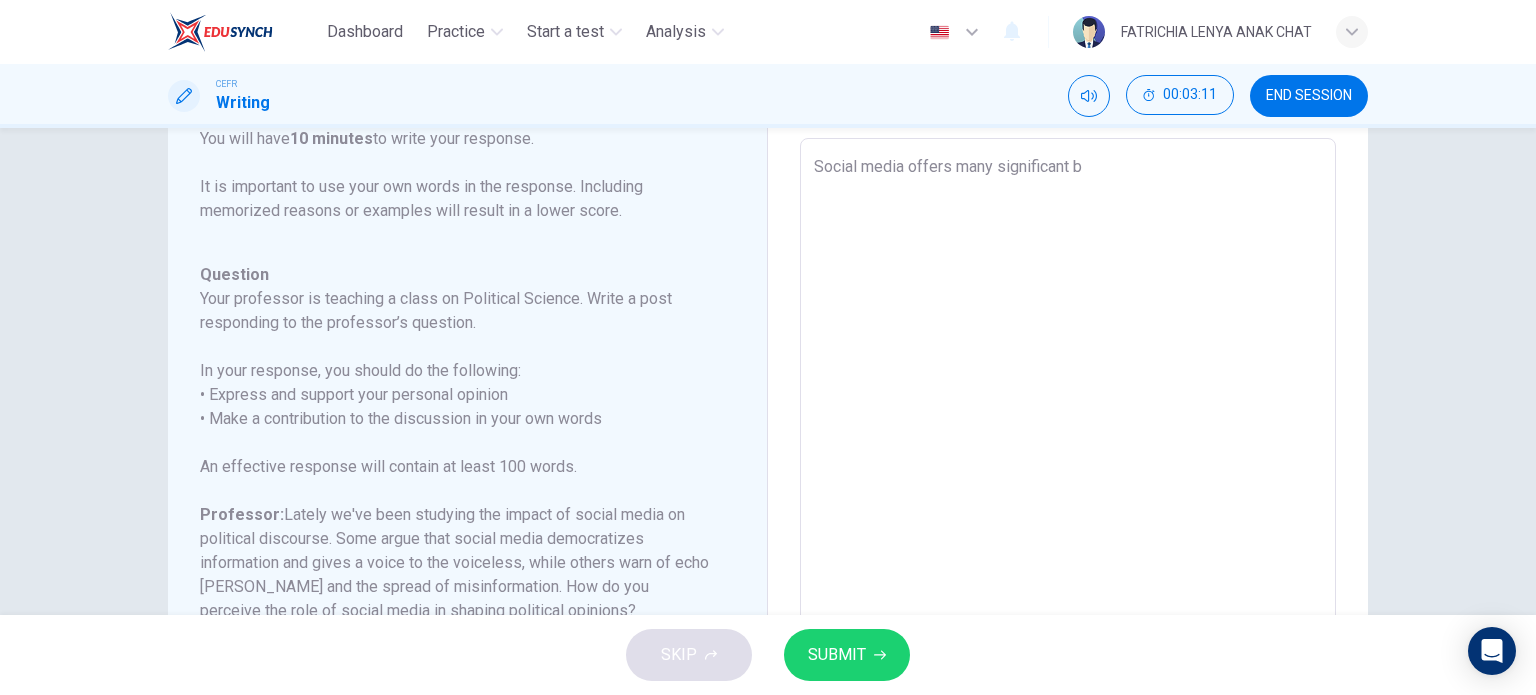 type on "x" 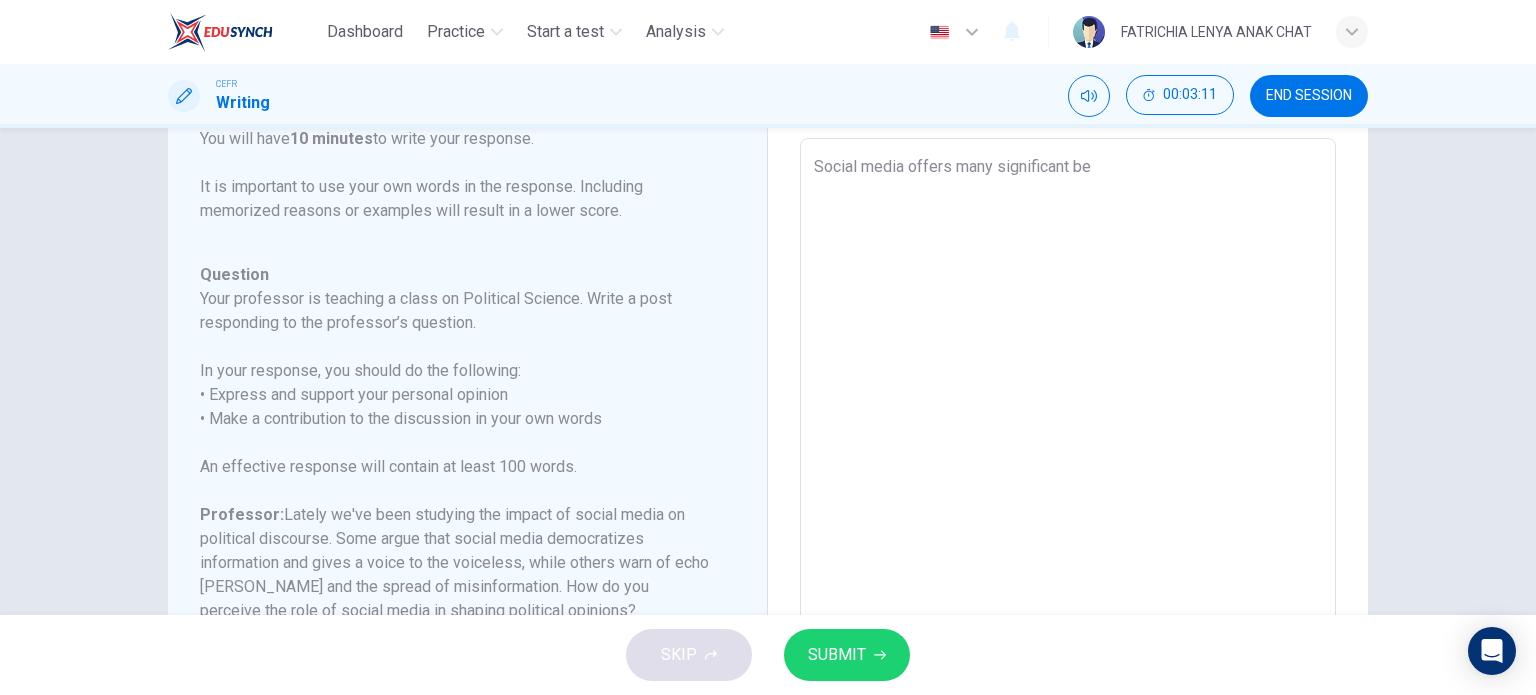 type on "x" 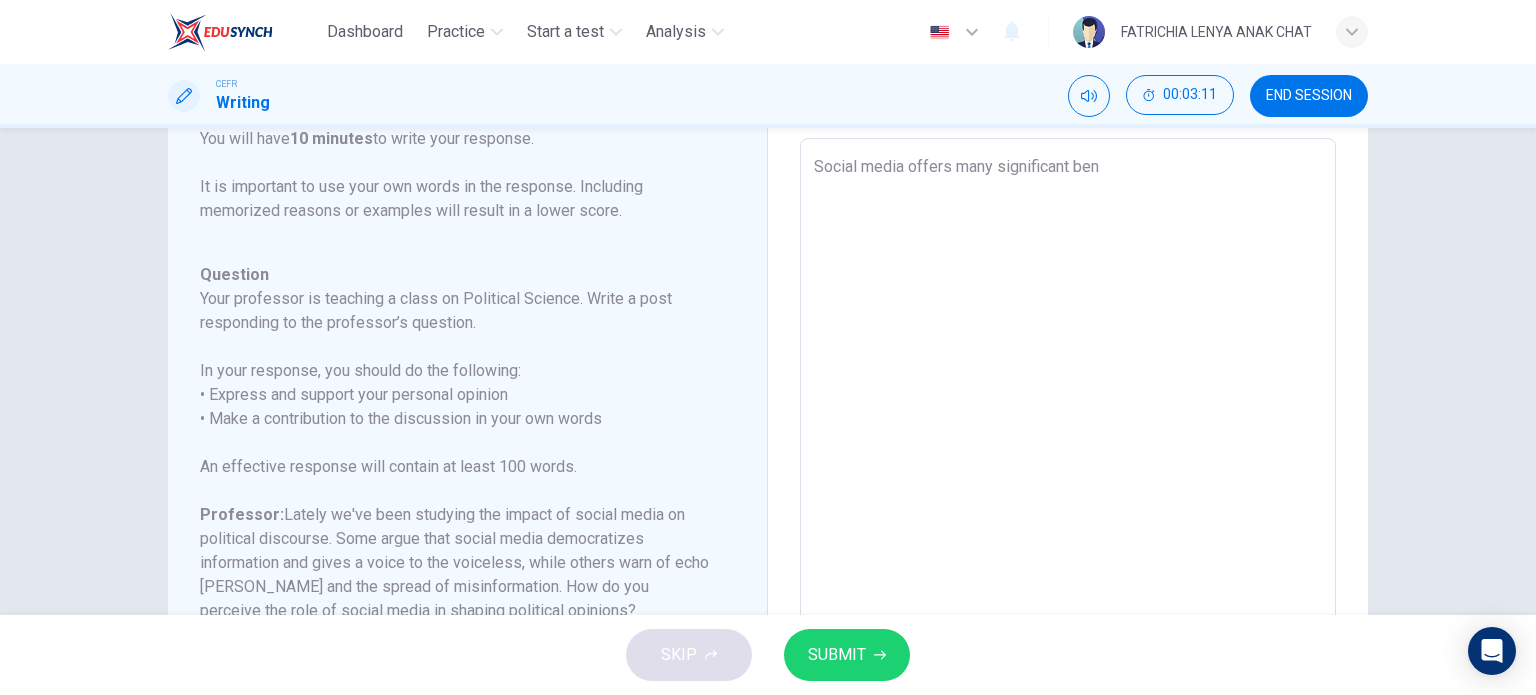 type on "x" 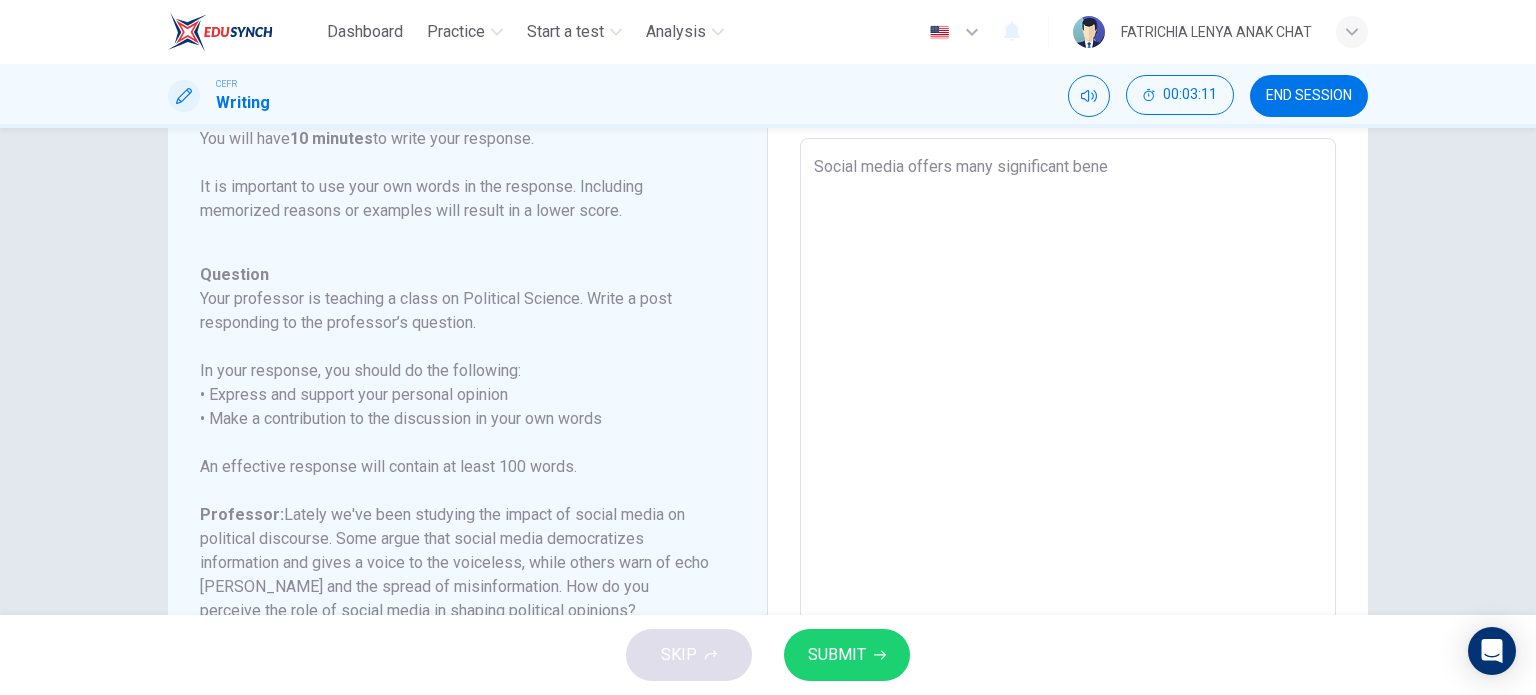 type on "x" 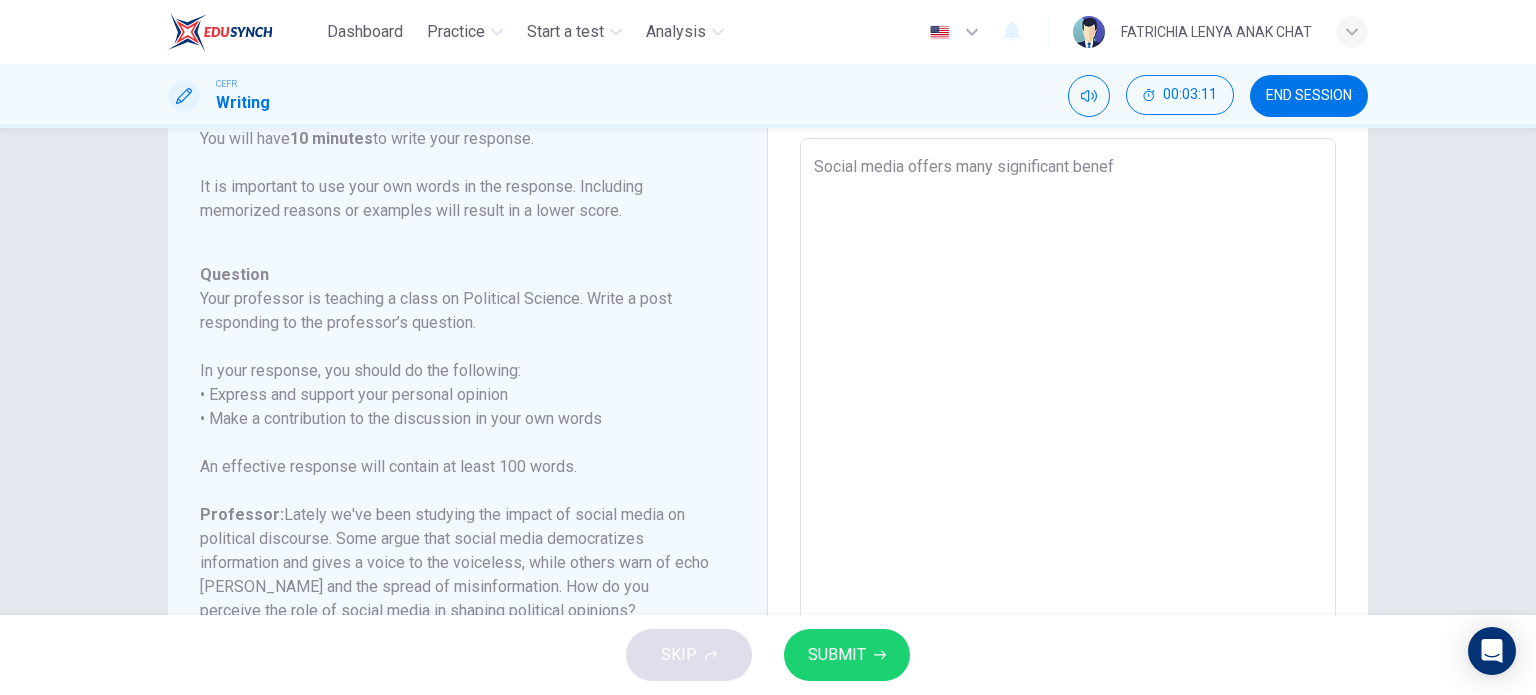 type on "Social media offers many significant benefi" 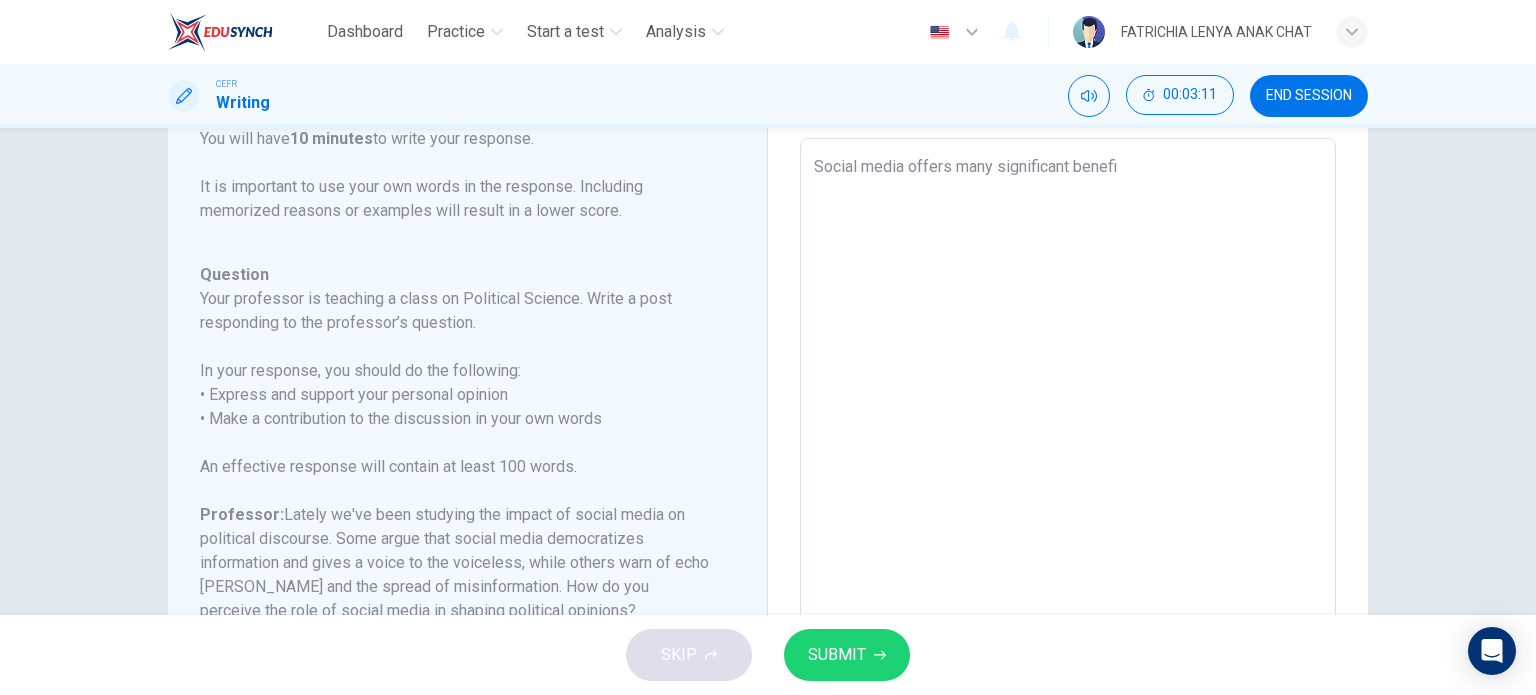 type on "Social media offers many significant benefit" 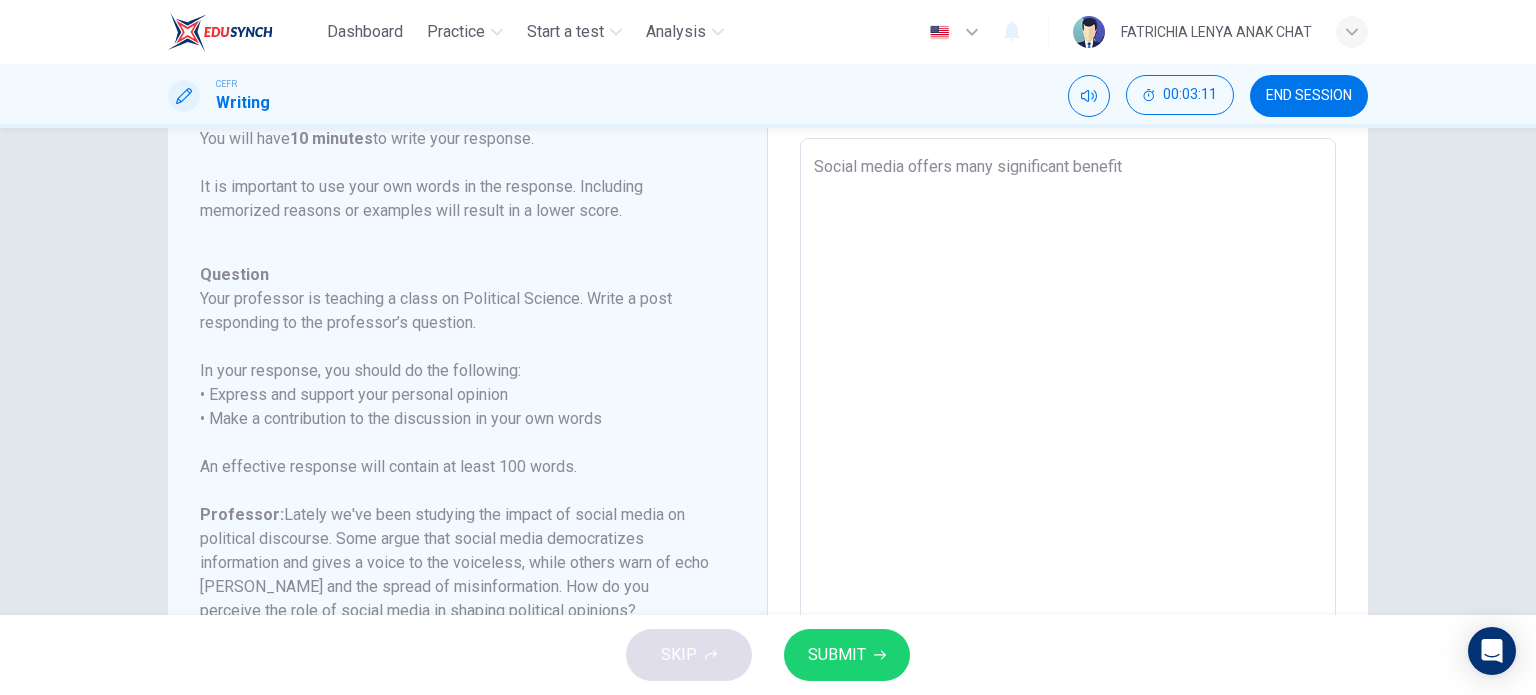 type on "x" 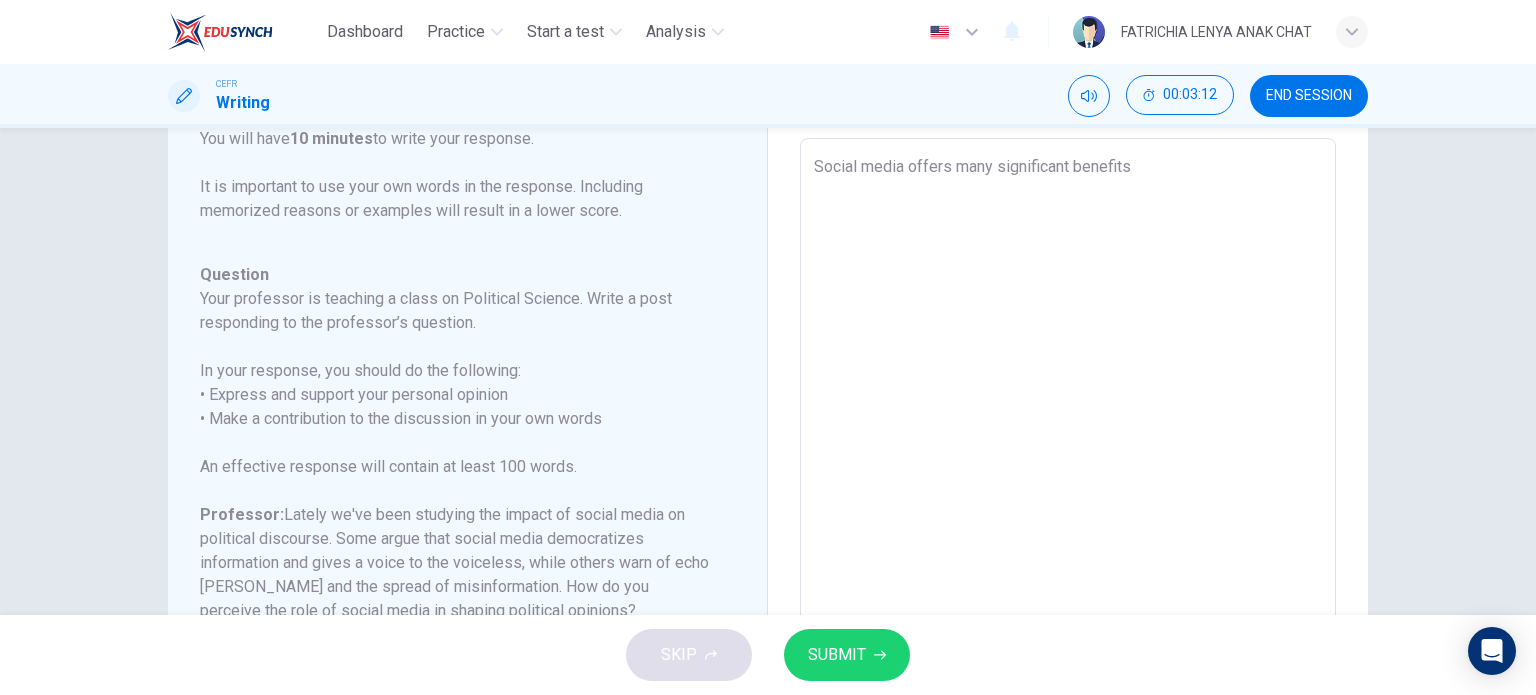 type on "x" 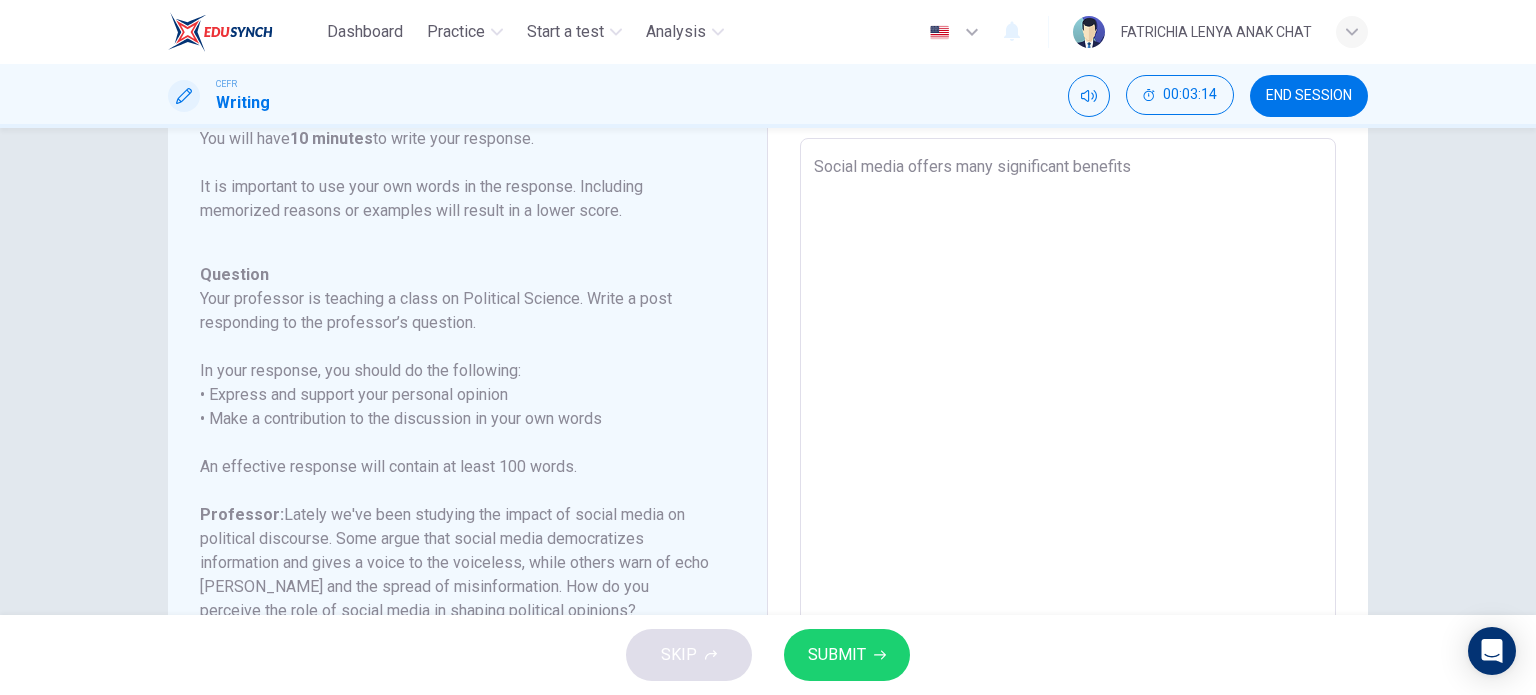 type on "Social media offers many significant benefits t" 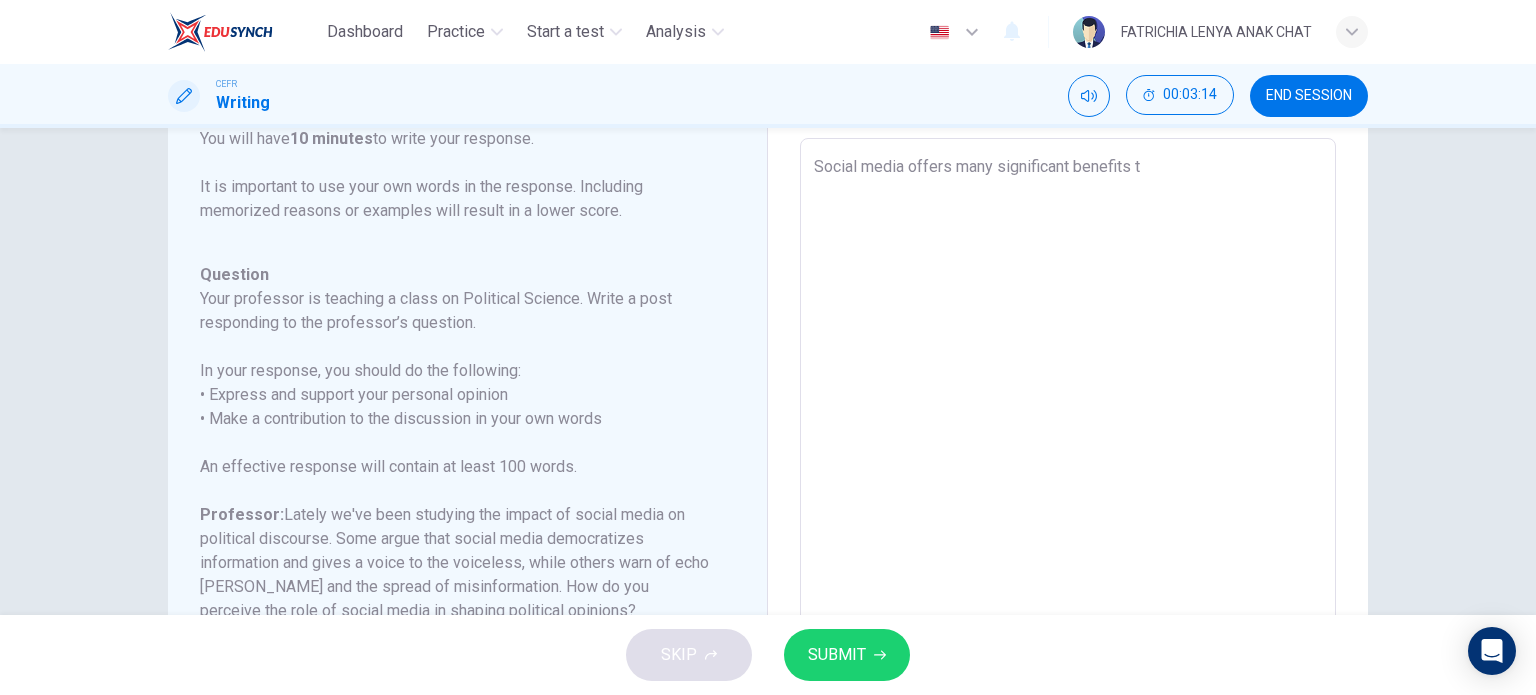 type on "Social media offers many significant benefits to" 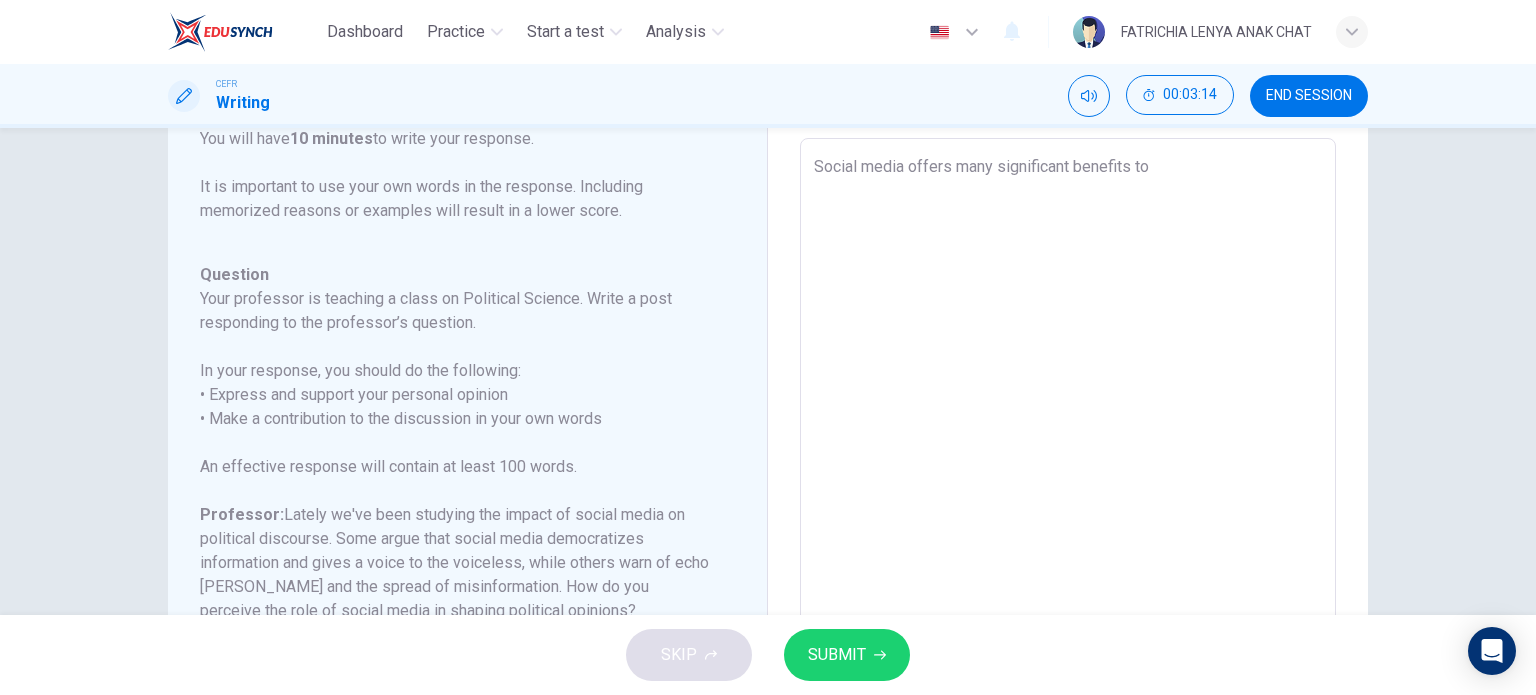 type on "x" 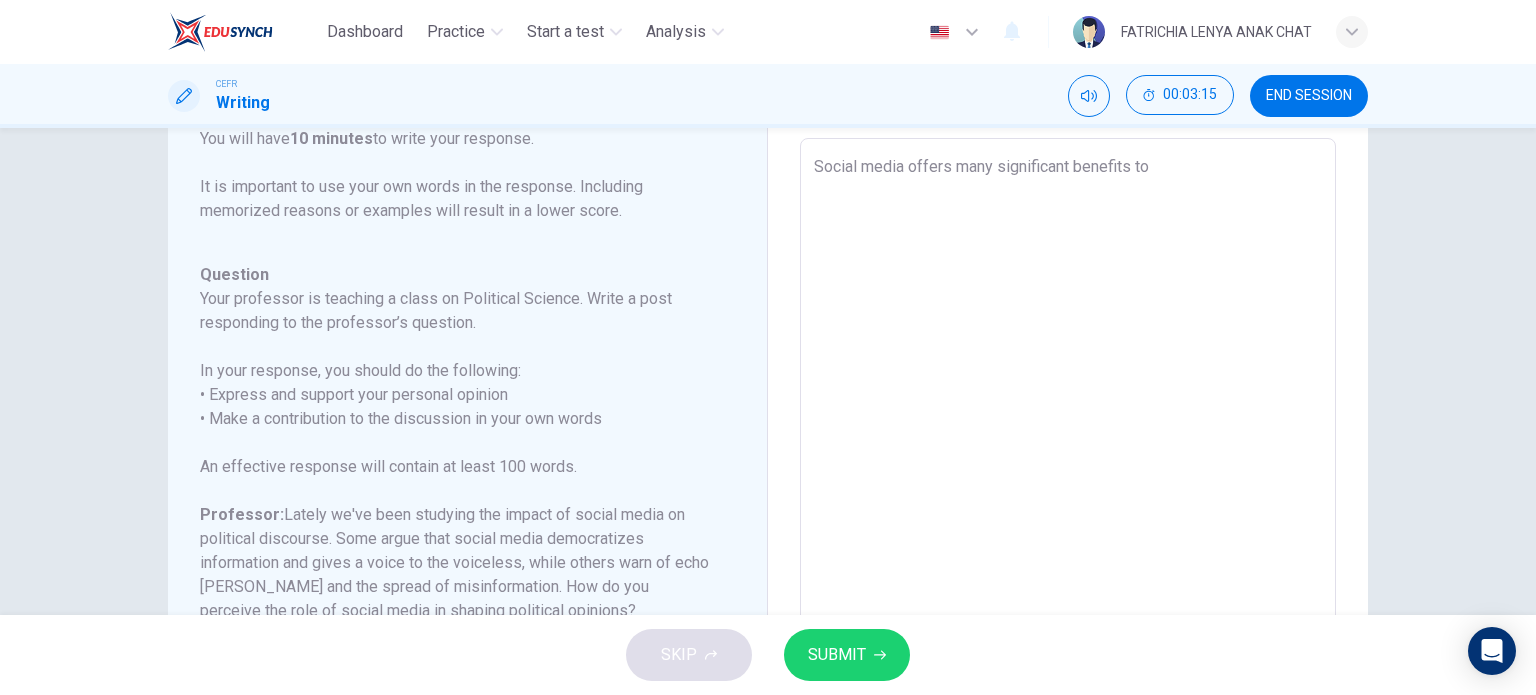 type on "Social media offers many significant benefits to e" 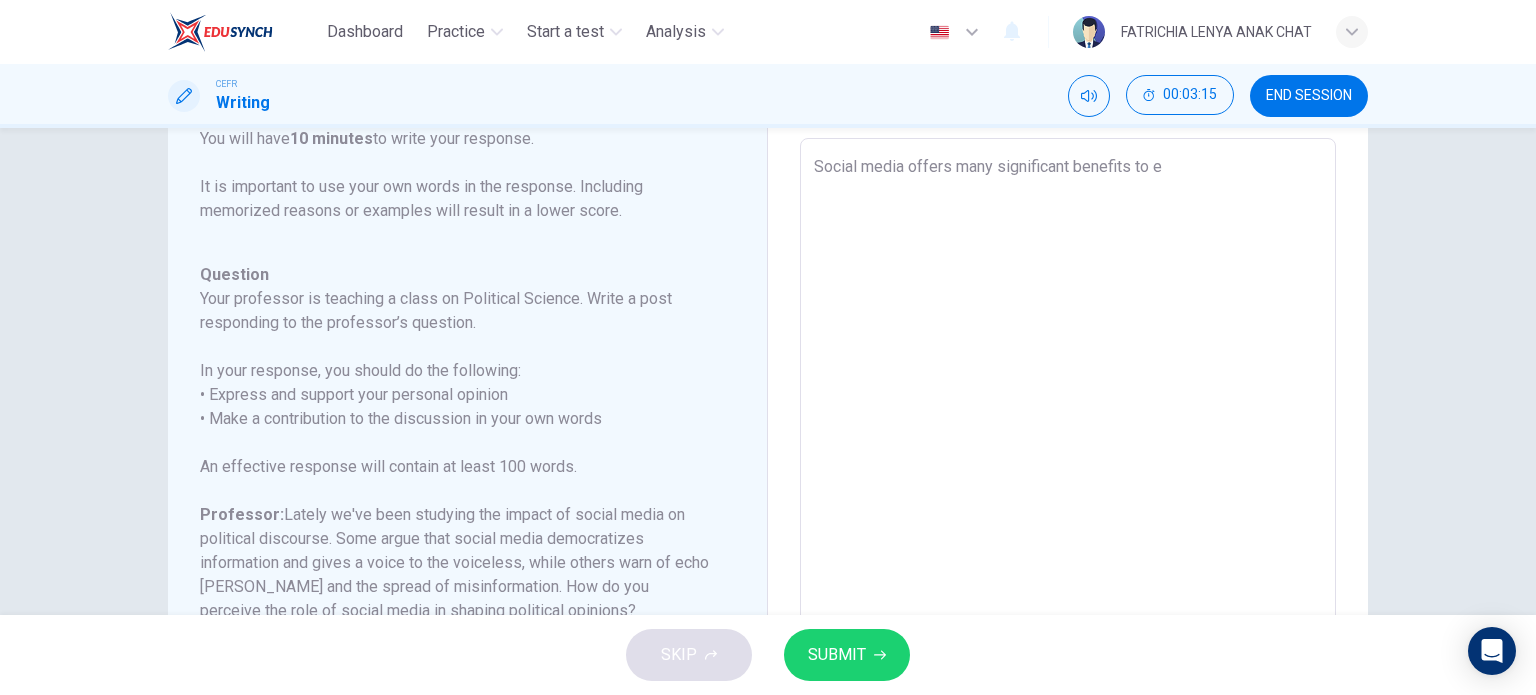 type on "Social media offers many significant benefits to ev" 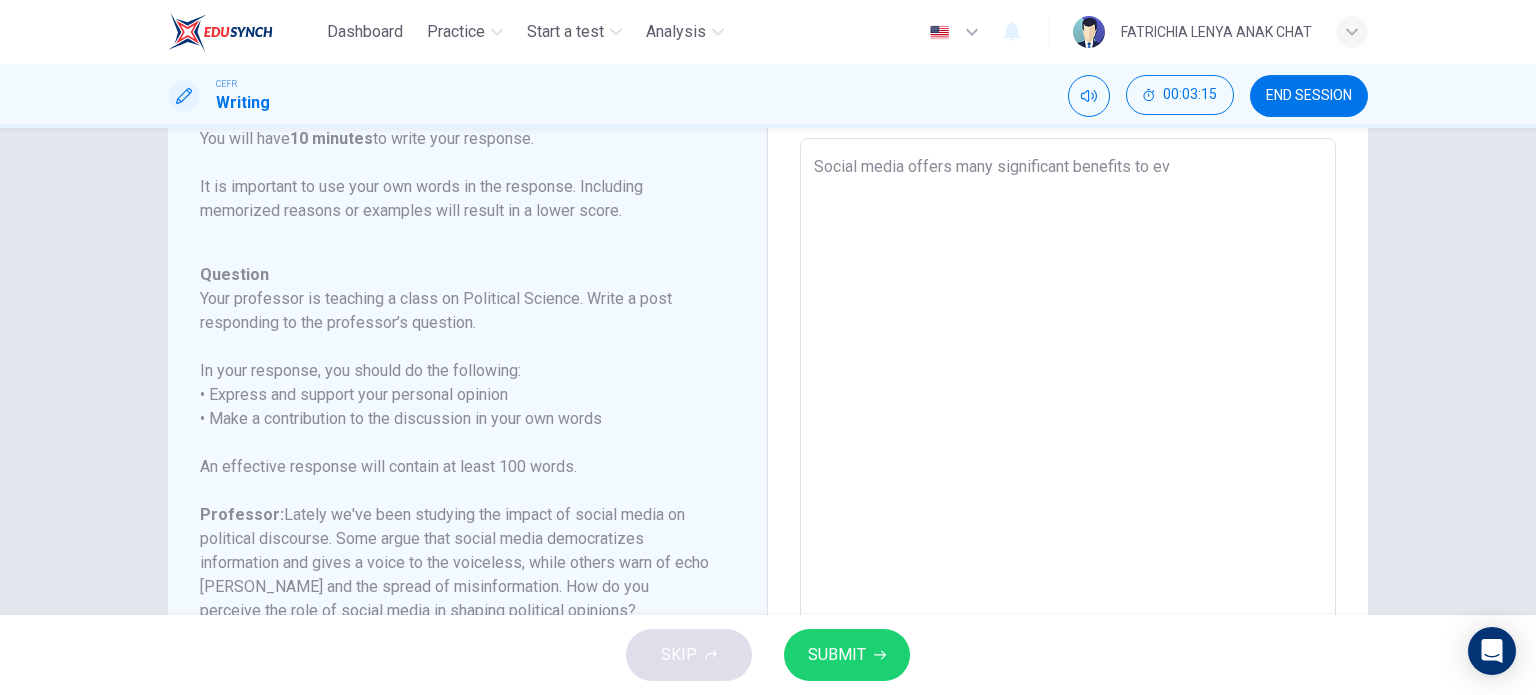 type on "x" 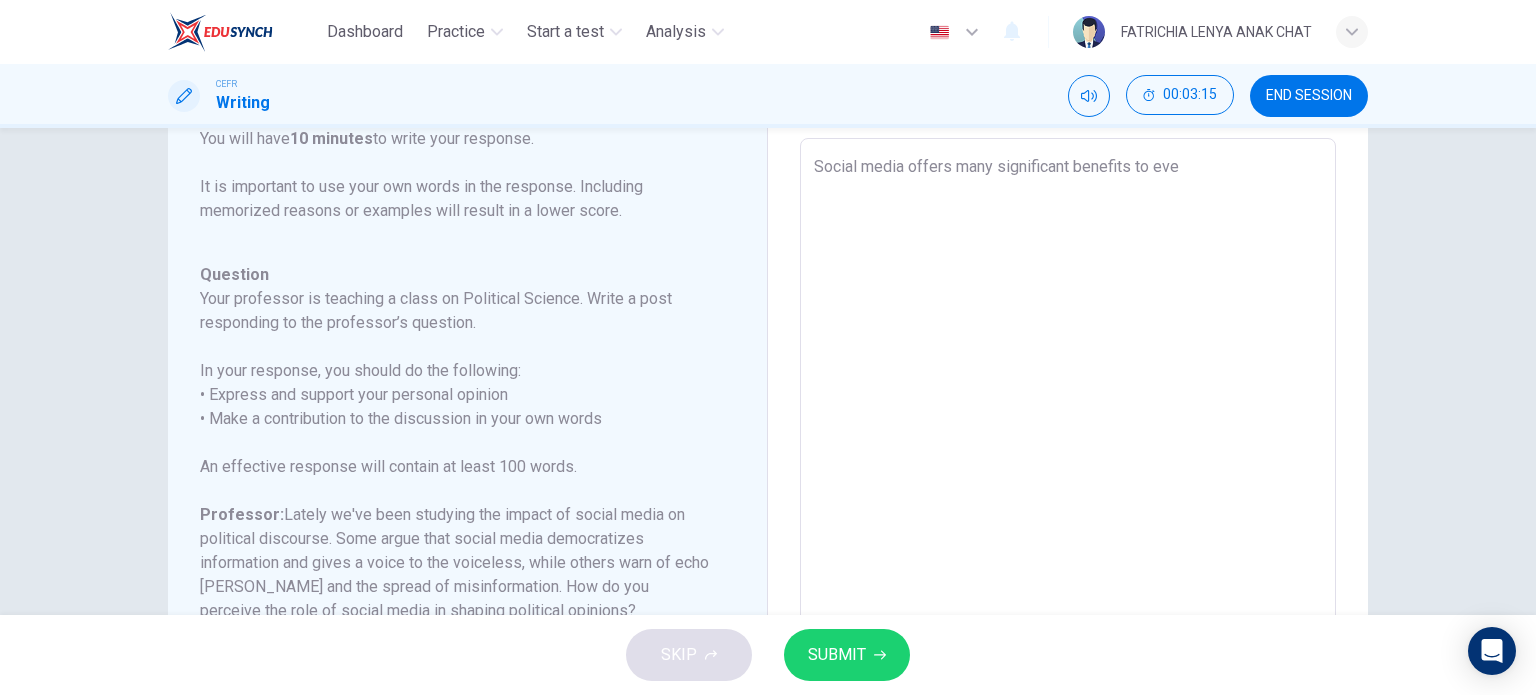 type on "x" 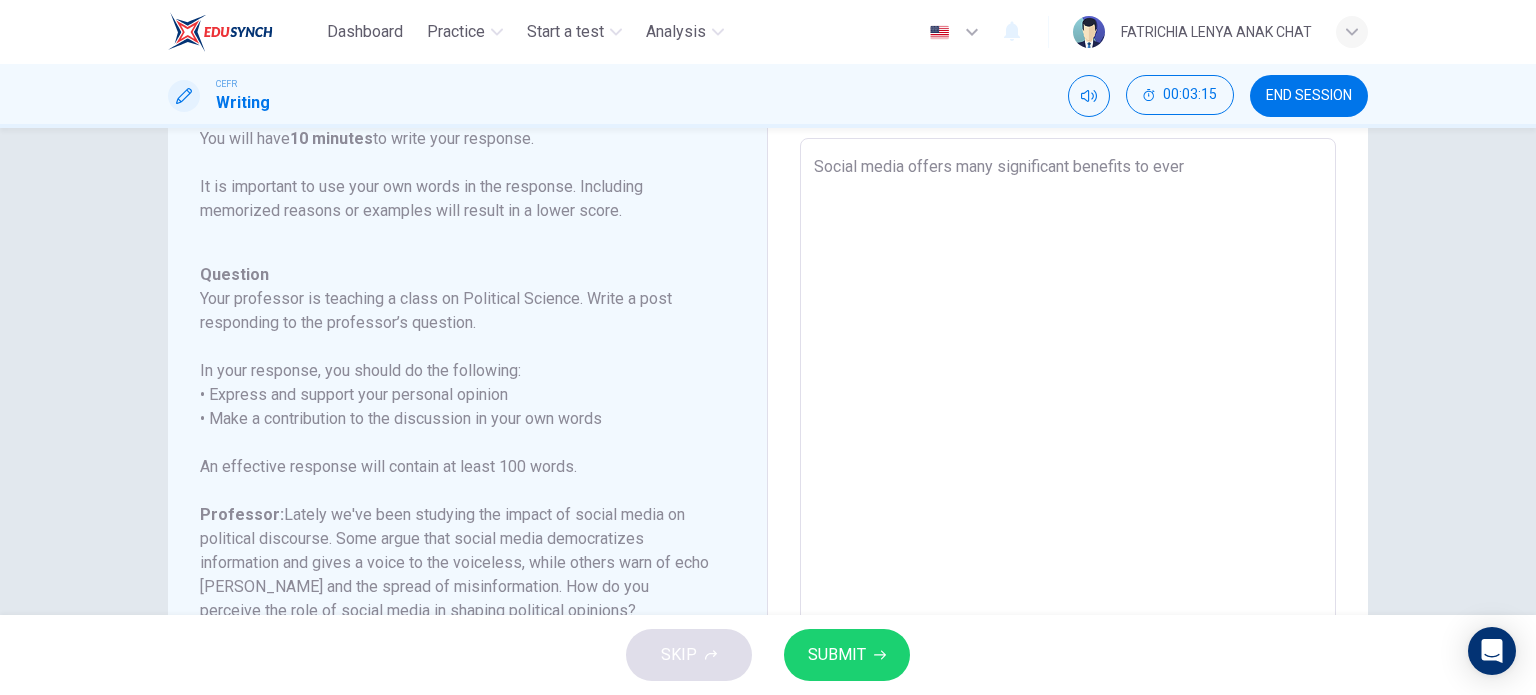 type on "x" 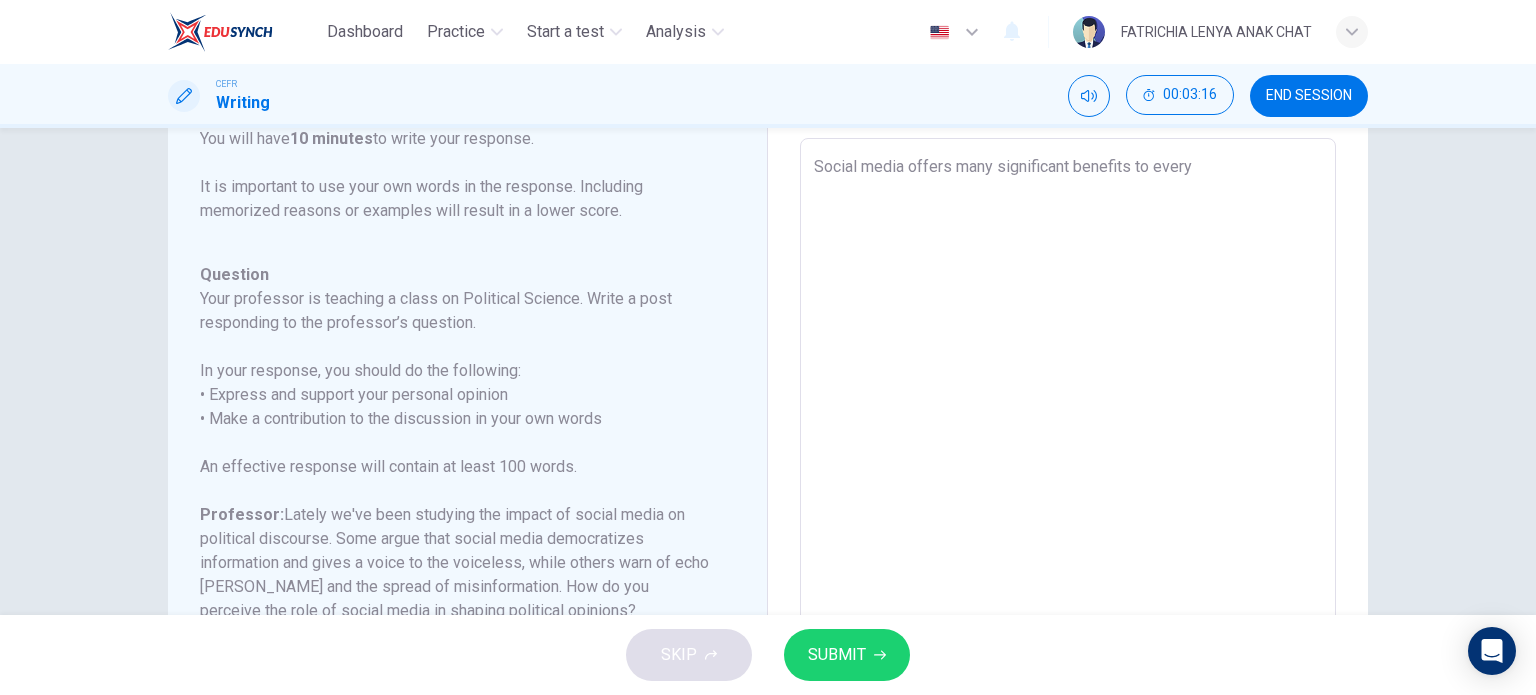 type on "Social media offers many significant benefits to everyd" 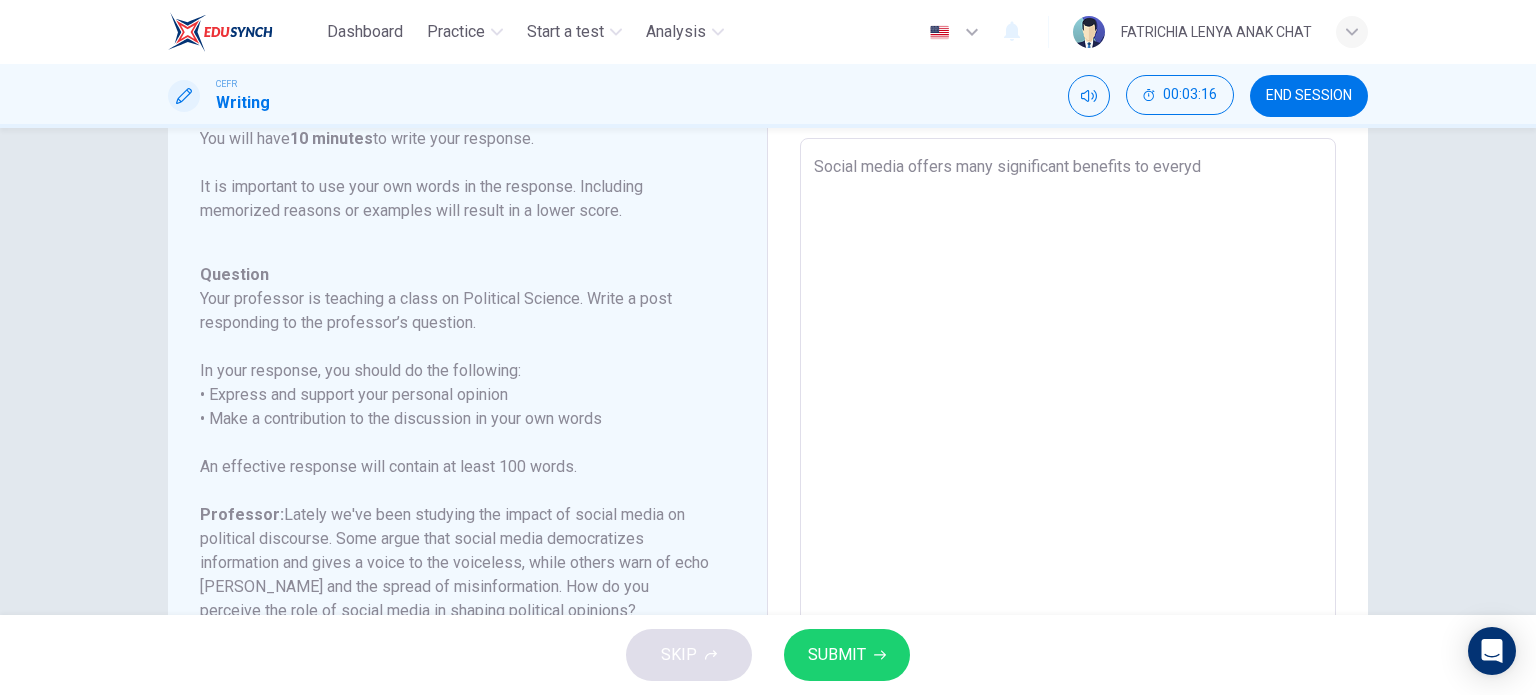 type on "x" 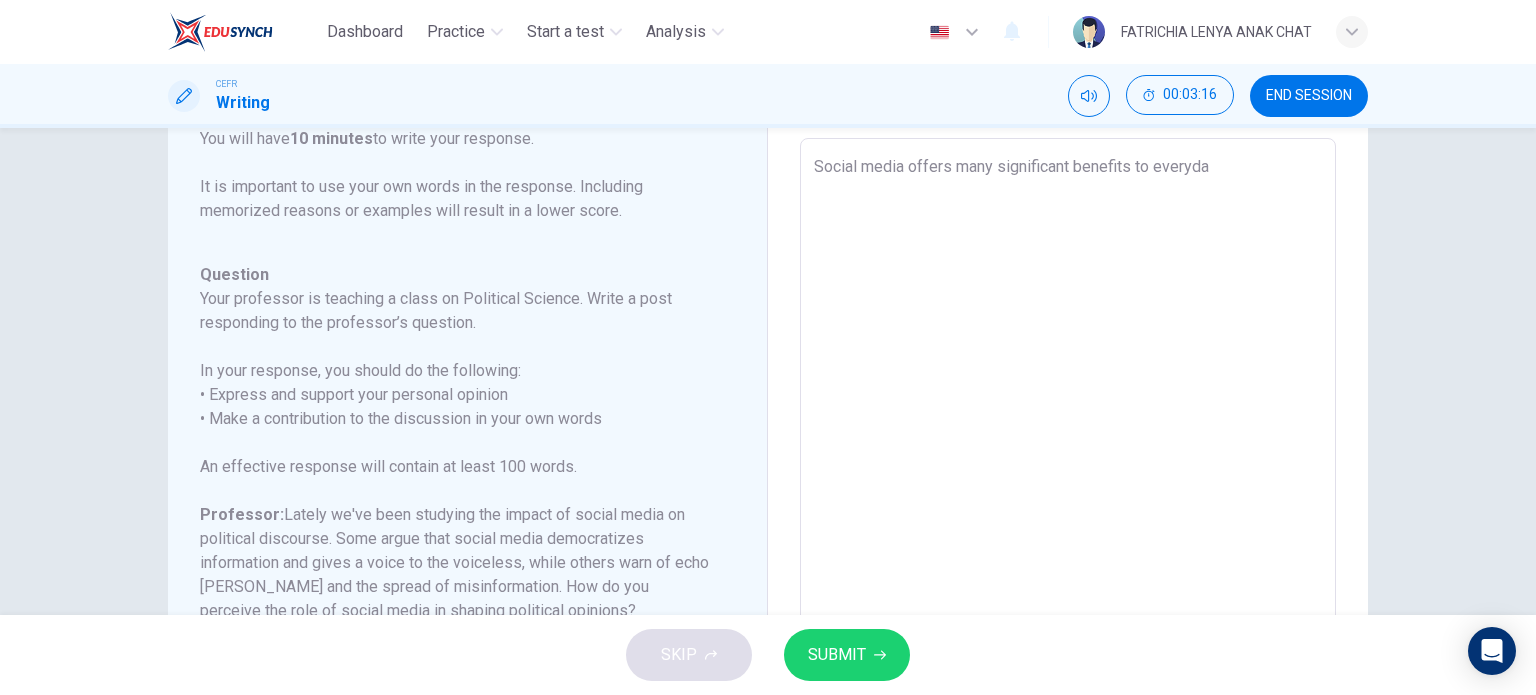 type on "x" 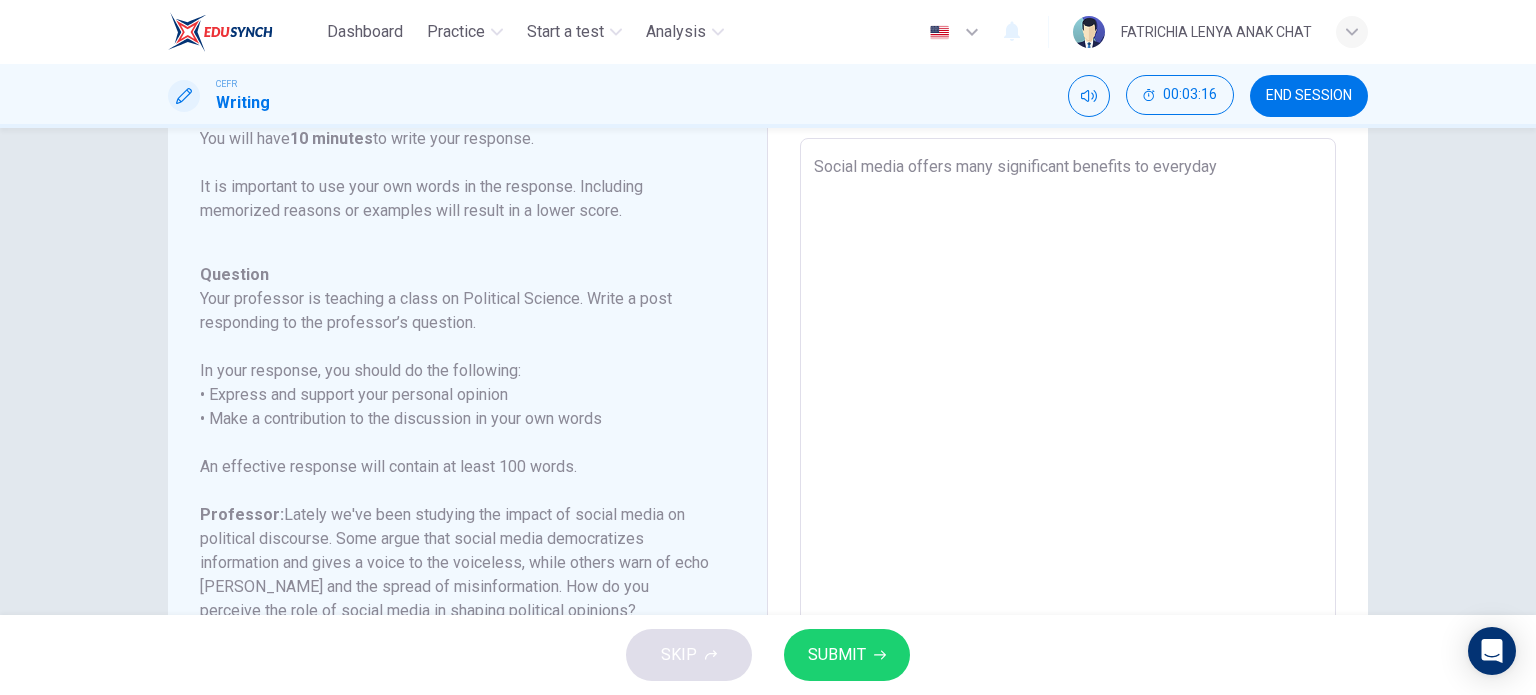type on "x" 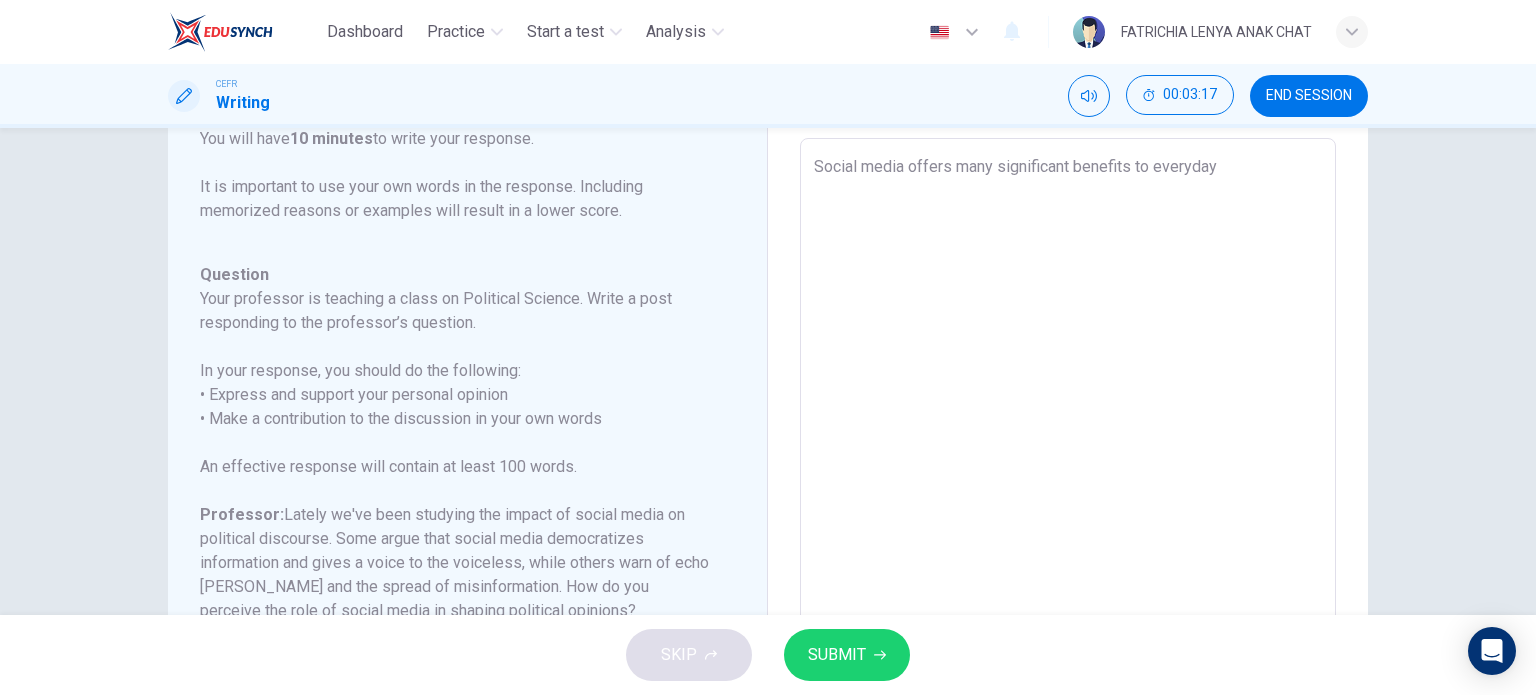 type on "Social media offers many significant benefits to everyday l" 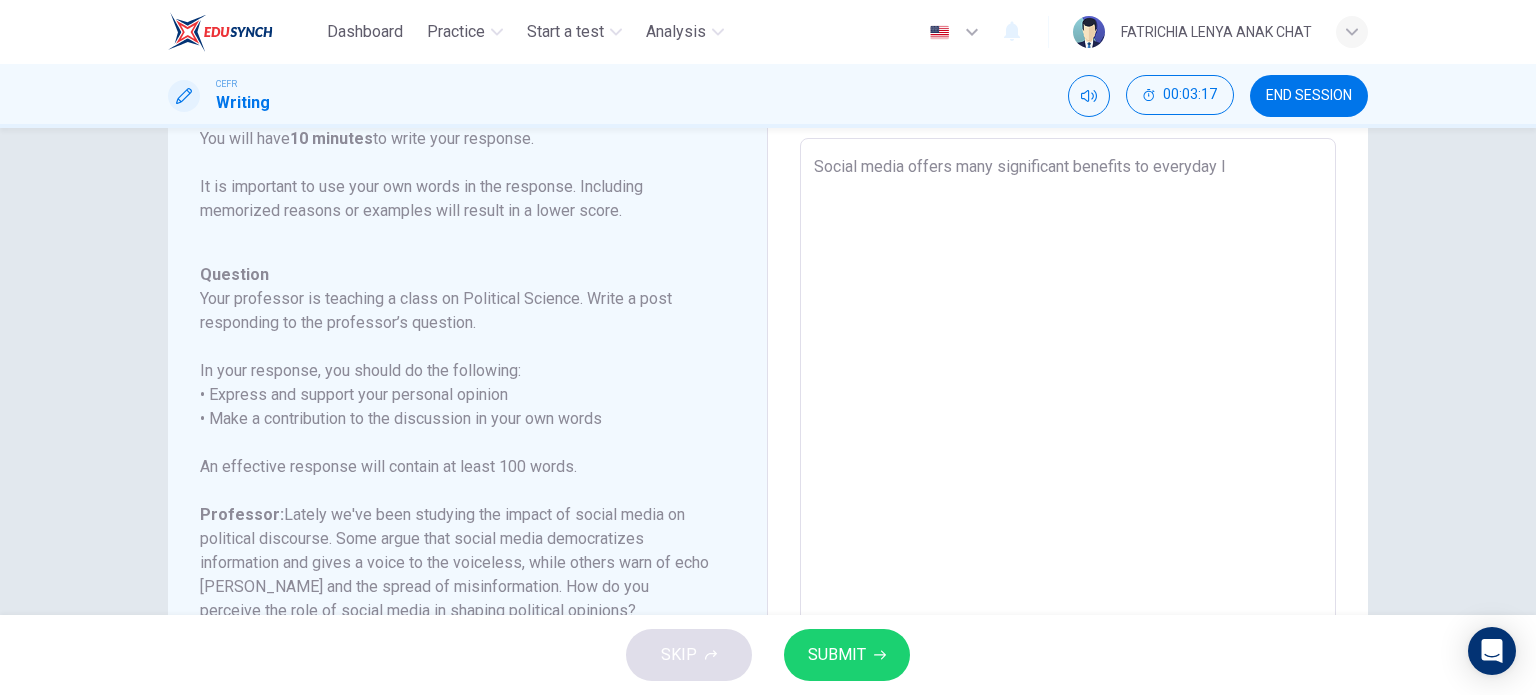 type on "Social media offers many significant benefits to everyday li" 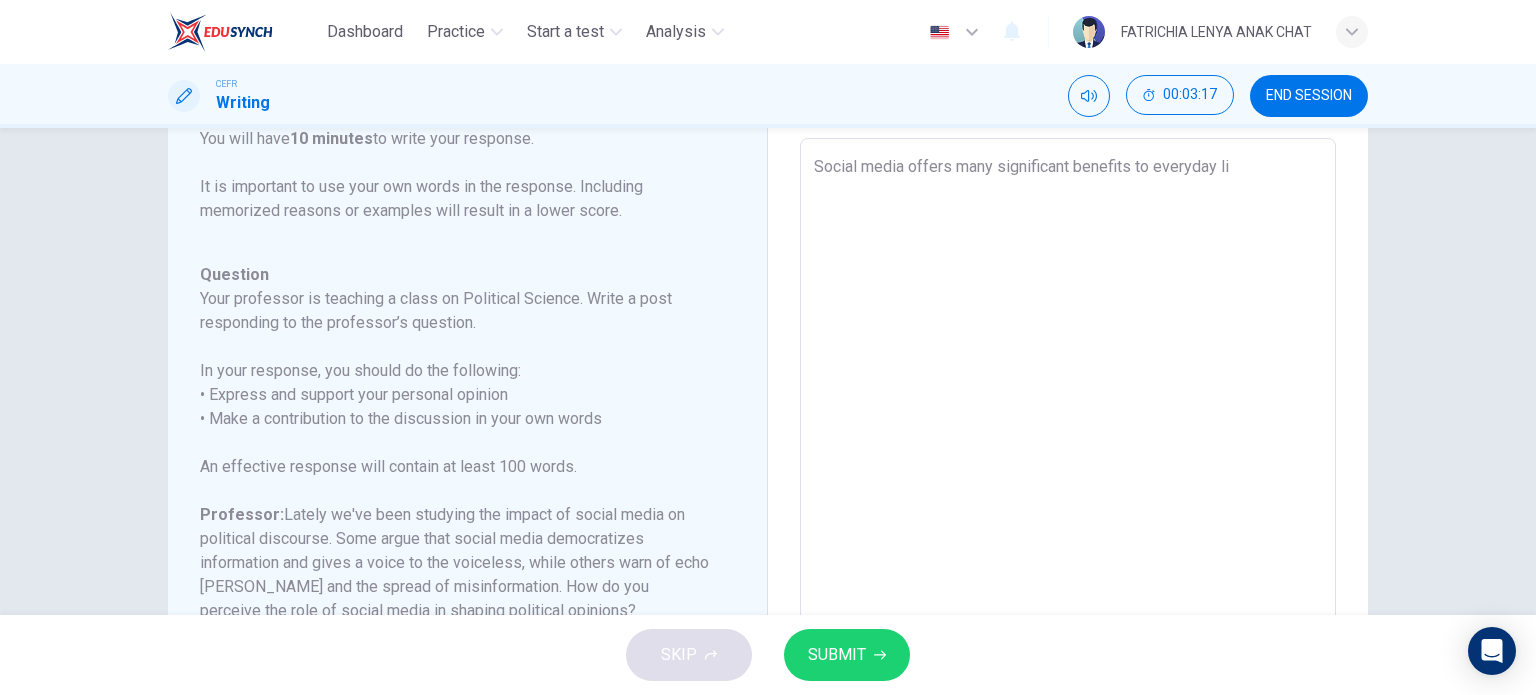 type on "x" 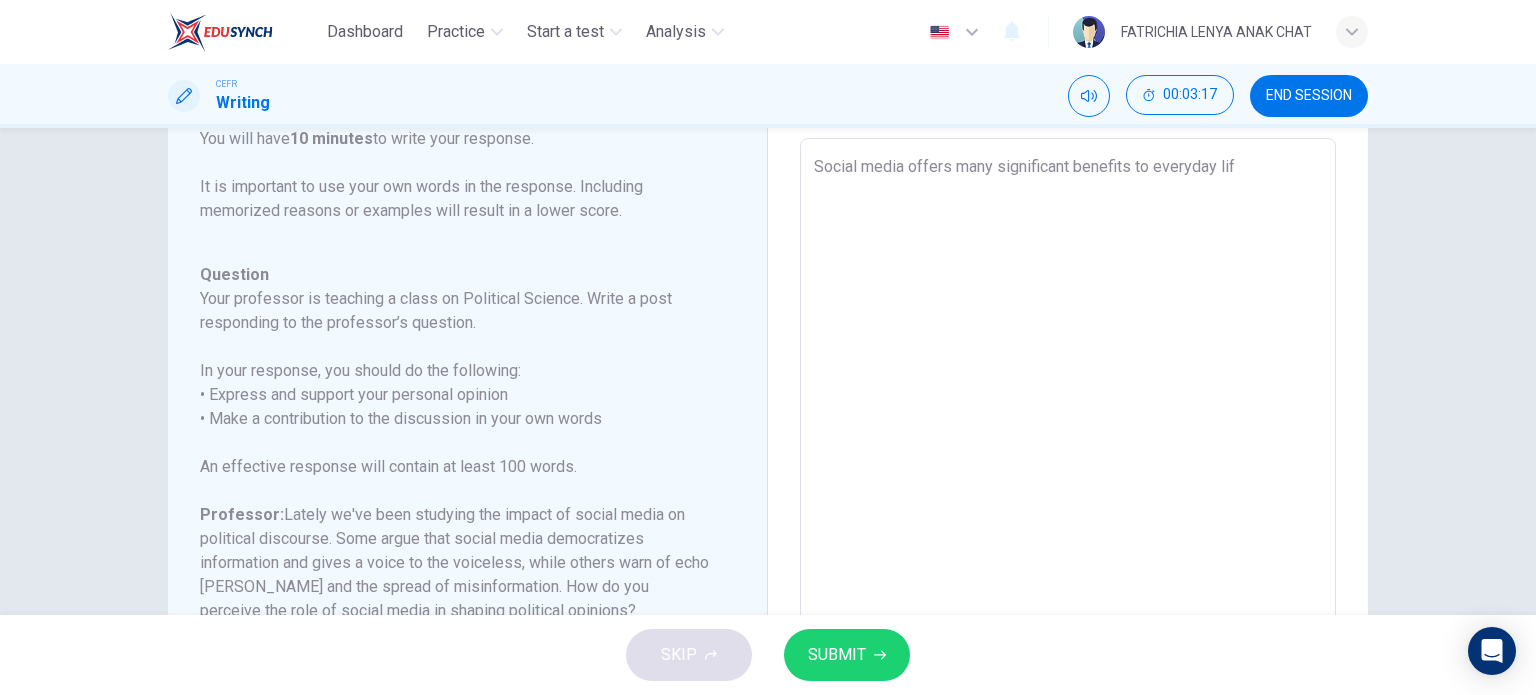 type on "x" 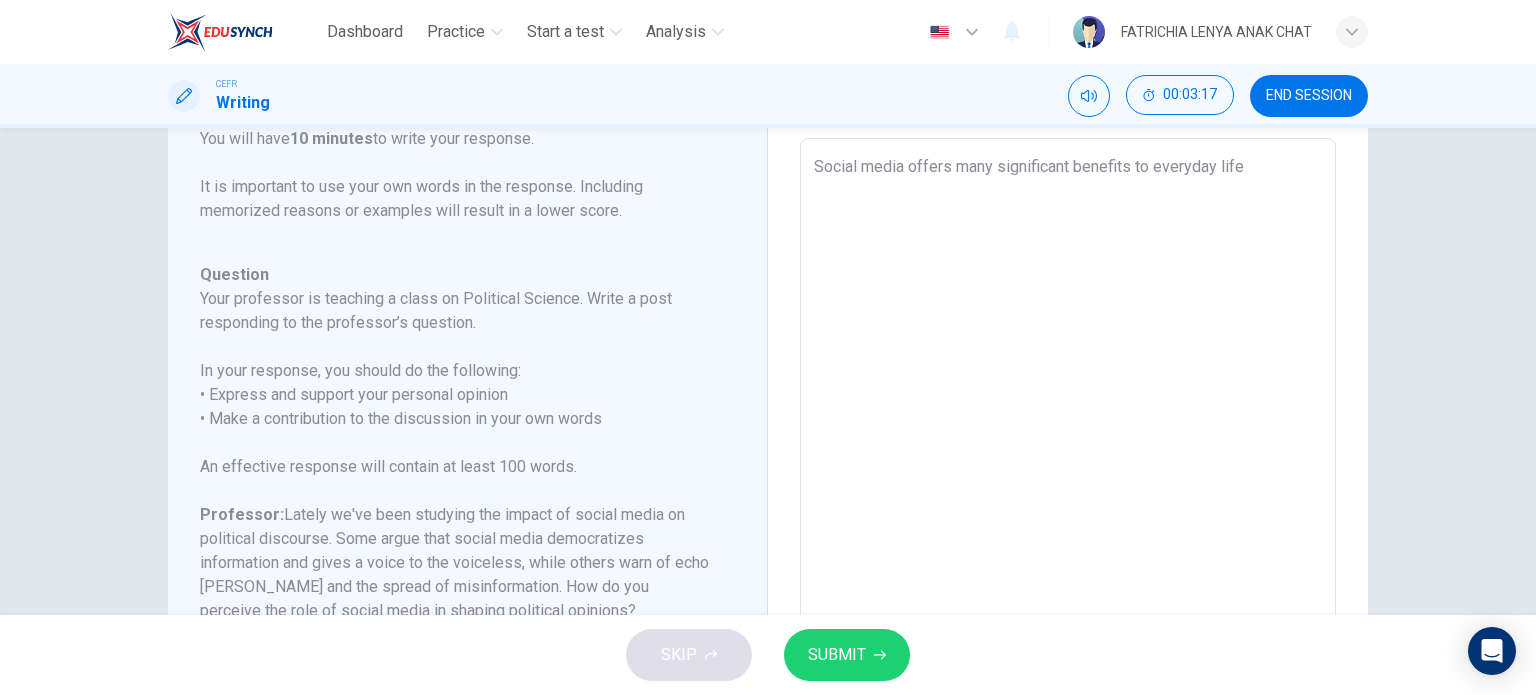 type on "x" 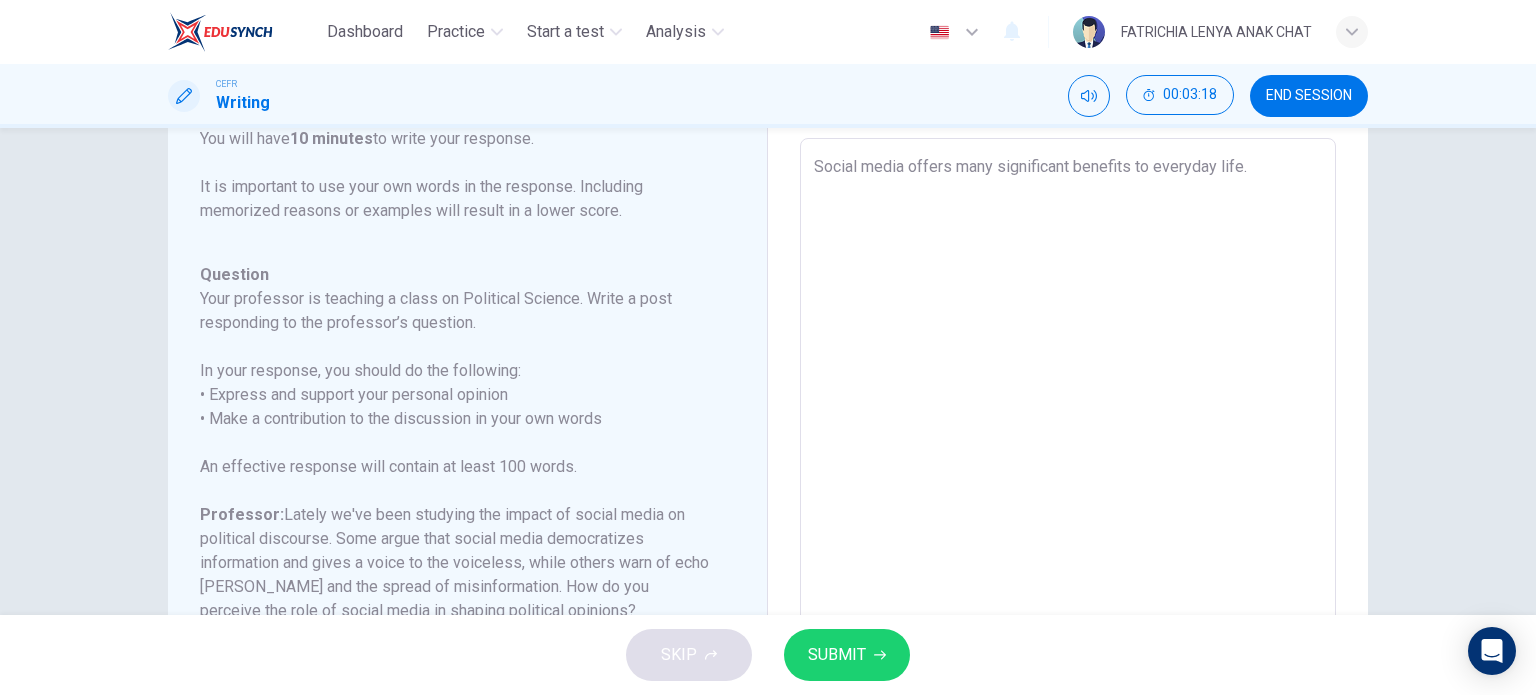 type on "Social media offers many significant benefits to everyday life." 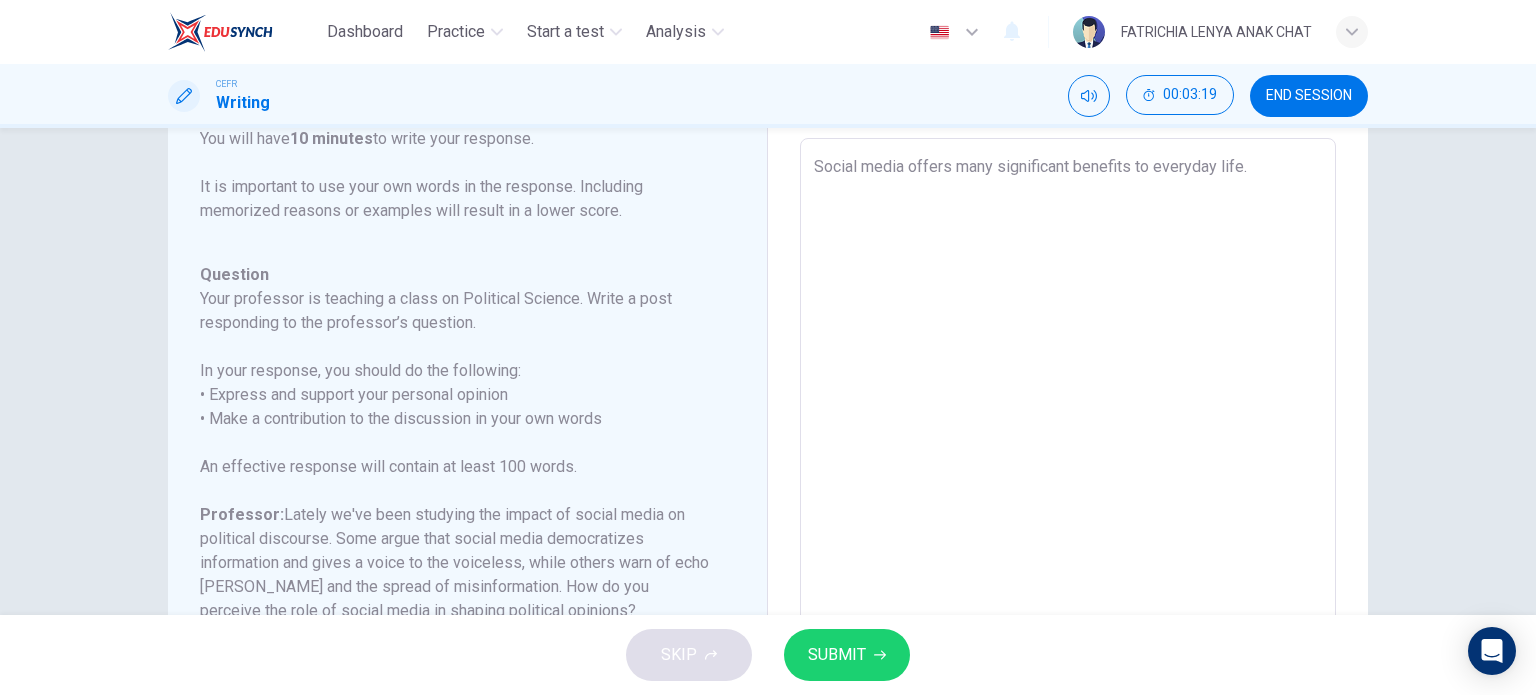 type on "Social media offers many significant benefits to everyday life. I" 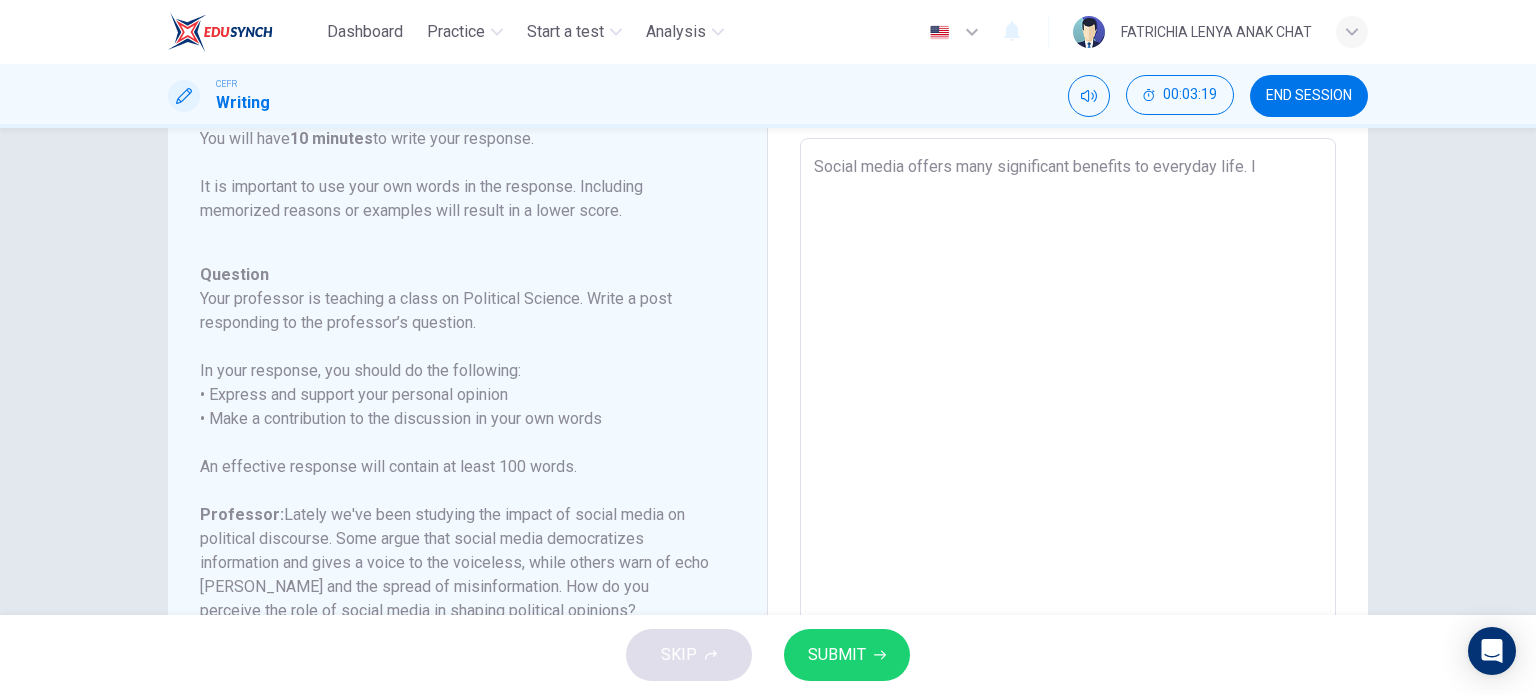 type on "x" 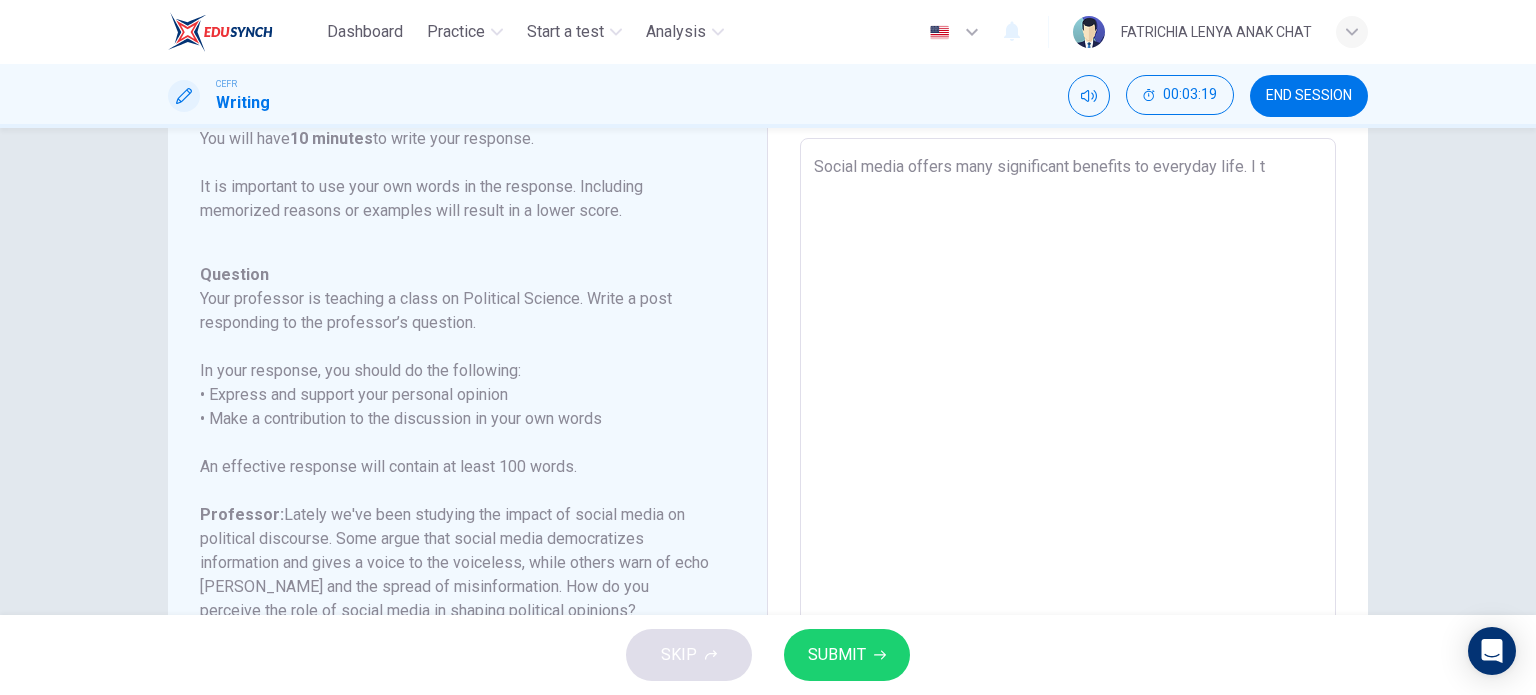 type on "x" 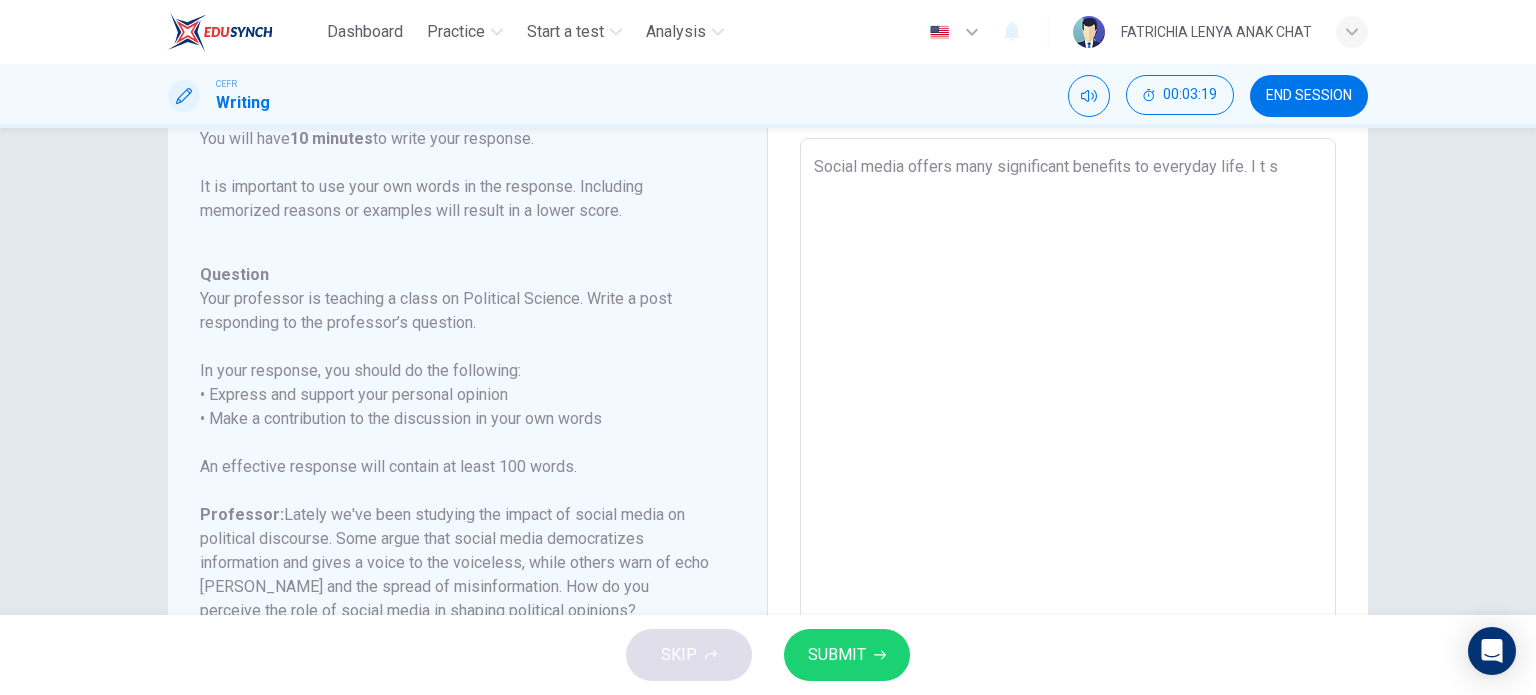 type on "x" 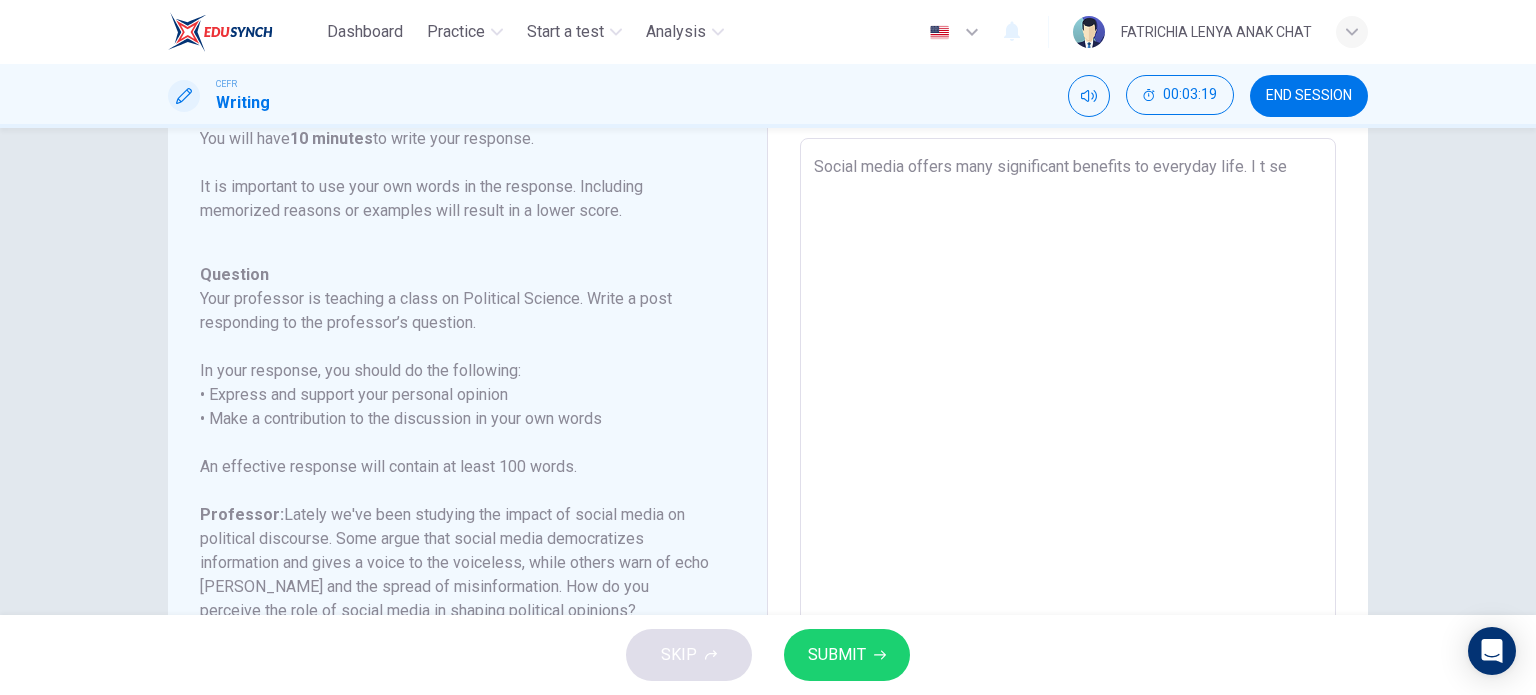type on "x" 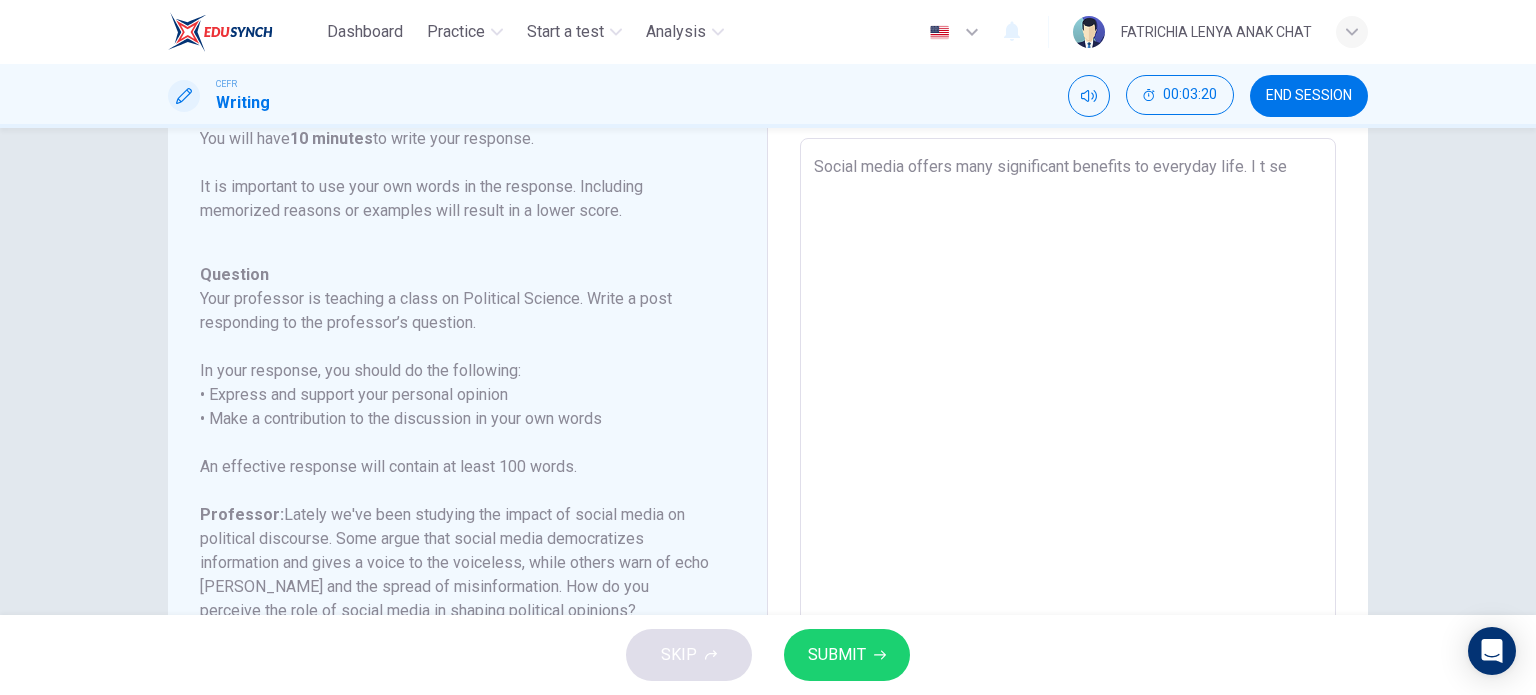type on "Social media offers many significant benefits to everyday life. I t ser" 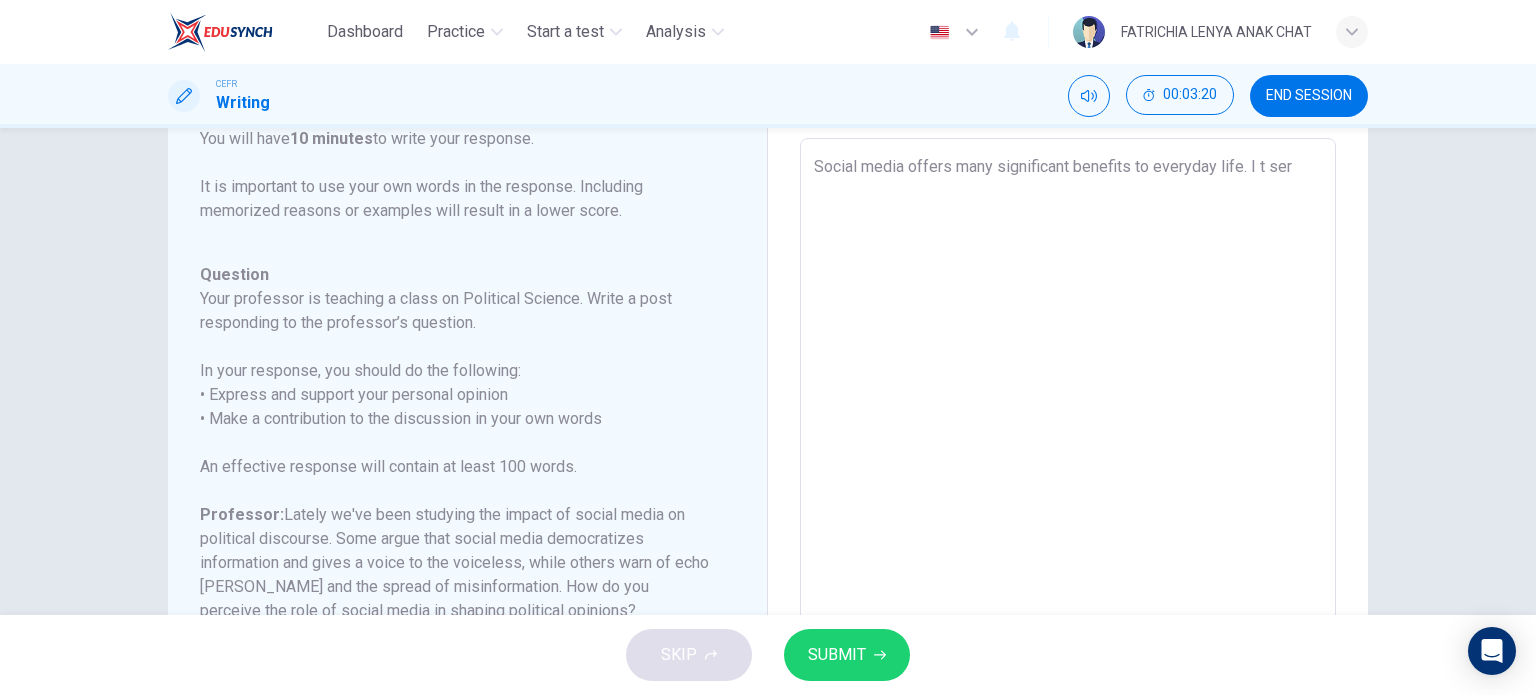 type on "x" 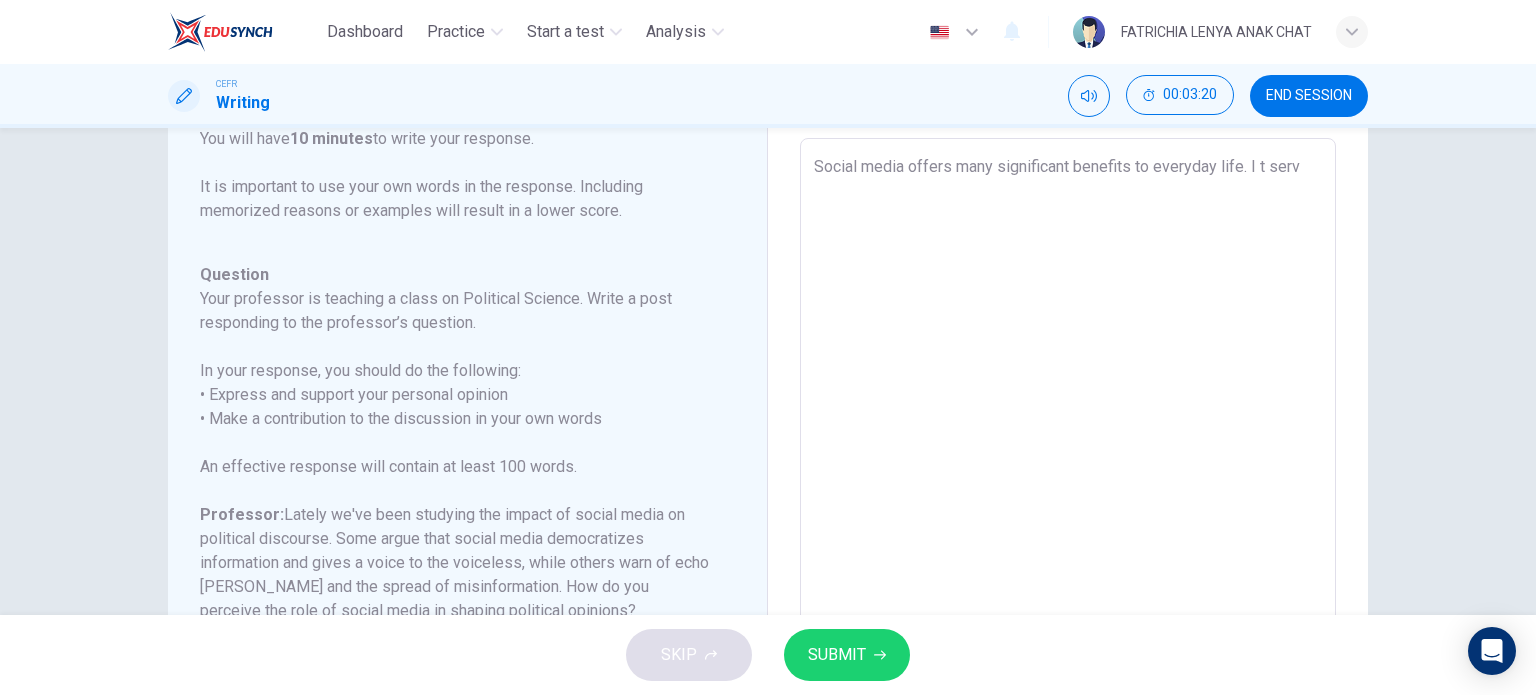 type on "x" 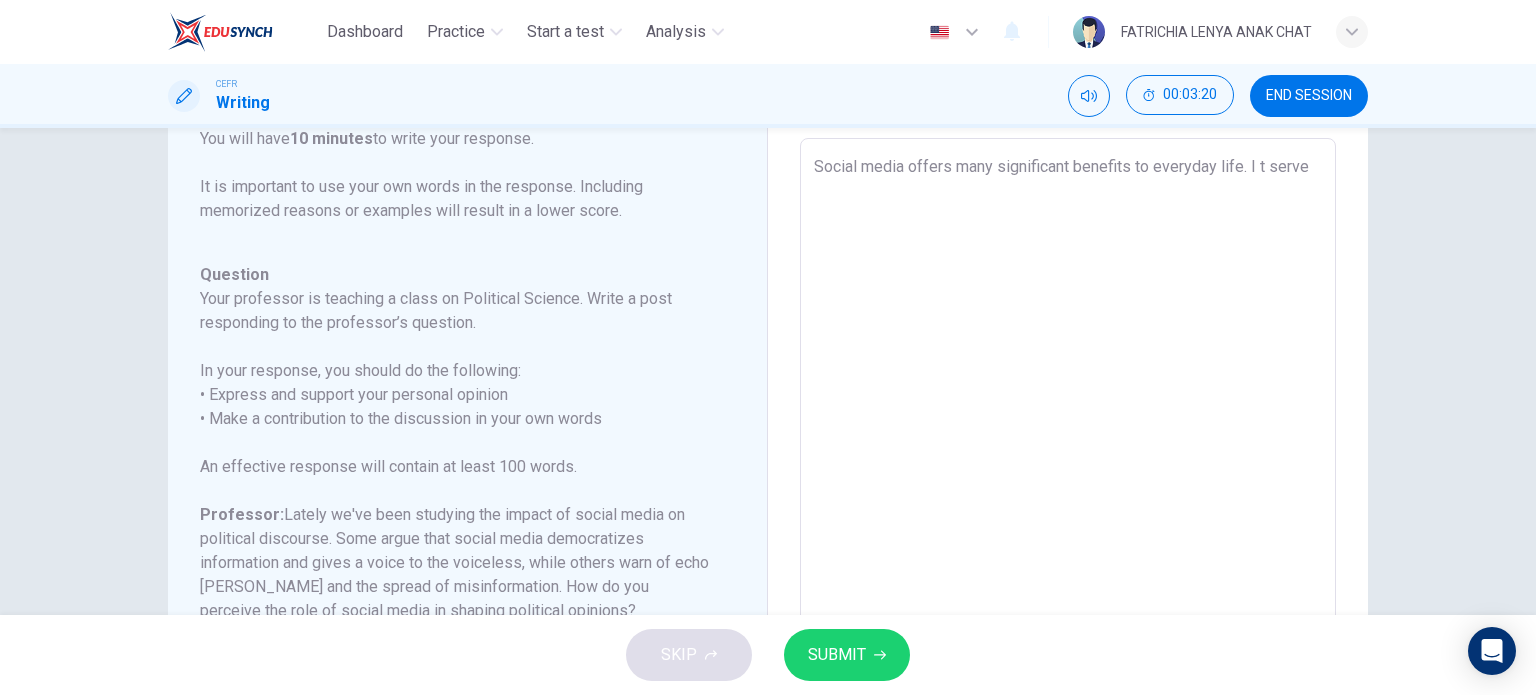 type on "Social media offers many significant benefits to everyday life. I t serves" 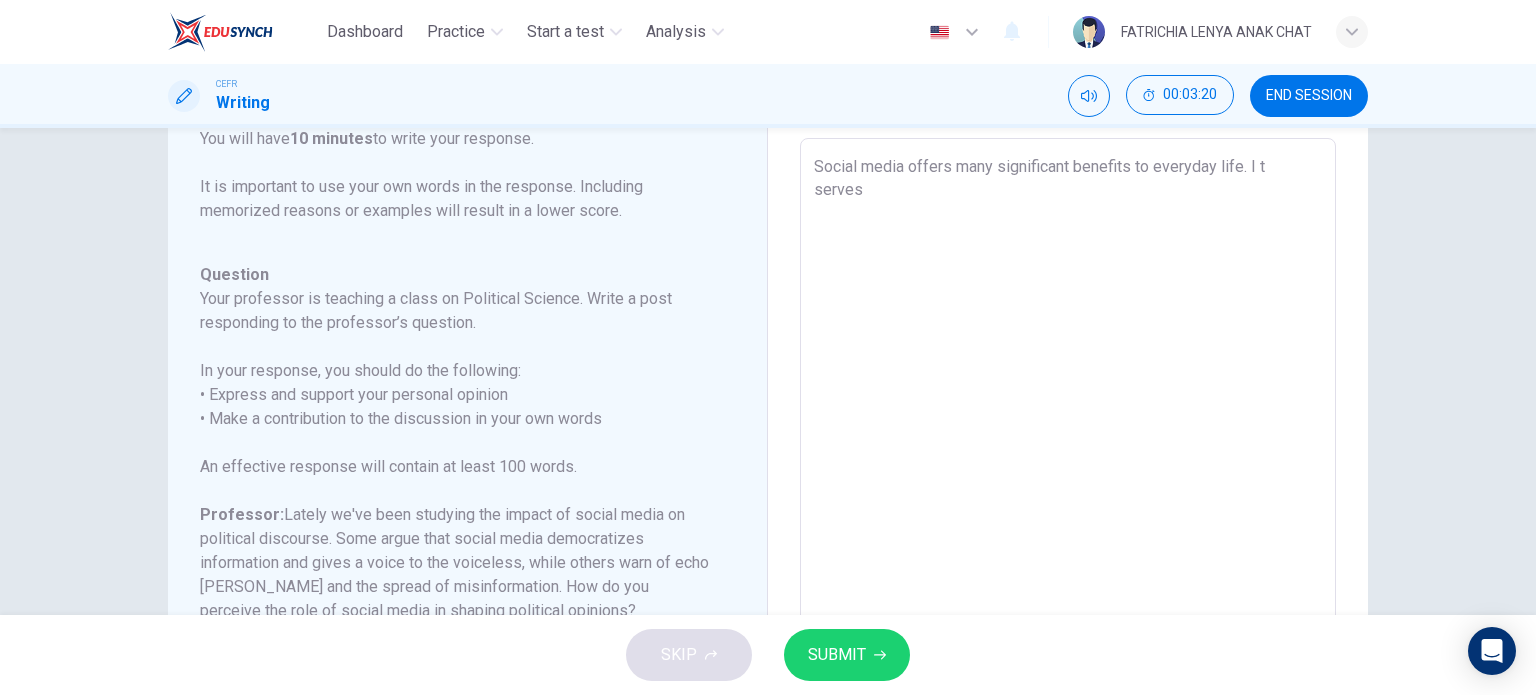 type on "x" 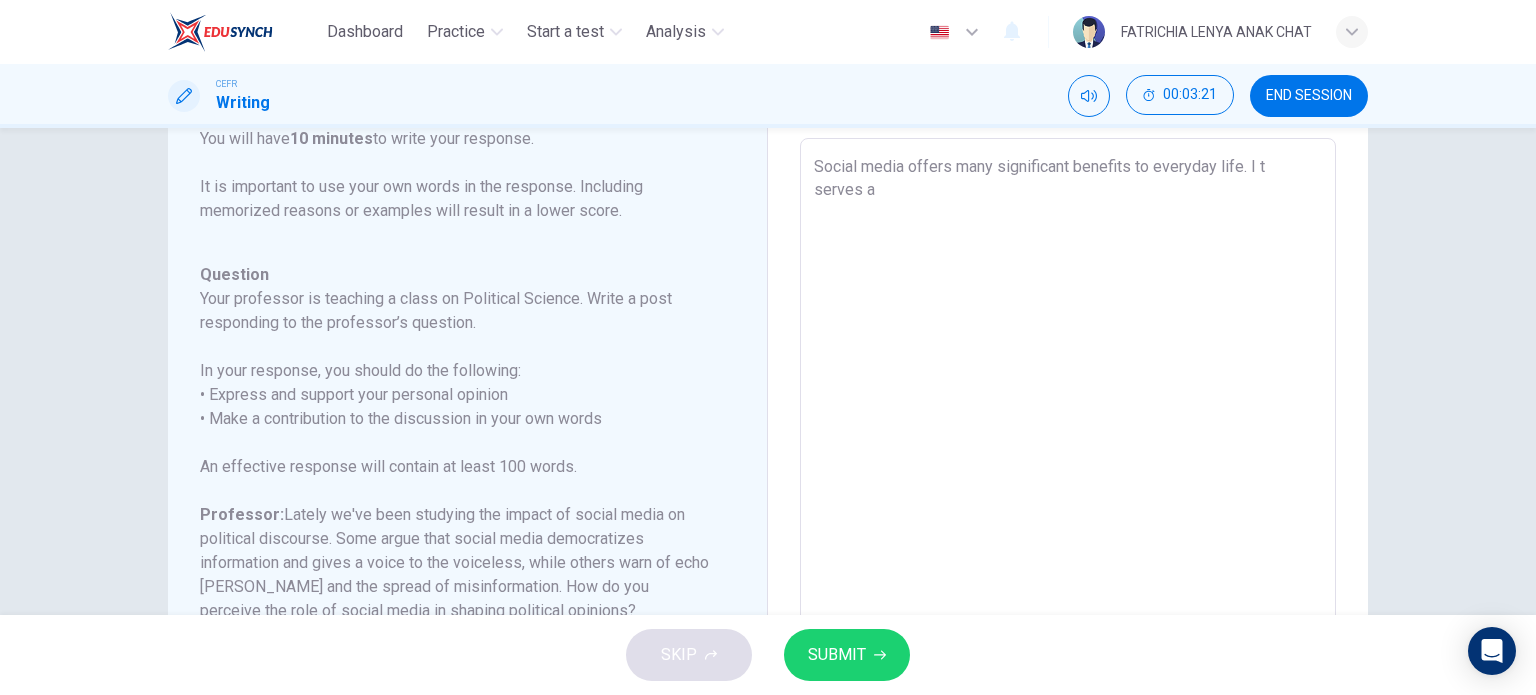 type on "x" 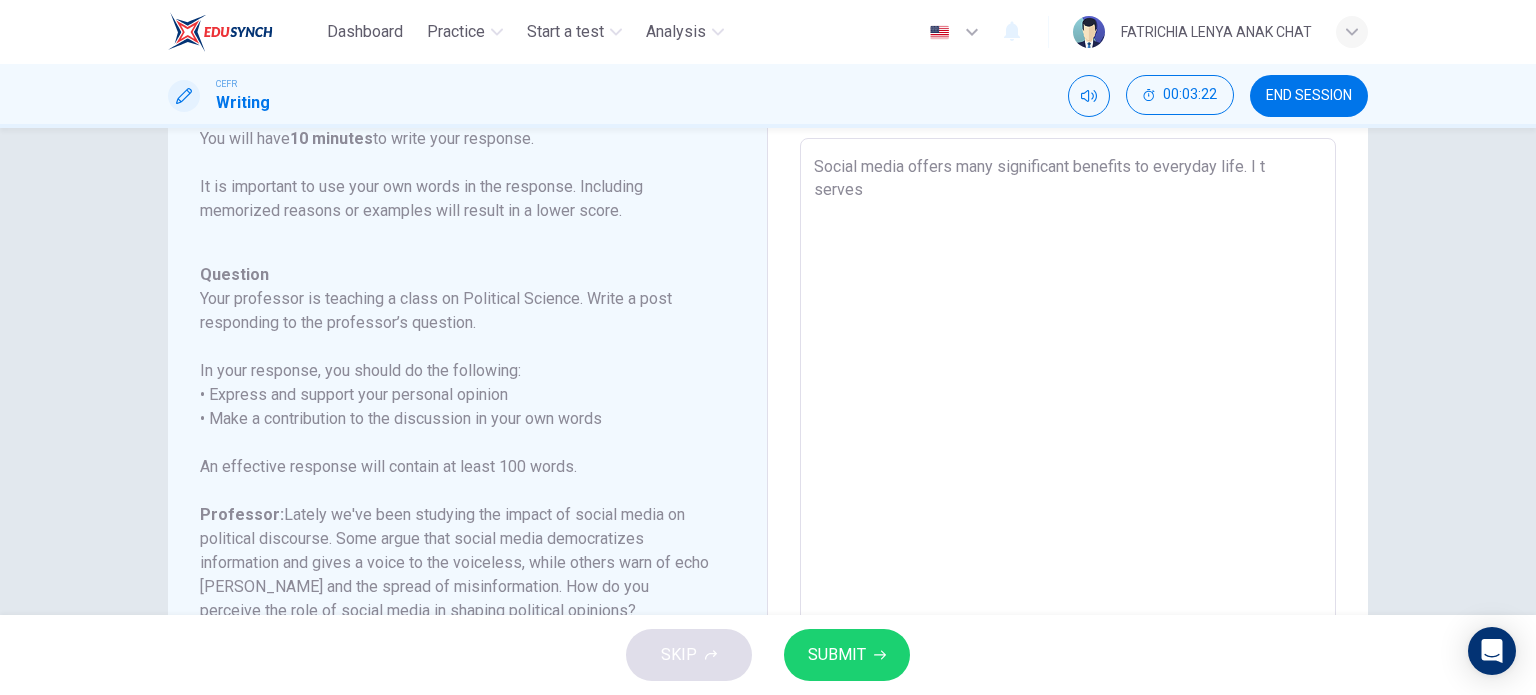 type on "Social media offers many significant benefits to everyday life. I t serves" 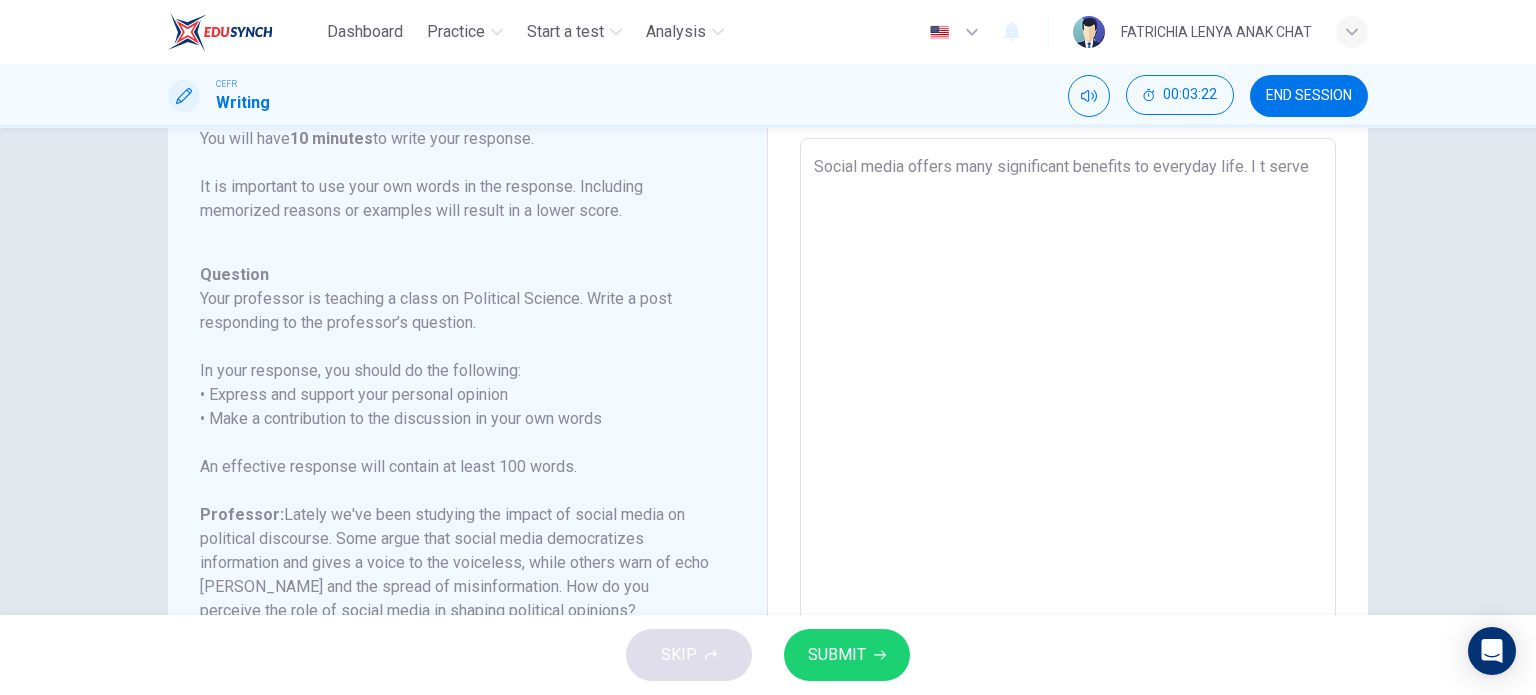 type on "Social media offers many significant benefits to everyday life. I t serv" 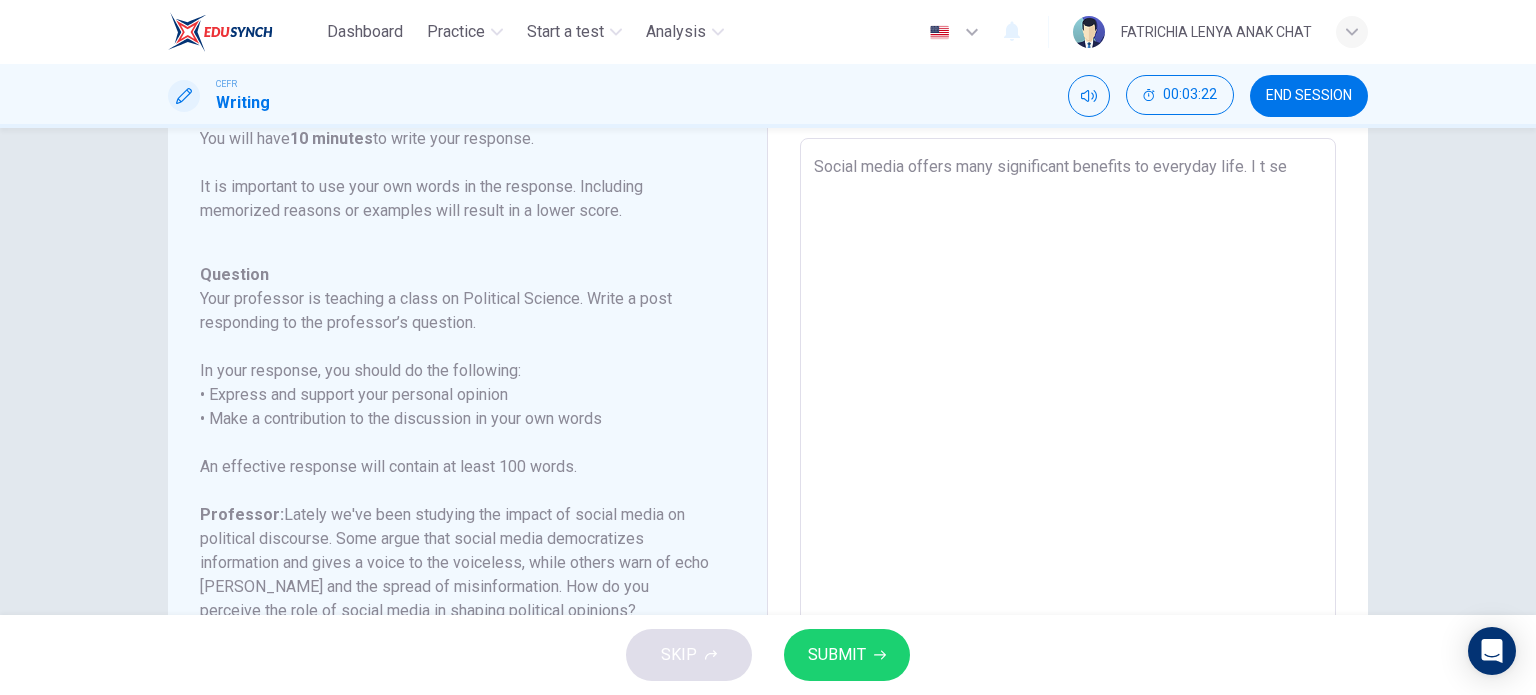 type on "Social media offers many significant benefits to everyday life. I t s" 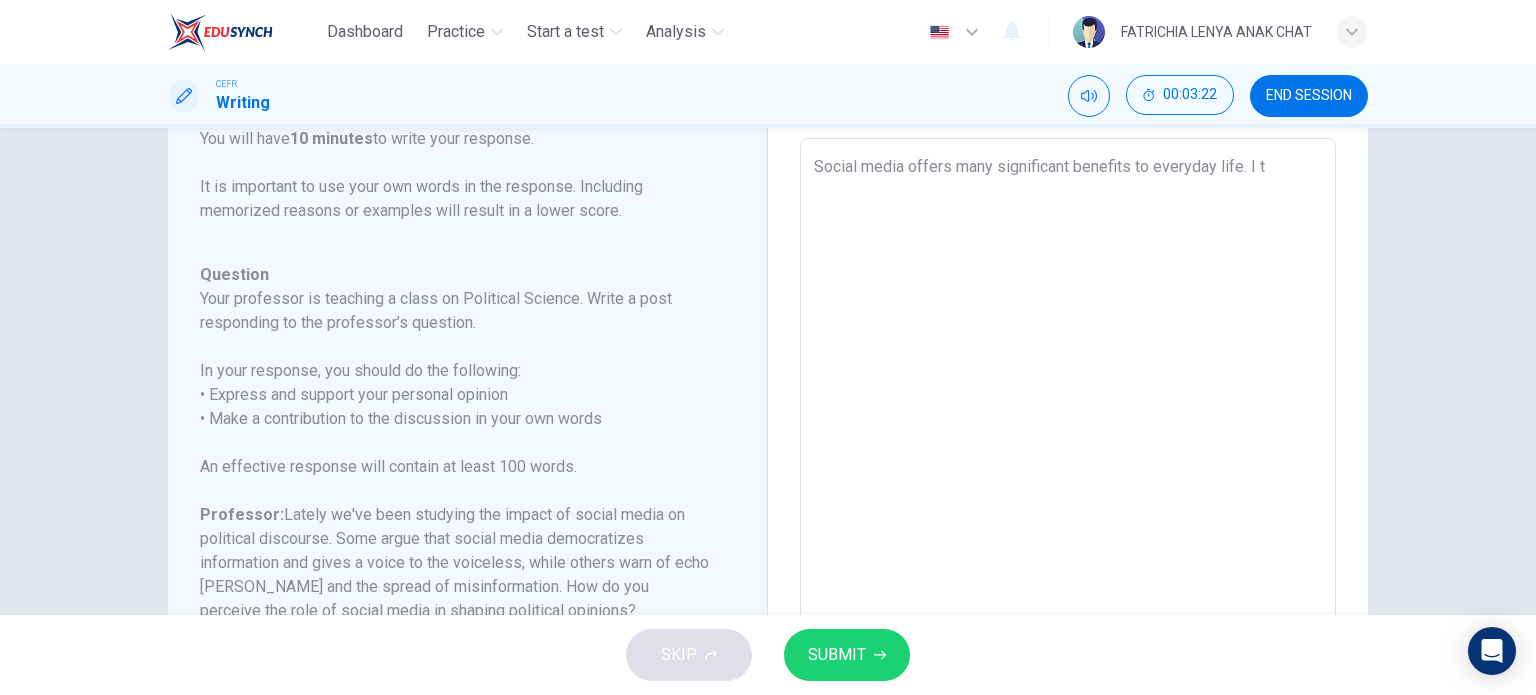 type on "Social media offers many significant benefits to everyday life. I t" 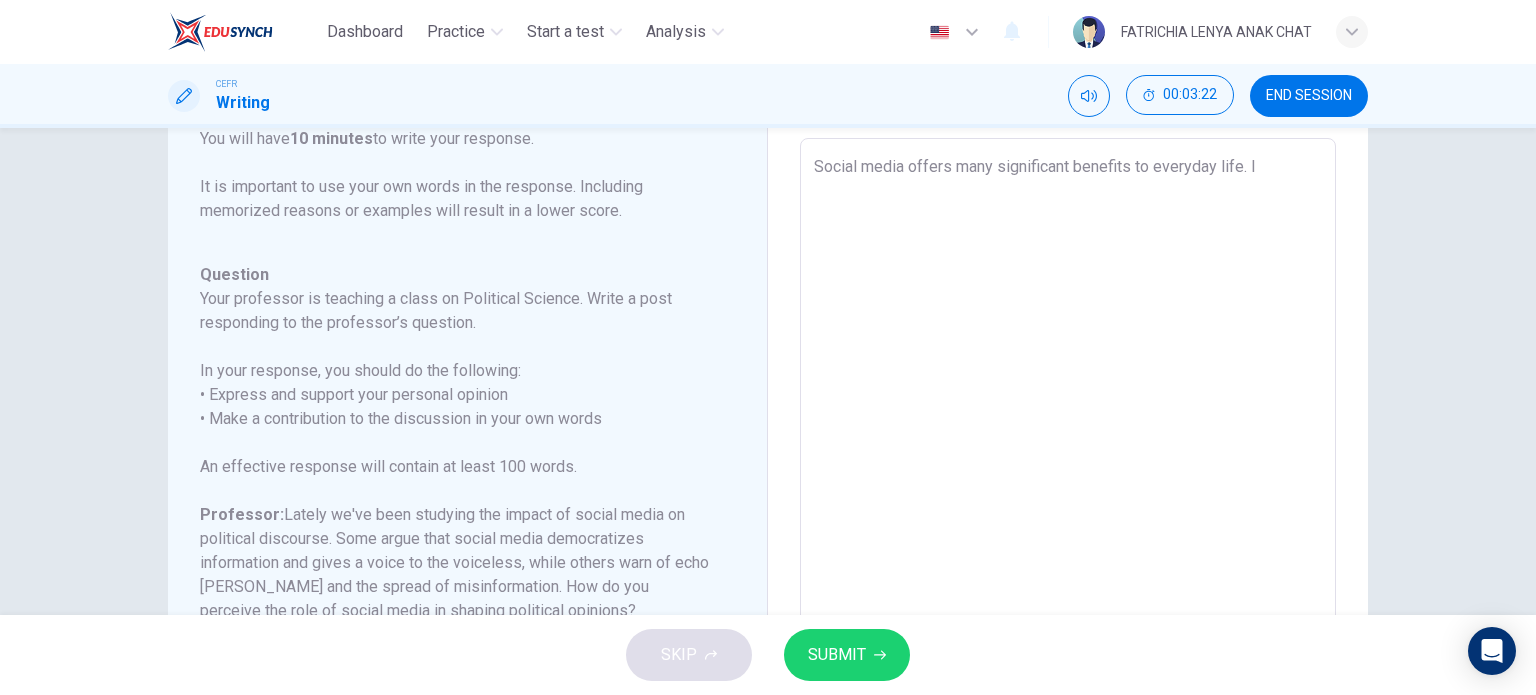 type on "x" 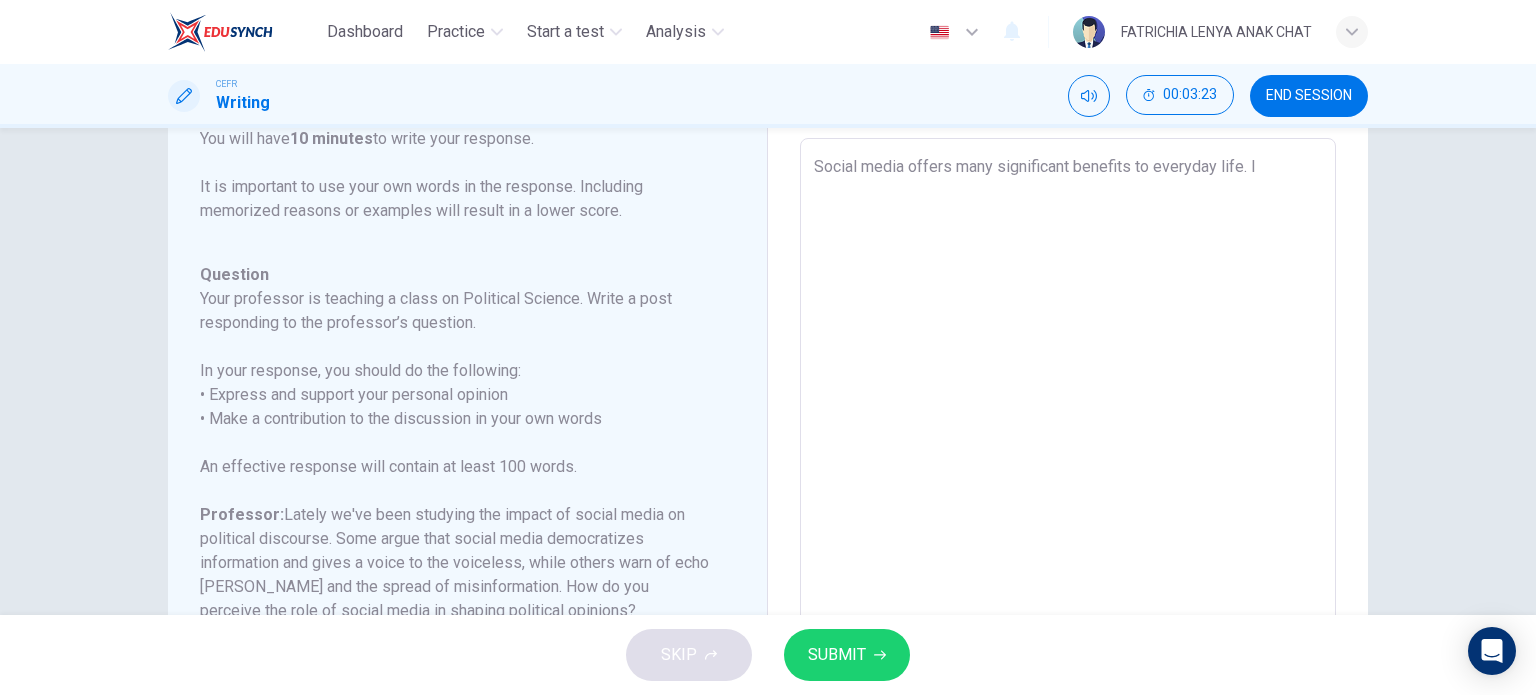 type on "Social media offers many significant benefits to everyday life. I" 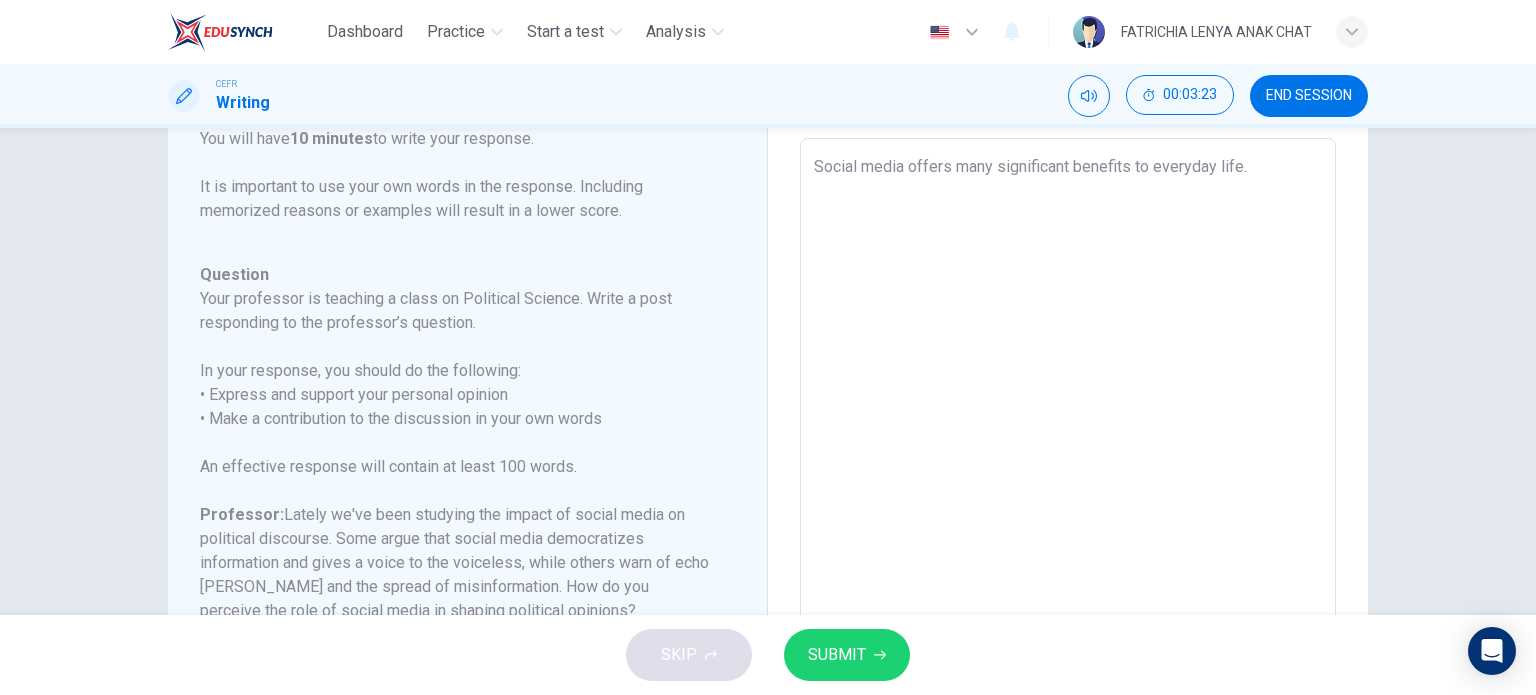 type on "x" 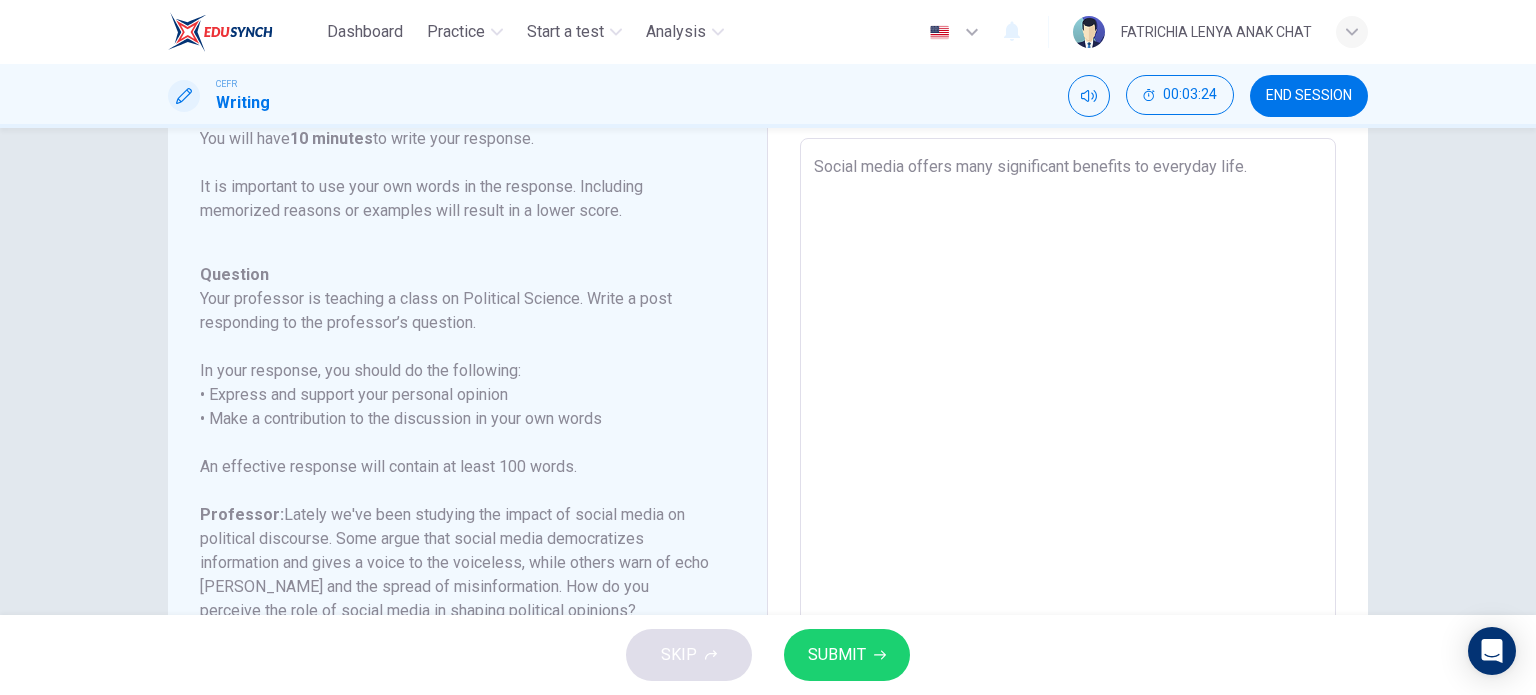 type on "Social media offers many significant benefits to everyday life. I" 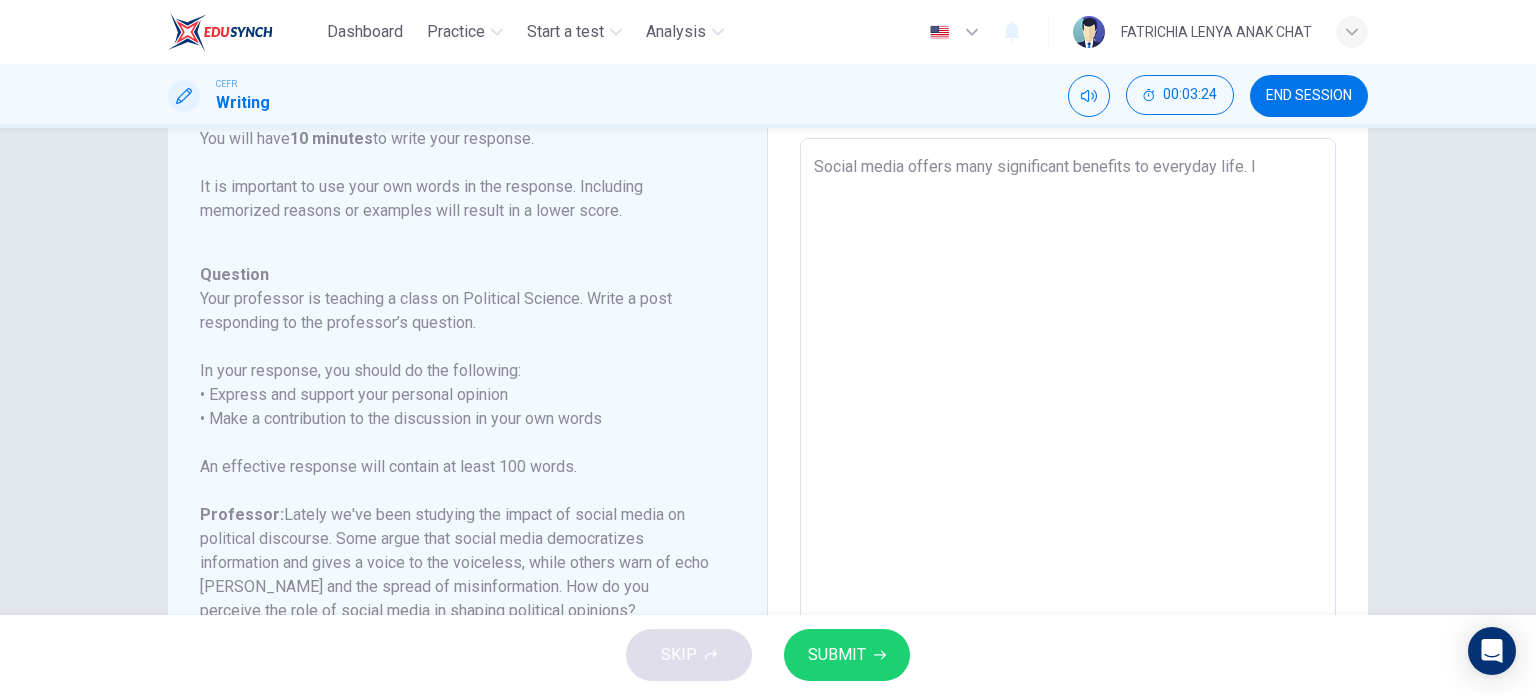 type on "x" 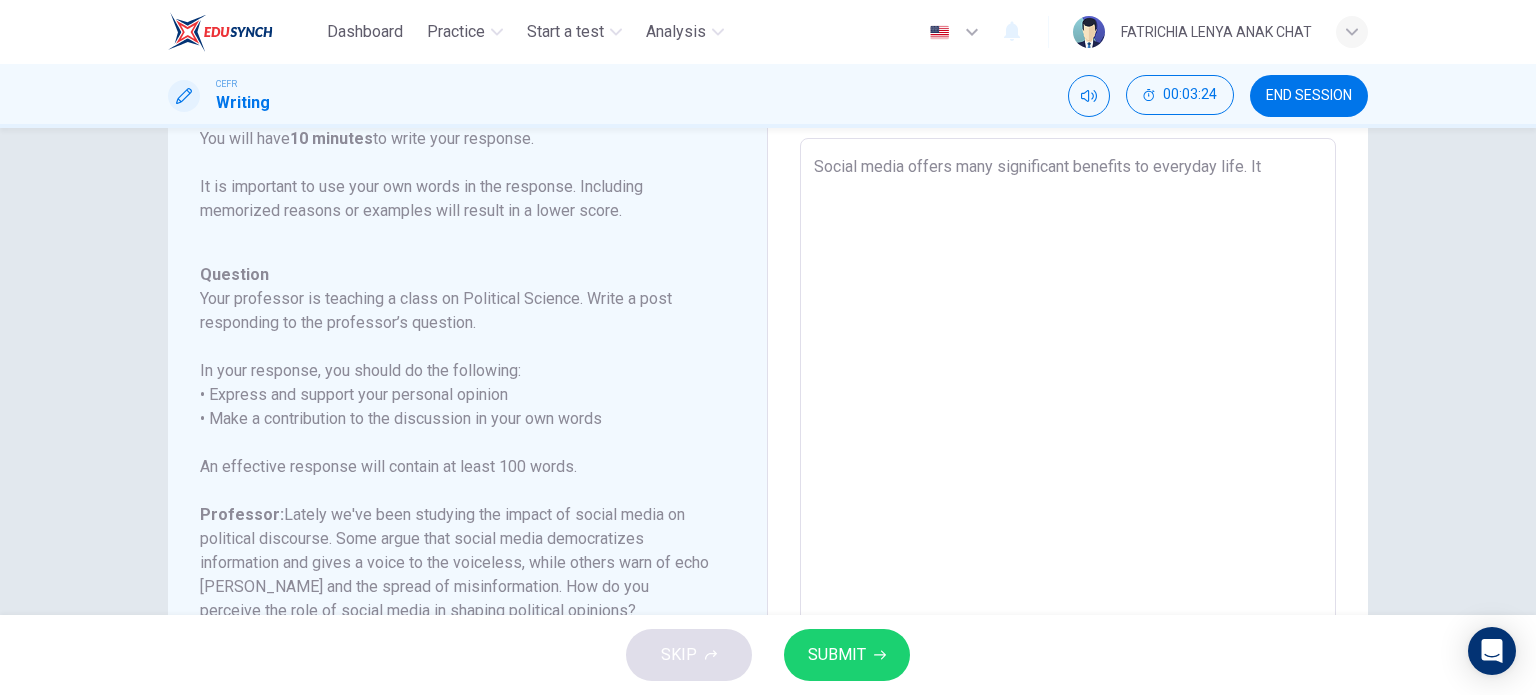 type on "x" 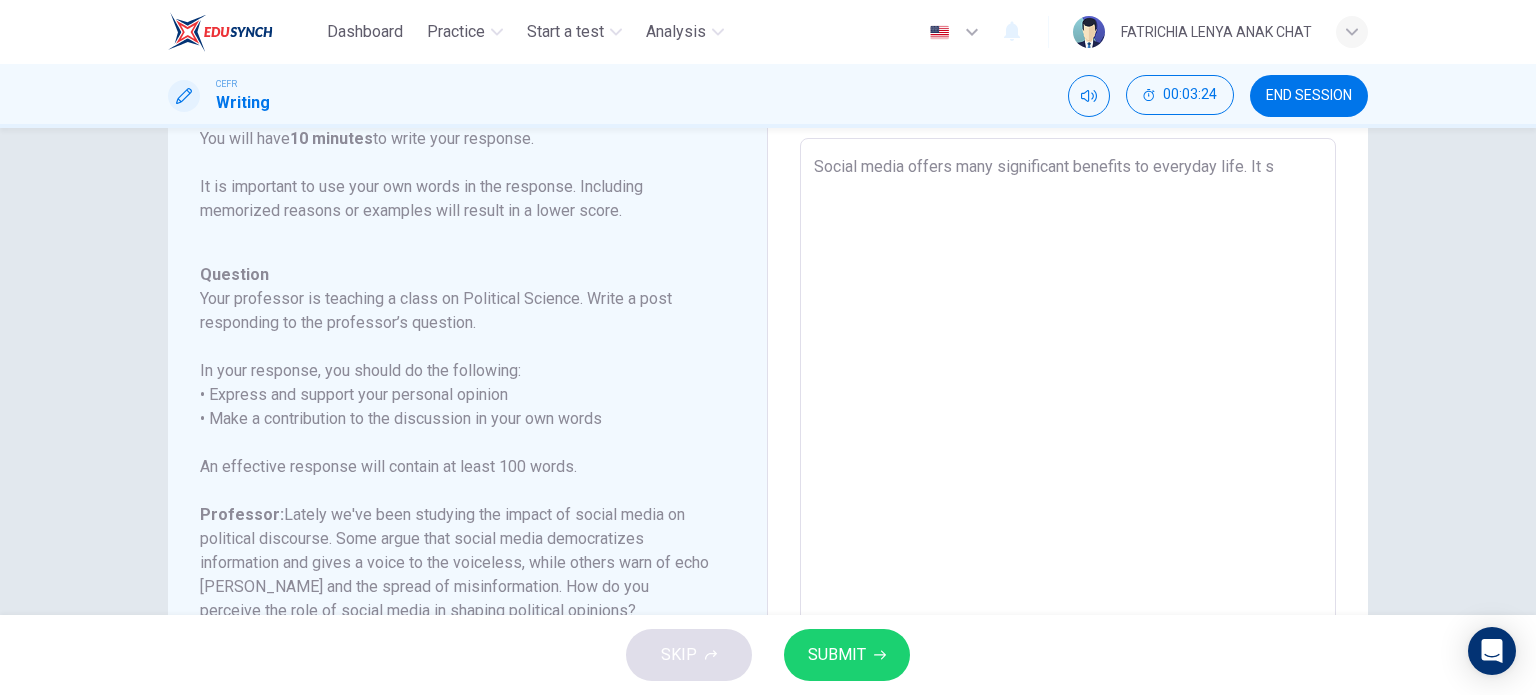 type on "x" 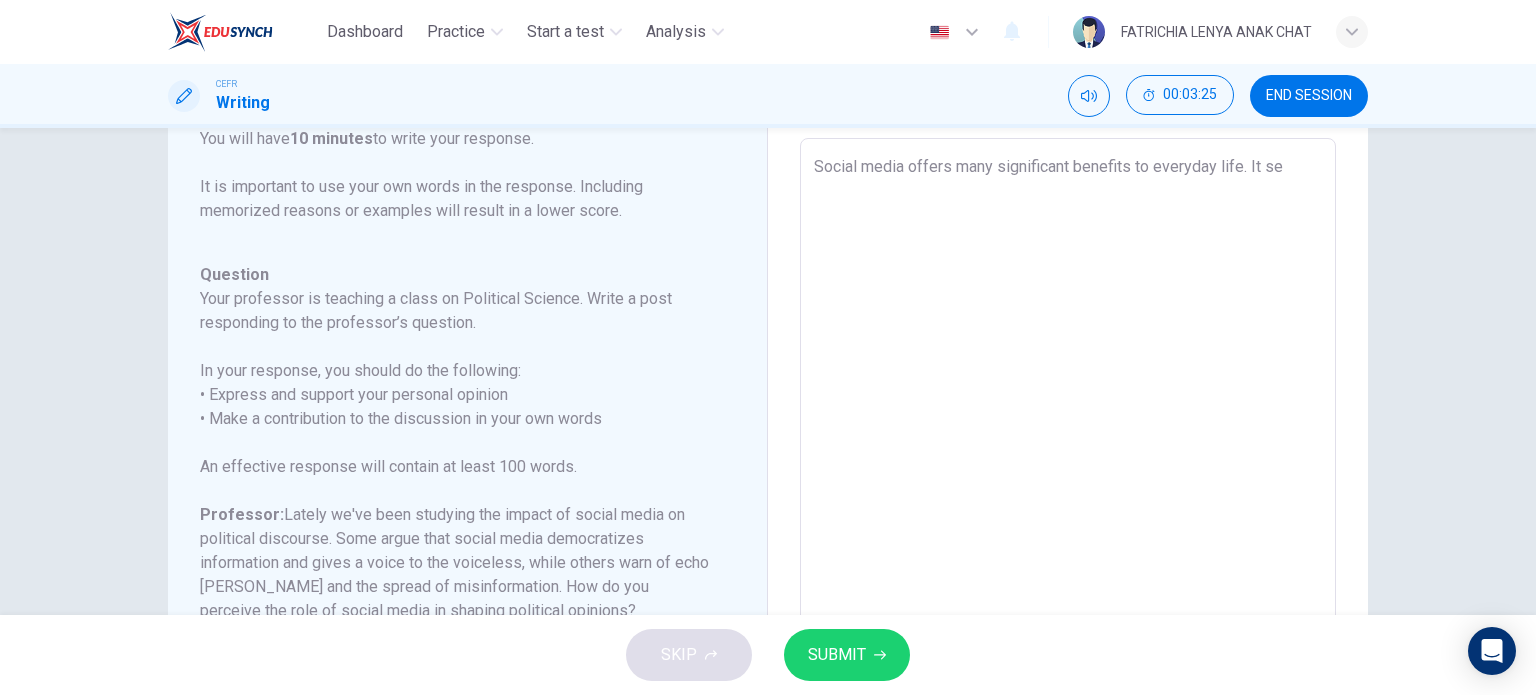 type on "Social media offers many significant benefits to everyday life. It ser" 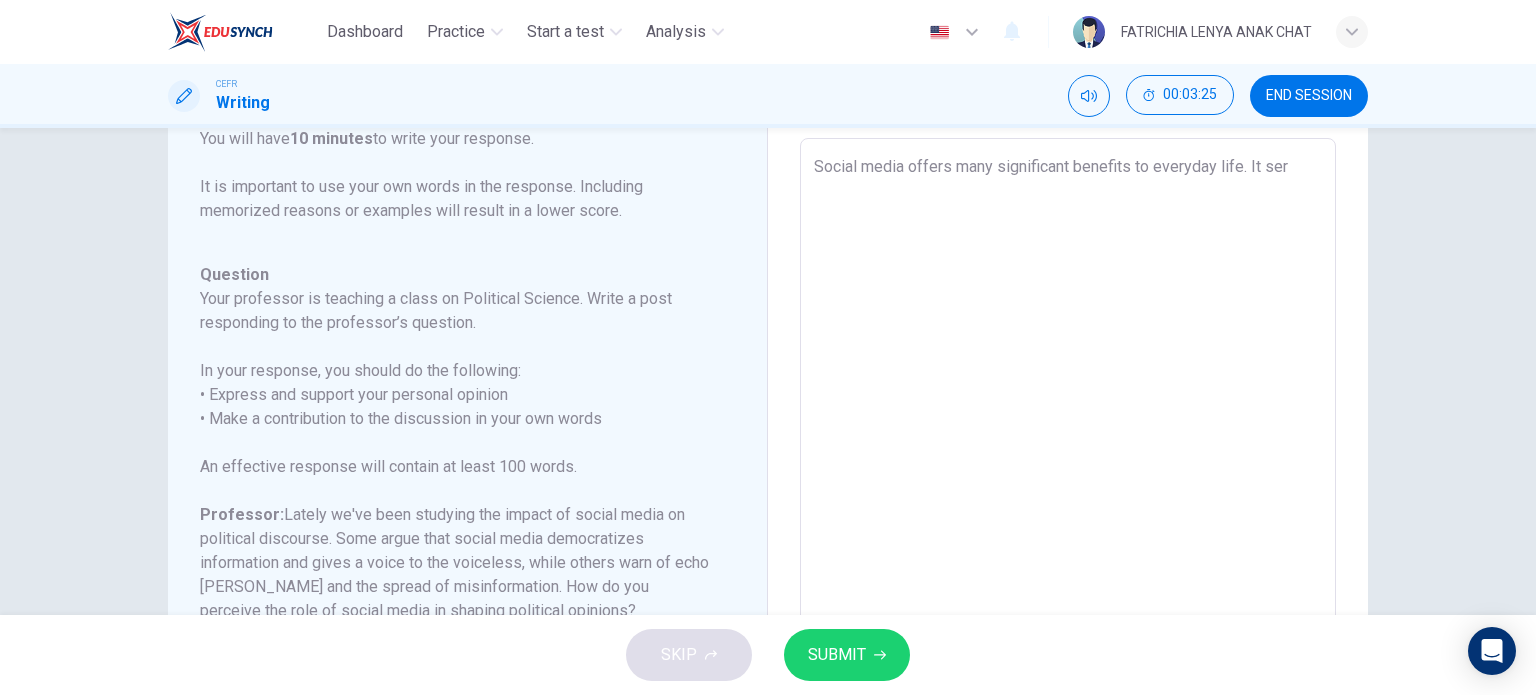 type on "x" 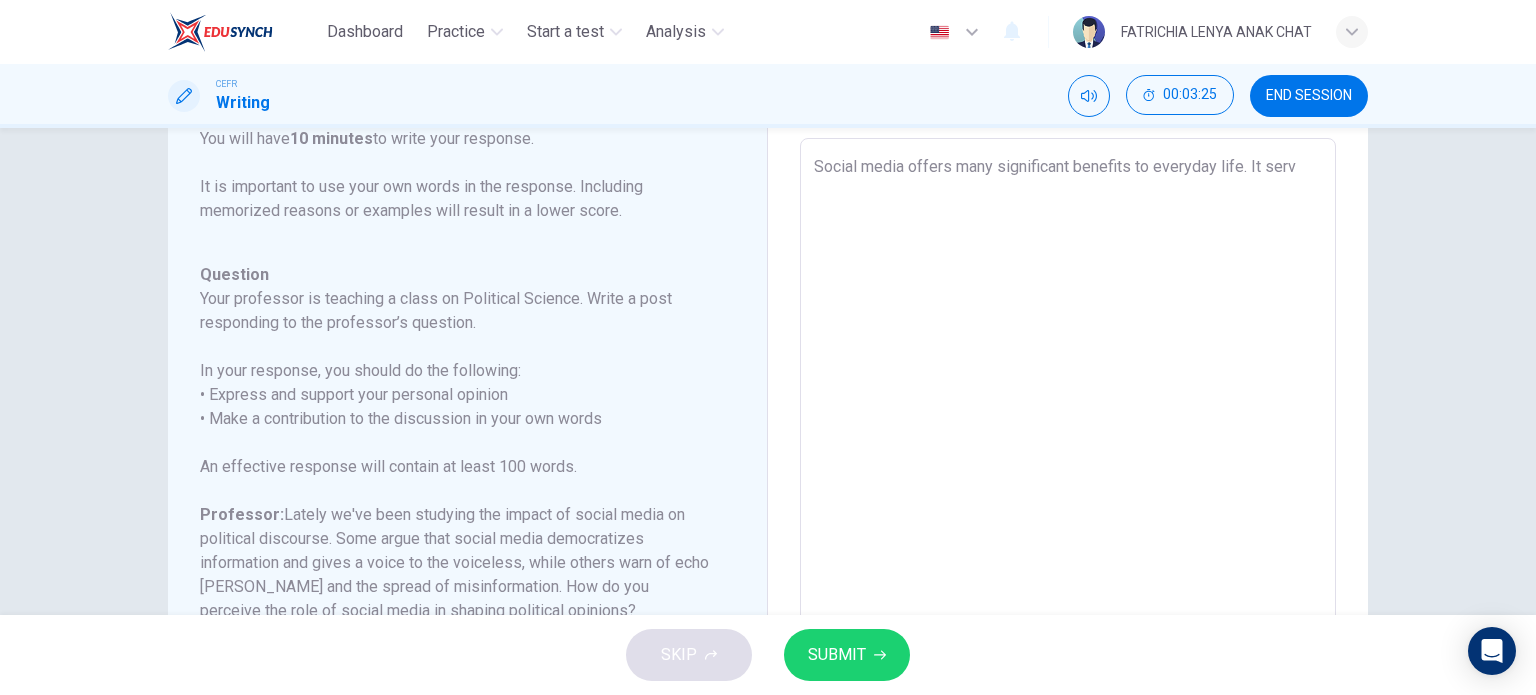 type on "x" 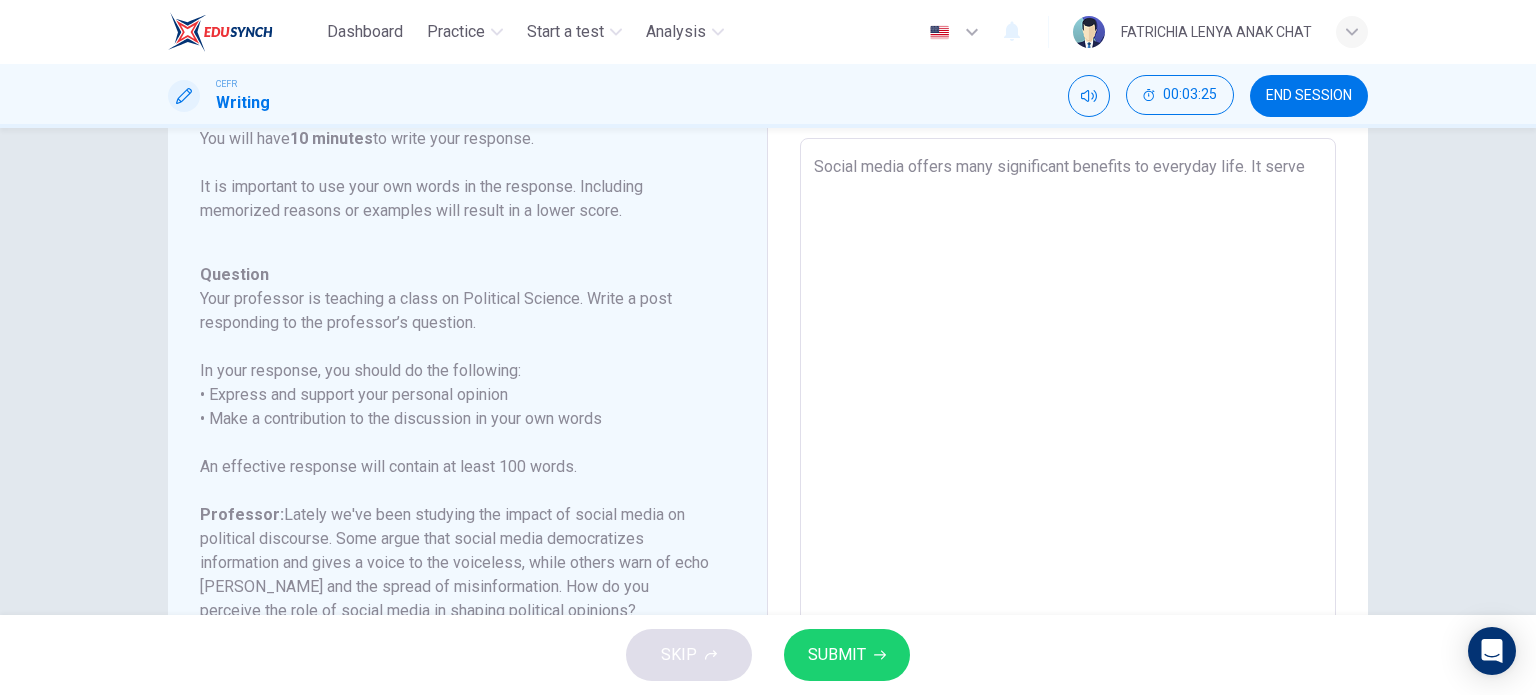 type on "x" 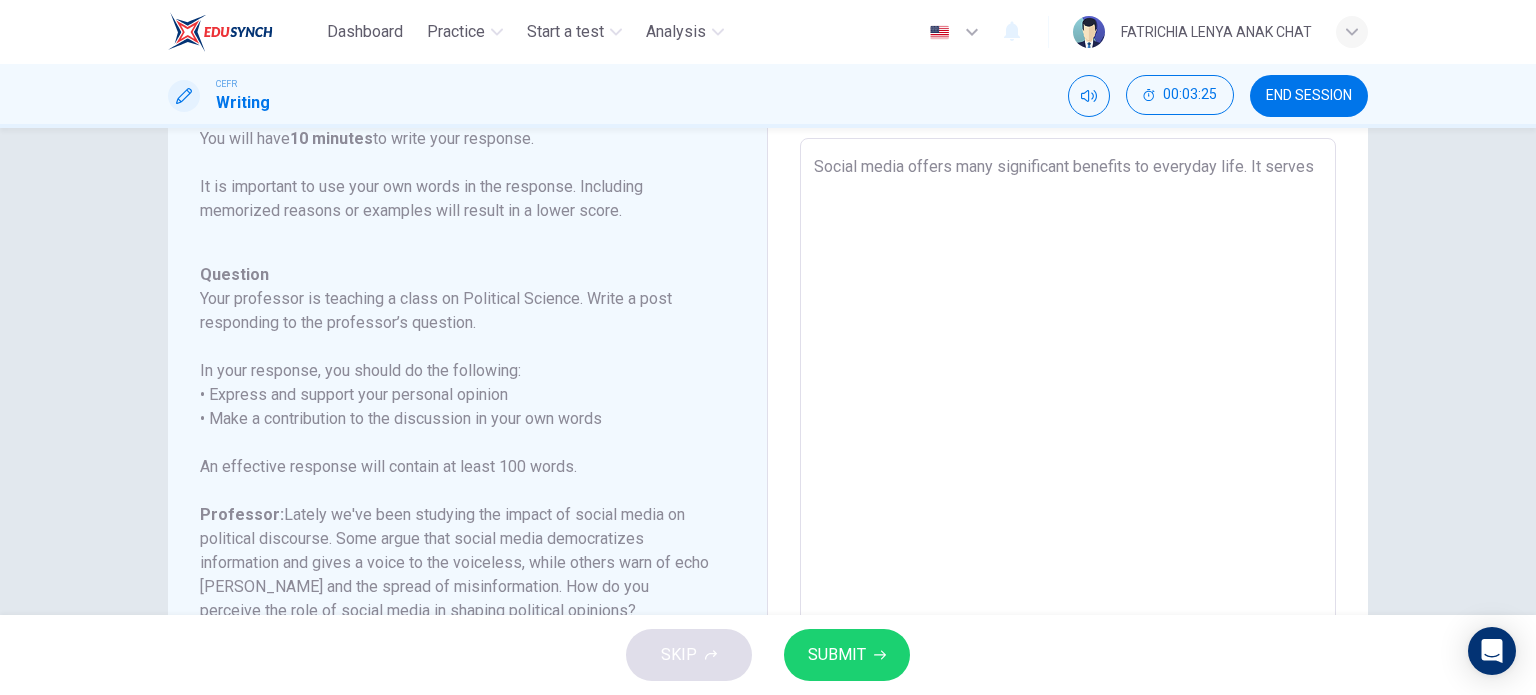 type on "Social media offers many significant benefits to everyday life. It serves" 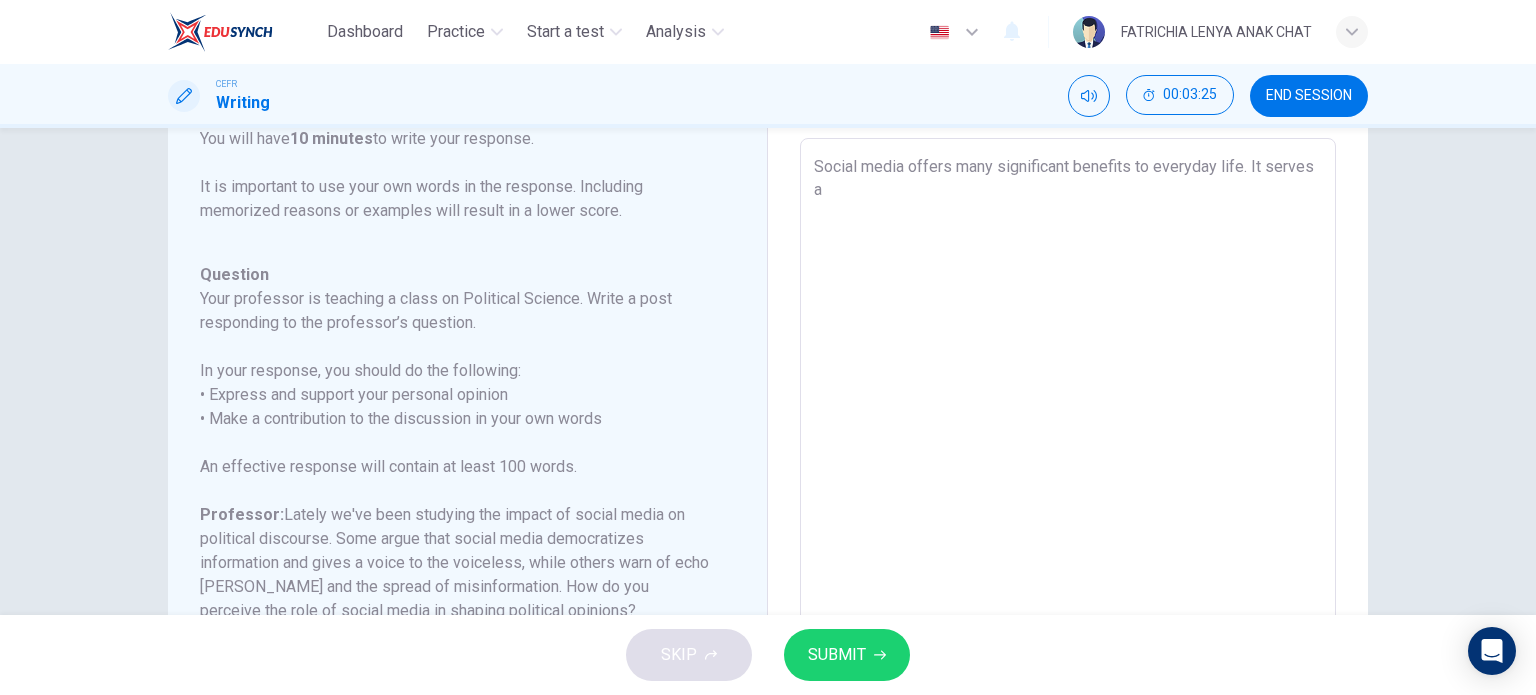 type on "x" 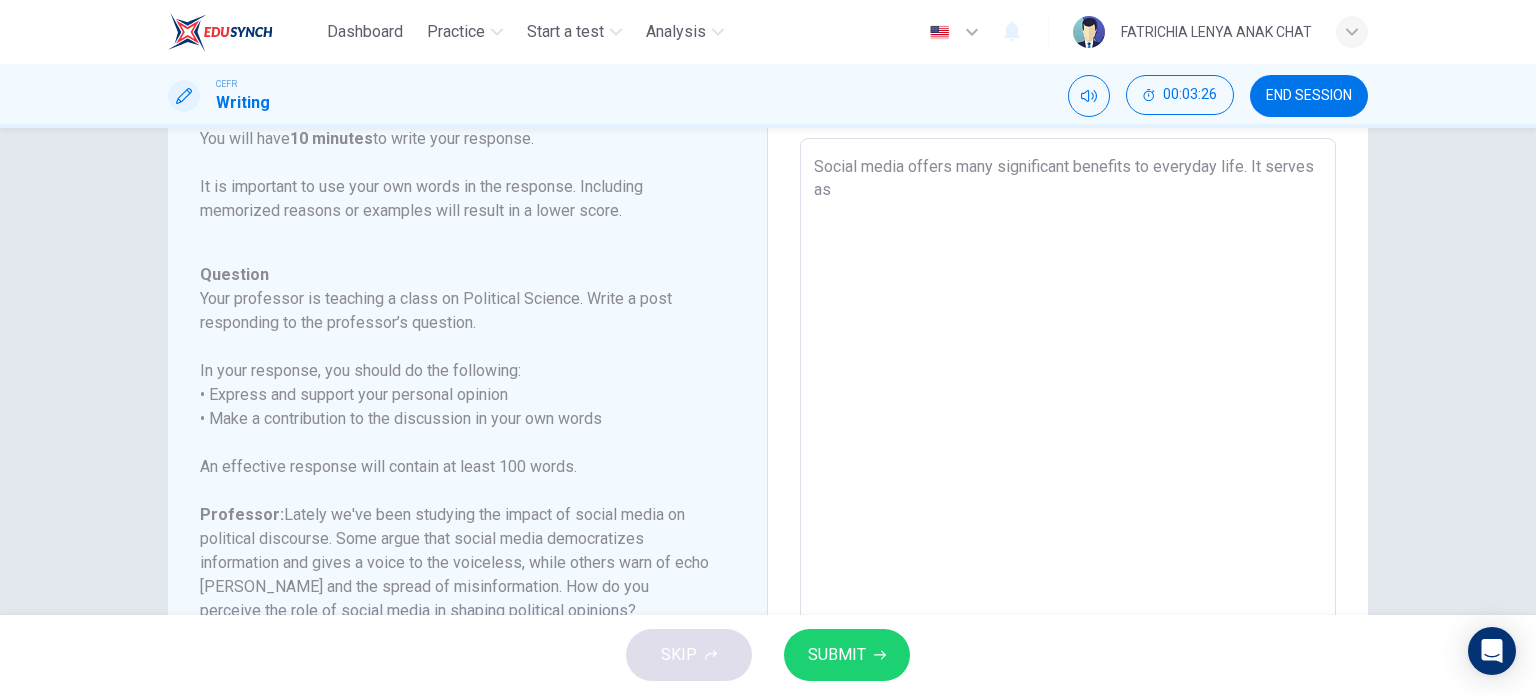 type on "x" 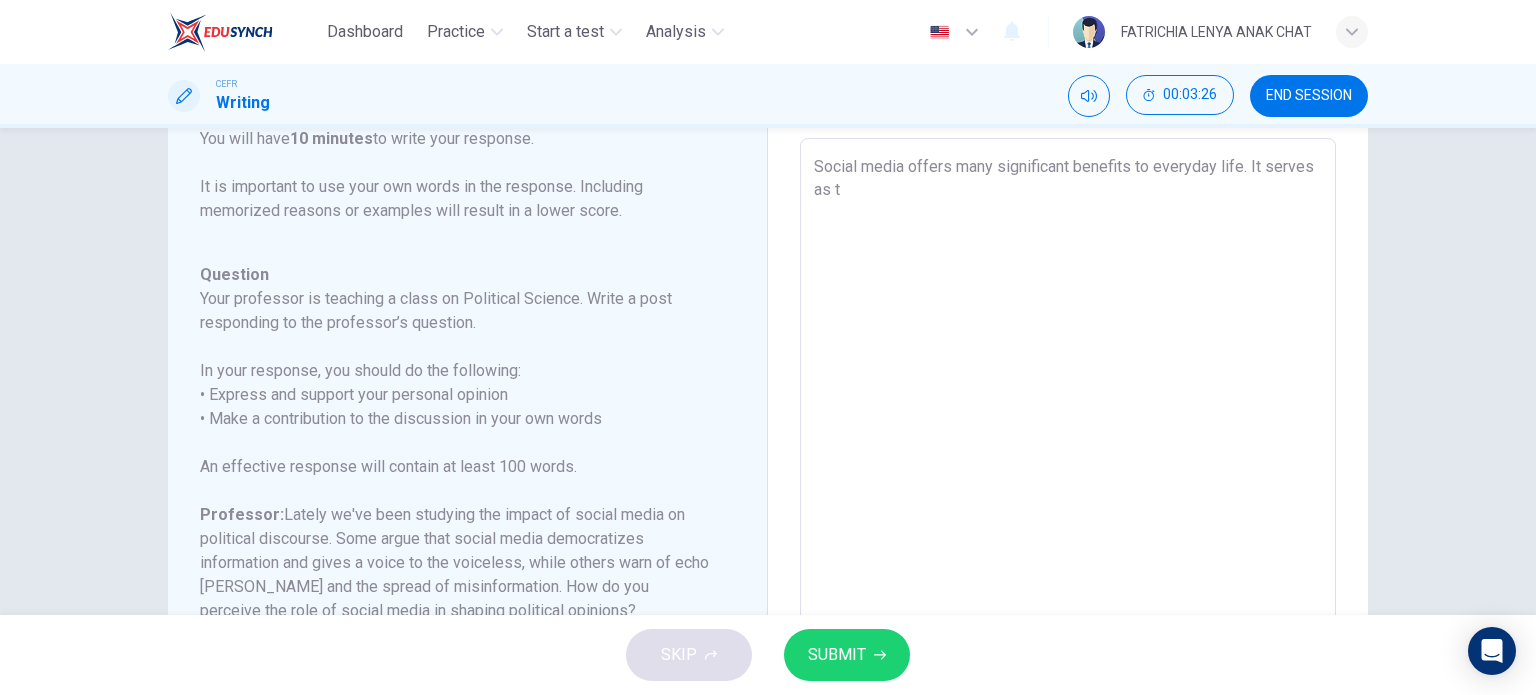 type on "Social media offers many significant benefits to everyday life. It serves as th" 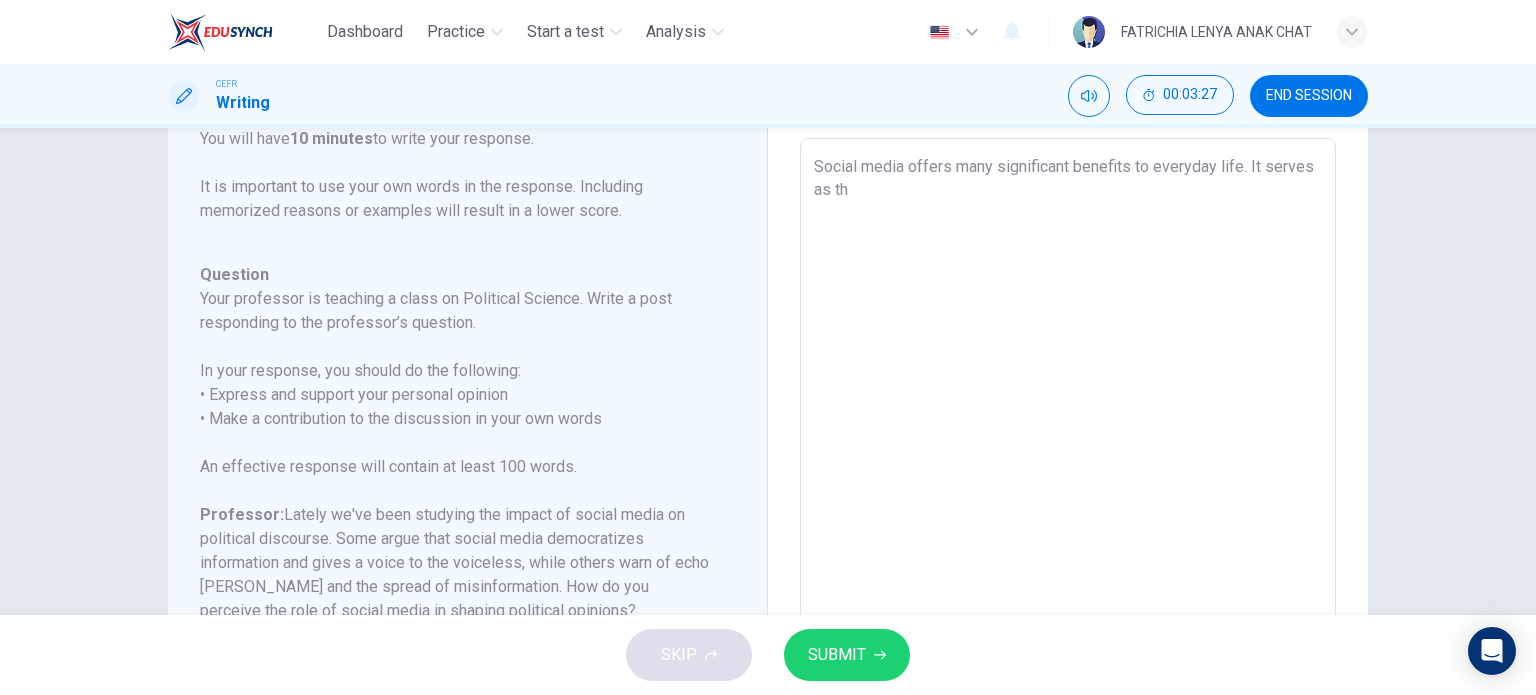 type on "x" 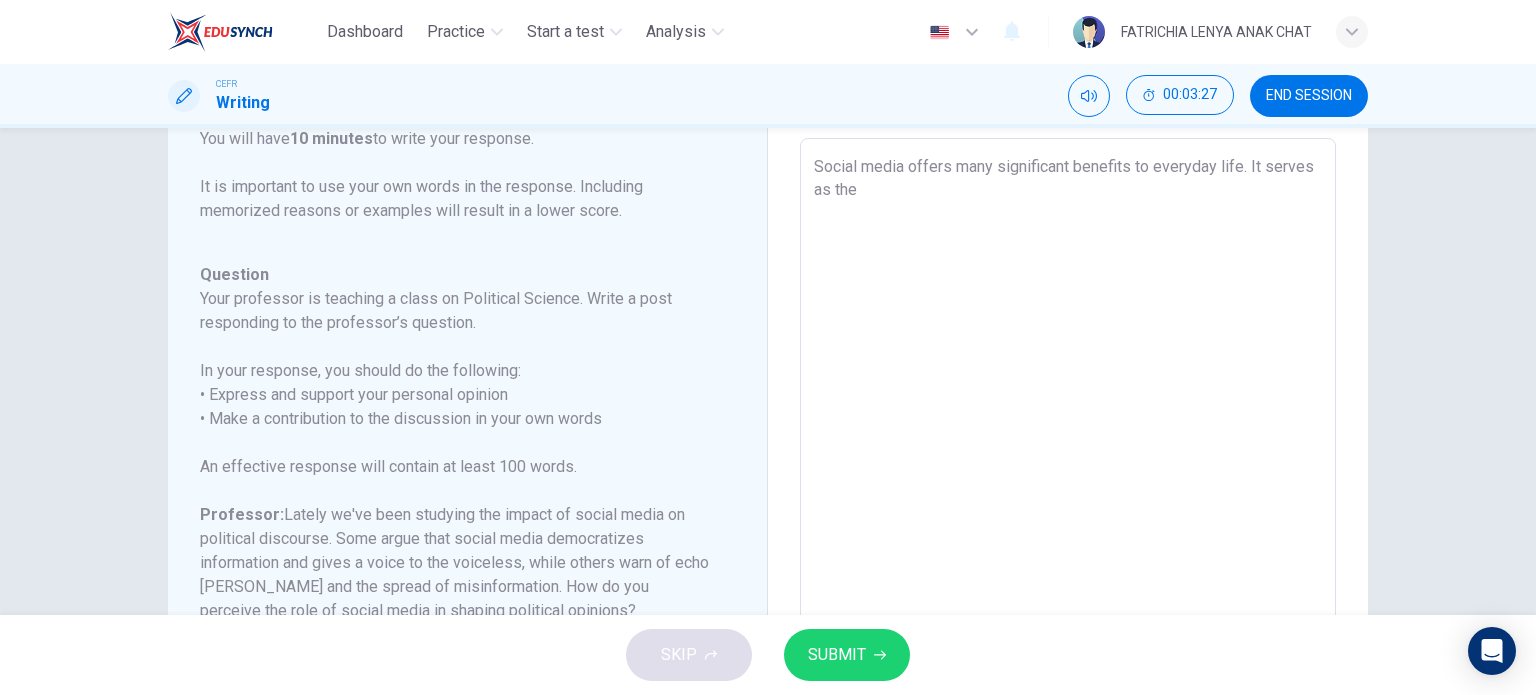type on "x" 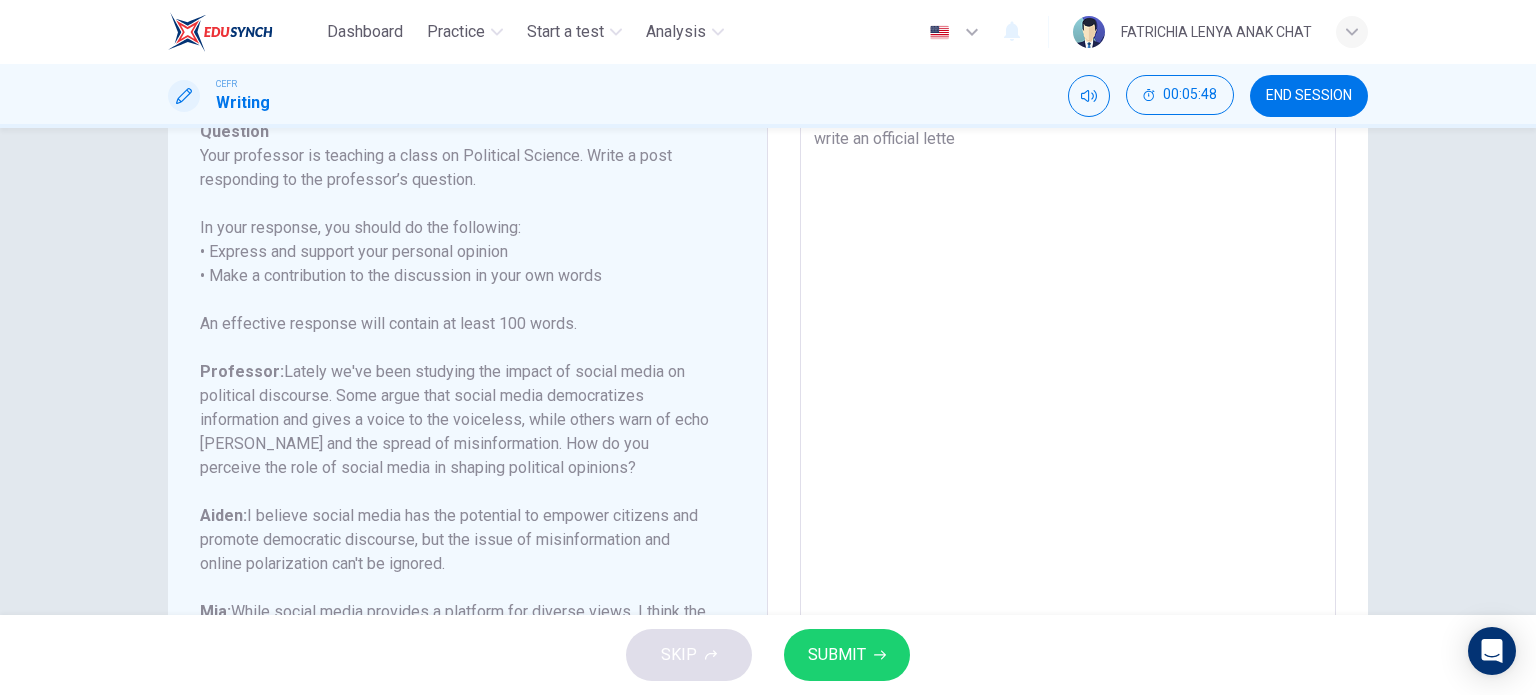 scroll, scrollTop: 88, scrollLeft: 0, axis: vertical 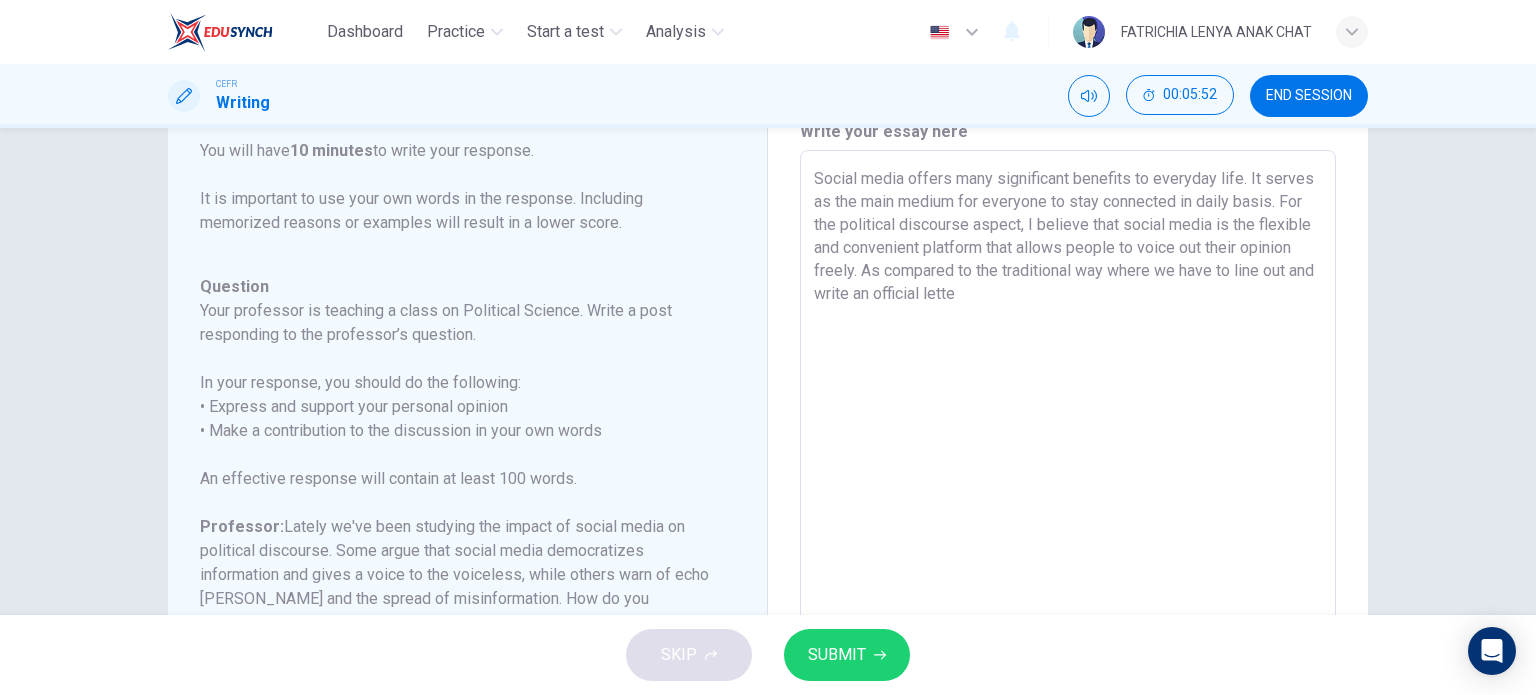 drag, startPoint x: 1114, startPoint y: 271, endPoint x: 1168, endPoint y: 299, distance: 60.827625 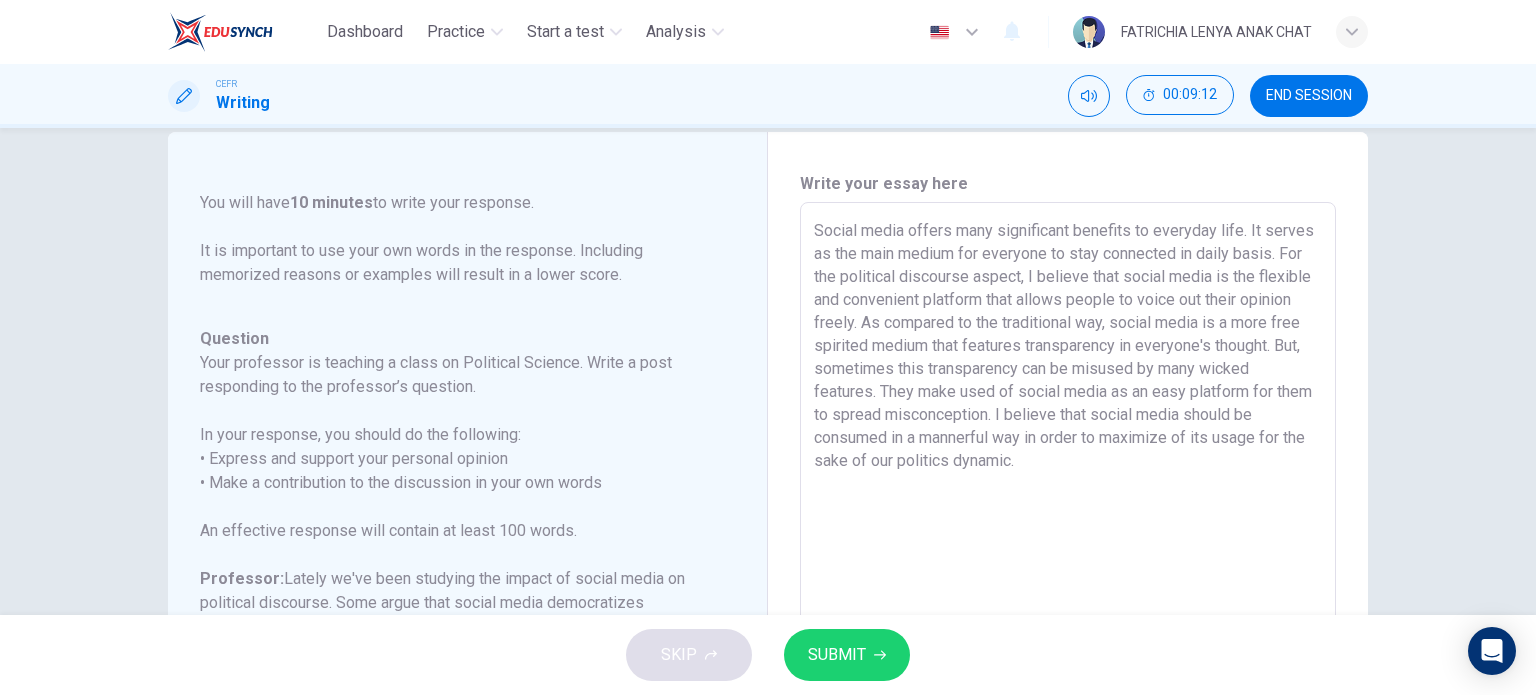 scroll, scrollTop: 0, scrollLeft: 0, axis: both 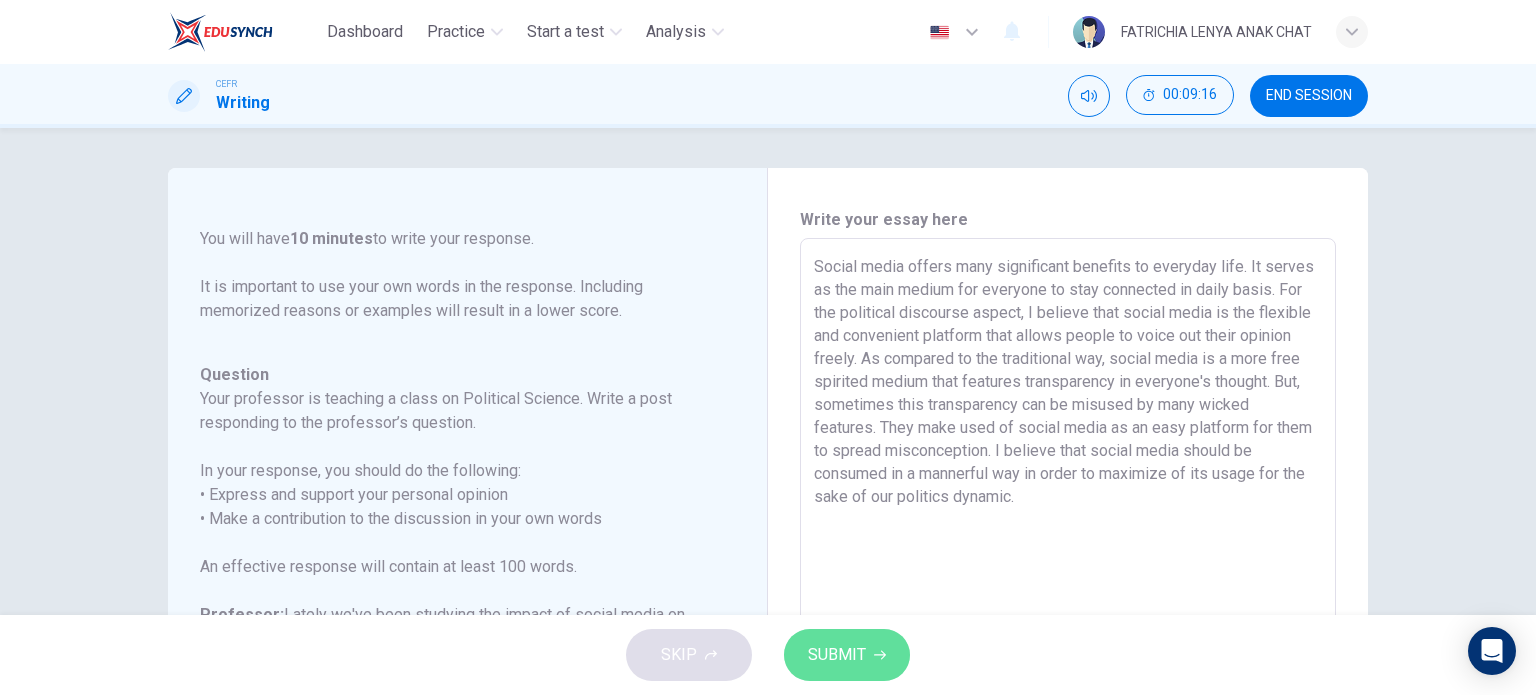 click on "SUBMIT" at bounding box center (837, 655) 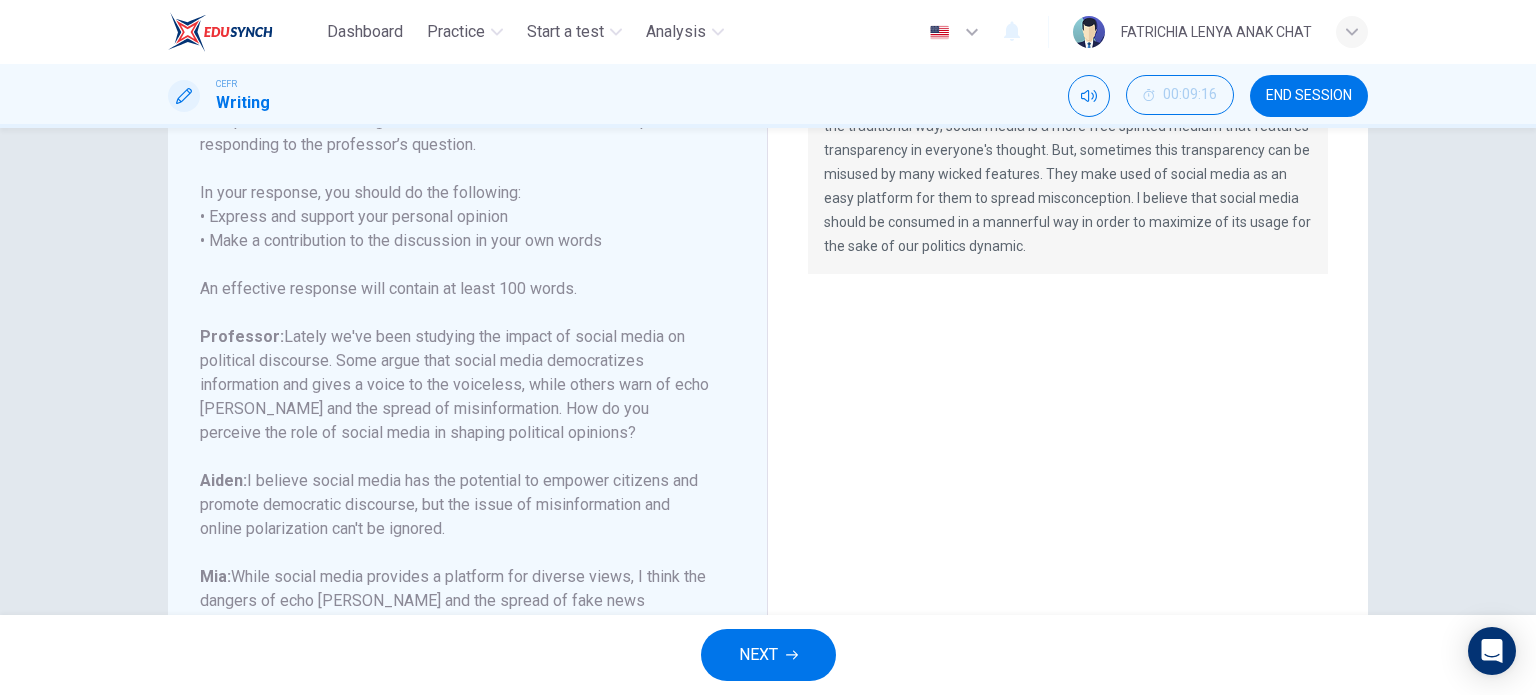 scroll, scrollTop: 292, scrollLeft: 0, axis: vertical 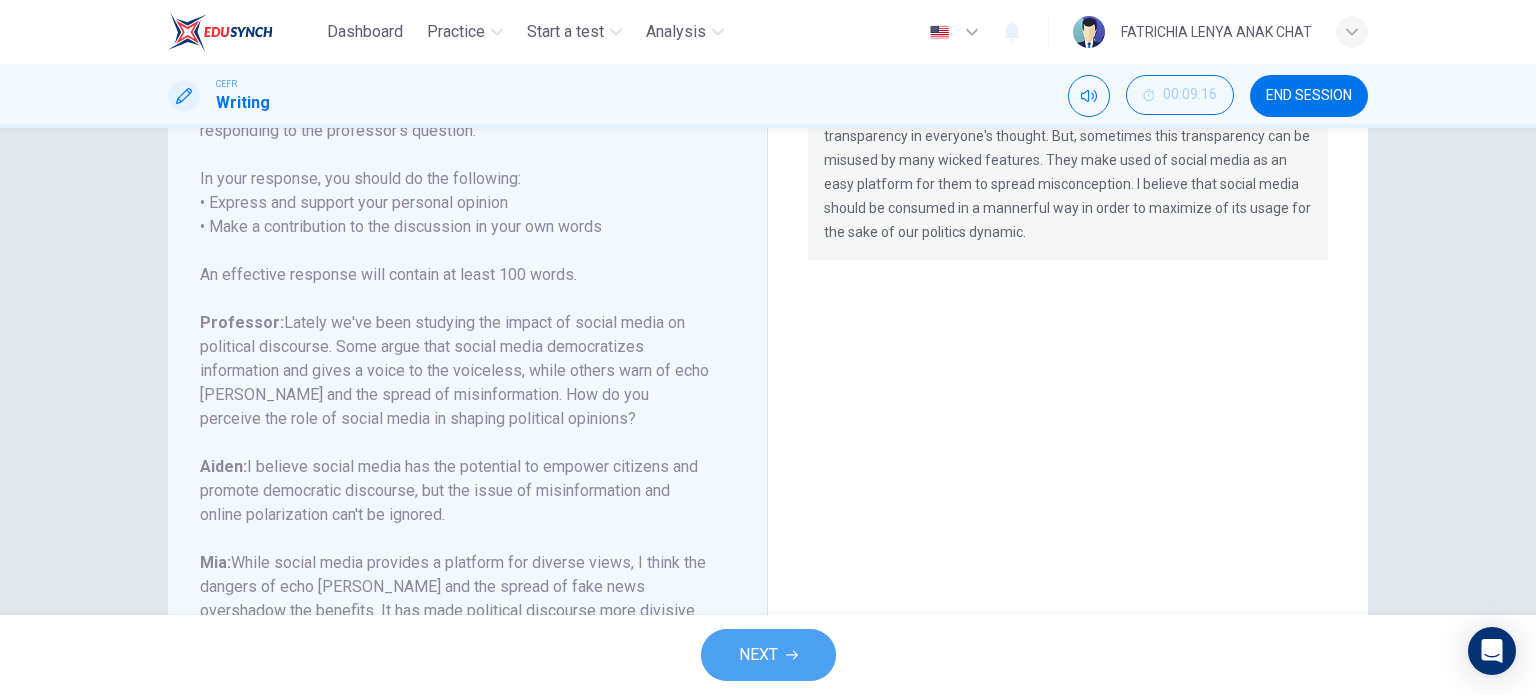 click on "NEXT" at bounding box center [758, 655] 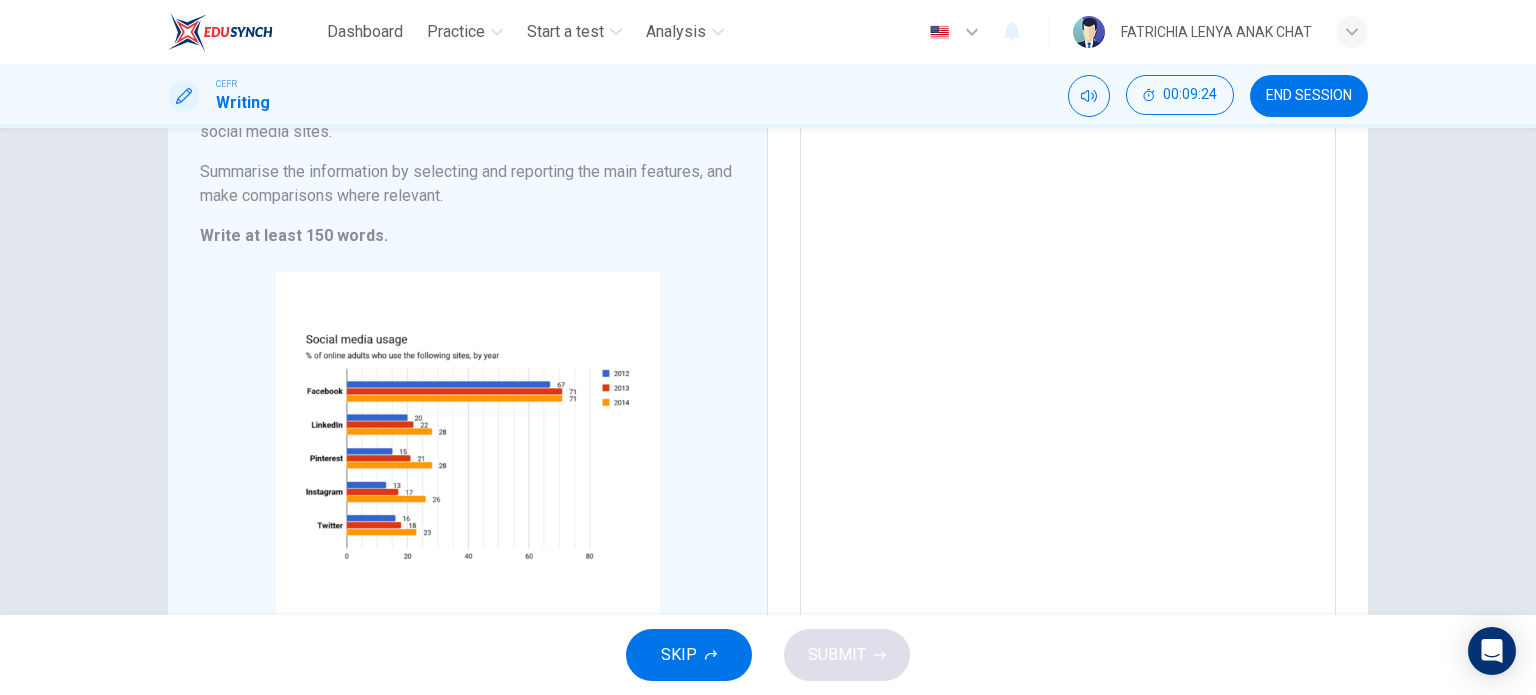 scroll, scrollTop: 215, scrollLeft: 0, axis: vertical 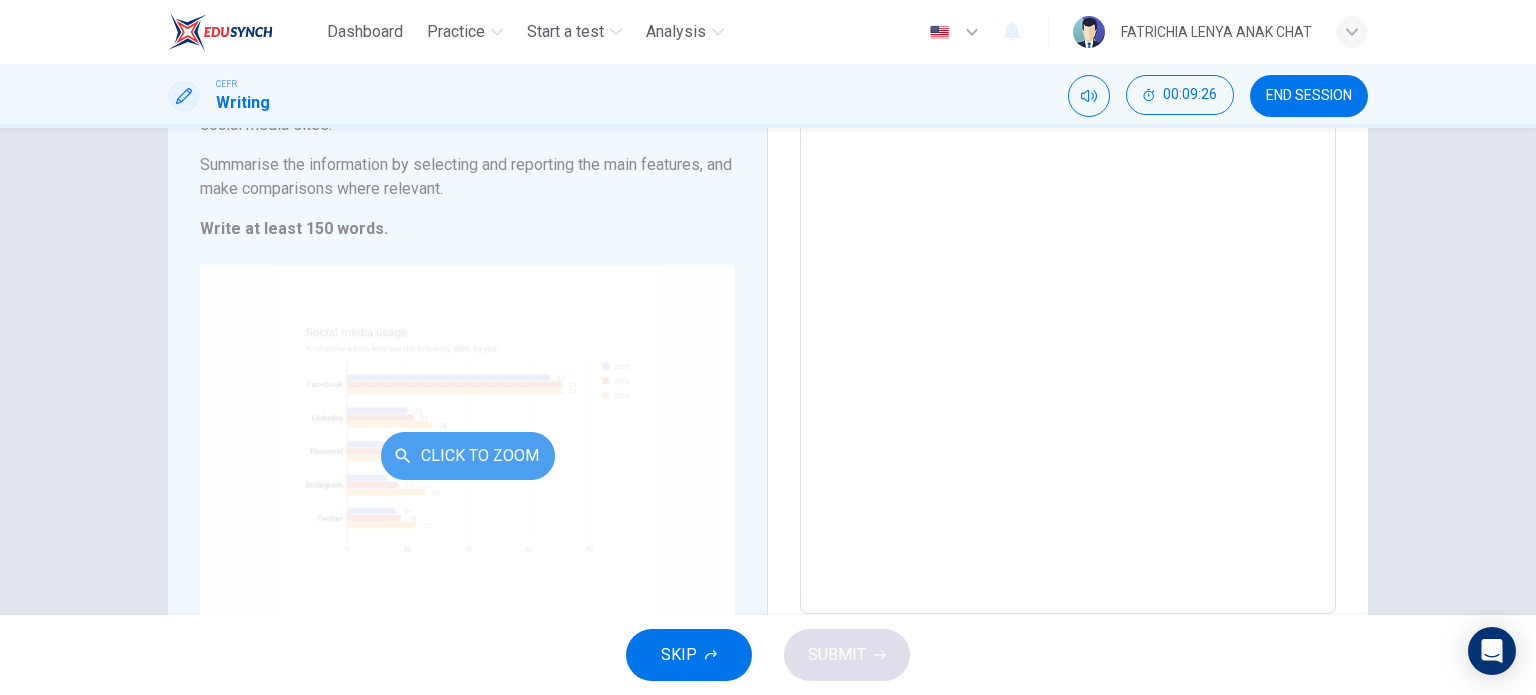 click on "Click to Zoom" at bounding box center (468, 456) 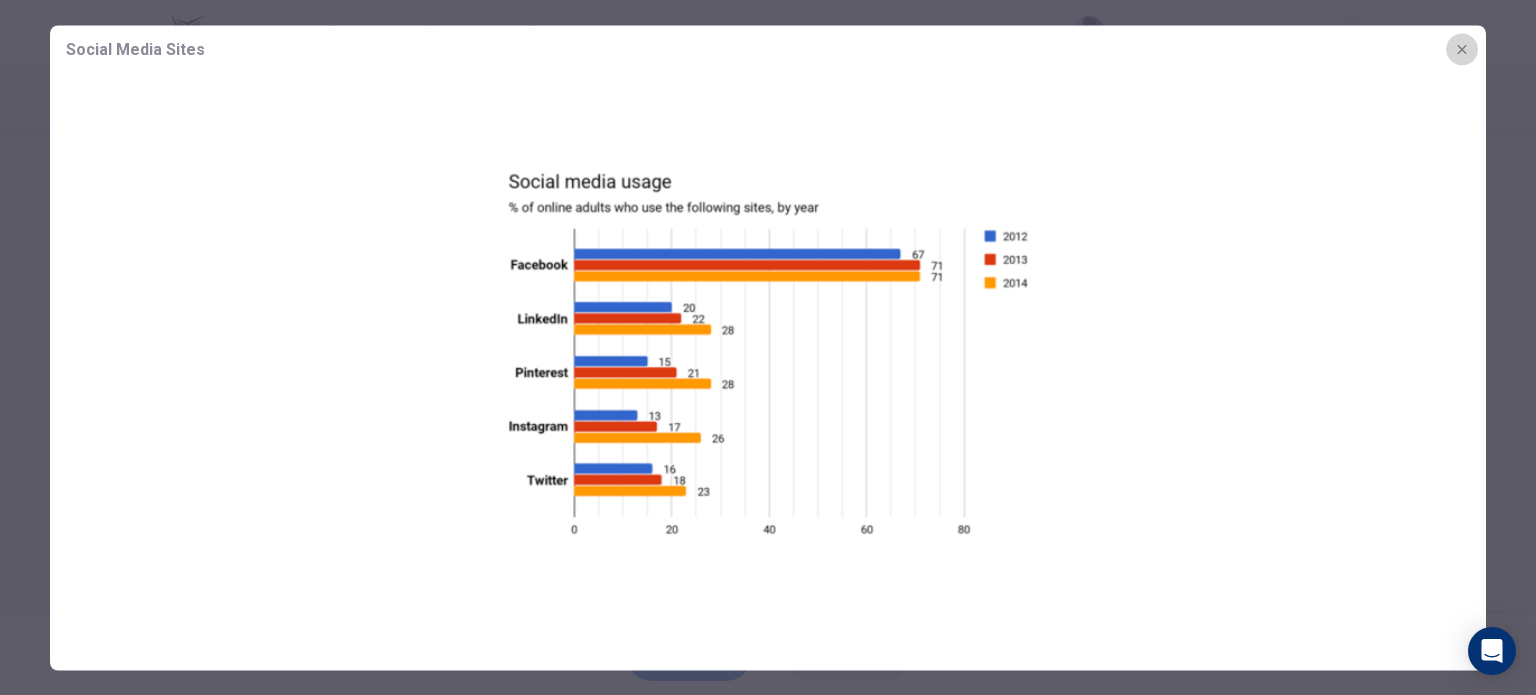 click at bounding box center [1462, 49] 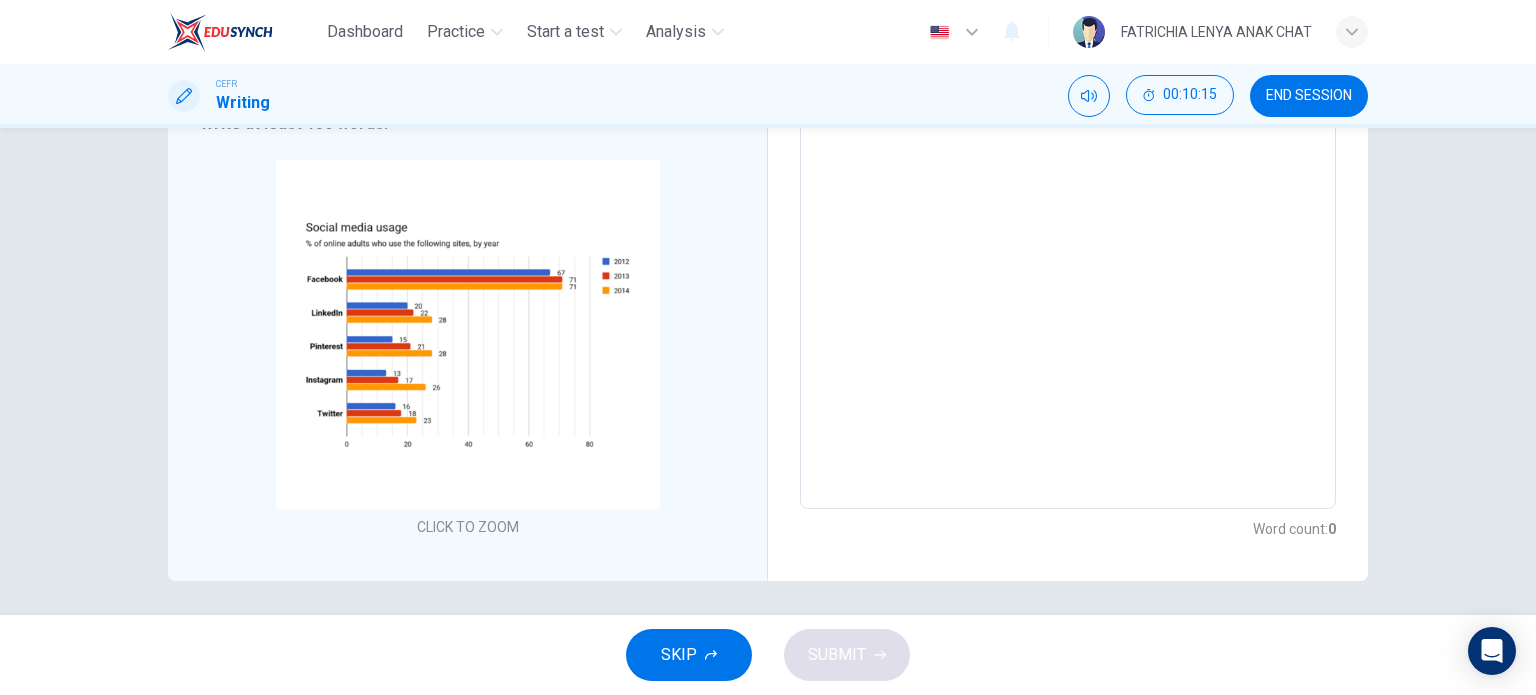 scroll, scrollTop: 325, scrollLeft: 0, axis: vertical 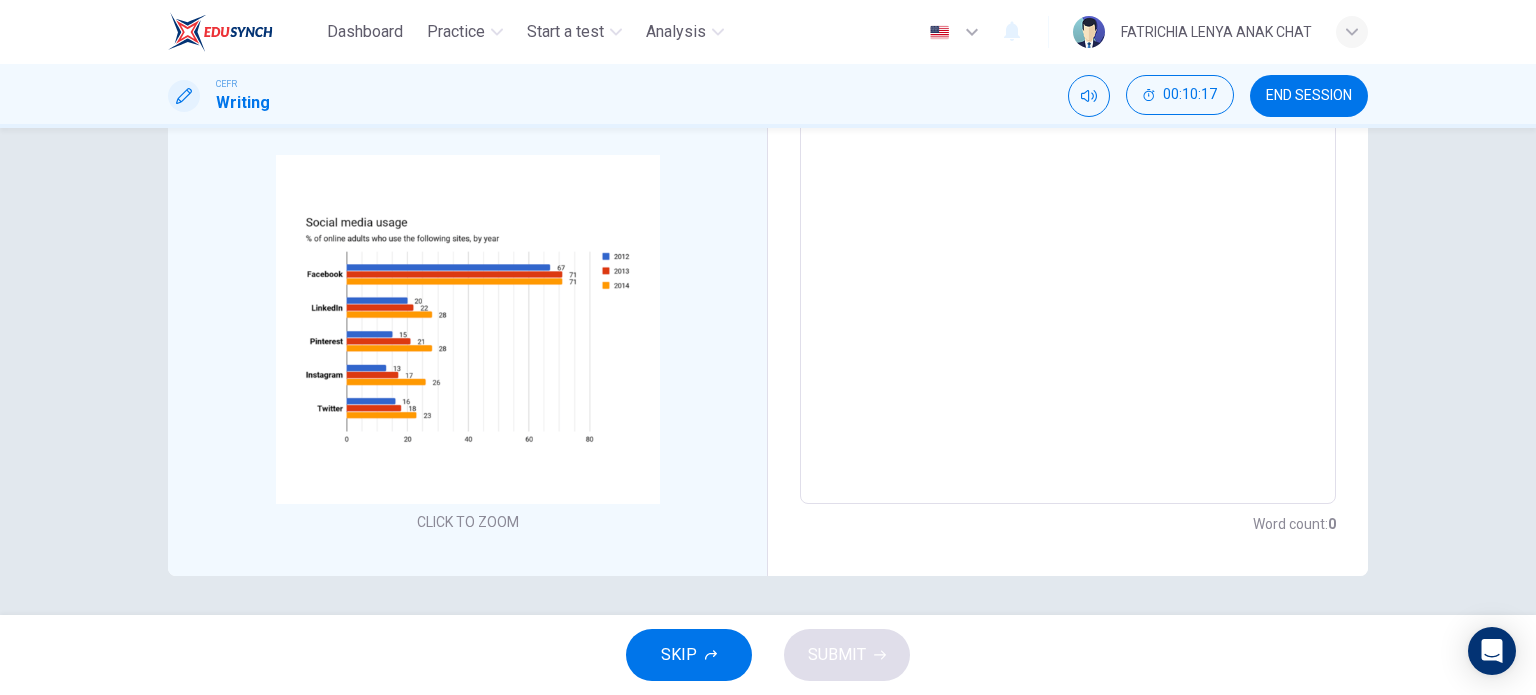 click on "END SESSION" at bounding box center (1309, 96) 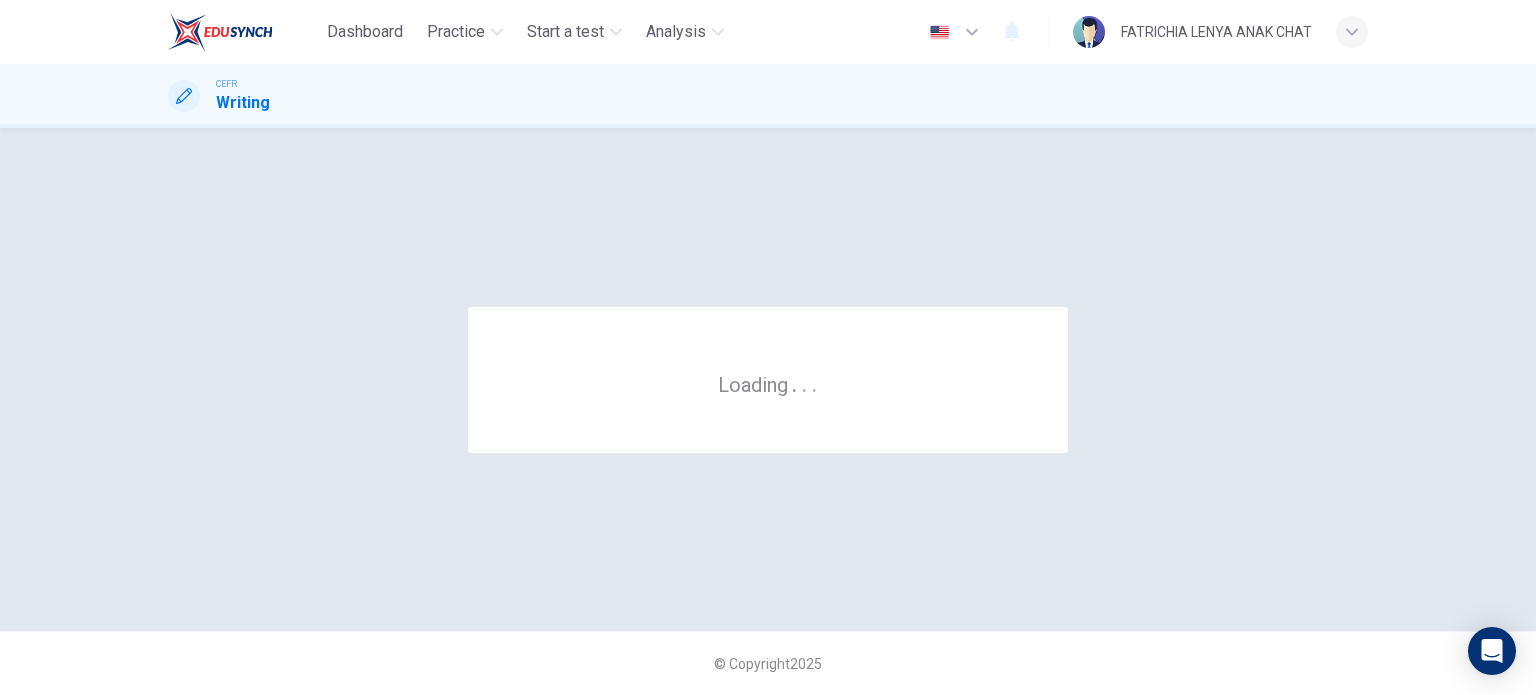 scroll, scrollTop: 0, scrollLeft: 0, axis: both 